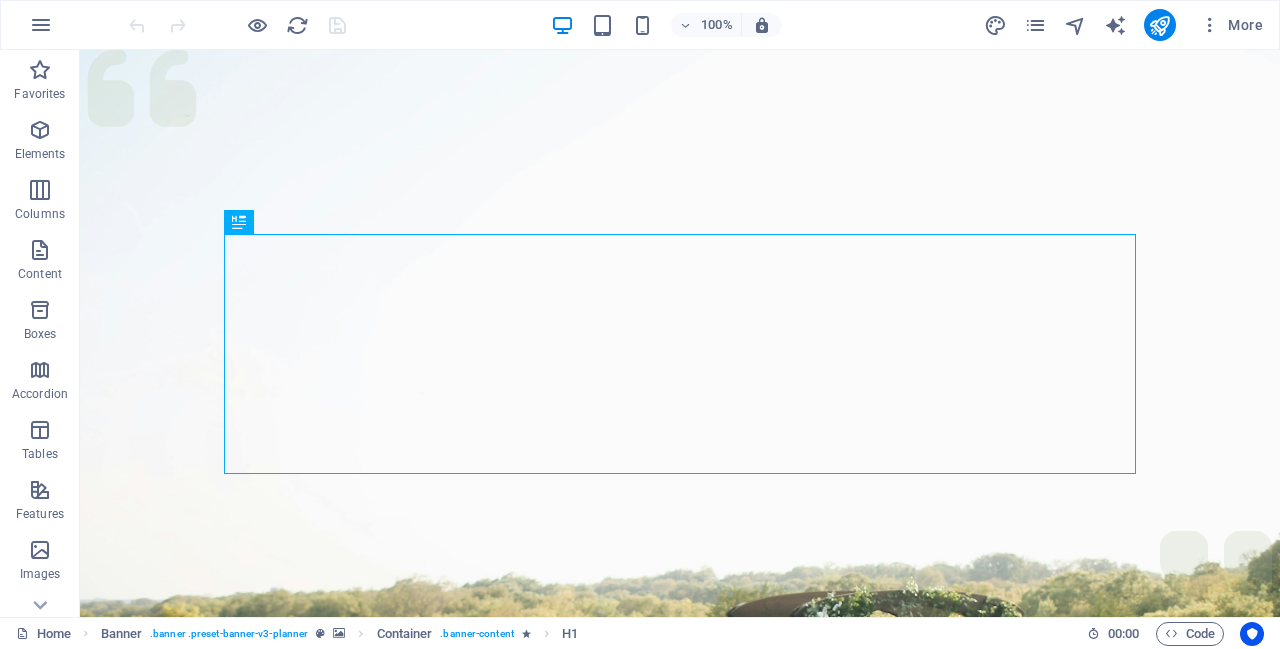 scroll, scrollTop: 0, scrollLeft: 0, axis: both 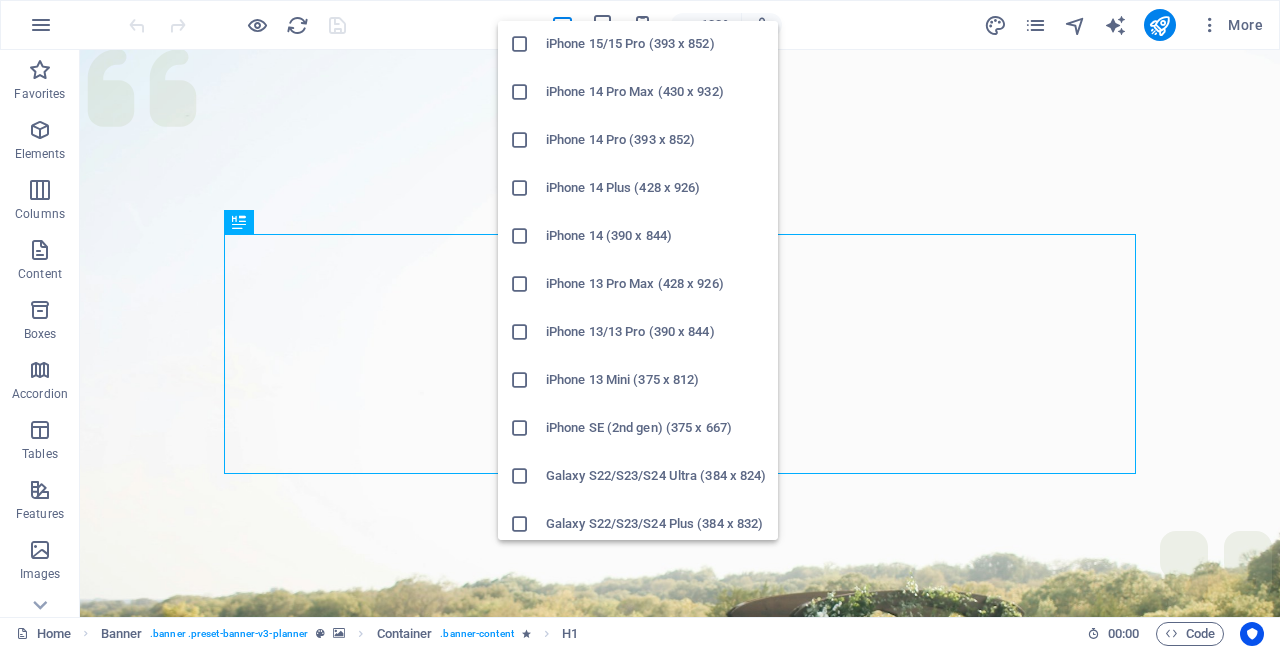 click on "iPhone 13 Mini (375 x 812)" at bounding box center (638, 380) 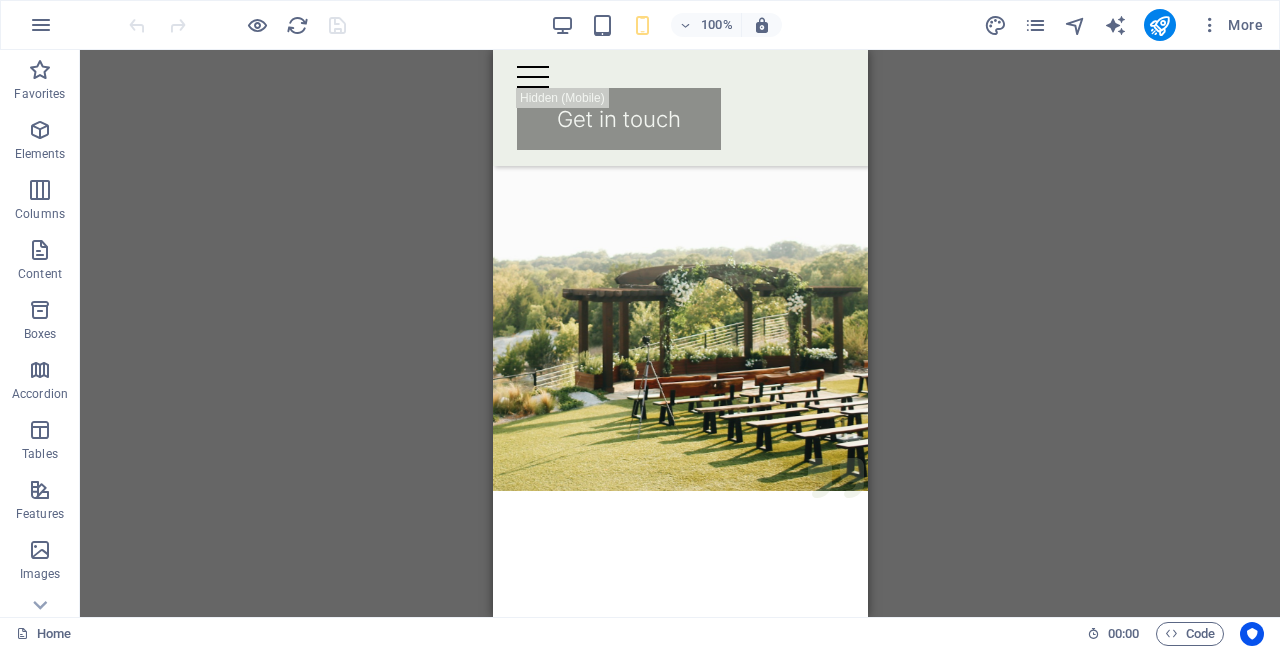 scroll, scrollTop: 0, scrollLeft: 0, axis: both 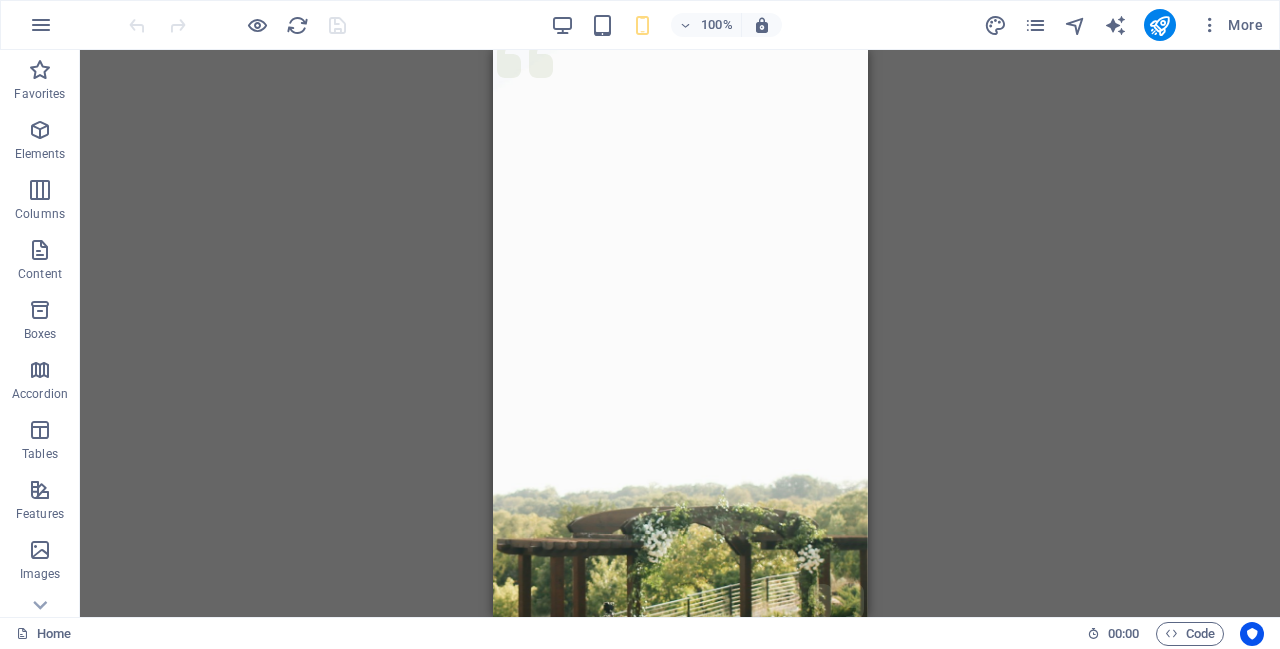 click at bounding box center (679, 430) 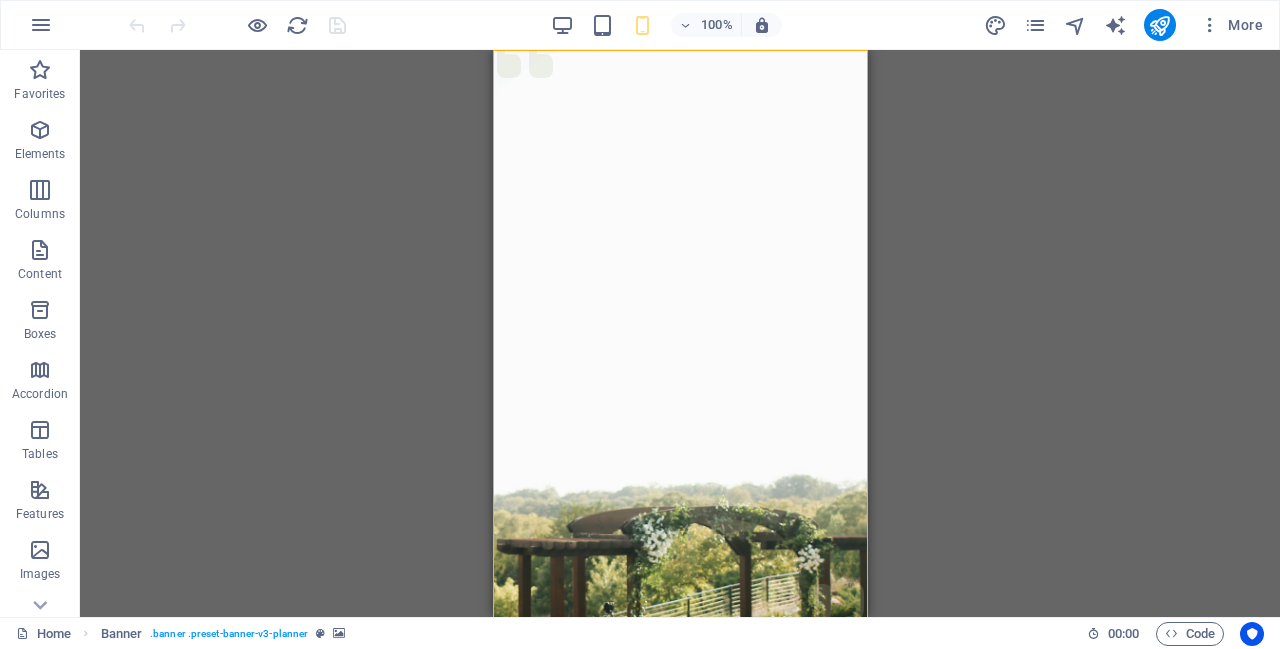 click on "[ORGANIZATION]" at bounding box center [679, 1014] 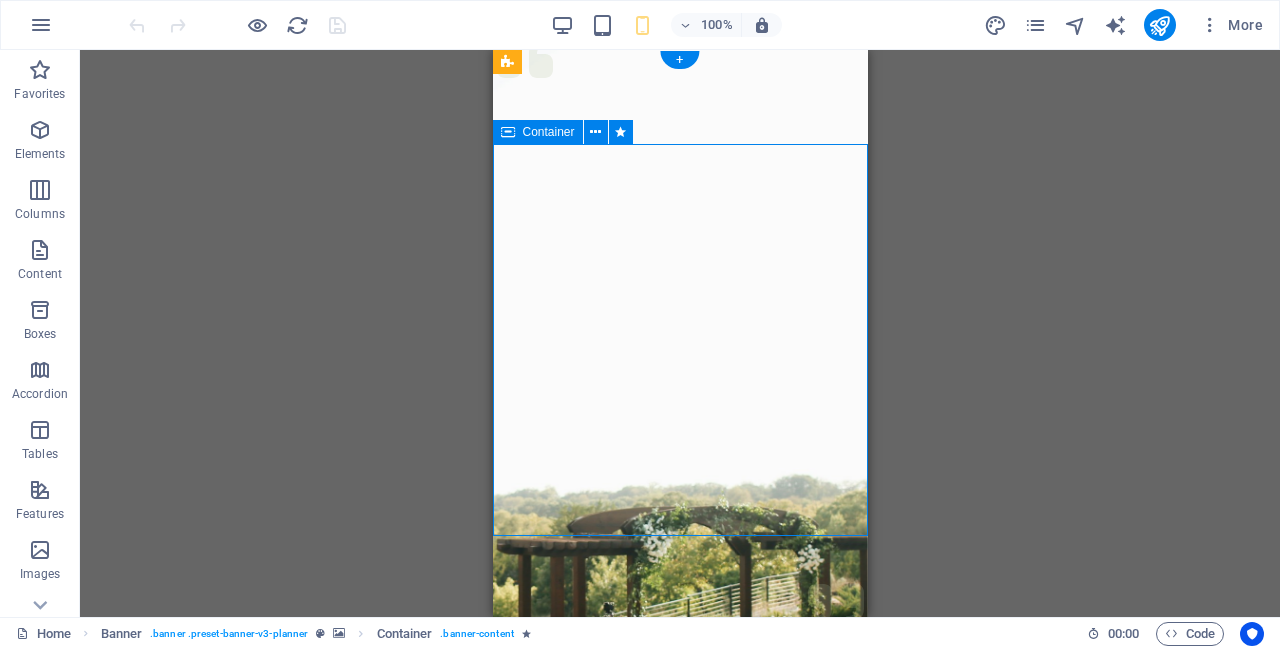 click on "Container" at bounding box center (549, 132) 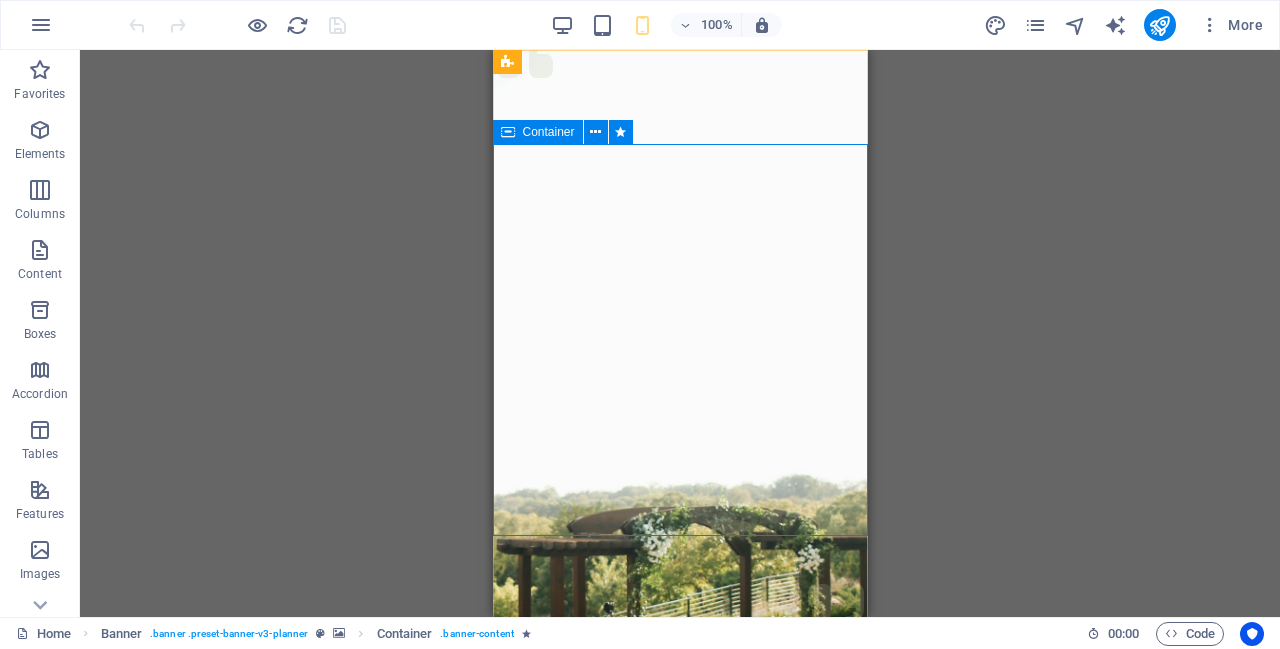 click on "Container" at bounding box center (549, 132) 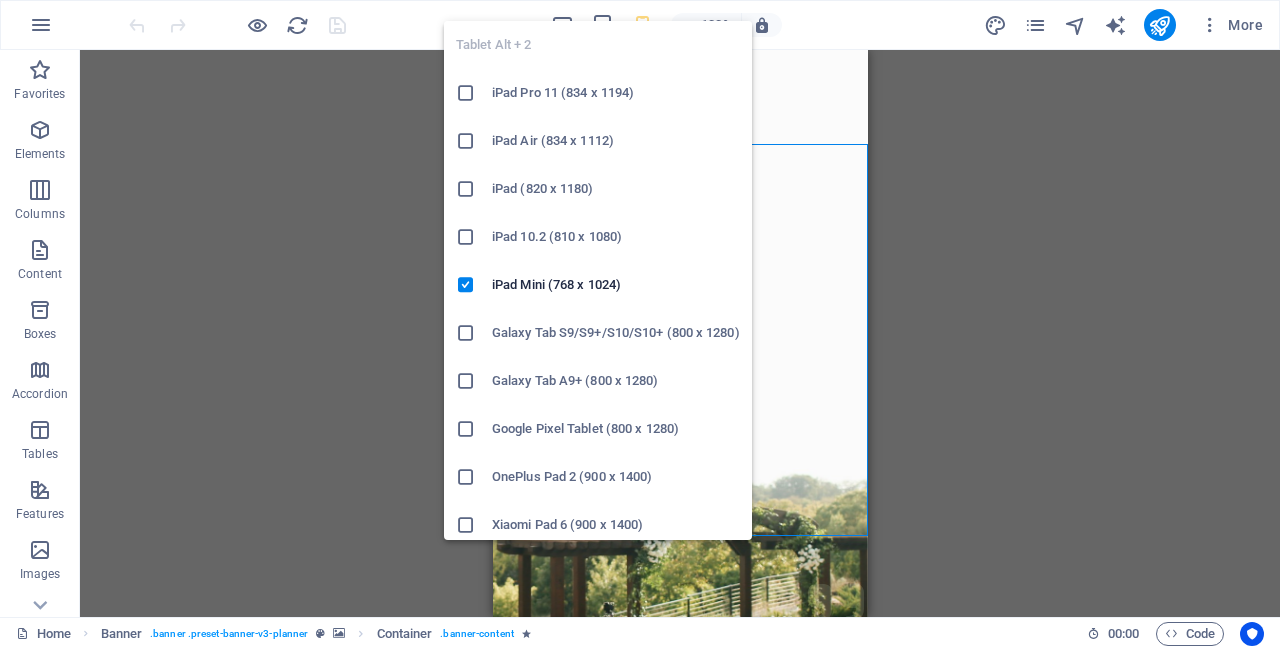 click on "Drag here to replace the existing content. Press “Ctrl” if you want to create a new element.
H1   Banner   Container" at bounding box center (680, 333) 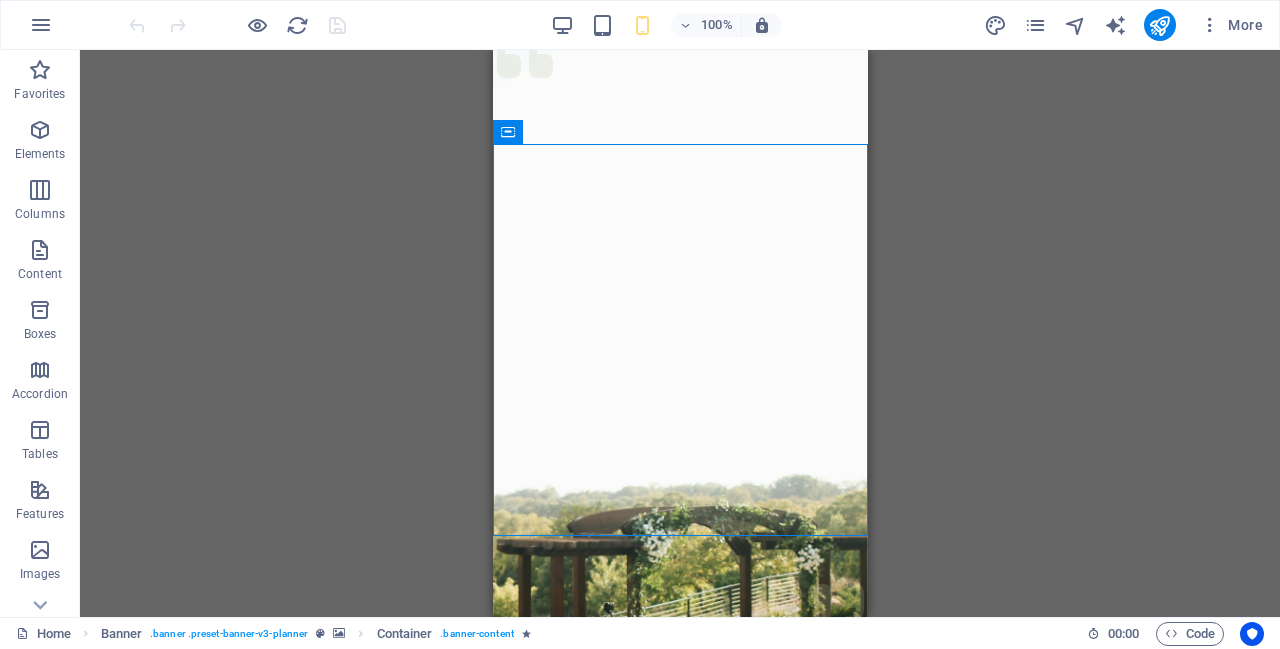 click on "100% More" at bounding box center (698, 25) 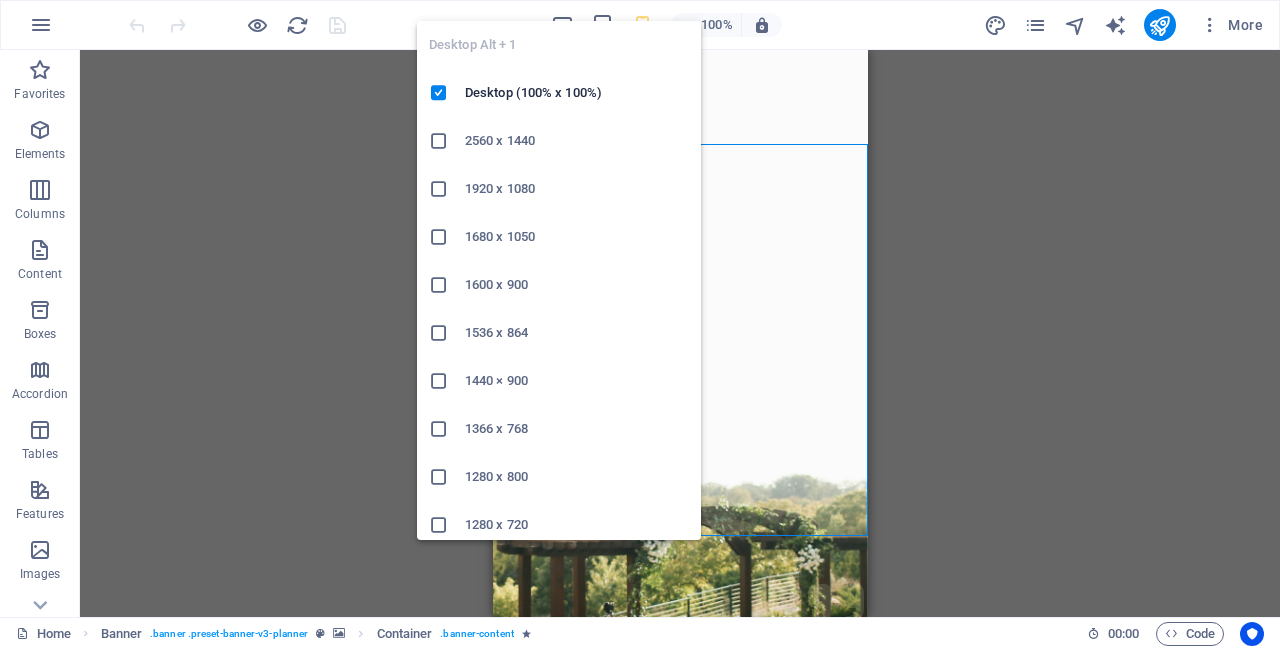 click on "Desktop (100% x 100%)" at bounding box center [577, 93] 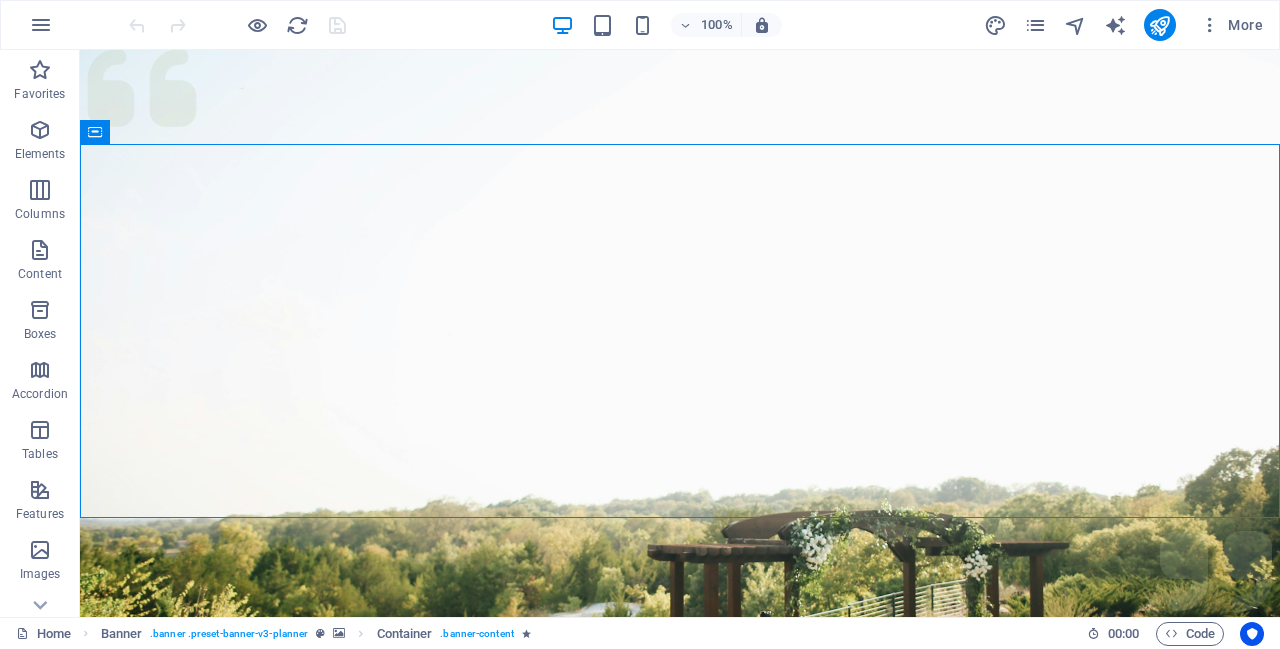 click on "[ORGANIZATION]" at bounding box center (680, 1056) 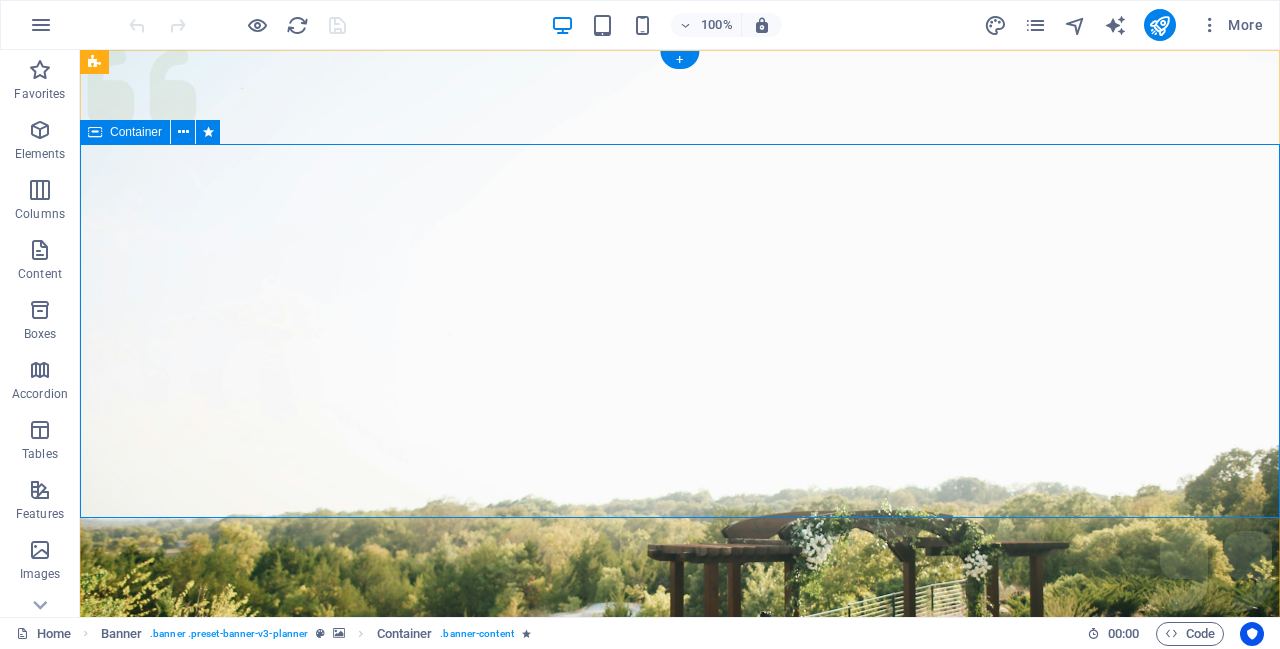 click on "+" at bounding box center [679, 60] 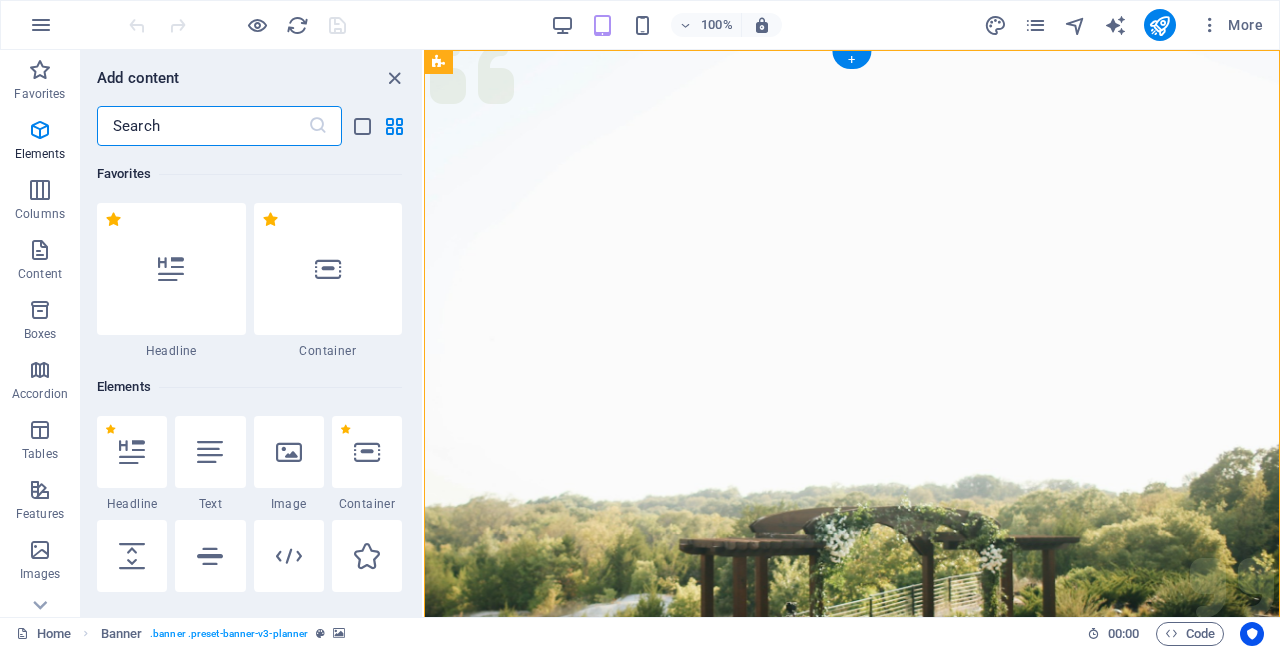 scroll, scrollTop: 3499, scrollLeft: 0, axis: vertical 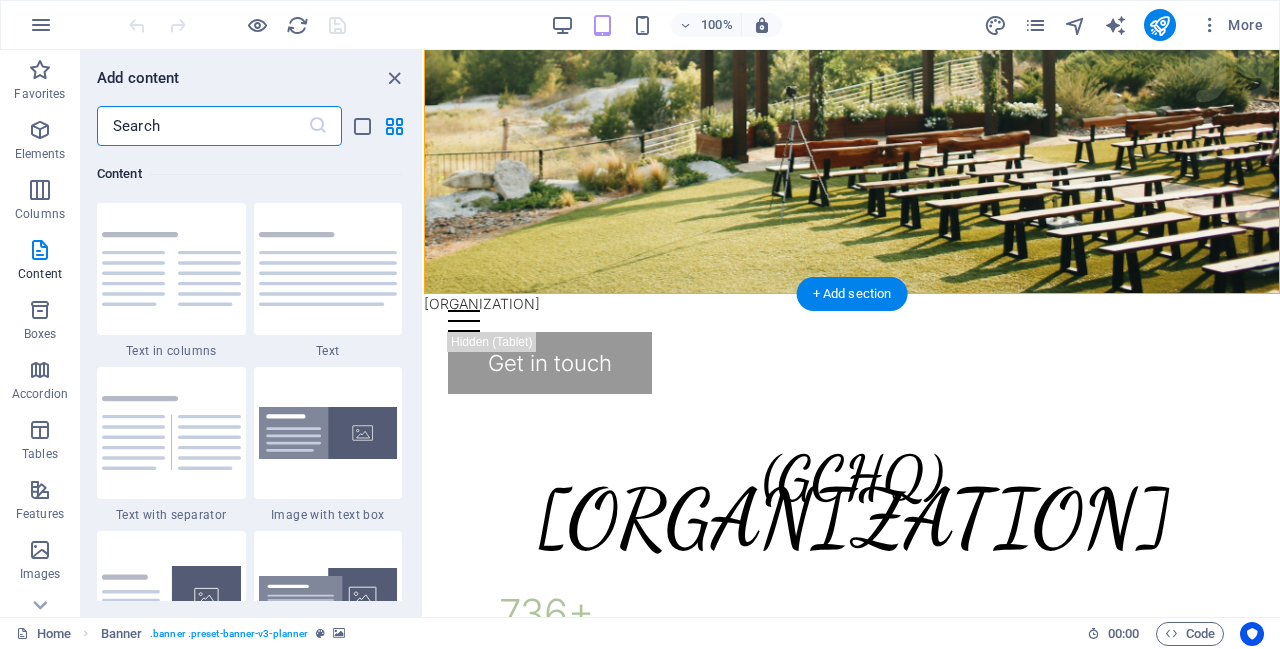 click on "+ Add section" at bounding box center (852, 294) 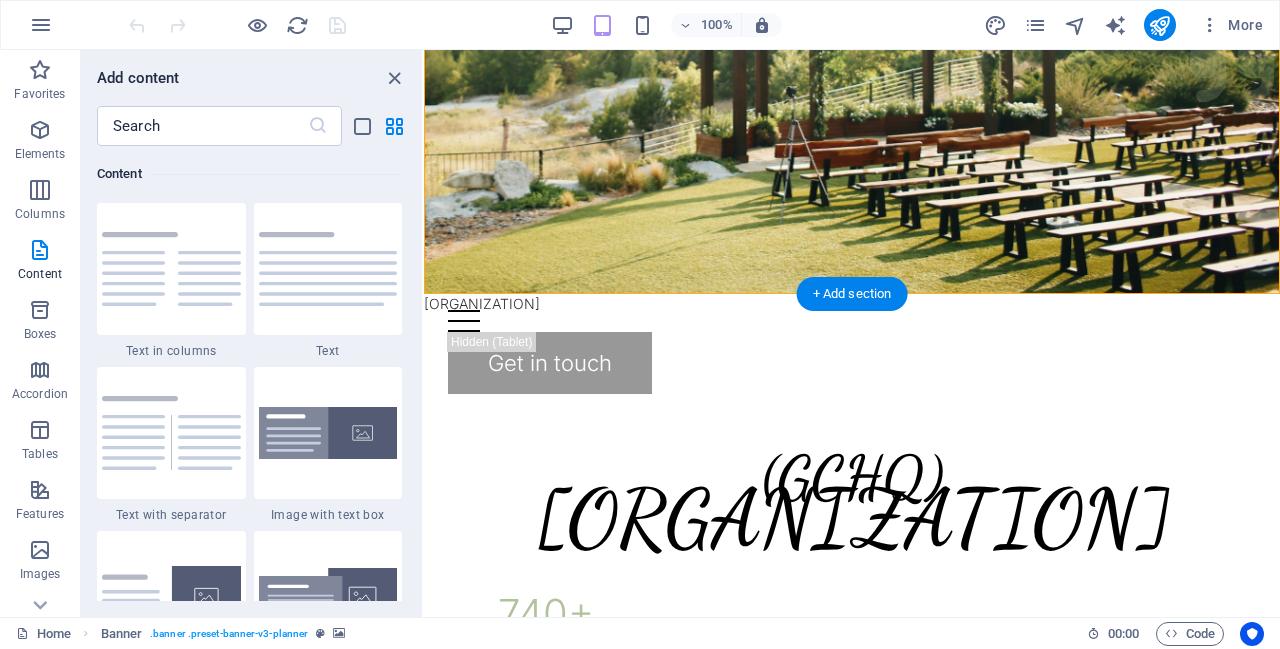 click on "+ Add section" at bounding box center (852, 294) 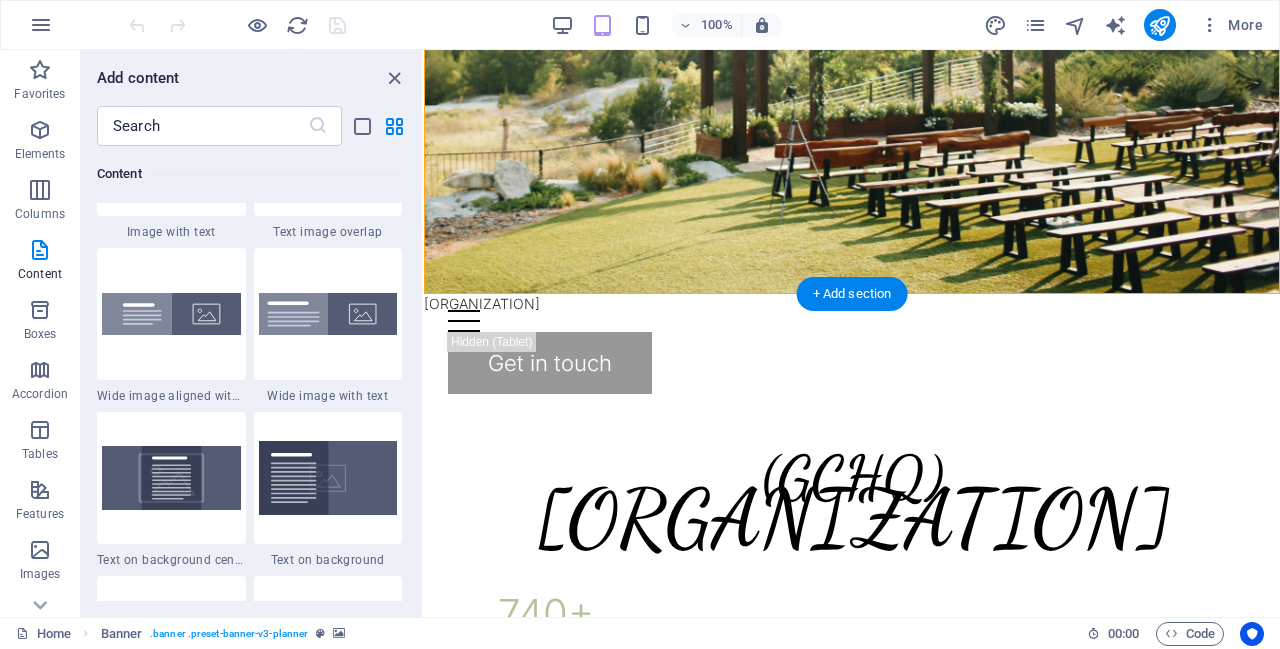 scroll, scrollTop: 3942, scrollLeft: 0, axis: vertical 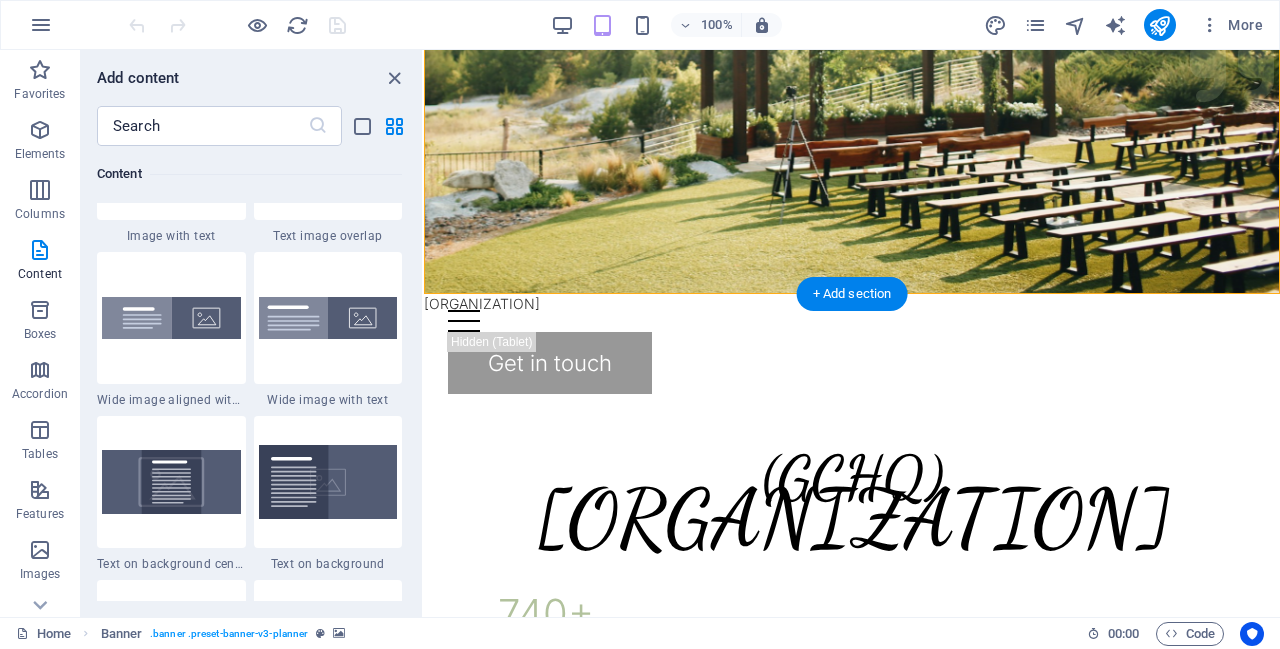 click at bounding box center [852, -86] 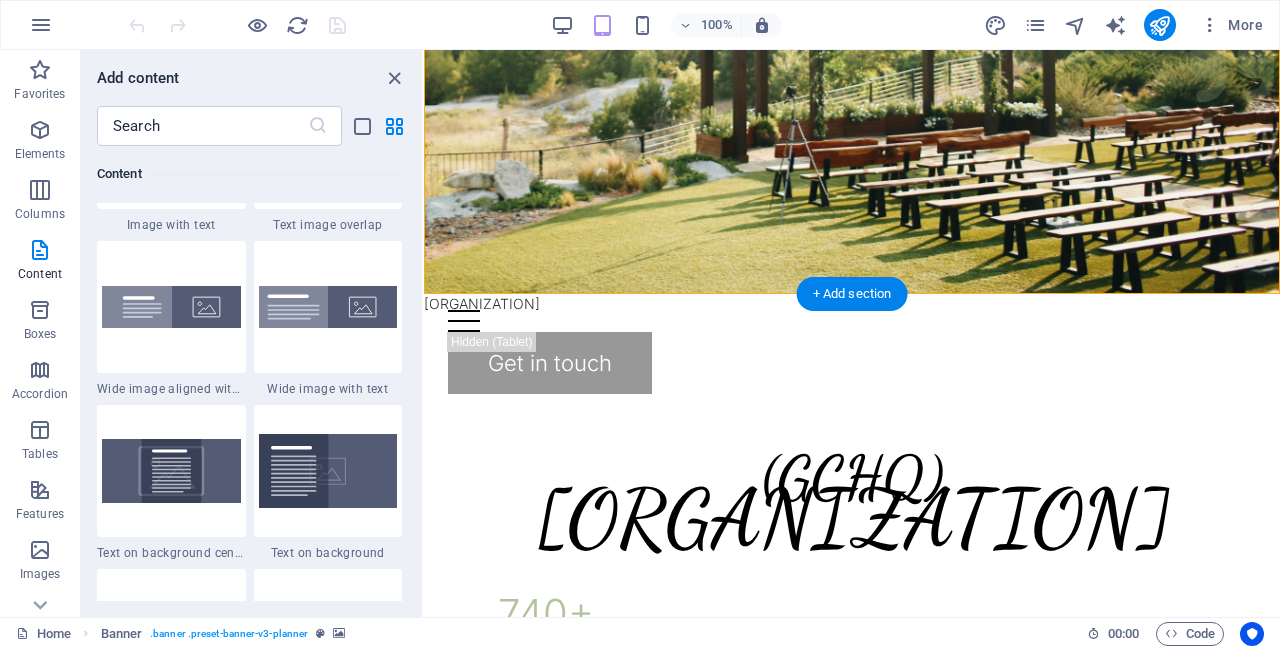 scroll, scrollTop: 3952, scrollLeft: 0, axis: vertical 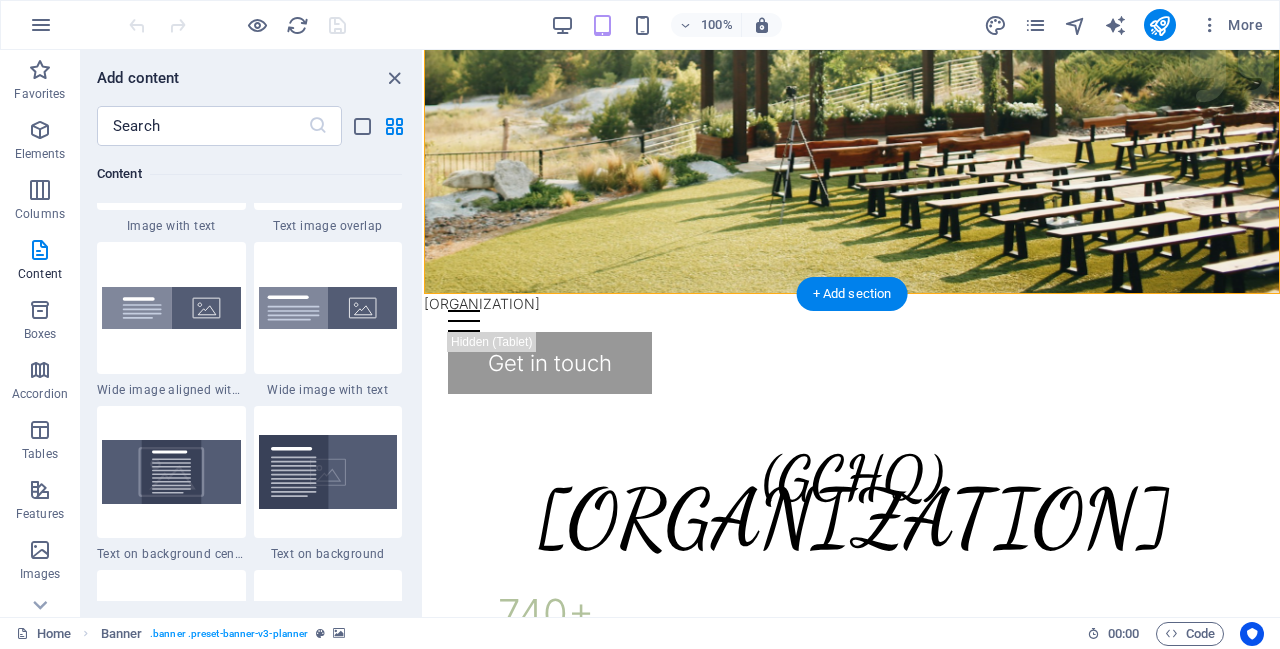 click at bounding box center (171, 308) 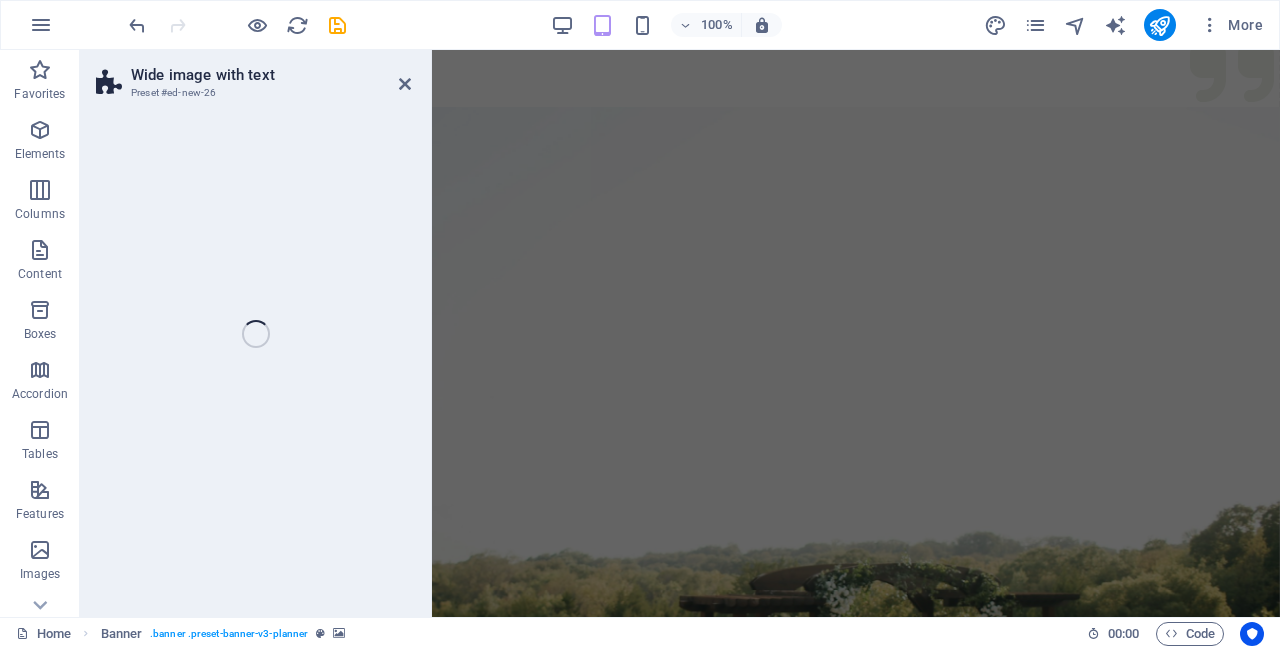 click on "Wide image with text Preset #ed-new-26
Drag here to replace the existing content. Press “Ctrl” if you want to create a new element.
H1   Banner   Container   Wide image with text" at bounding box center (680, 333) 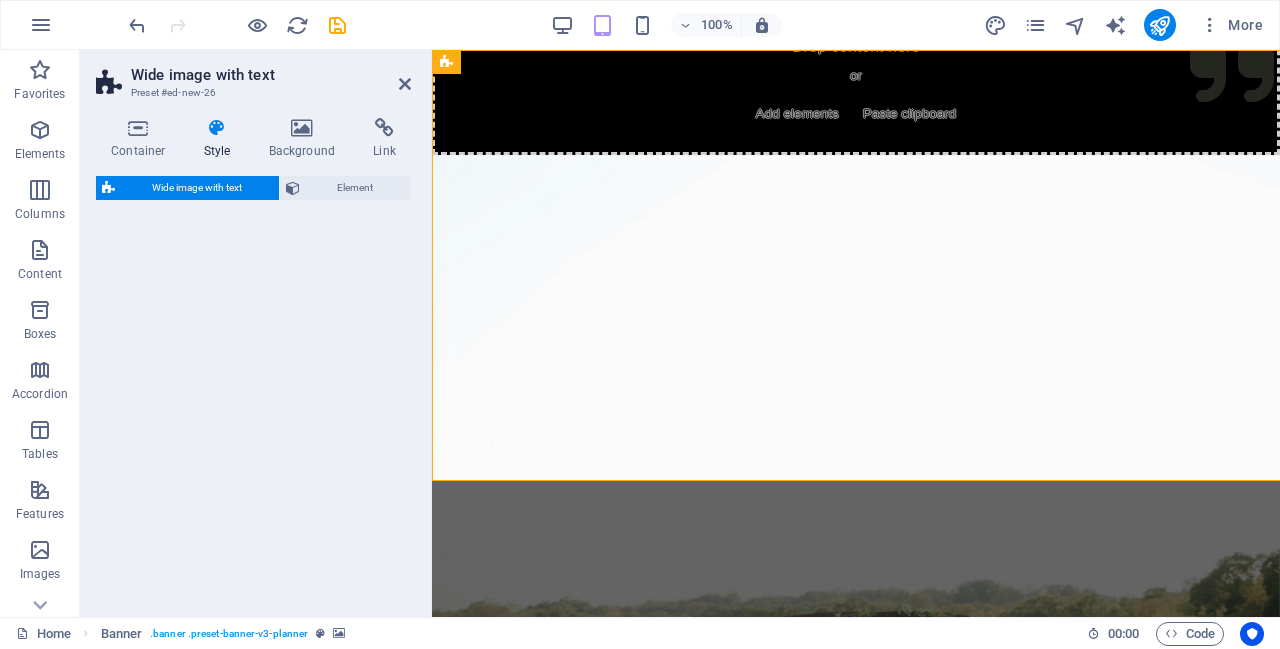 select on "%" 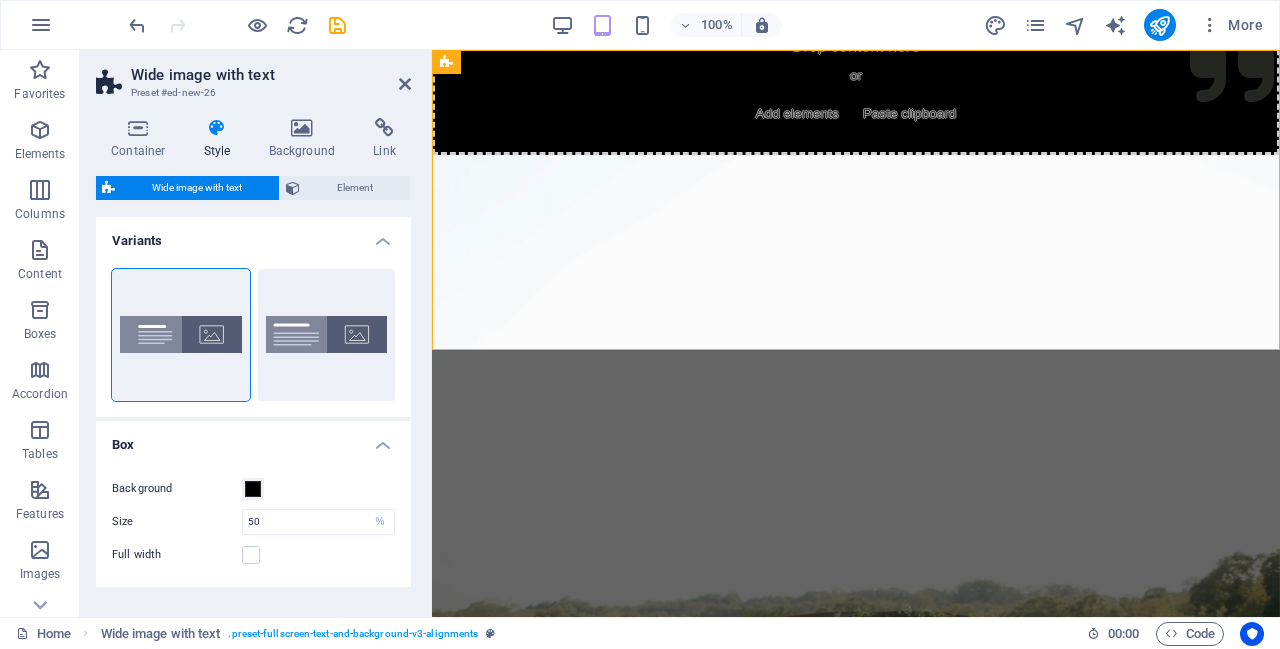 scroll, scrollTop: 0, scrollLeft: 0, axis: both 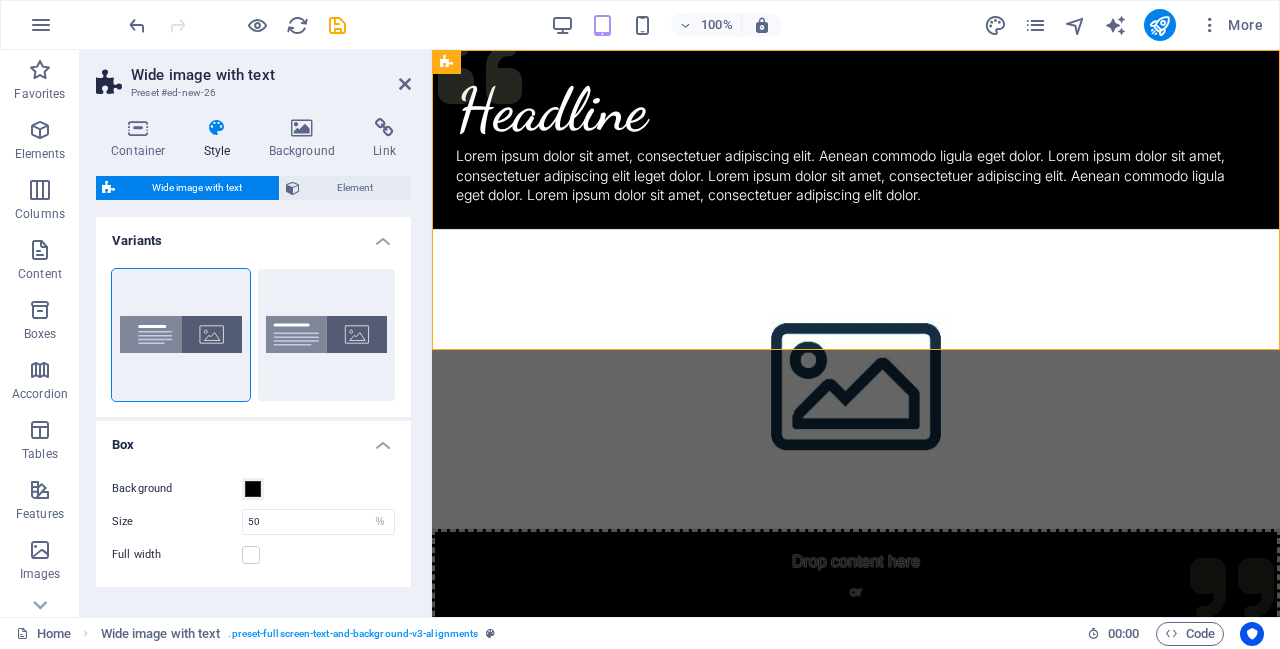 click on "Add elements" at bounding box center (797, 630) 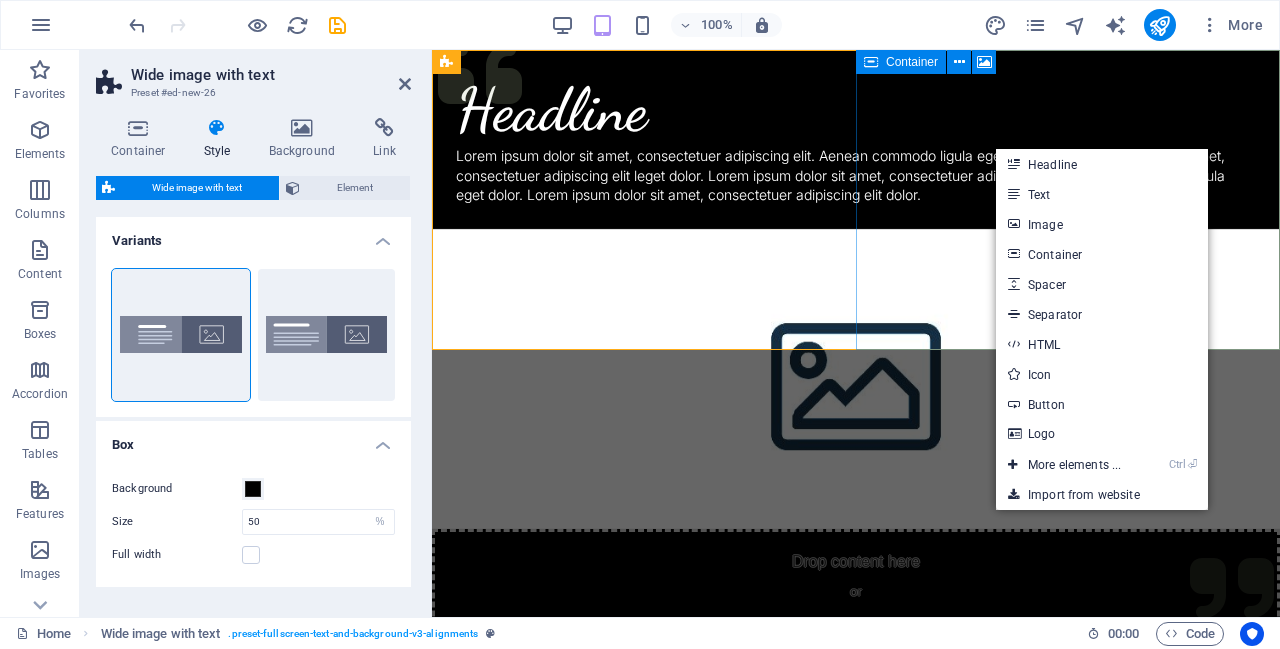 click on "Image" at bounding box center (1102, 224) 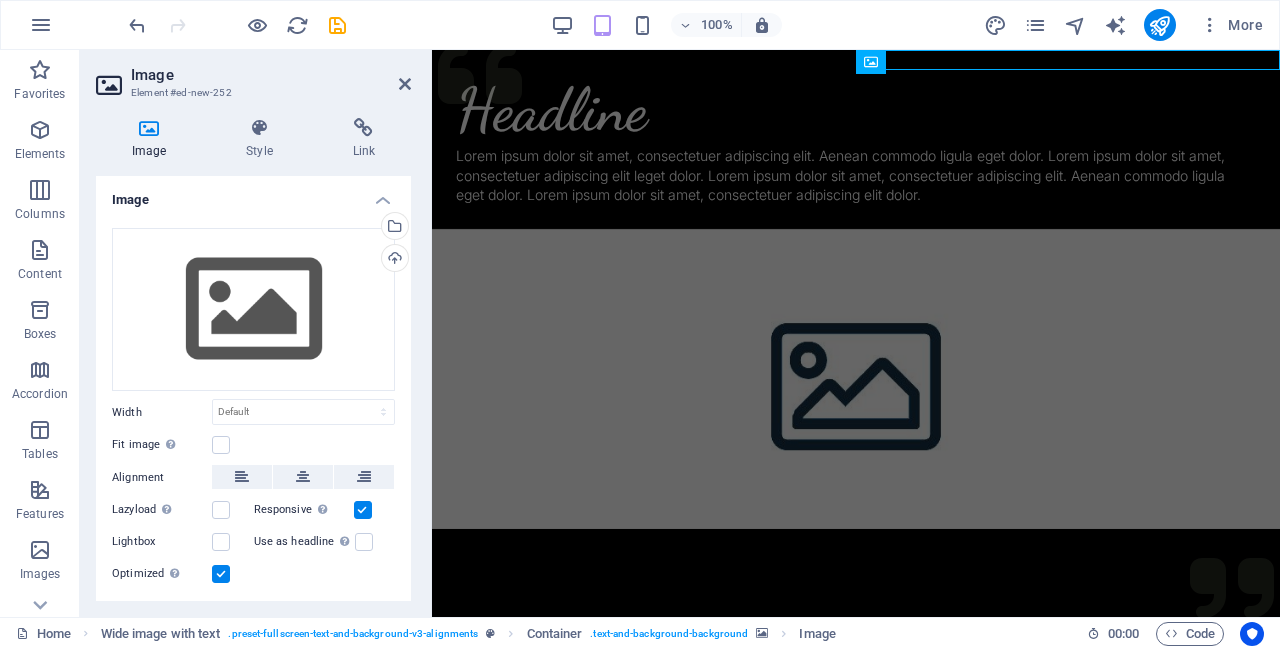 click at bounding box center [856, 379] 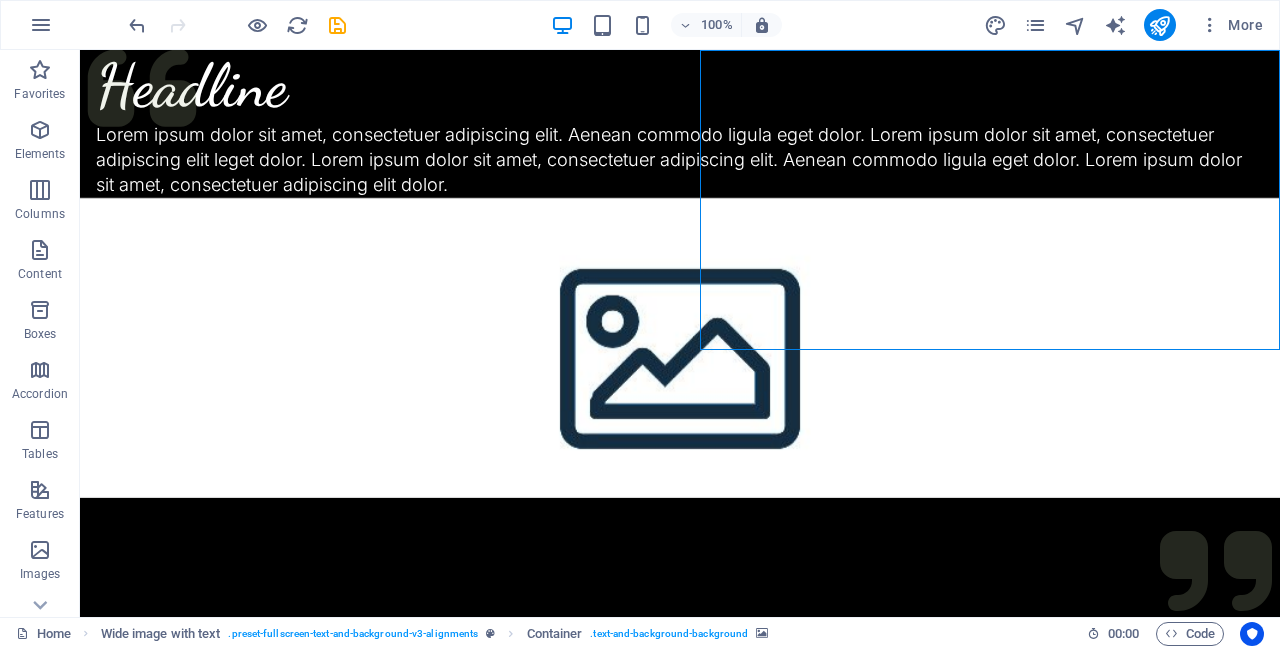click at bounding box center [680, 348] 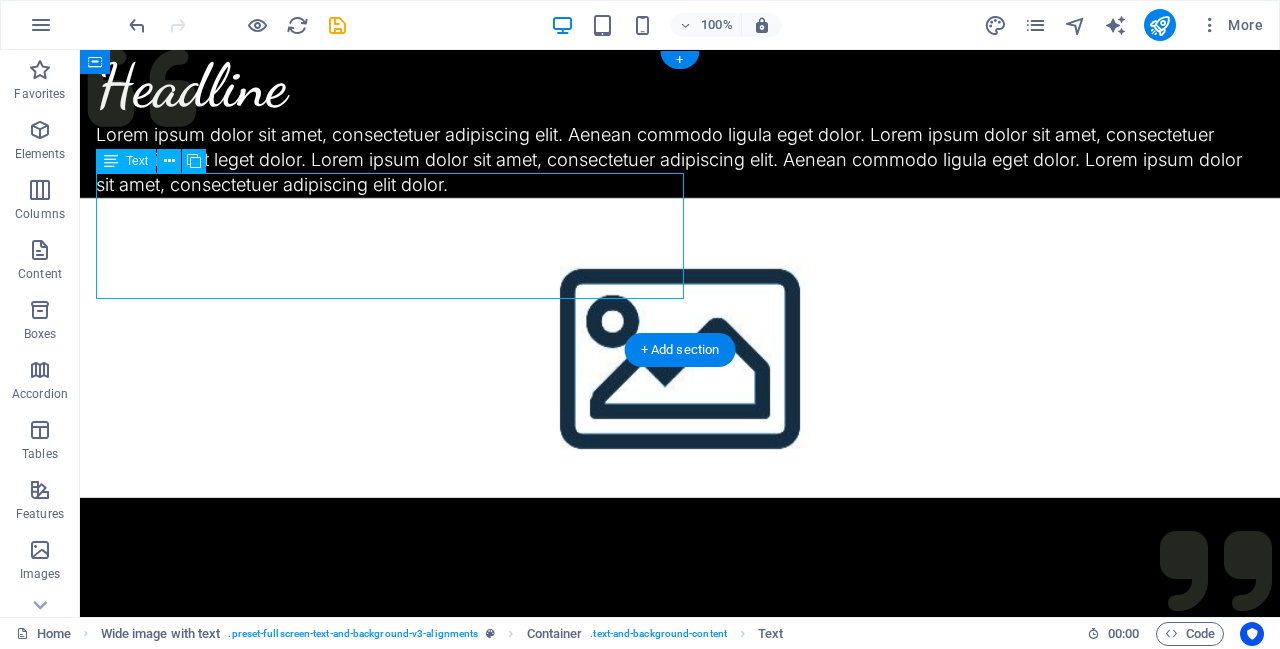 click on "Headline" at bounding box center [680, 86] 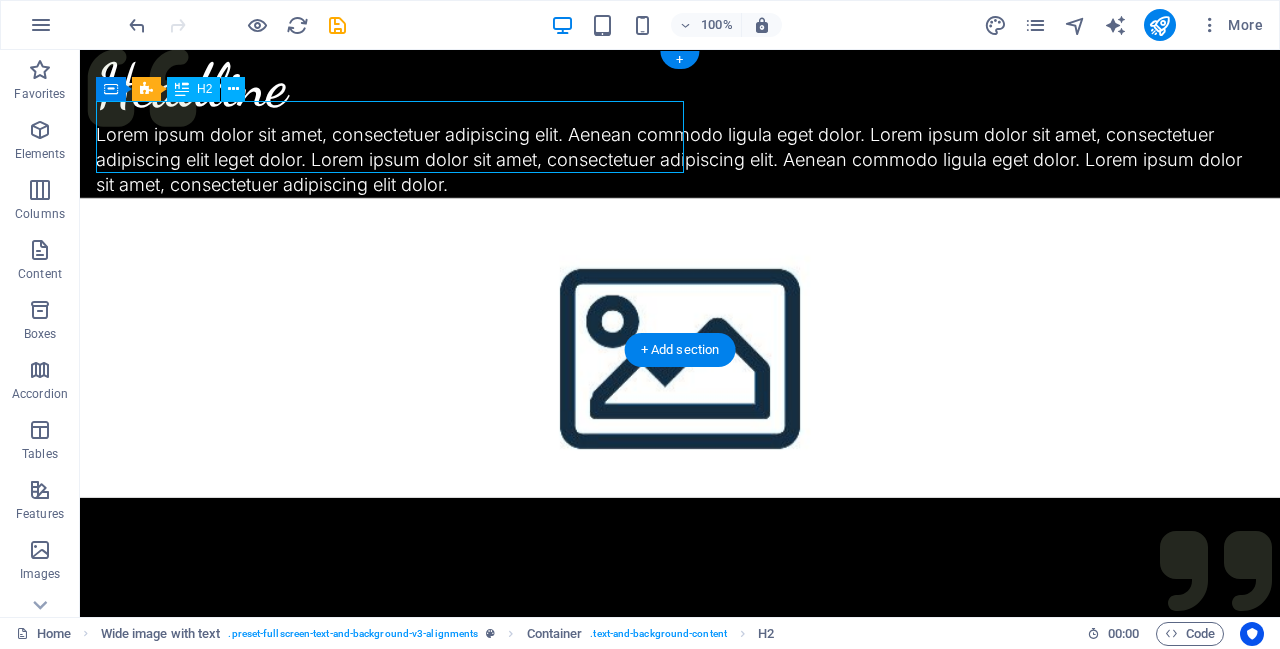click on "Container   Wide image with text   H2" at bounding box center (177, 89) 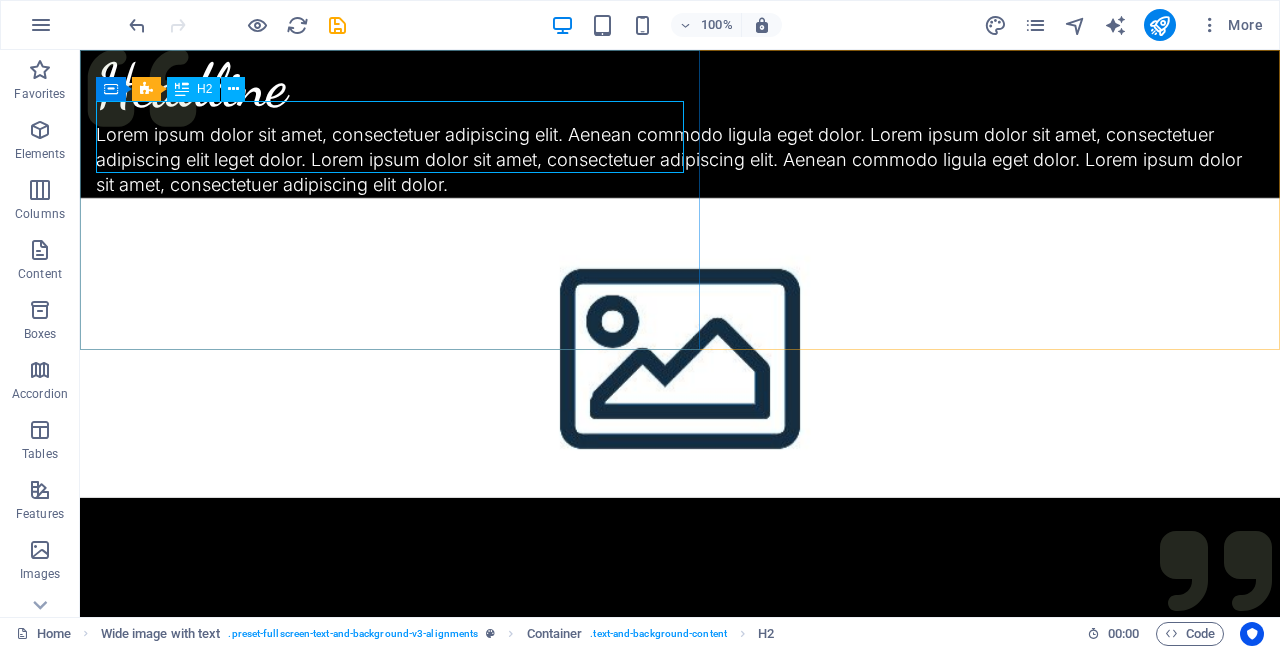 click at bounding box center (233, 89) 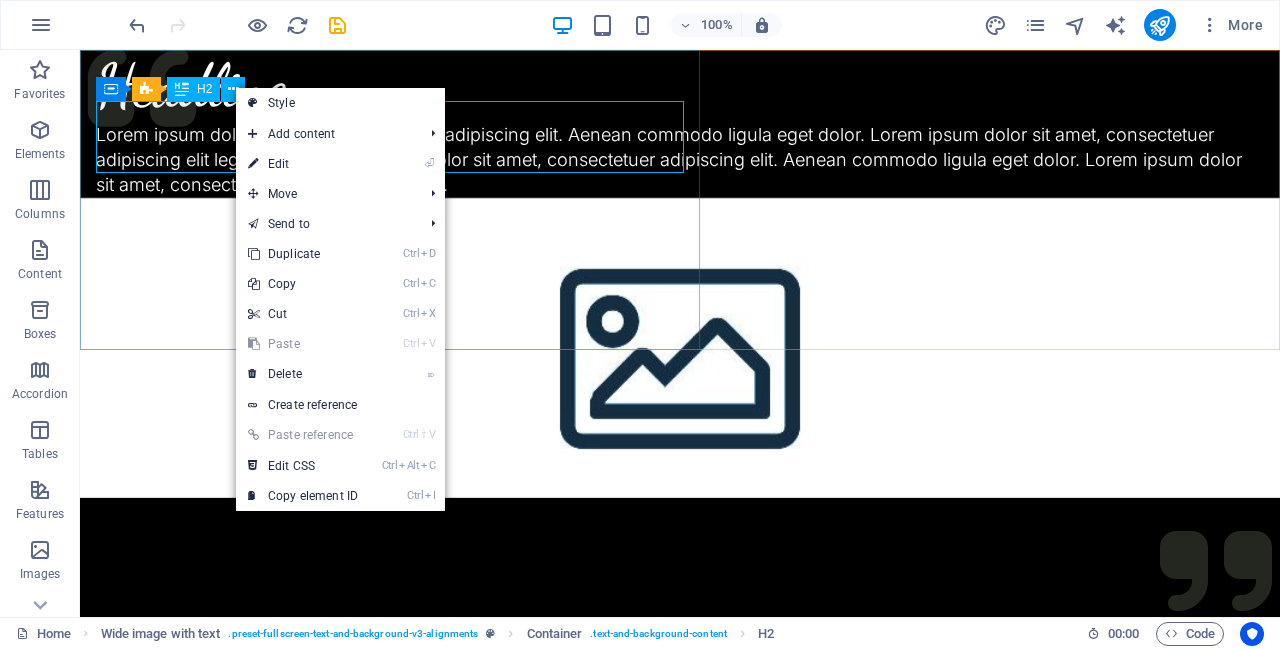 click on "⏎  Edit" at bounding box center (303, 164) 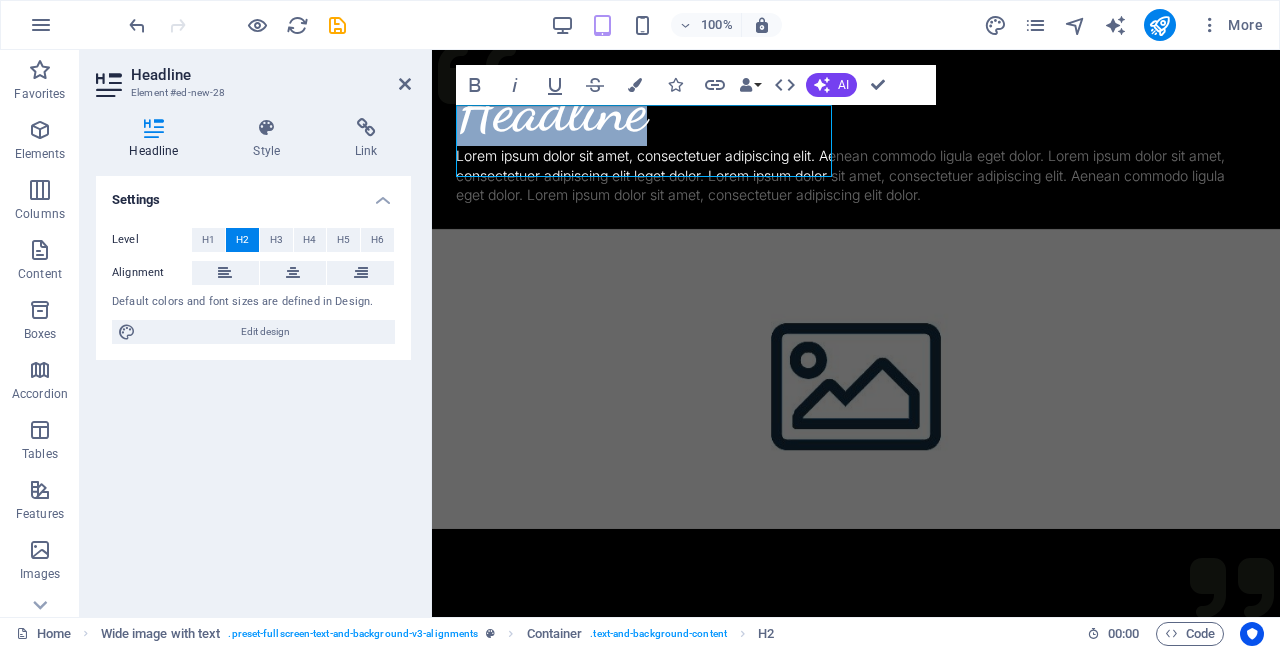 type 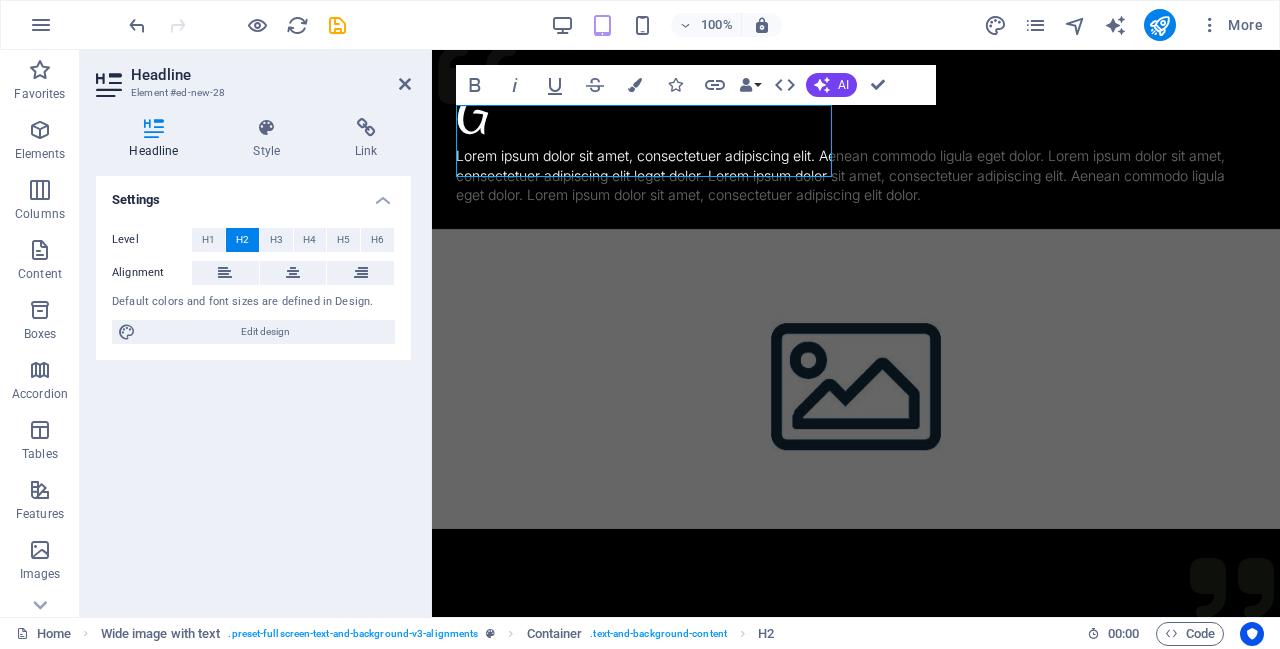 click on "Data Bindings" at bounding box center (750, 85) 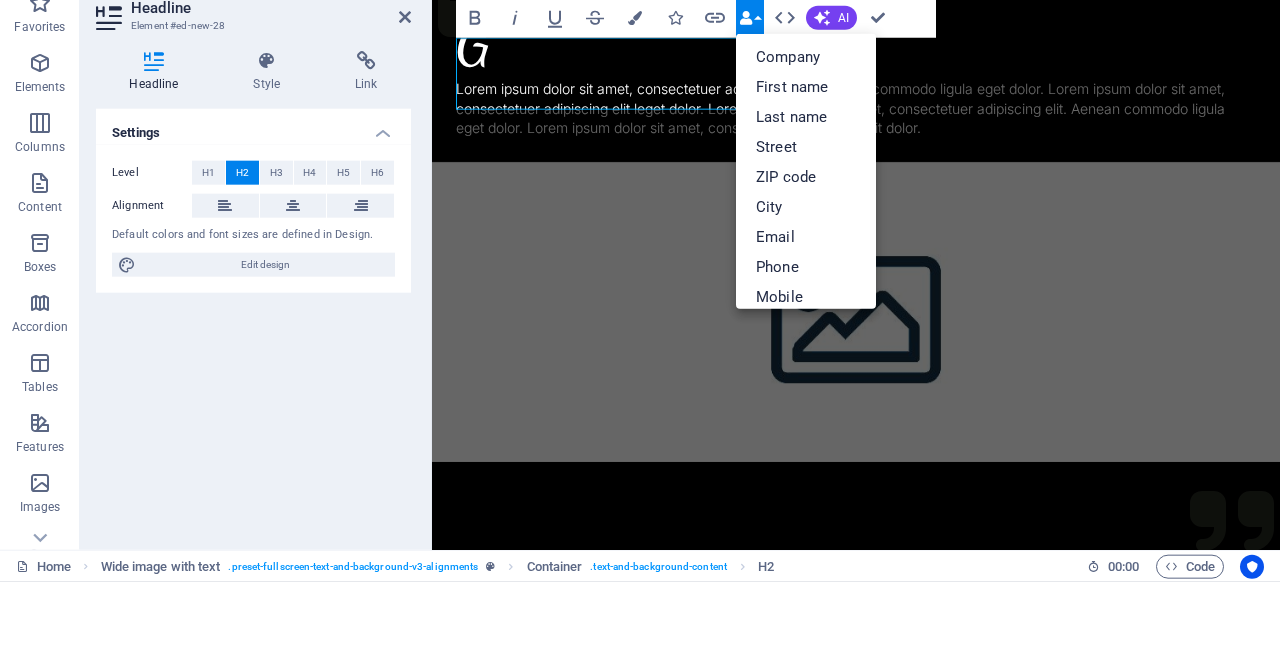 click on "Edit design" at bounding box center [265, 332] 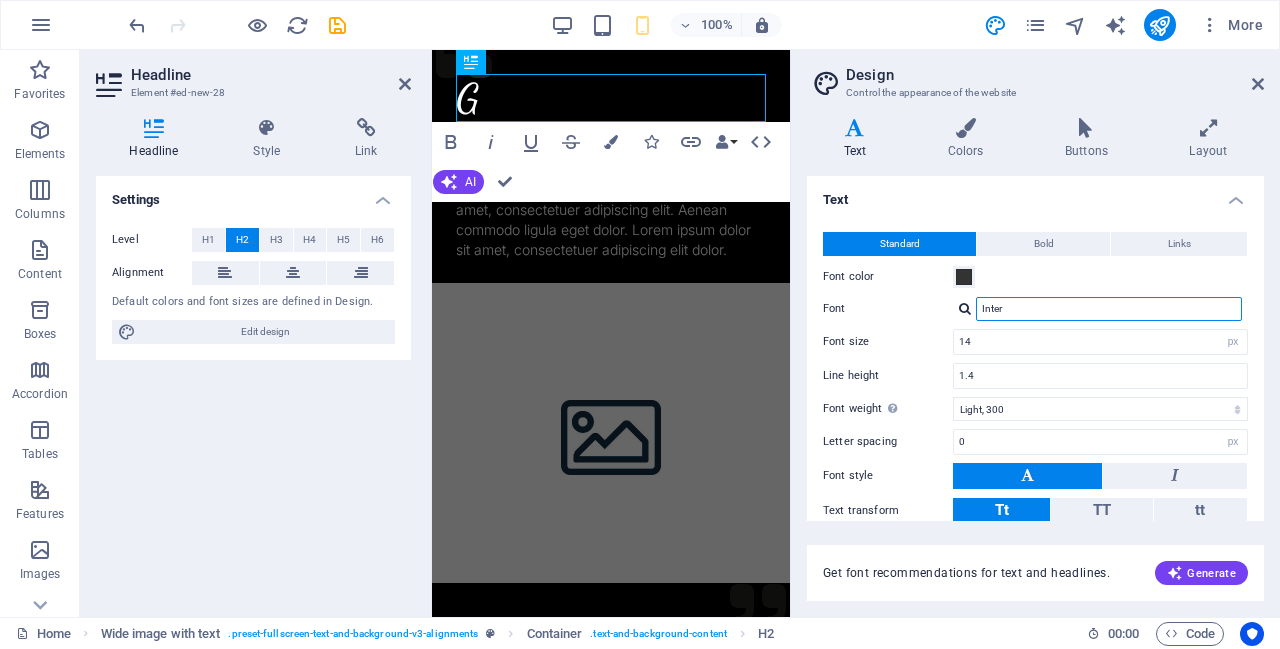 click on "Inter" at bounding box center (1109, 309) 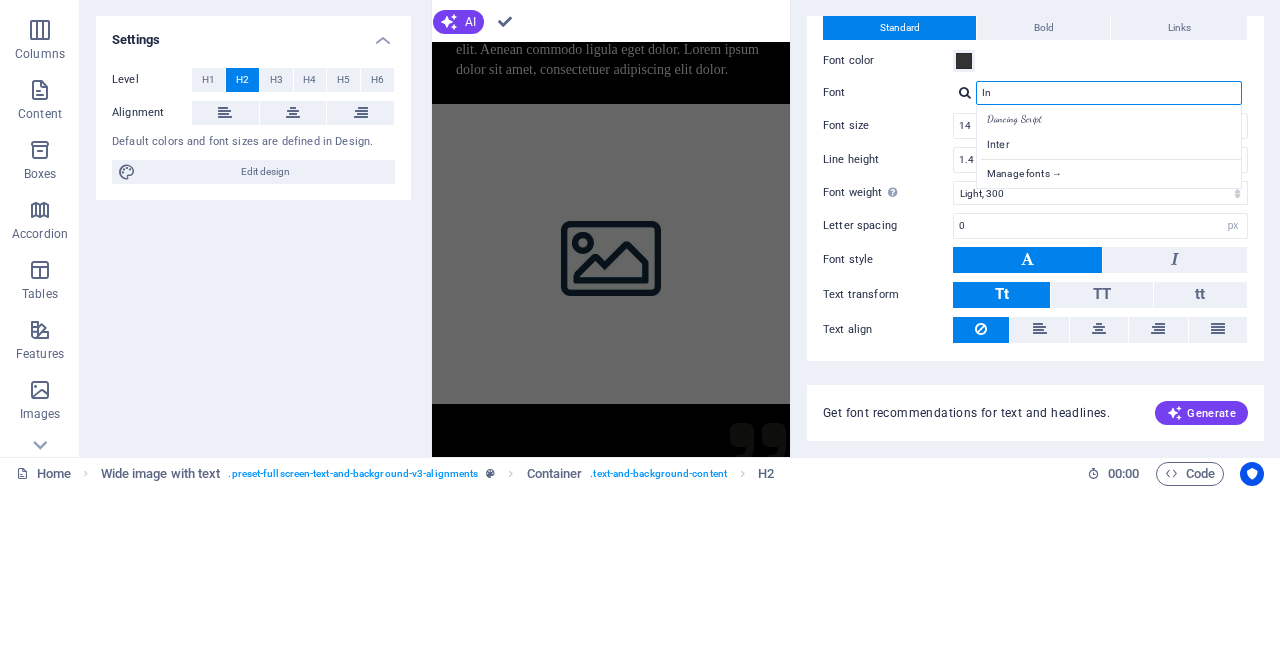 scroll, scrollTop: 55, scrollLeft: 0, axis: vertical 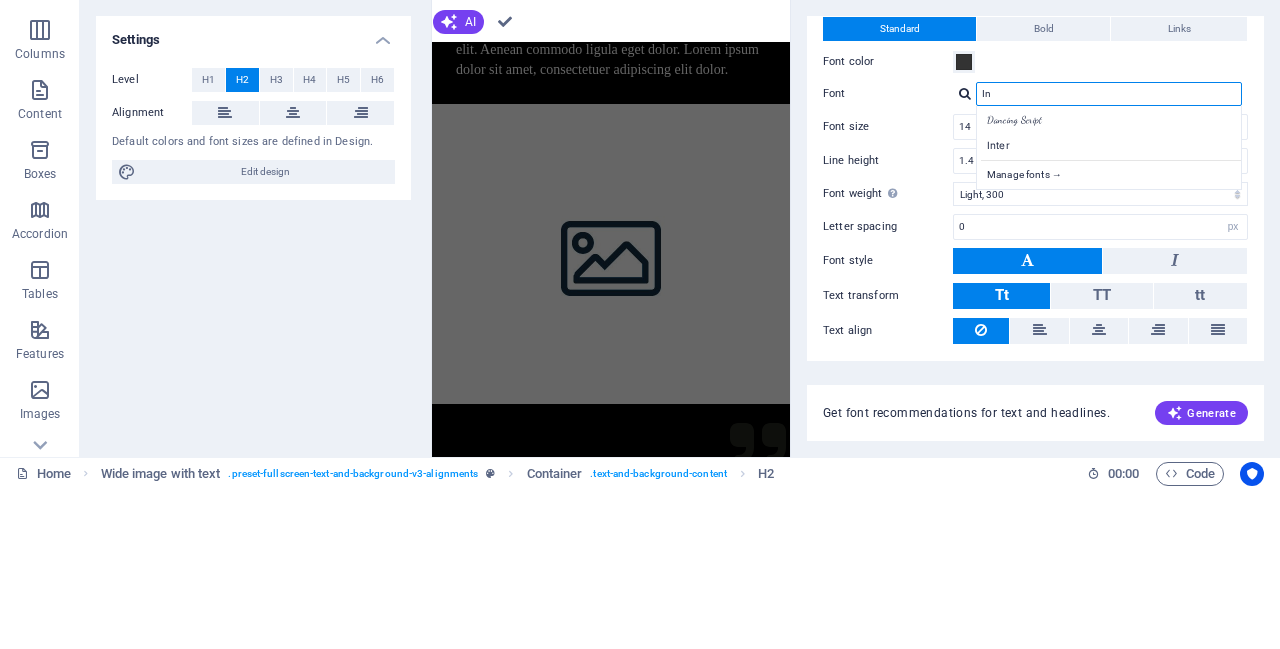 type on "In" 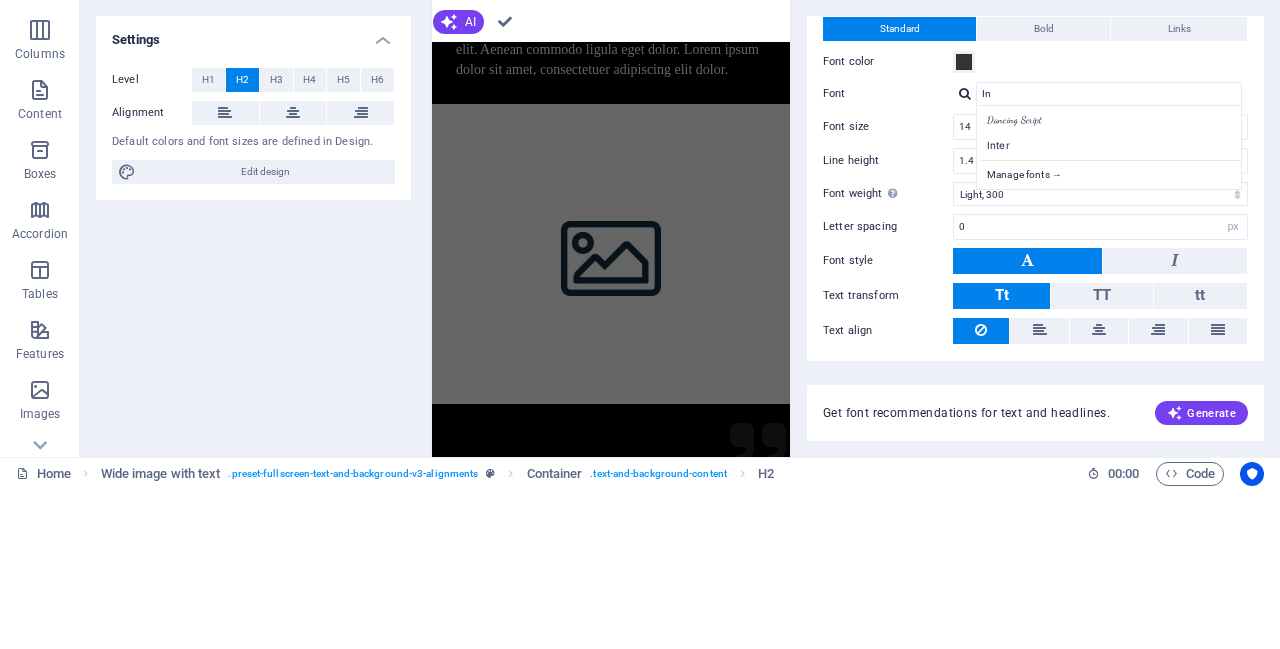 click on "Manage fonts →" at bounding box center [1113, 332] 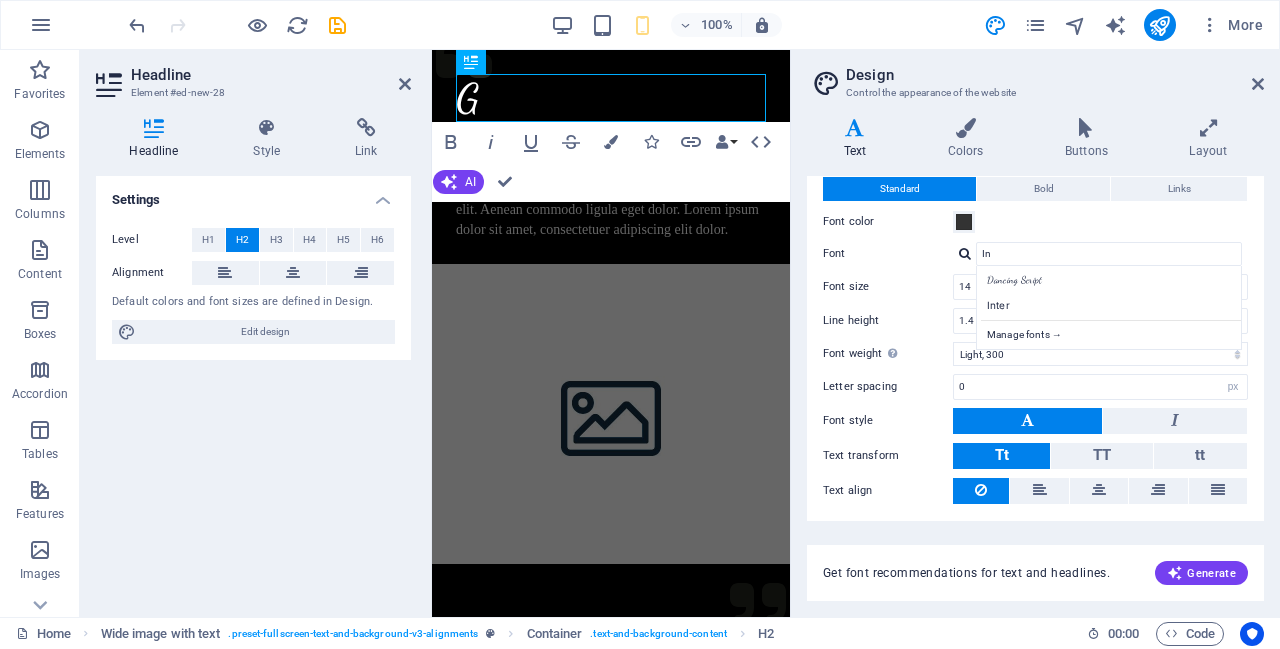 select on "popularity" 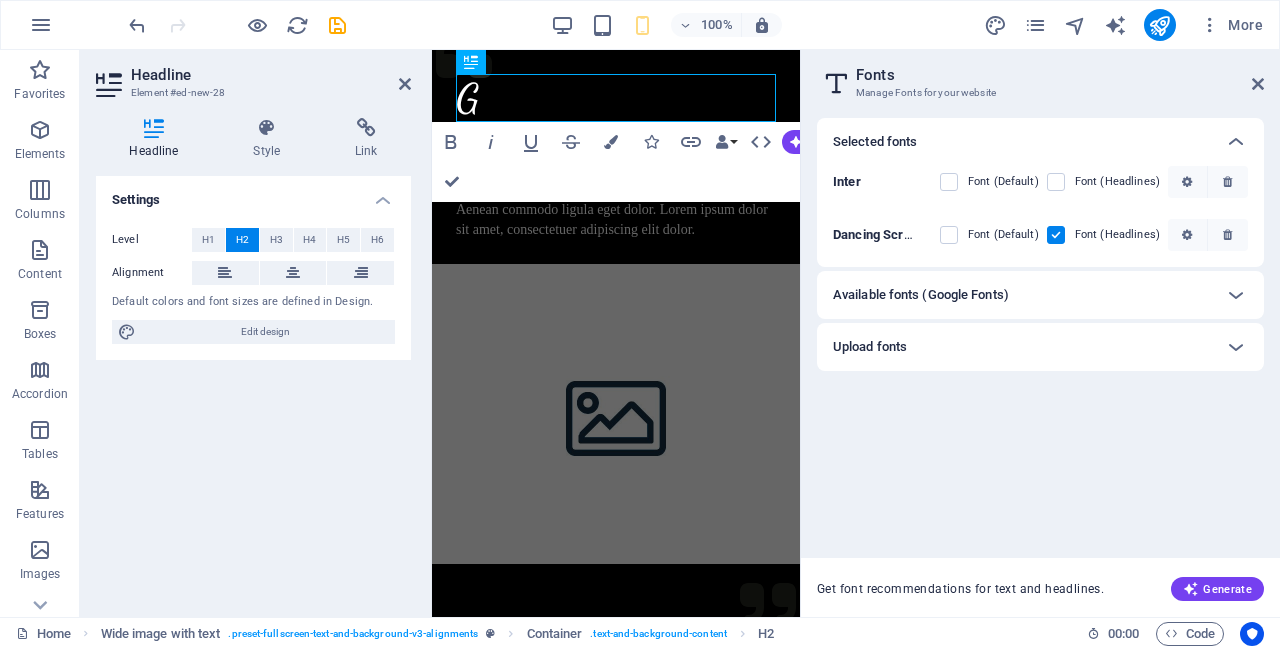 click at bounding box center (1236, 295) 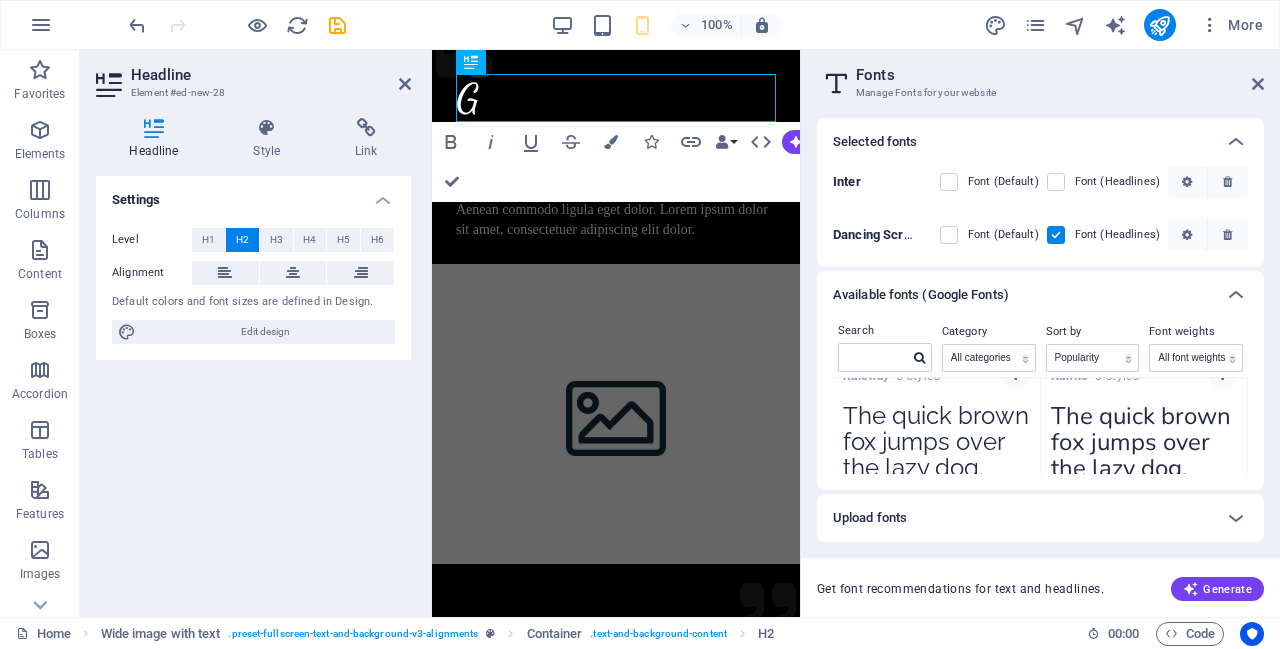 scroll, scrollTop: 959, scrollLeft: 0, axis: vertical 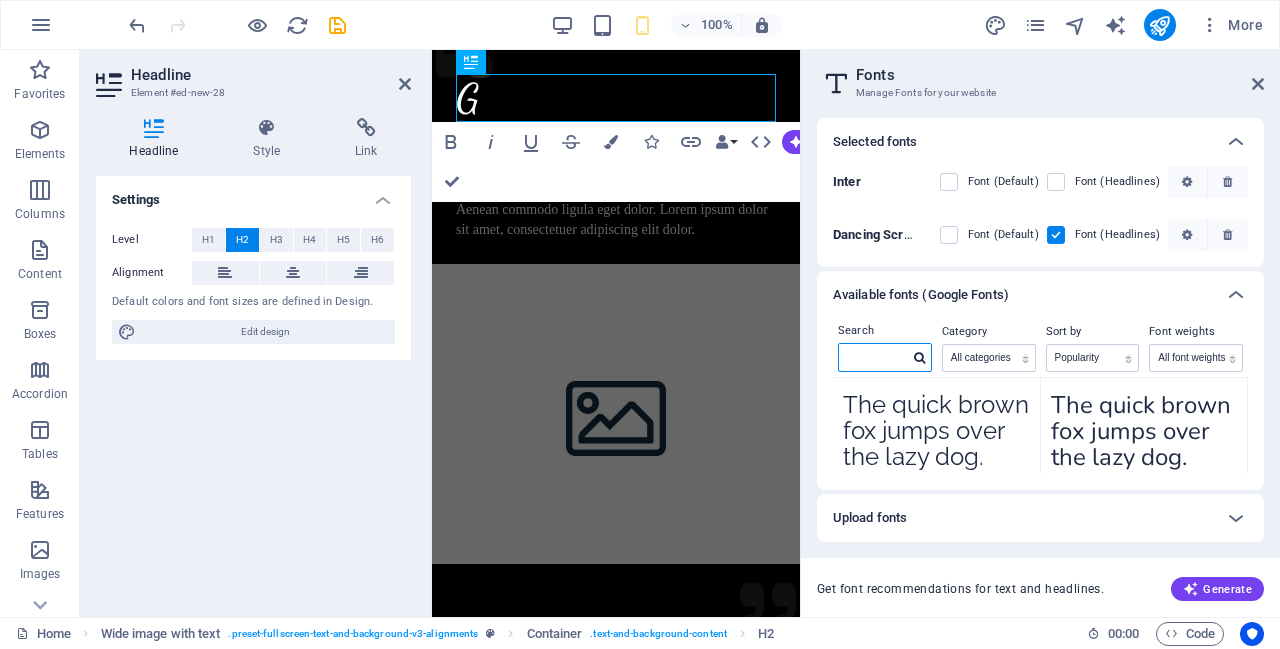 click at bounding box center (874, 357) 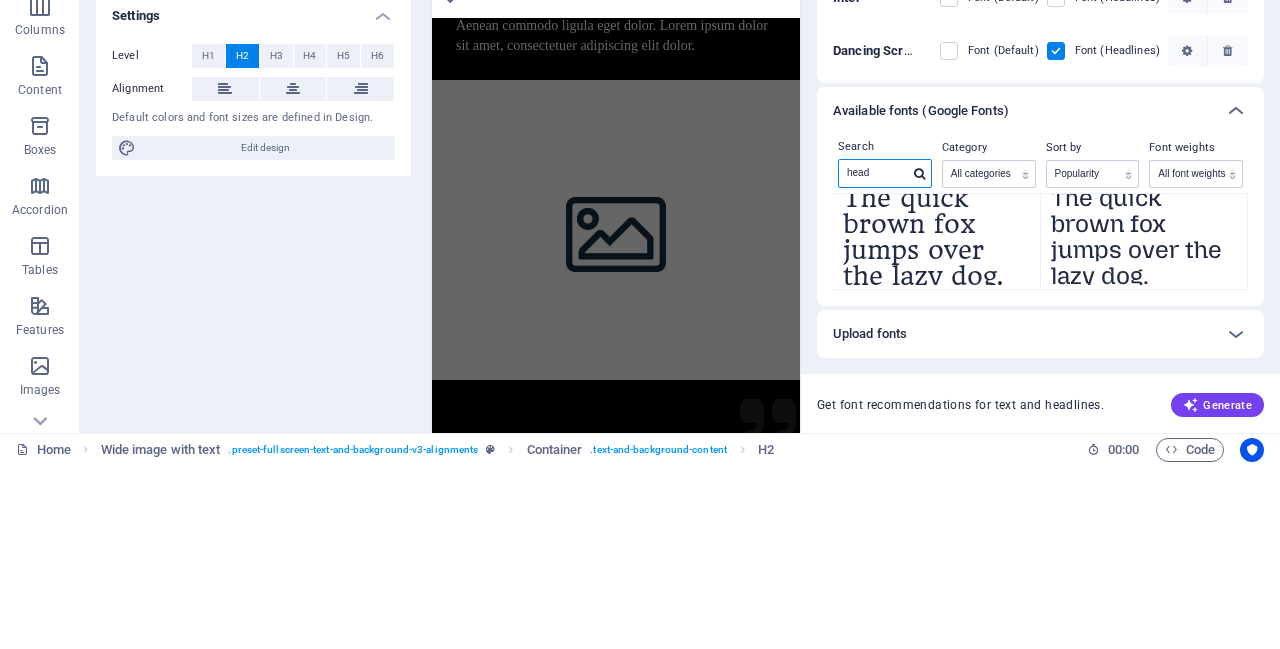 scroll, scrollTop: 56, scrollLeft: 0, axis: vertical 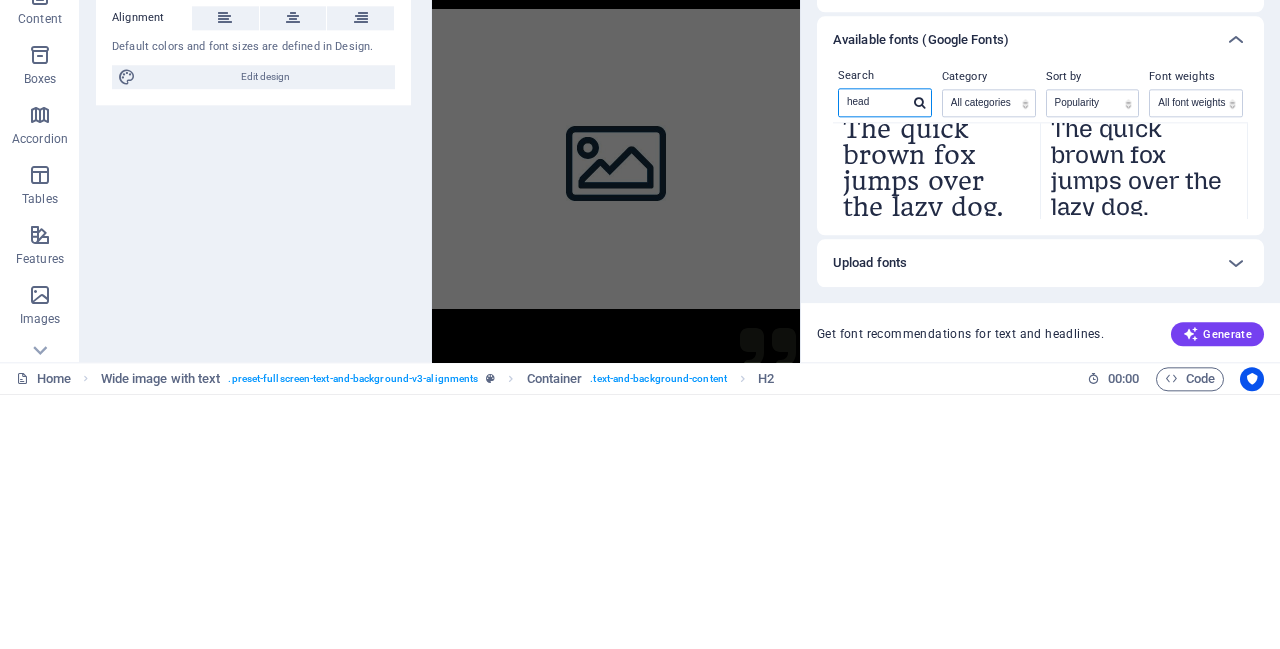 type on "head" 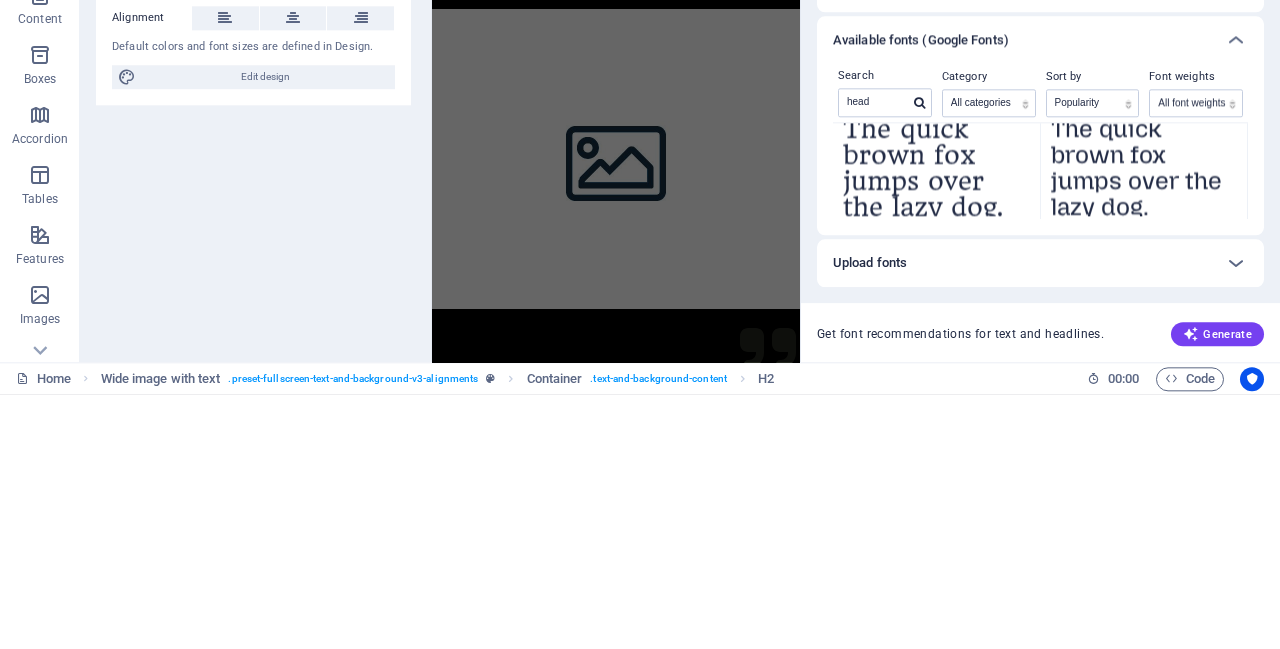 click on "The quick brown fox jumps over the lazy dog." at bounding box center (936, 416) 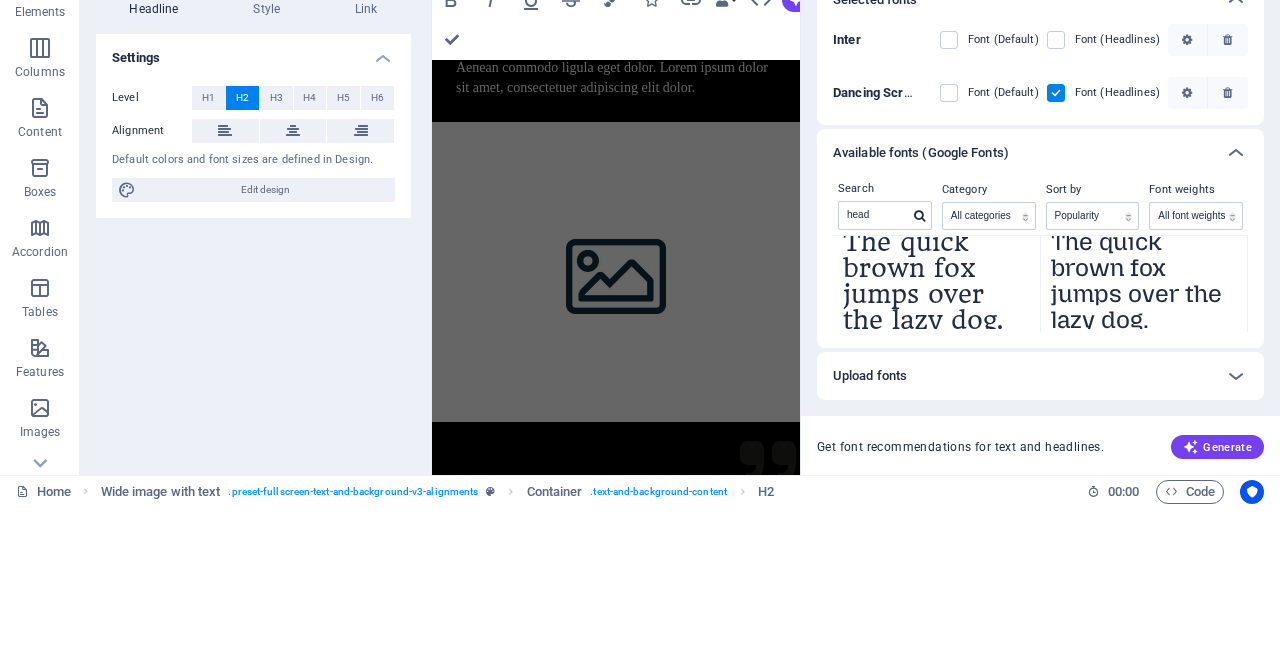 click on "The quick brown fox jumps over the lazy dog." at bounding box center (936, 416) 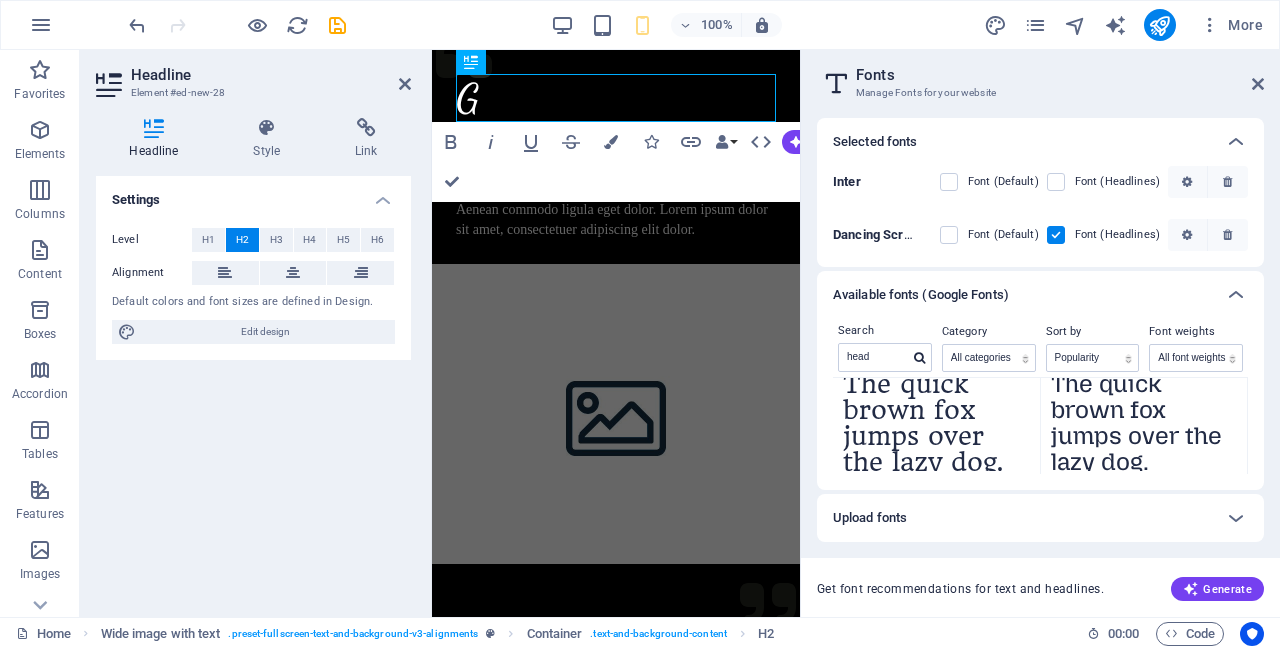 click on "Generate" at bounding box center [1217, 589] 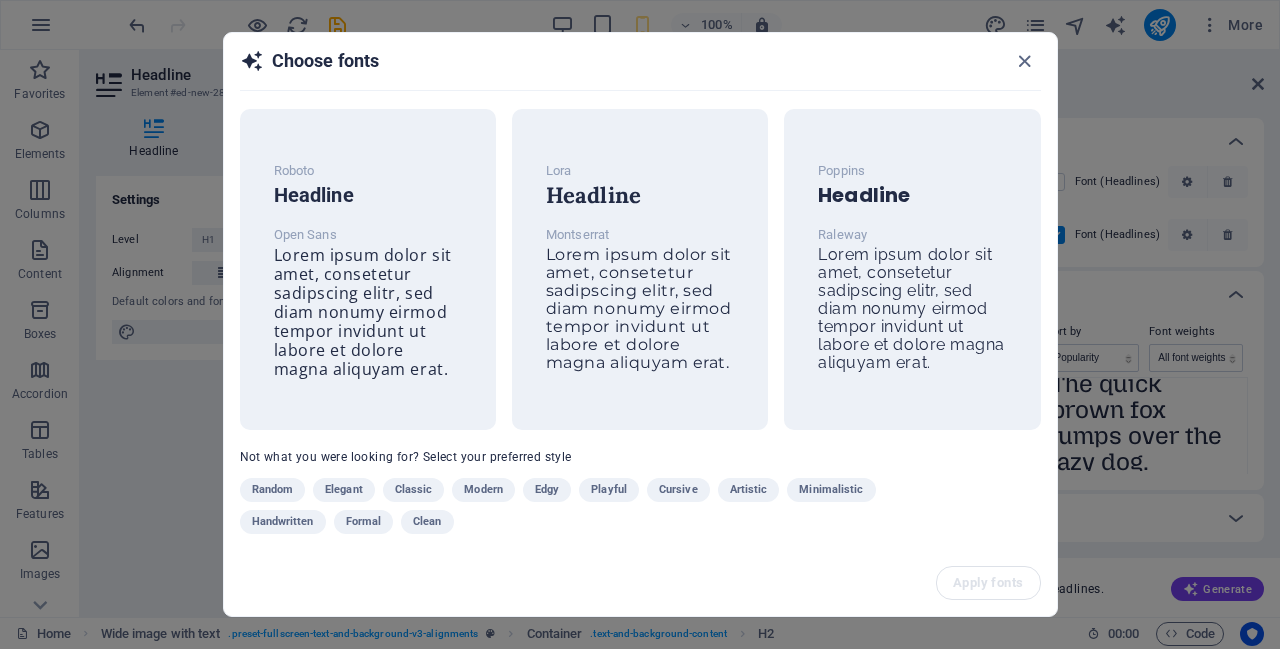 click on "Headline" at bounding box center (640, 195) 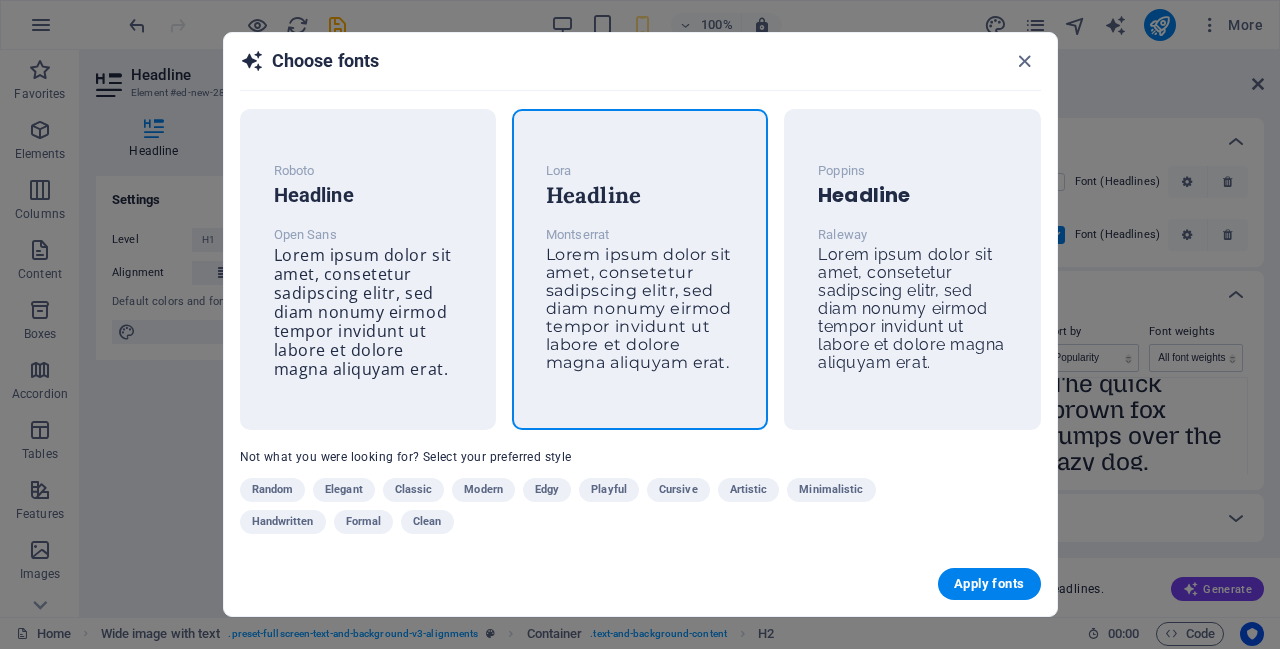 click on "Apply fonts" at bounding box center [989, 584] 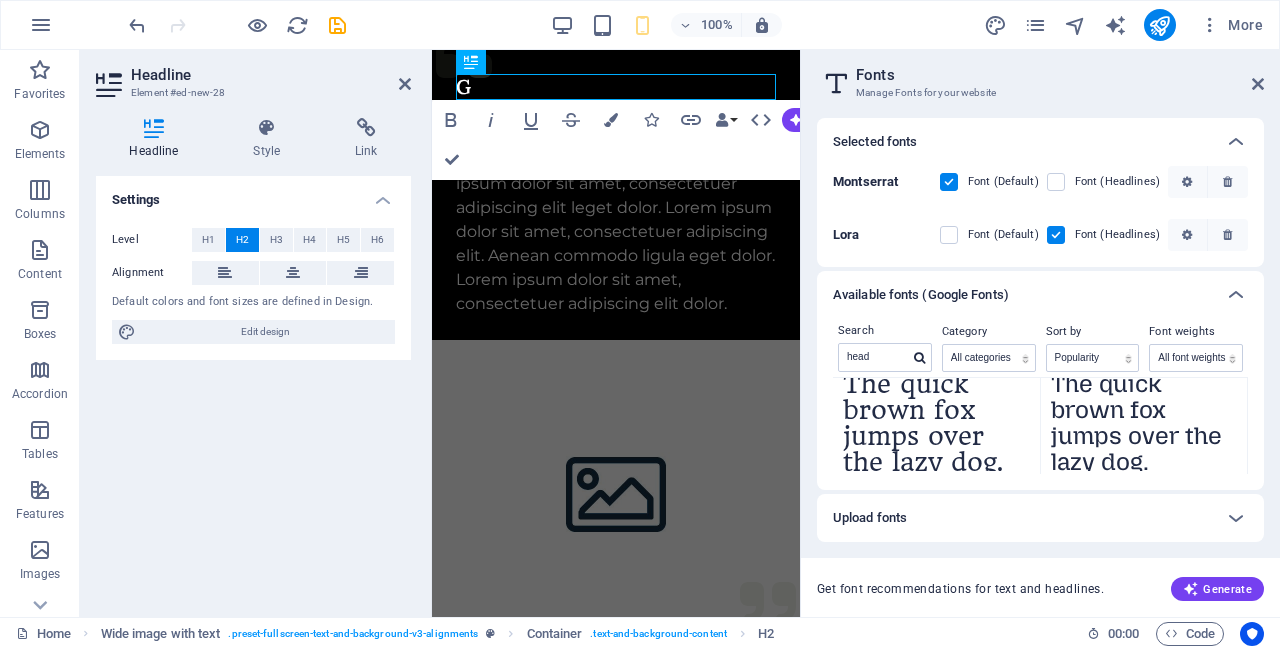 click on "G" at bounding box center (616, 87) 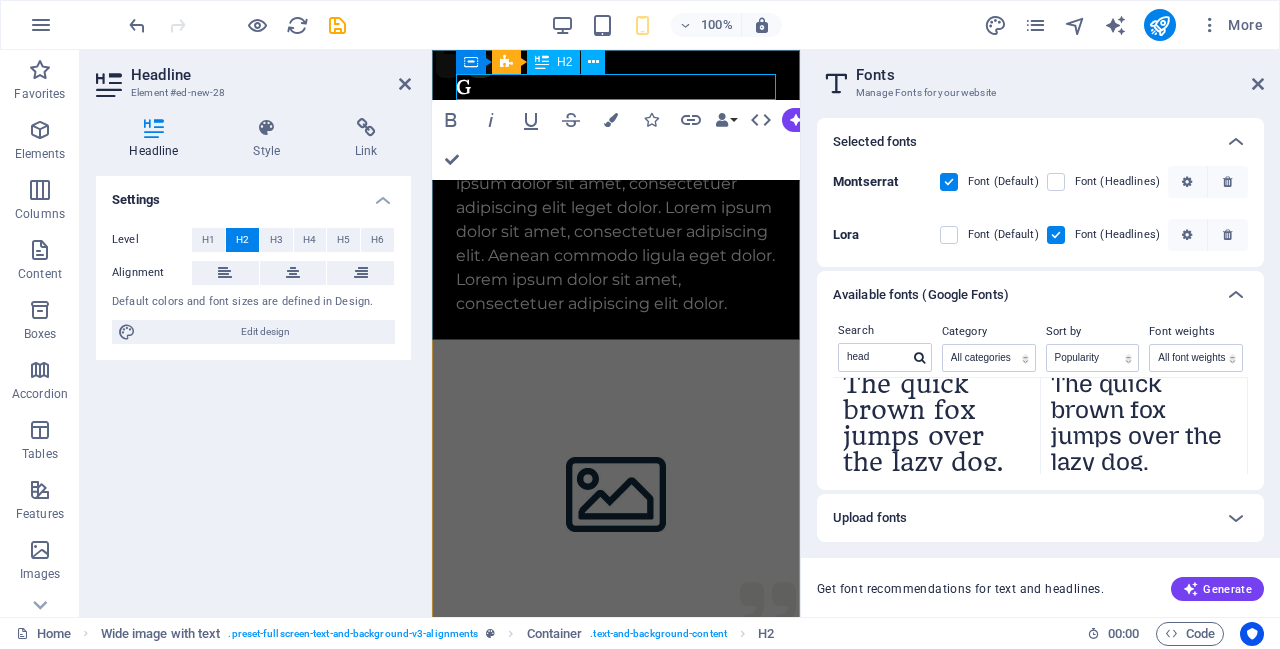 click on "G" at bounding box center [616, 87] 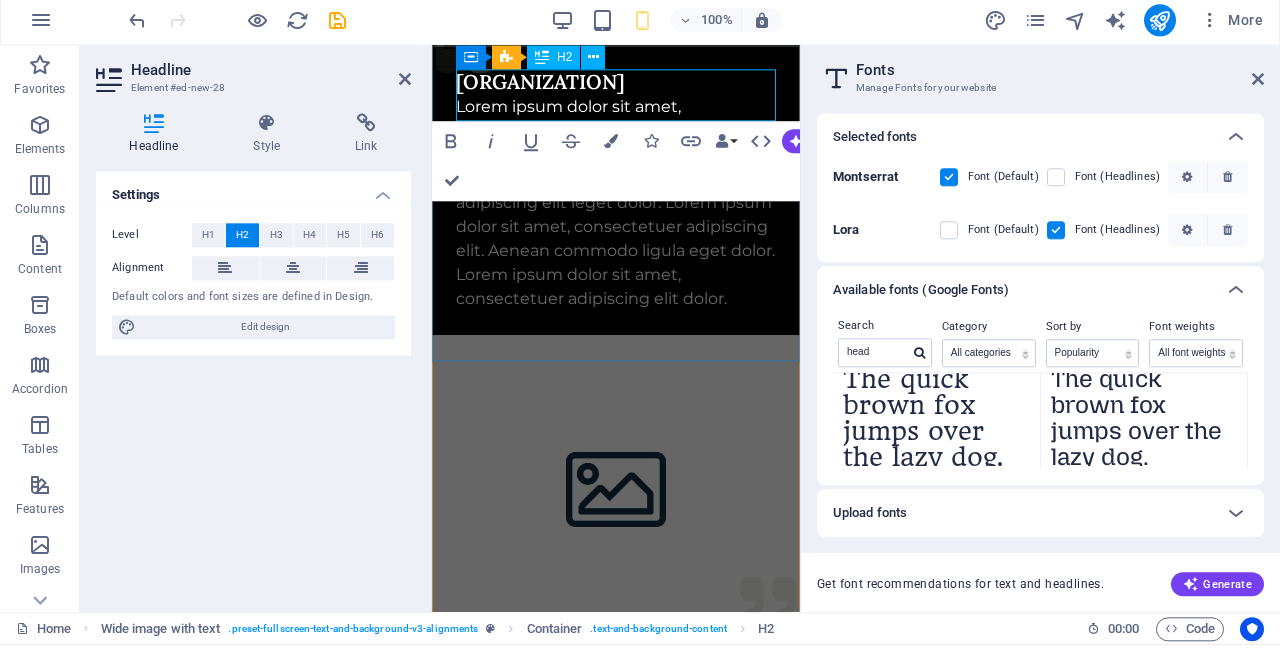click at bounding box center [1258, 84] 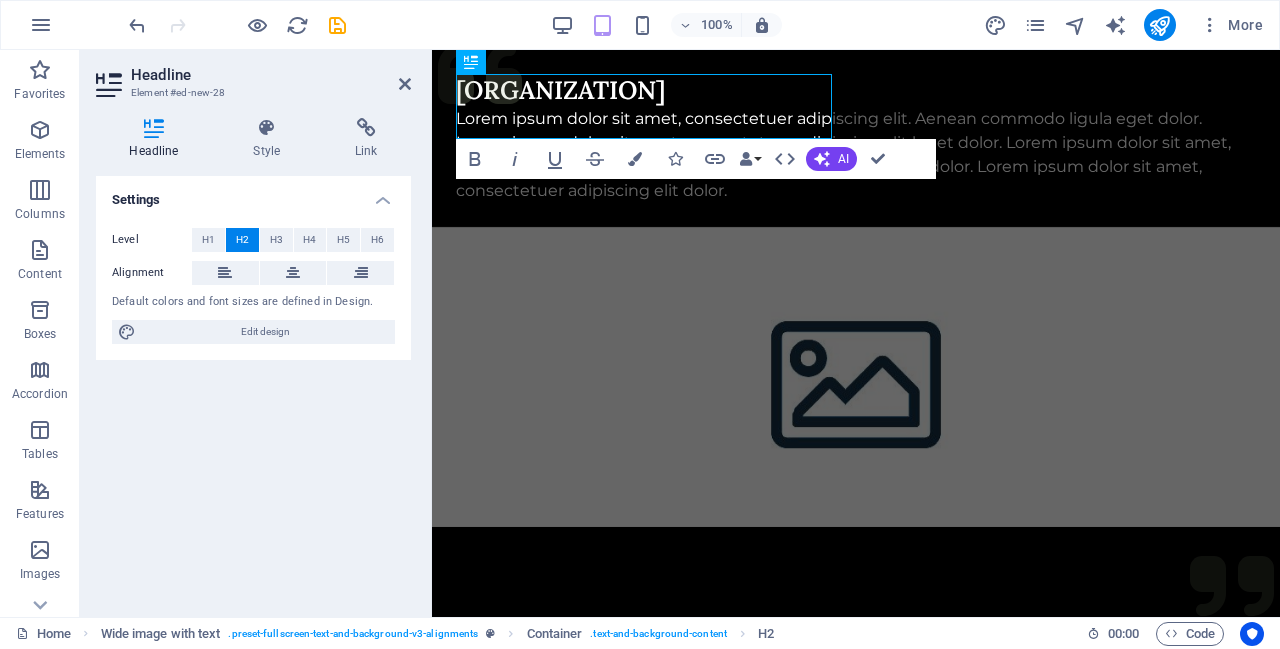 click on "[ORGANIZATION]" at bounding box center [856, 90] 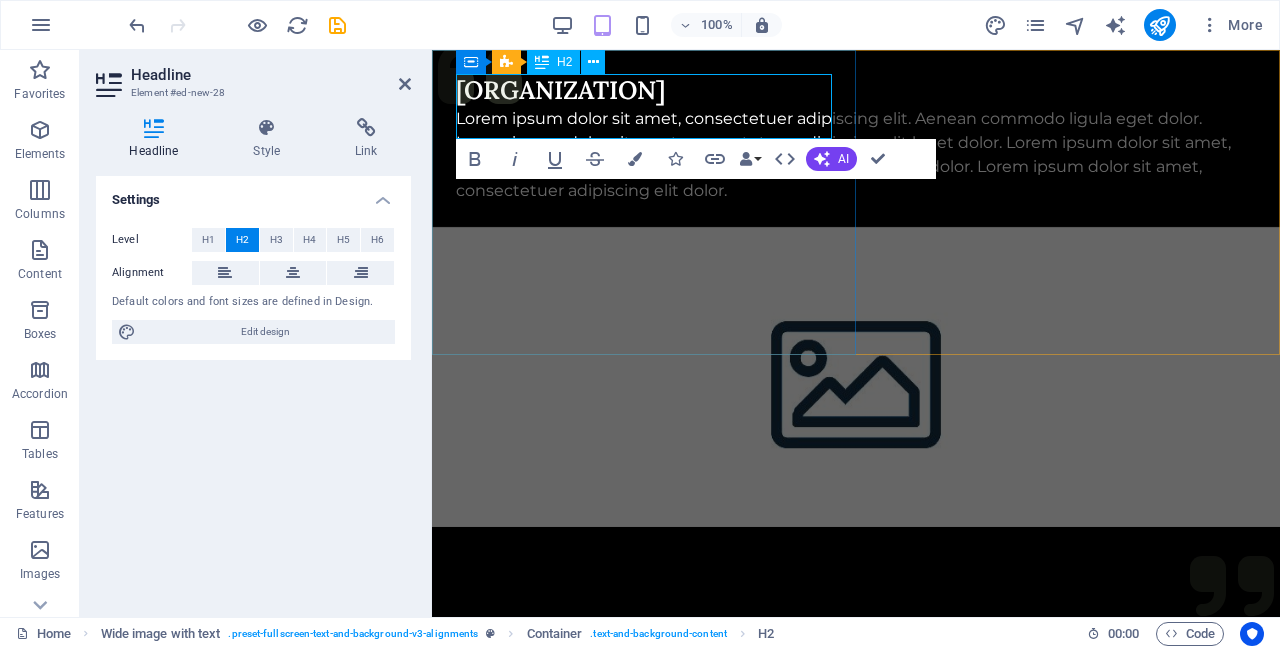click at bounding box center [593, 62] 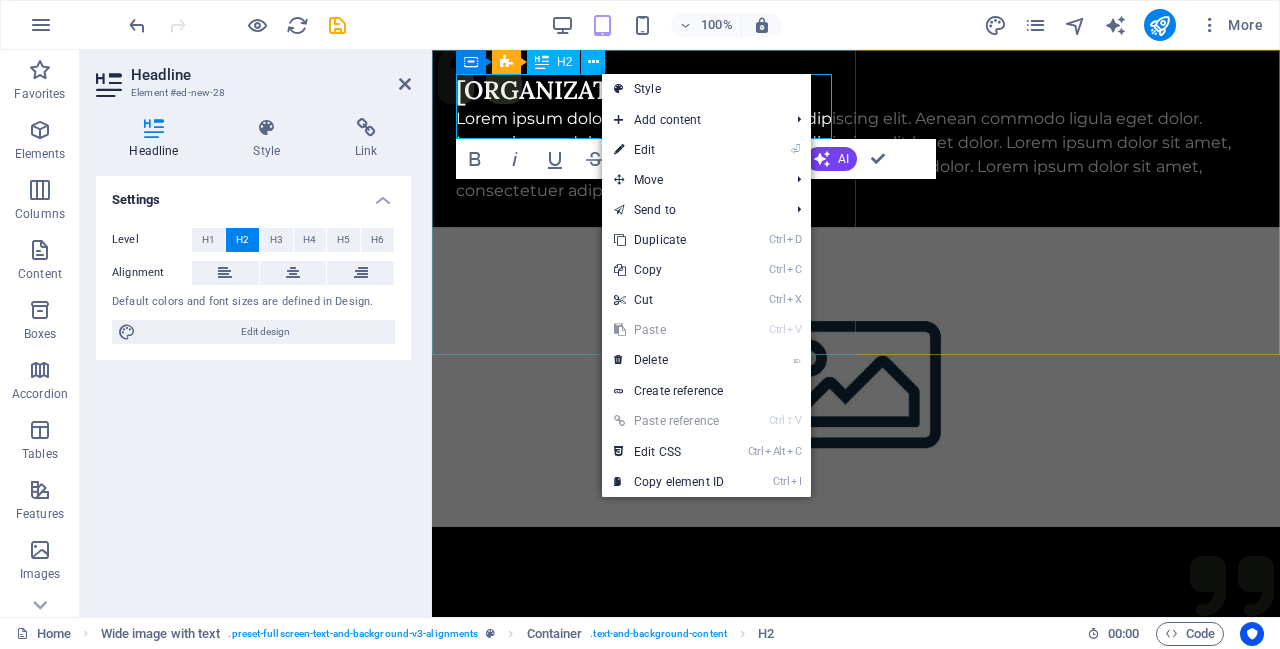 click on "[ORGANIZATION]" at bounding box center [856, 90] 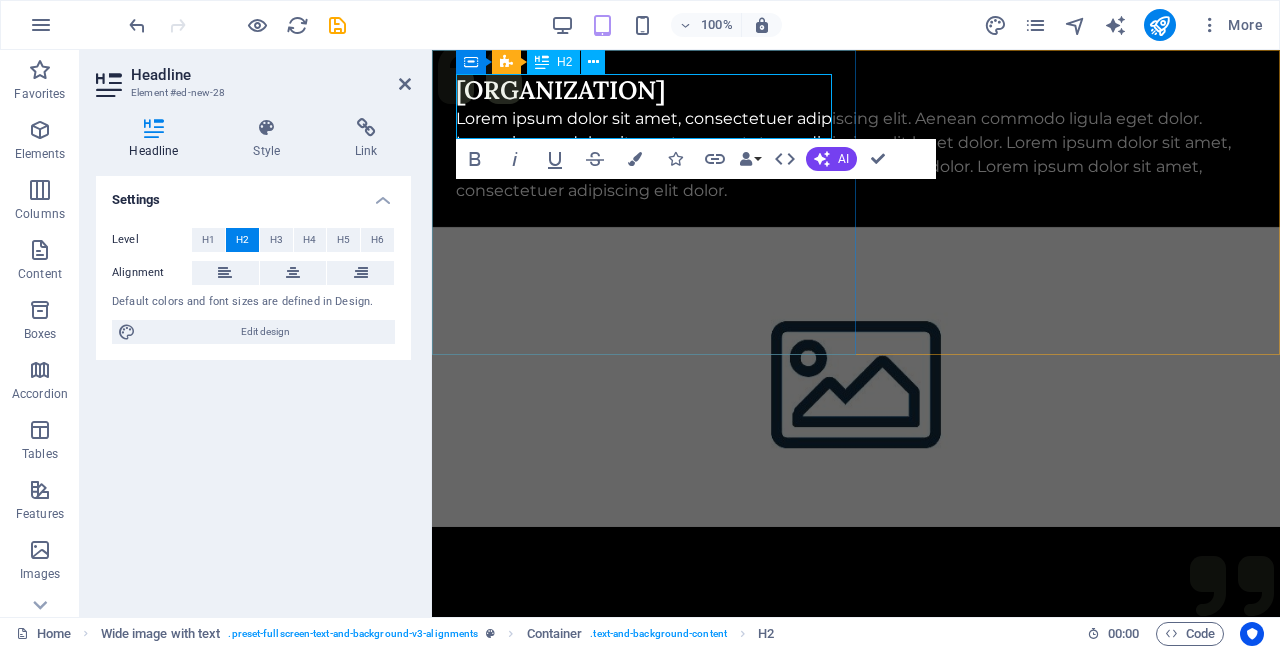 click on "[ORGANIZATION]" at bounding box center [856, 90] 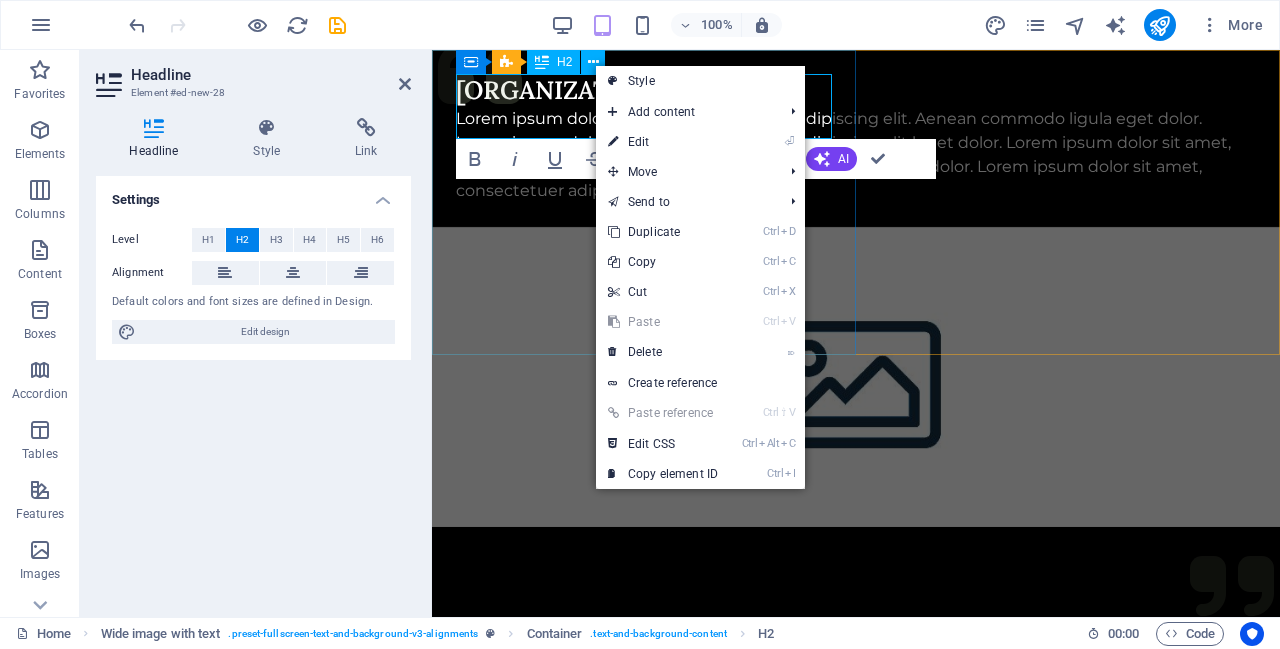 click on "⏎  Edit" at bounding box center [663, 142] 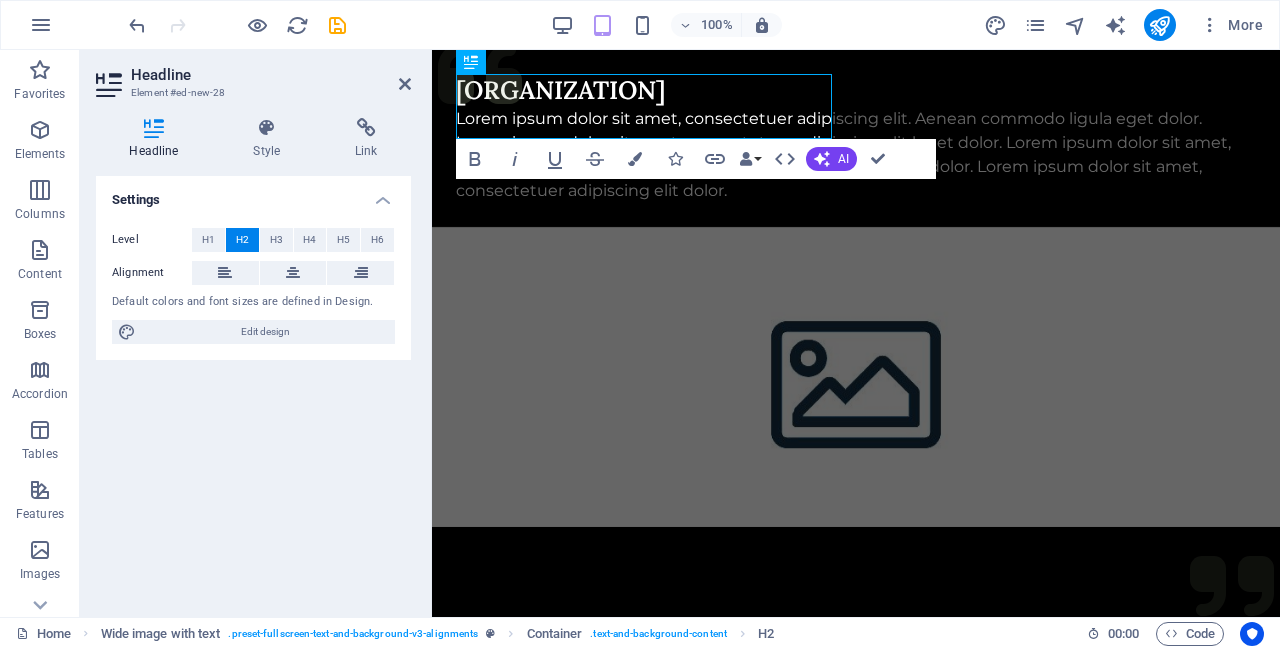 click at bounding box center (293, 273) 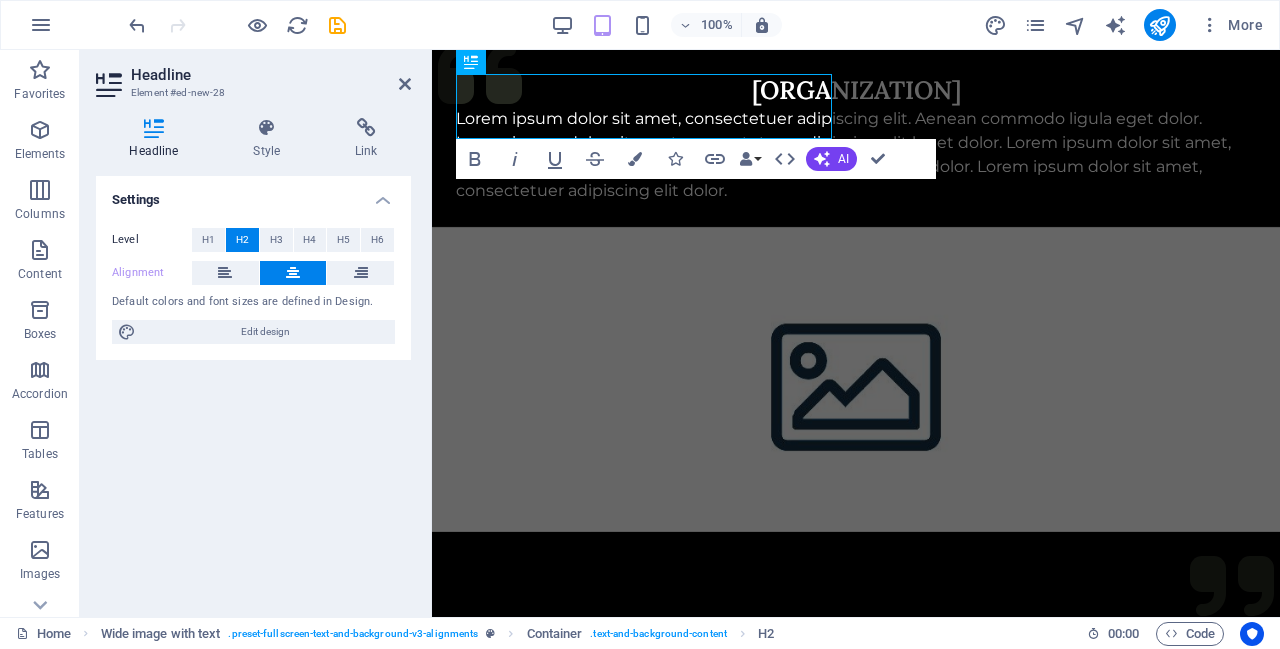 click on "[ORGANIZATION]" at bounding box center [856, 90] 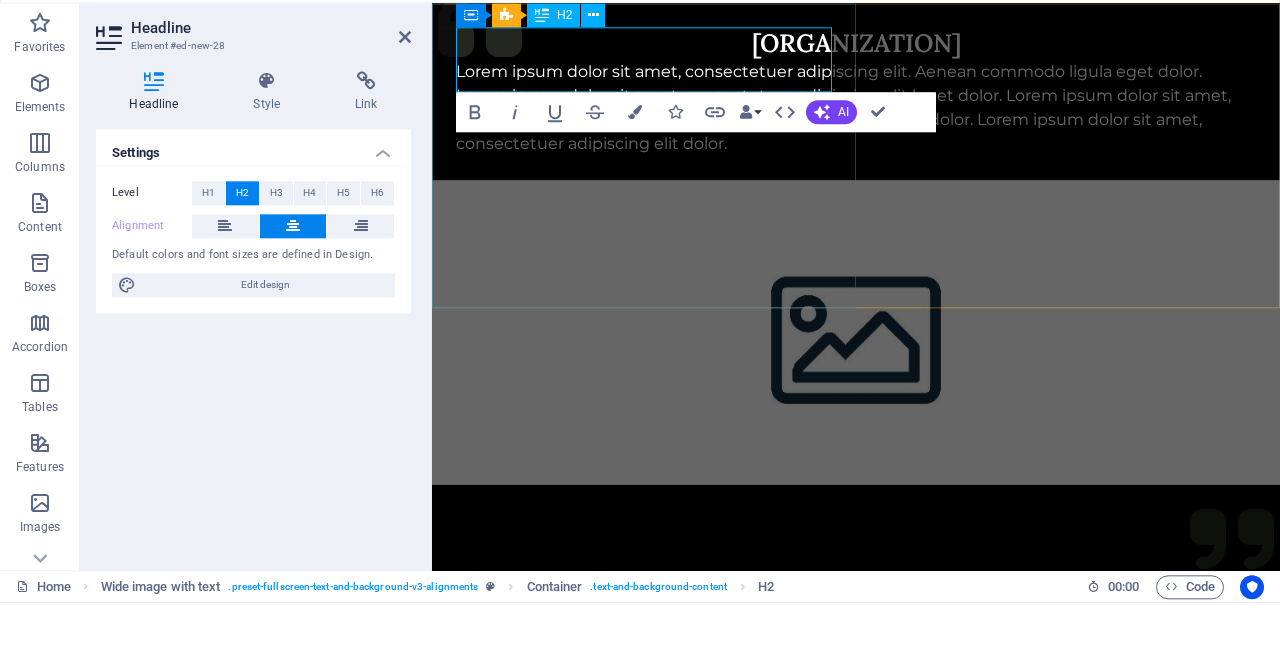 click on "H5" at bounding box center (343, 240) 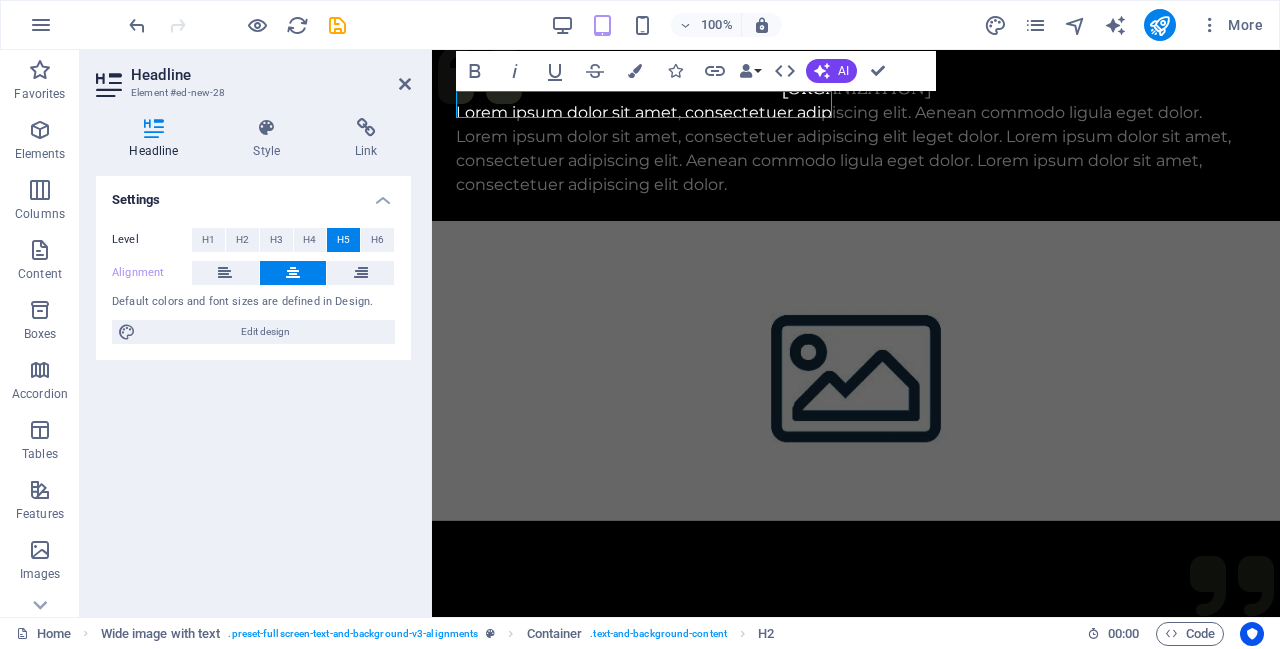 click on "H6" at bounding box center (377, 240) 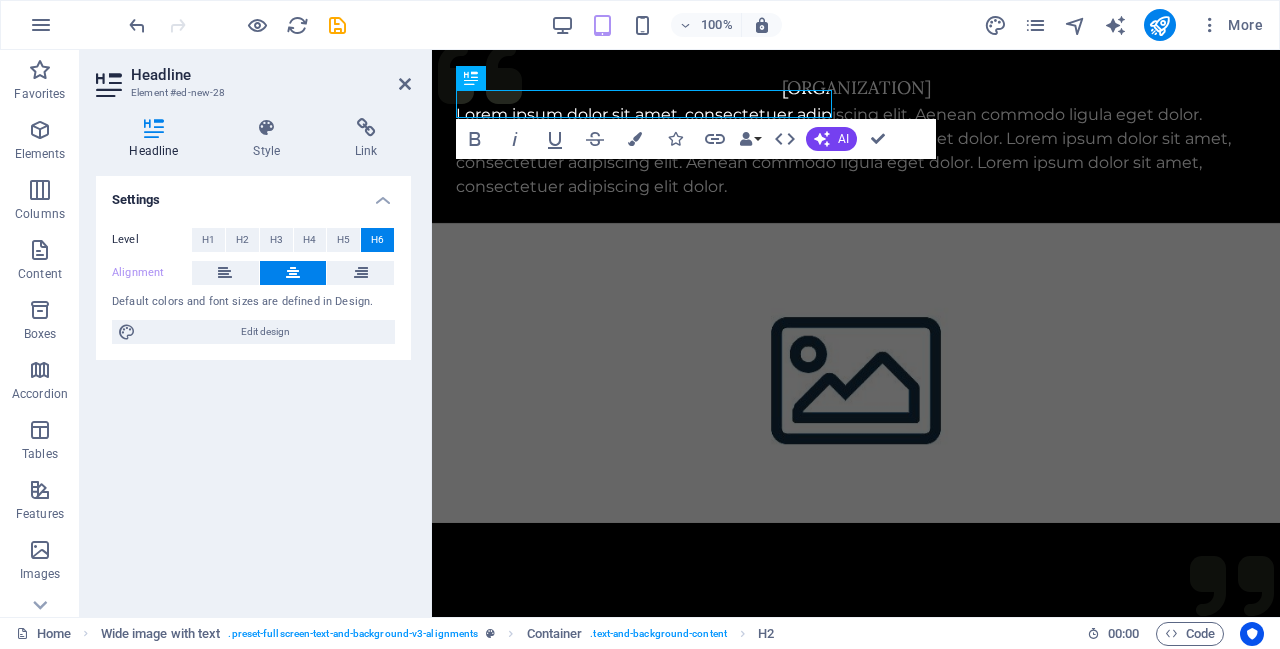 click on "Lorem ipsum dolor sit amet, consectetuer adipiscing elit. Aenean commodo ligula eget dolor. Lorem ipsum dolor sit amet, consectetuer adipiscing elit leget dolor. Lorem ipsum dolor sit amet, consectetuer adipiscing elit. Aenean commodo ligula eget dolor. Lorem ipsum dolor sit amet, consectetuer adipiscing elit dolor." at bounding box center (856, 151) 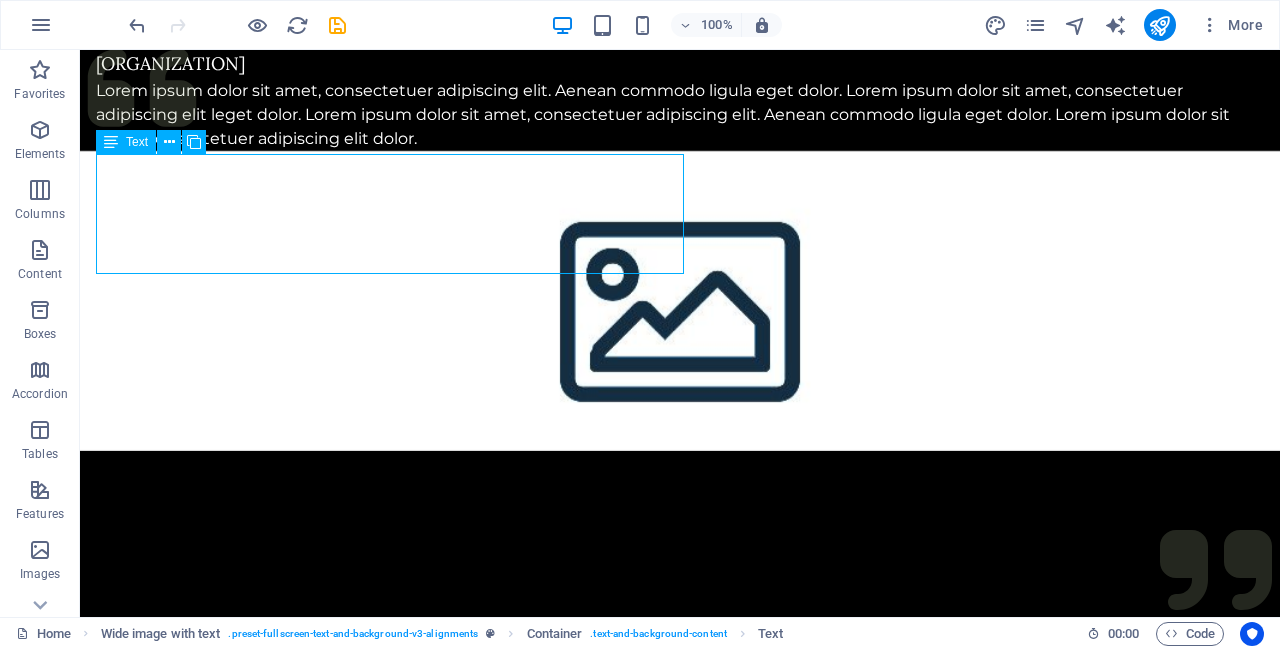 click at bounding box center [680, 301] 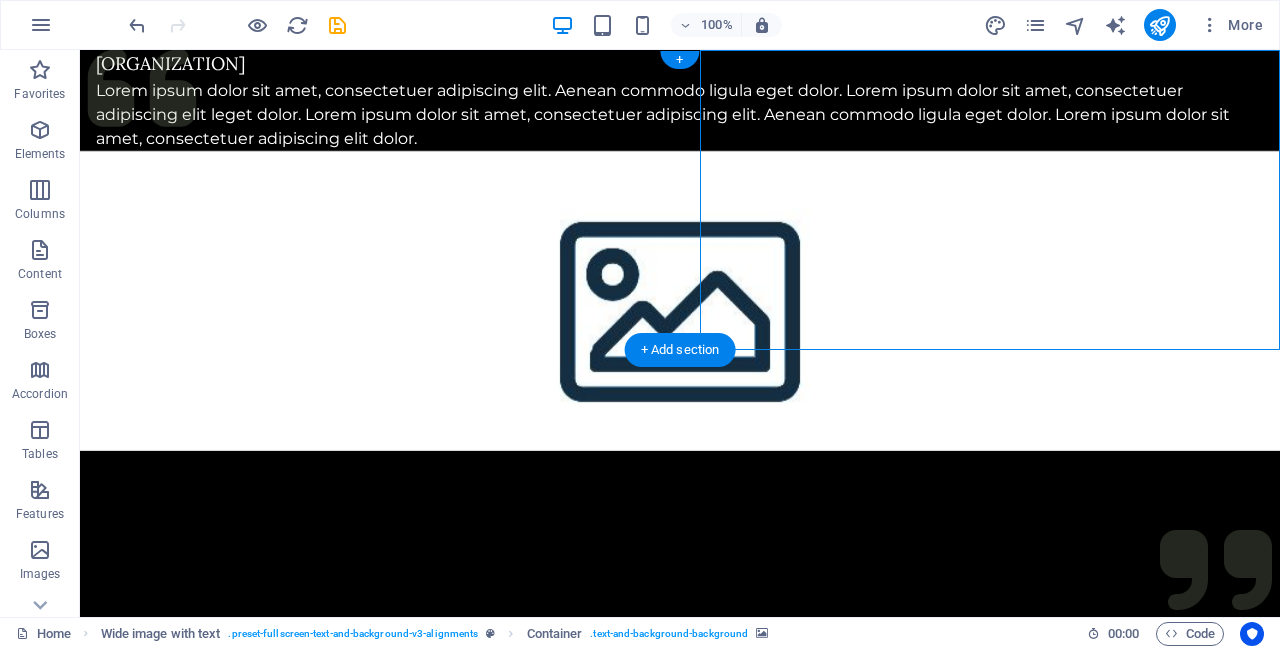 click at bounding box center (680, 301) 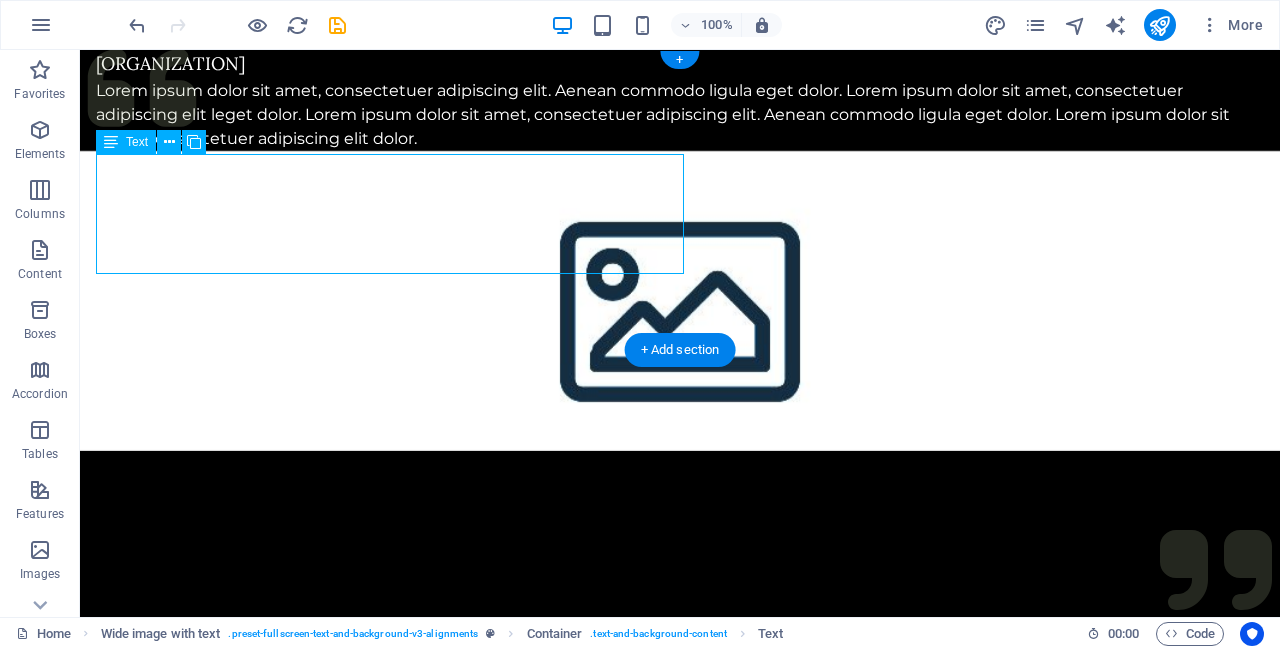 click at bounding box center [169, 142] 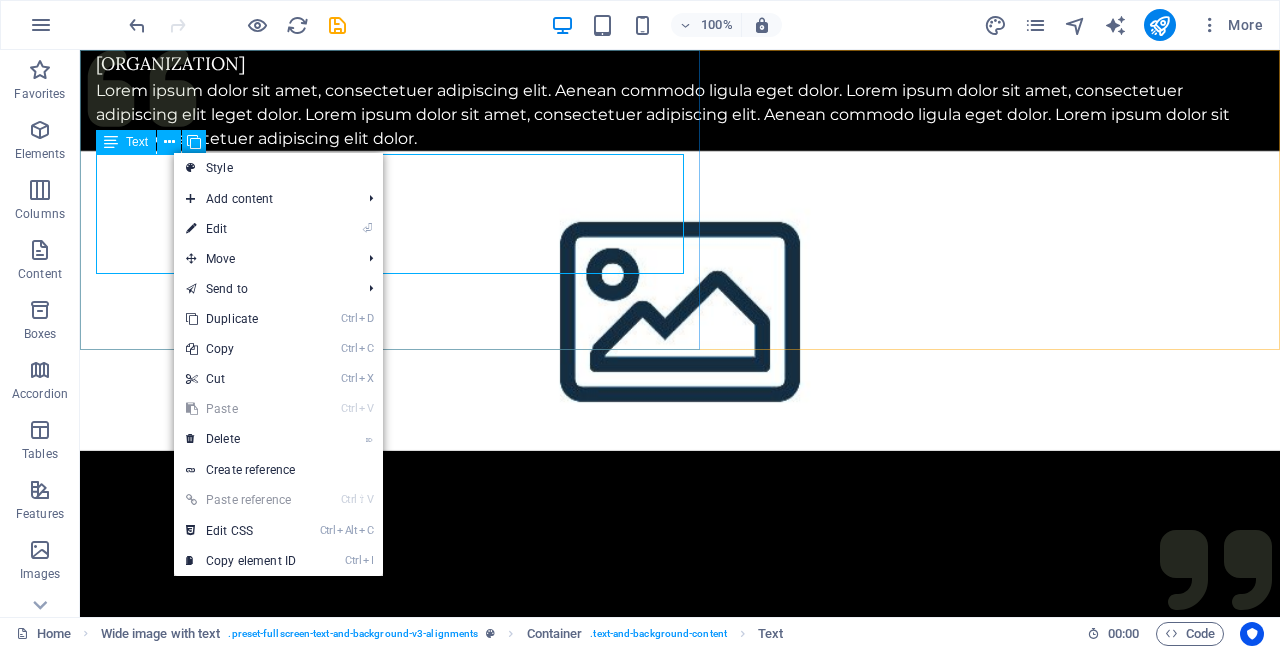 click on "⌦  Delete" at bounding box center [241, 439] 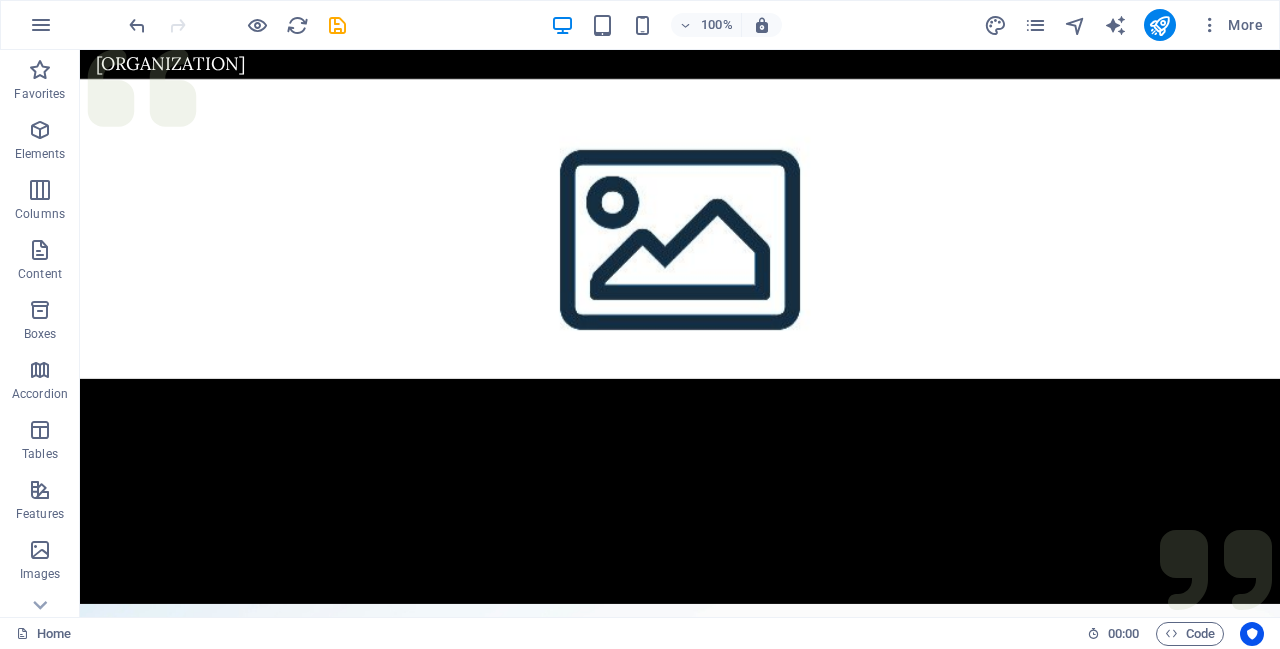click on "[ORGANIZATION]" at bounding box center (680, 64) 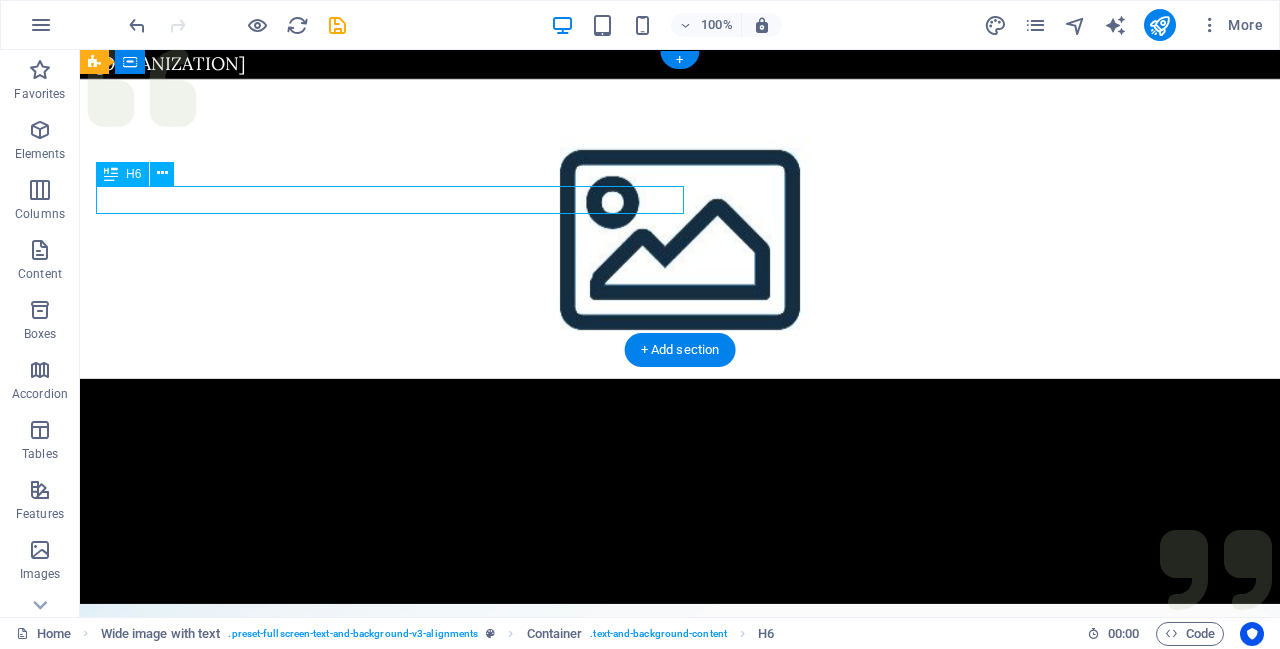 click at bounding box center (162, 173) 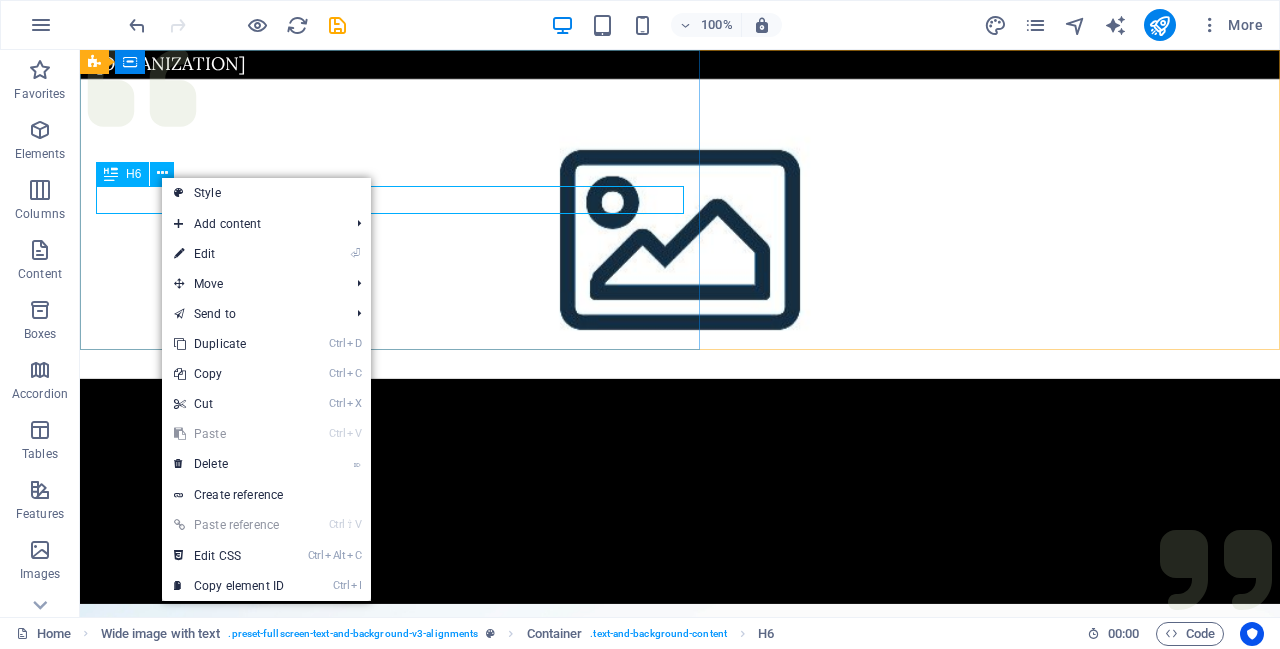 click on "Style" at bounding box center (266, 193) 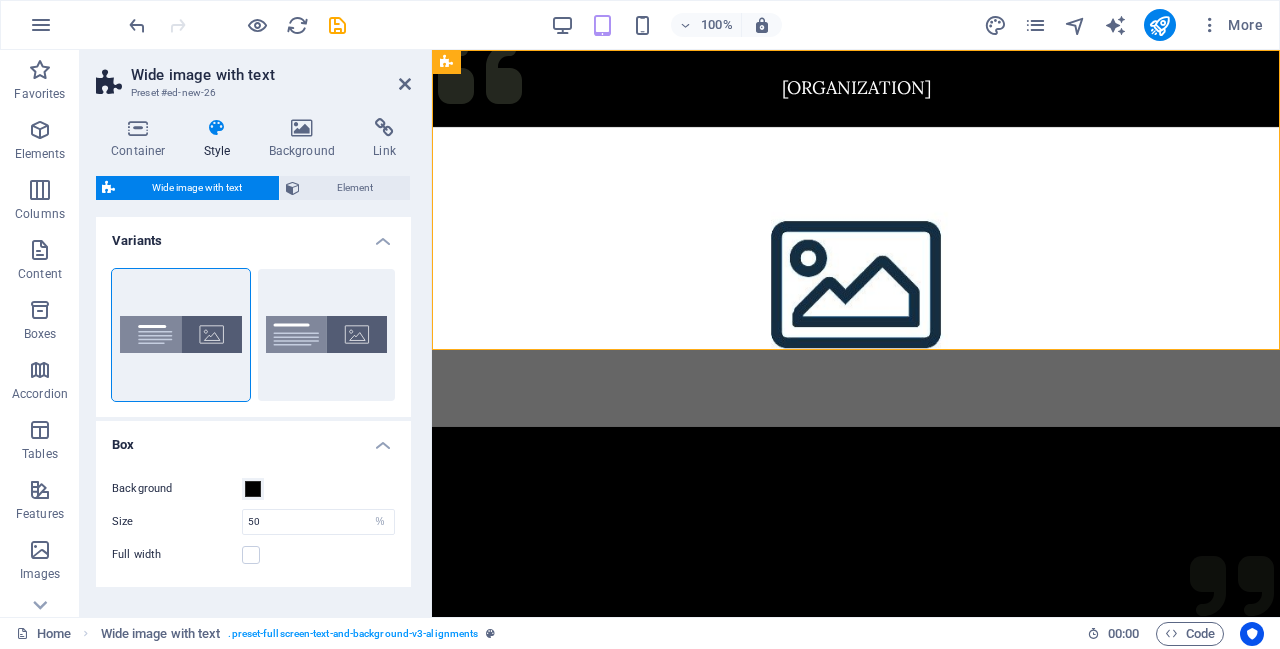 click on "Element" at bounding box center (355, 188) 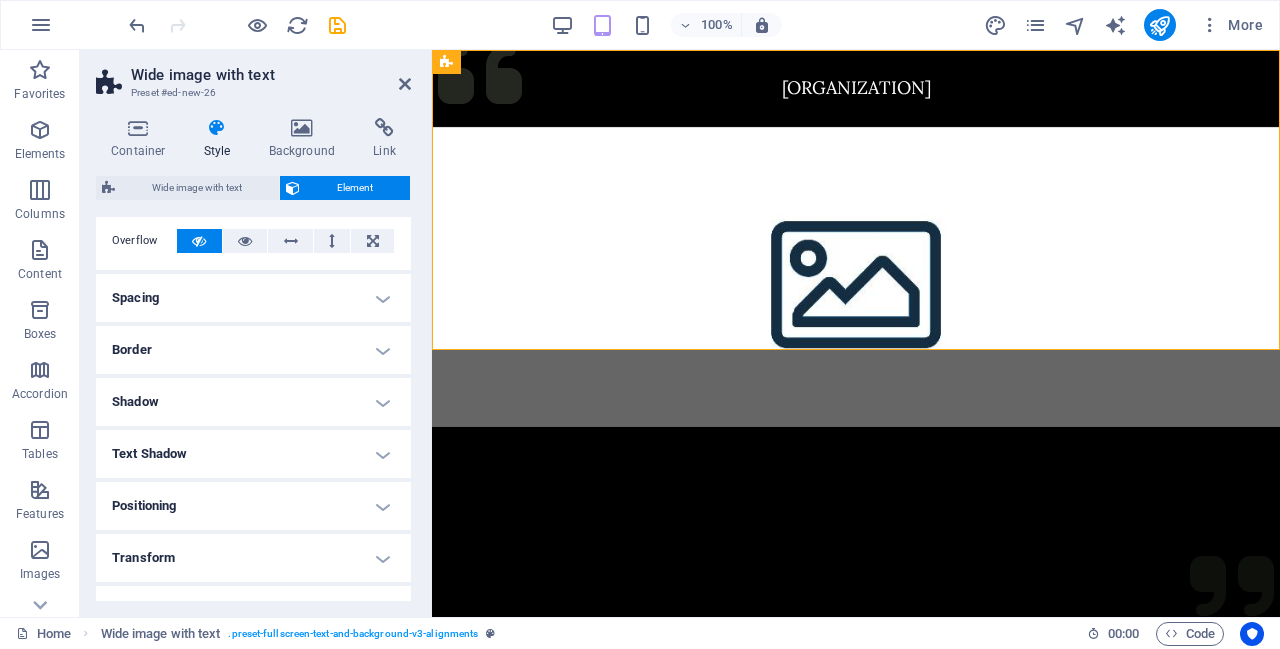 scroll, scrollTop: 125, scrollLeft: 0, axis: vertical 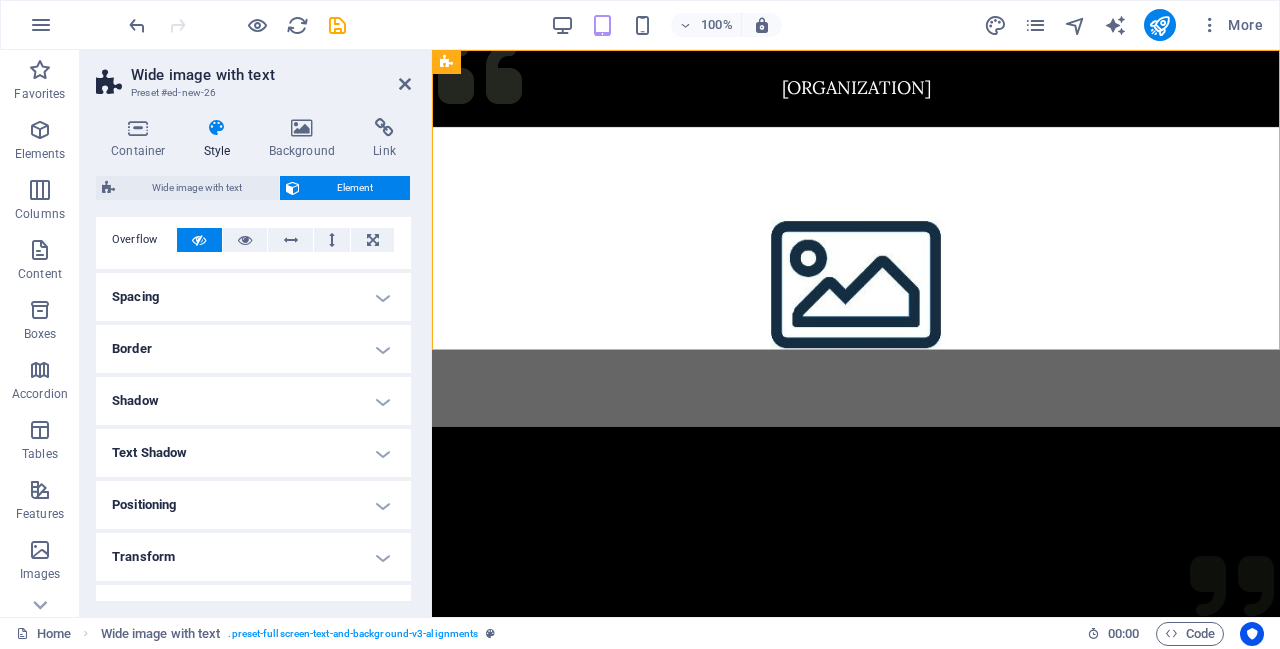 click on "Background" at bounding box center (306, 139) 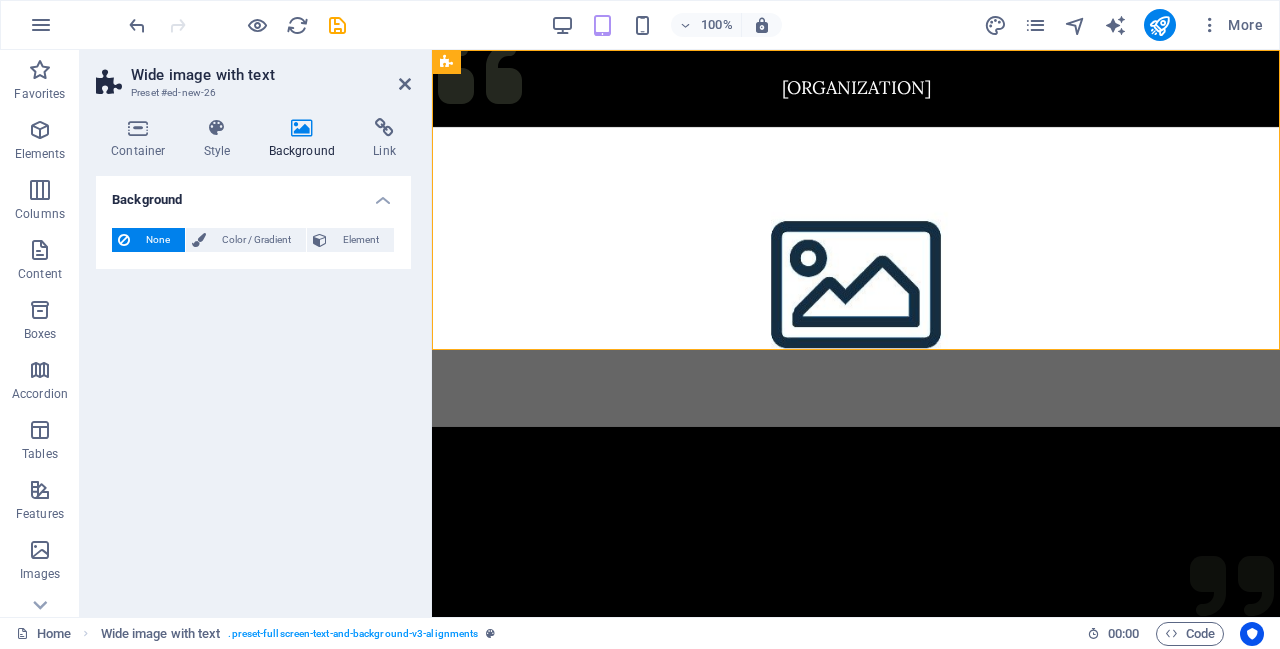 click on "Color / Gradient" at bounding box center [256, 240] 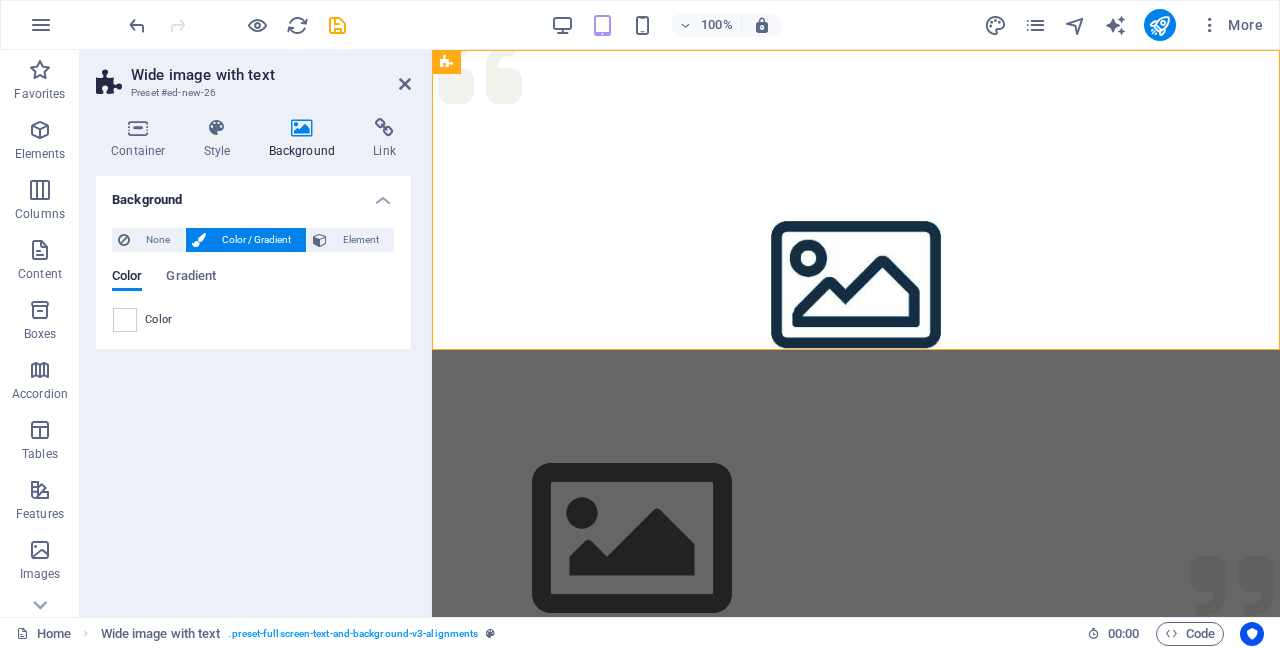 click on "Element" at bounding box center (360, 240) 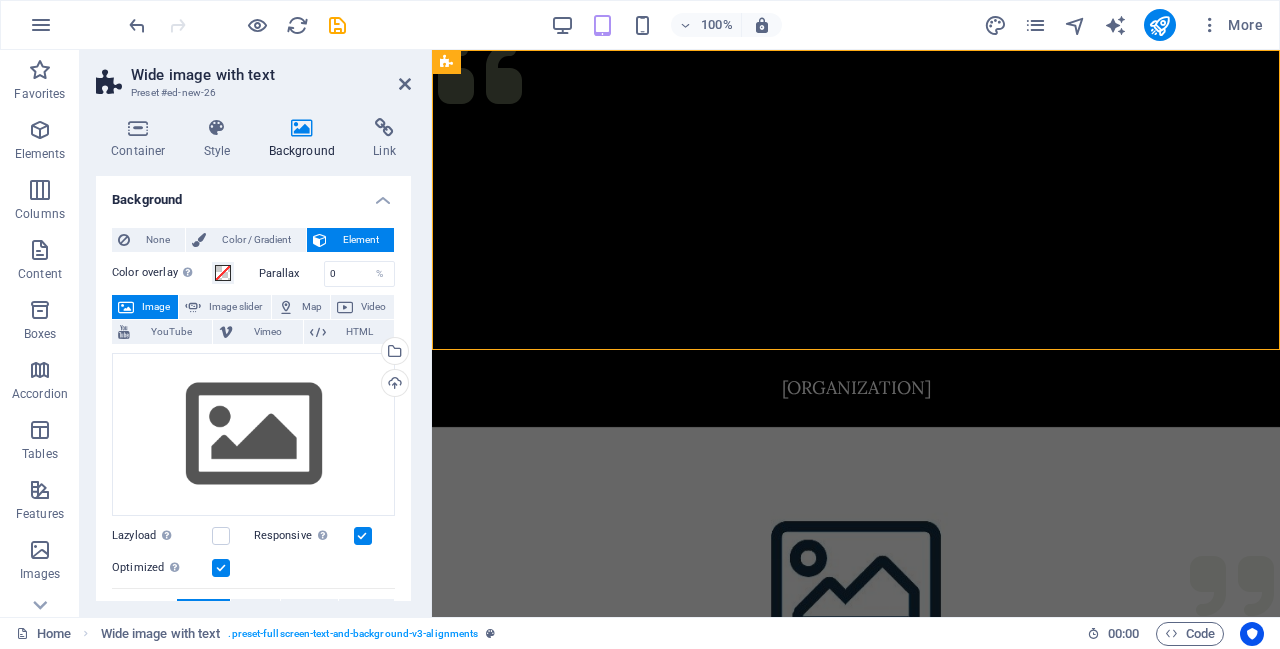 click on "Image slider" at bounding box center (235, 307) 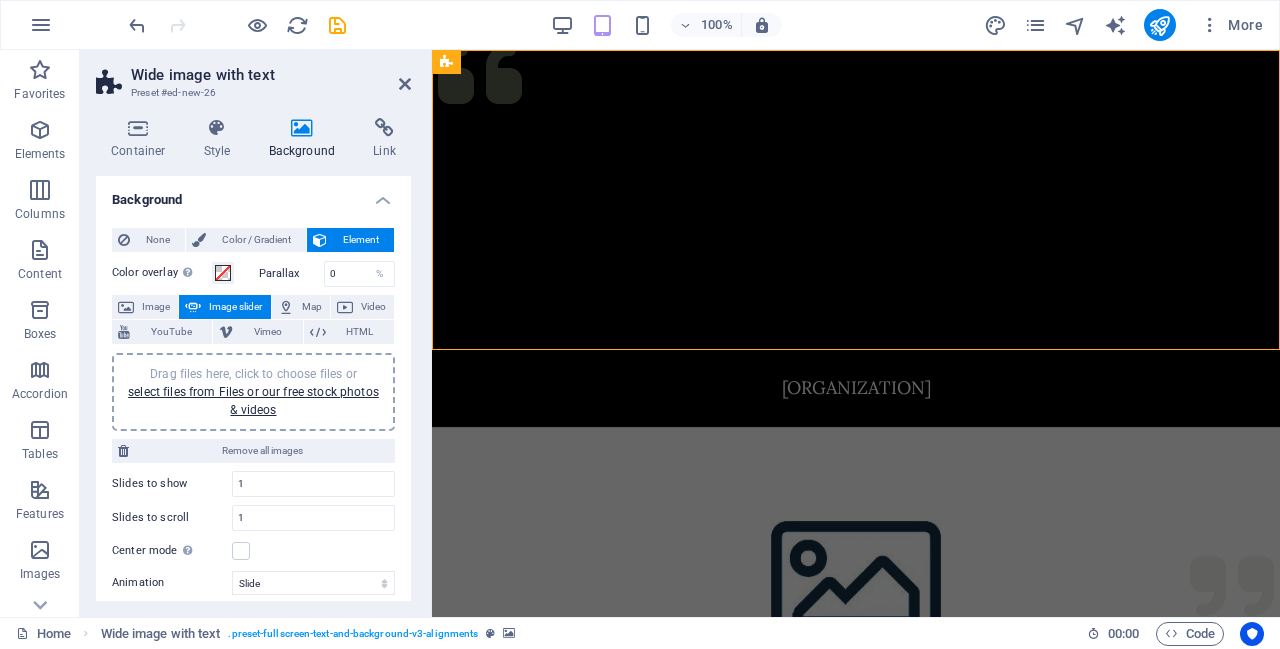 click on "Image" at bounding box center [145, 307] 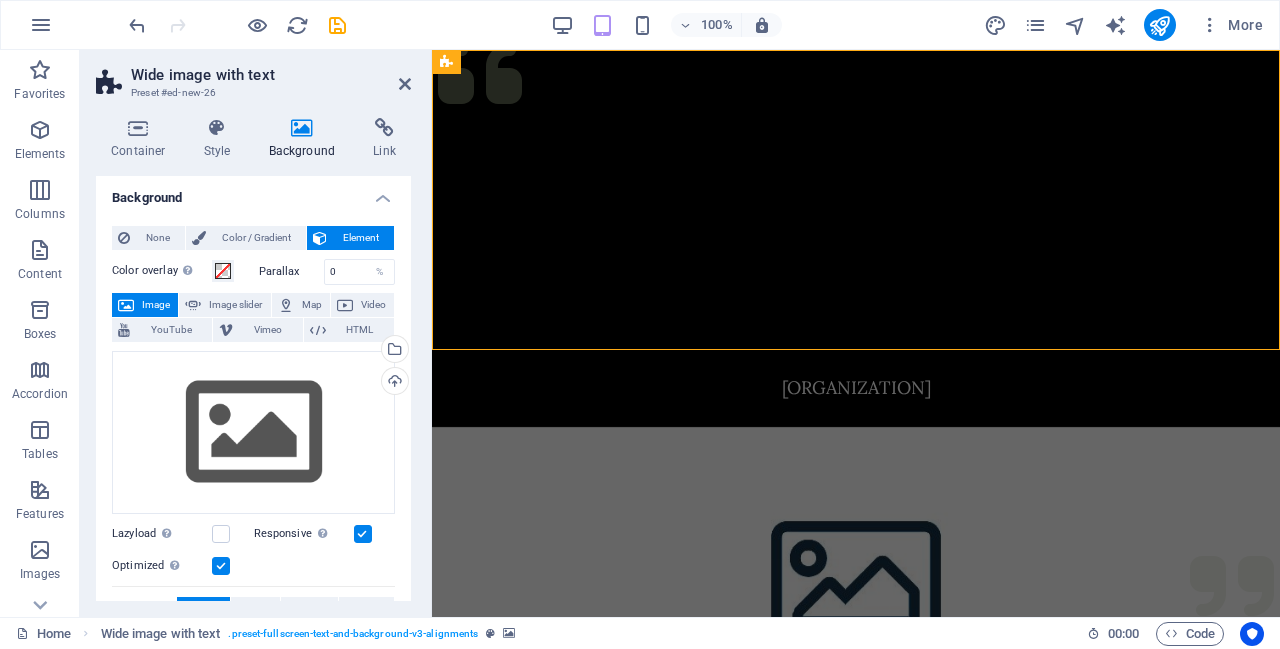 scroll, scrollTop: 0, scrollLeft: 0, axis: both 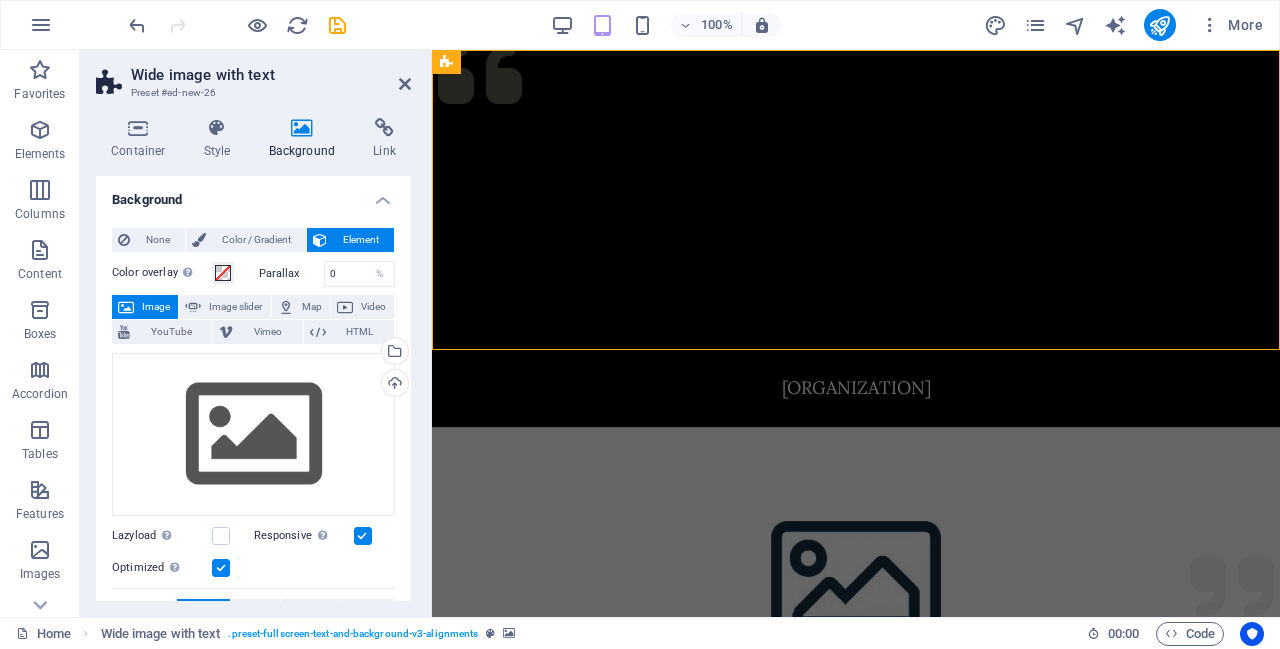 click on "Container" at bounding box center (142, 139) 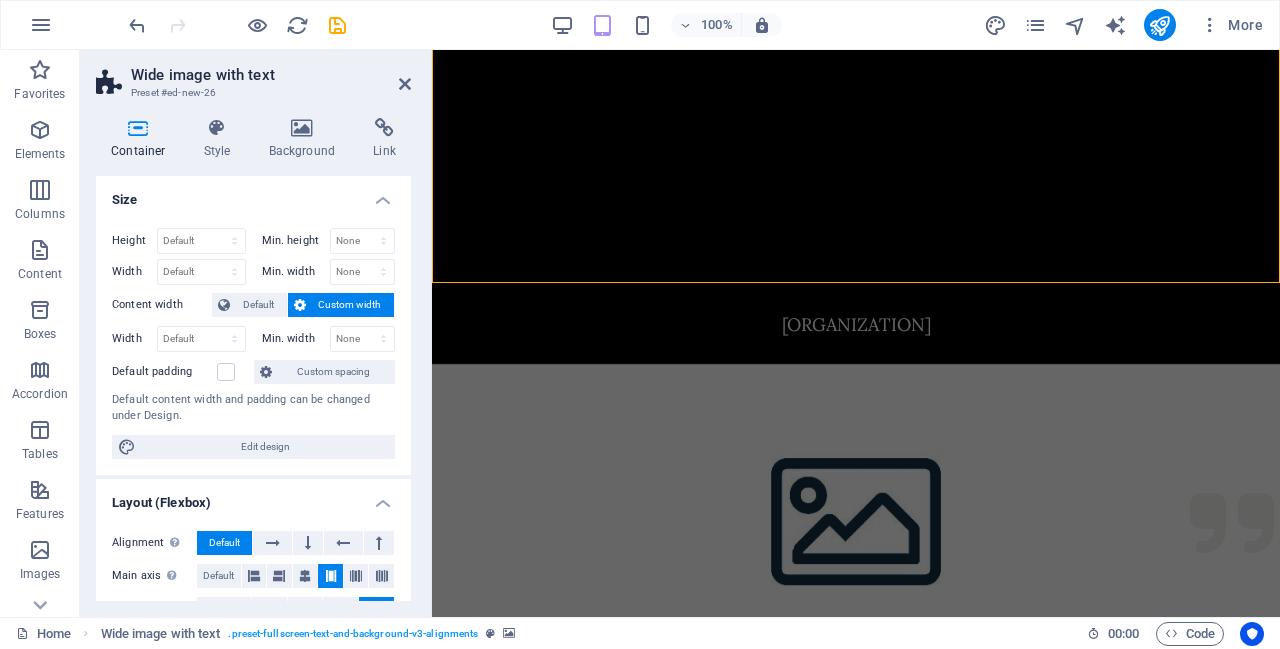 scroll, scrollTop: 68, scrollLeft: 0, axis: vertical 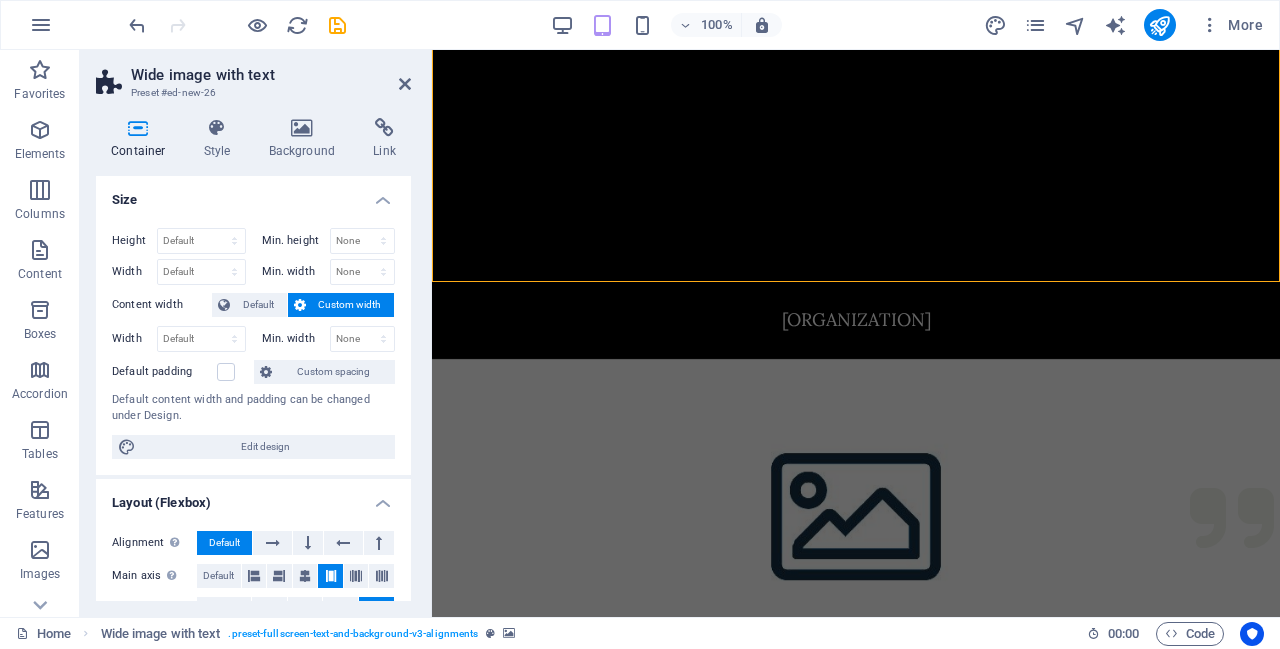 click at bounding box center [856, 509] 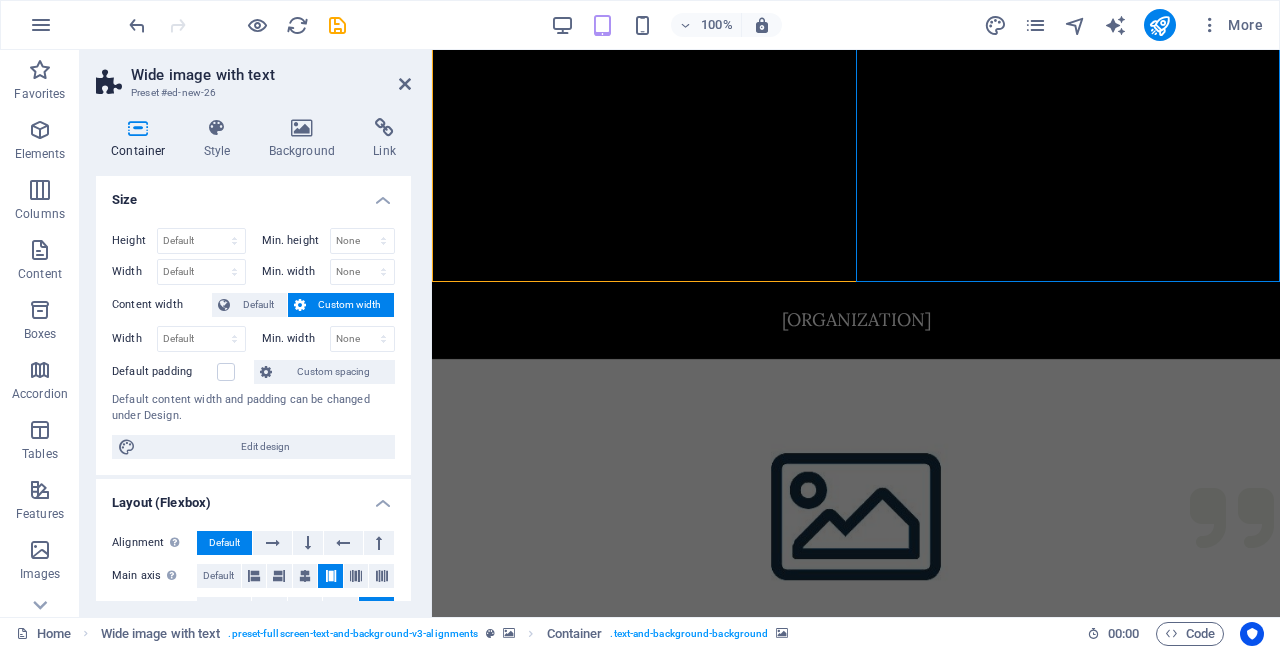 click at bounding box center (856, 509) 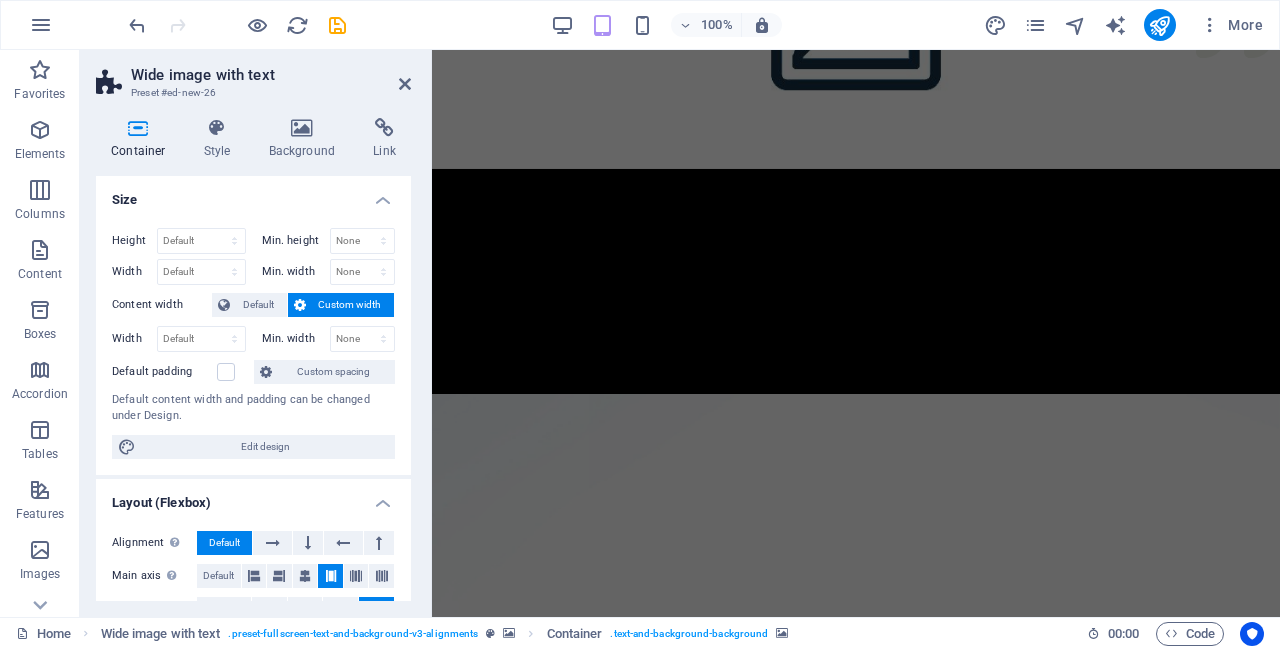 scroll, scrollTop: 560, scrollLeft: 0, axis: vertical 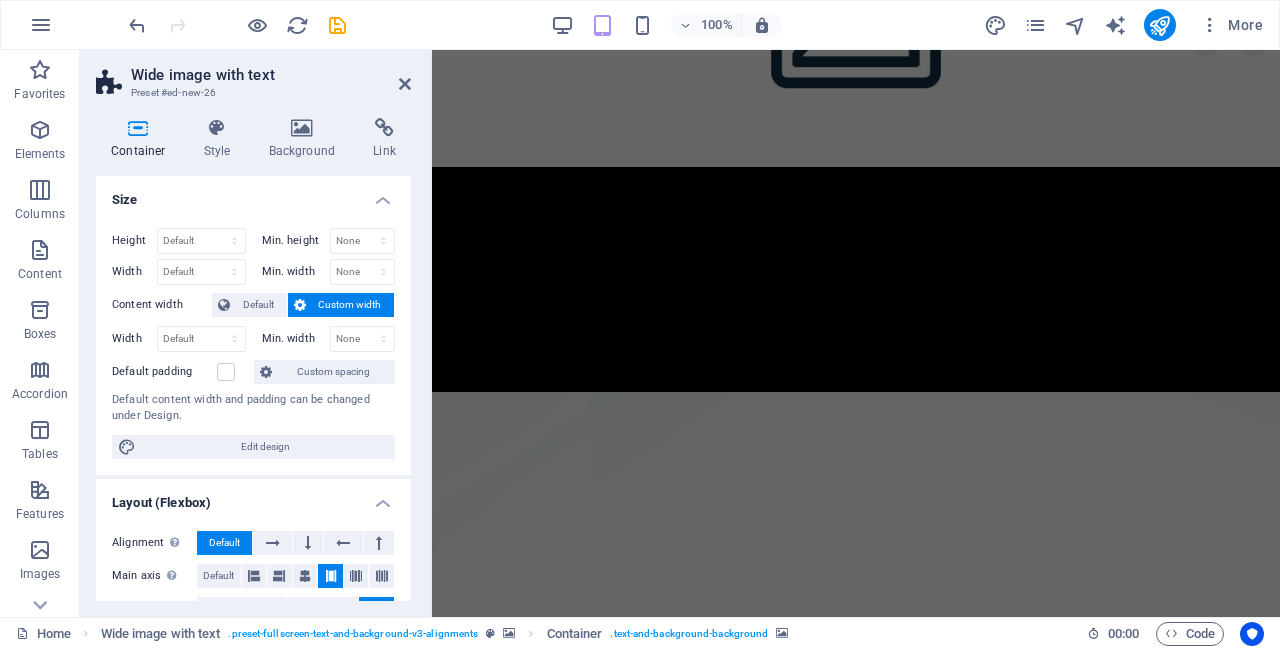click at bounding box center (856, 772) 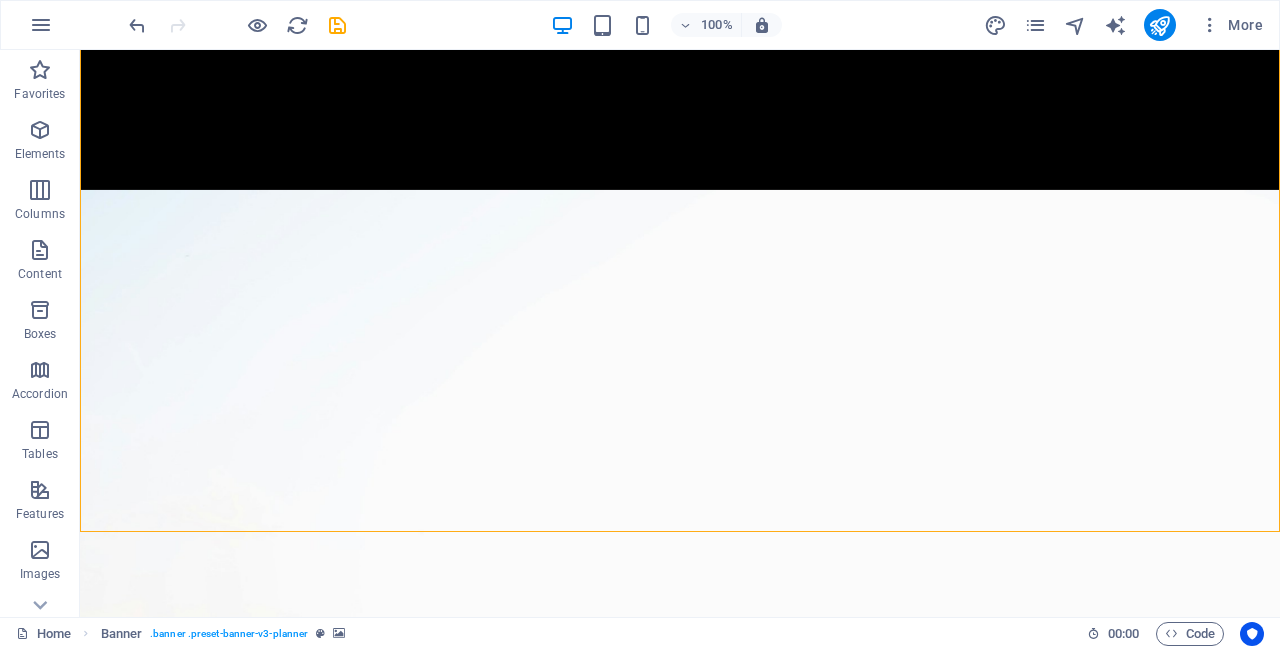 scroll, scrollTop: 718, scrollLeft: 0, axis: vertical 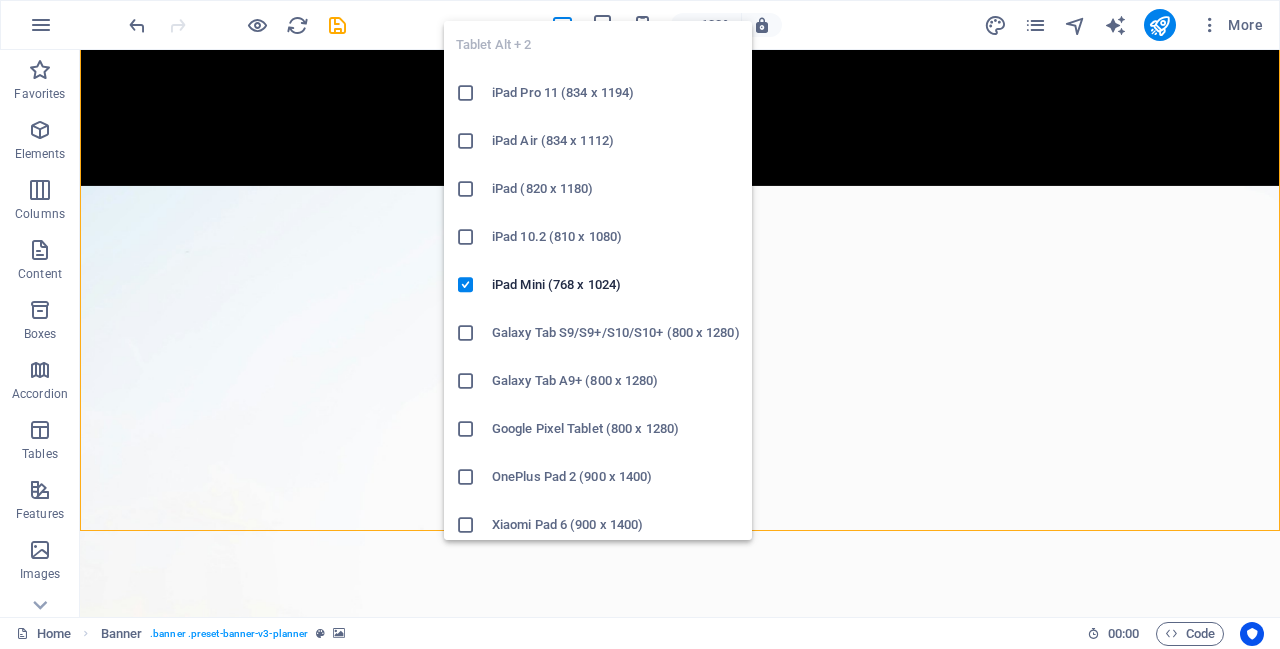 click on "100% More" at bounding box center [698, 25] 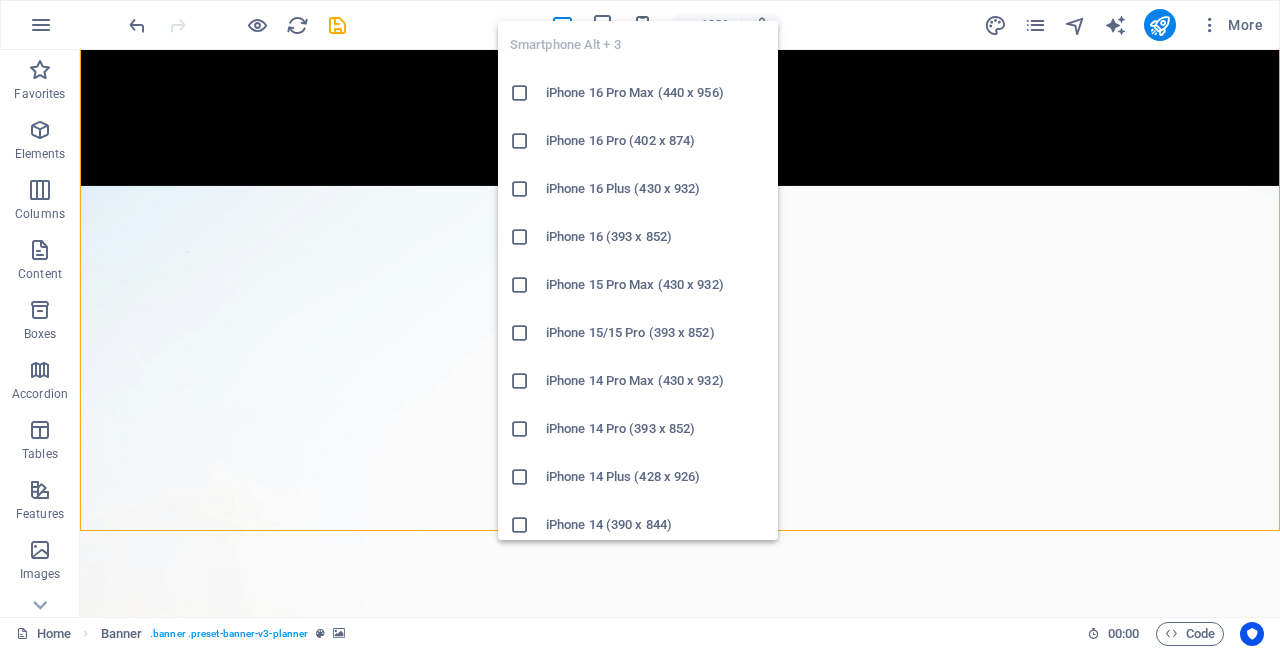 click on "iPhone 14 Pro Max (430 x 932)" at bounding box center (656, 381) 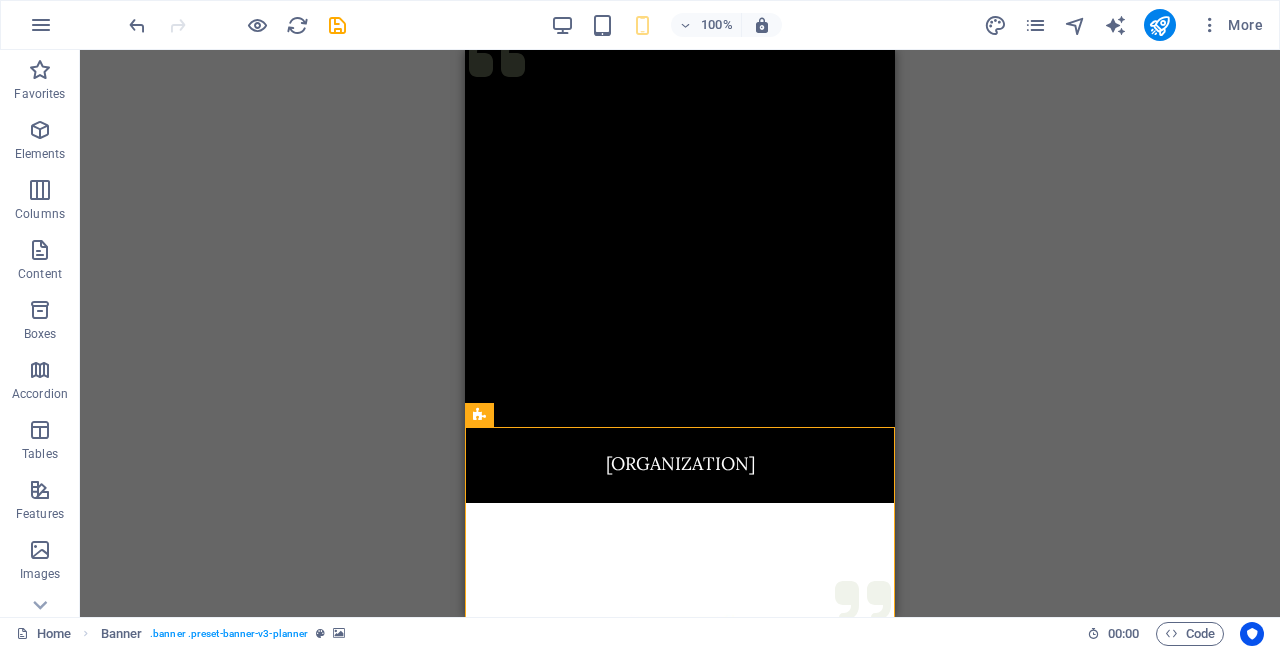 scroll, scrollTop: 0, scrollLeft: 0, axis: both 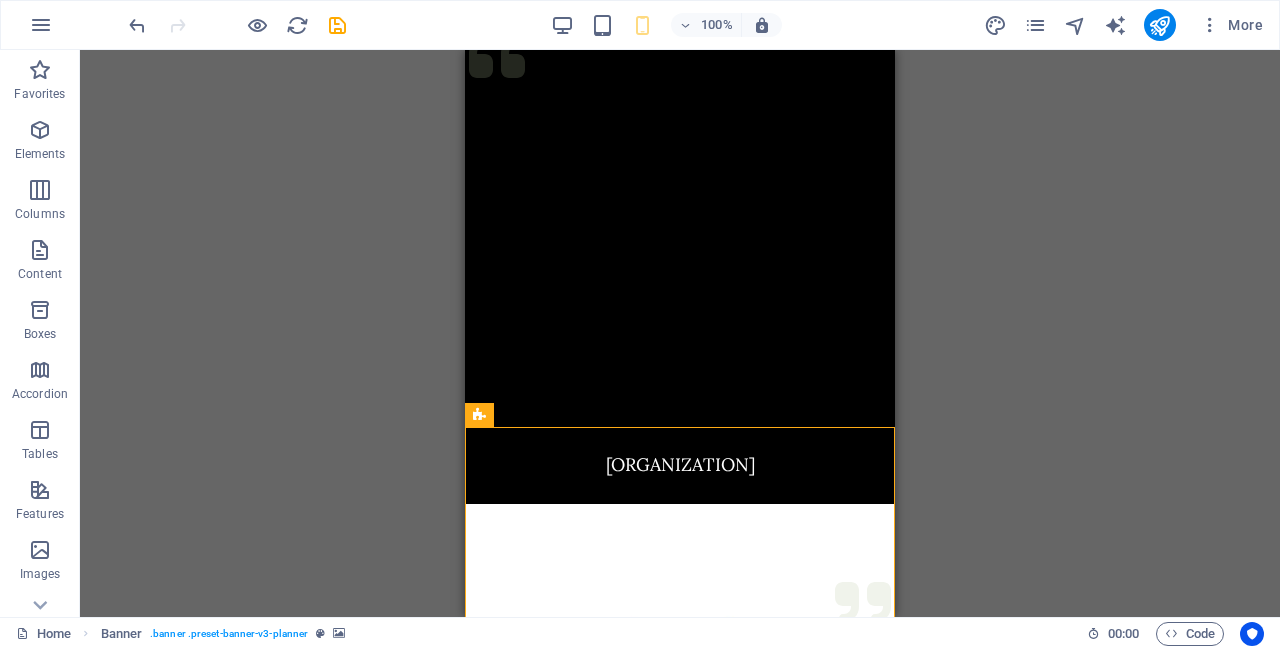 click at bounding box center [680, 654] 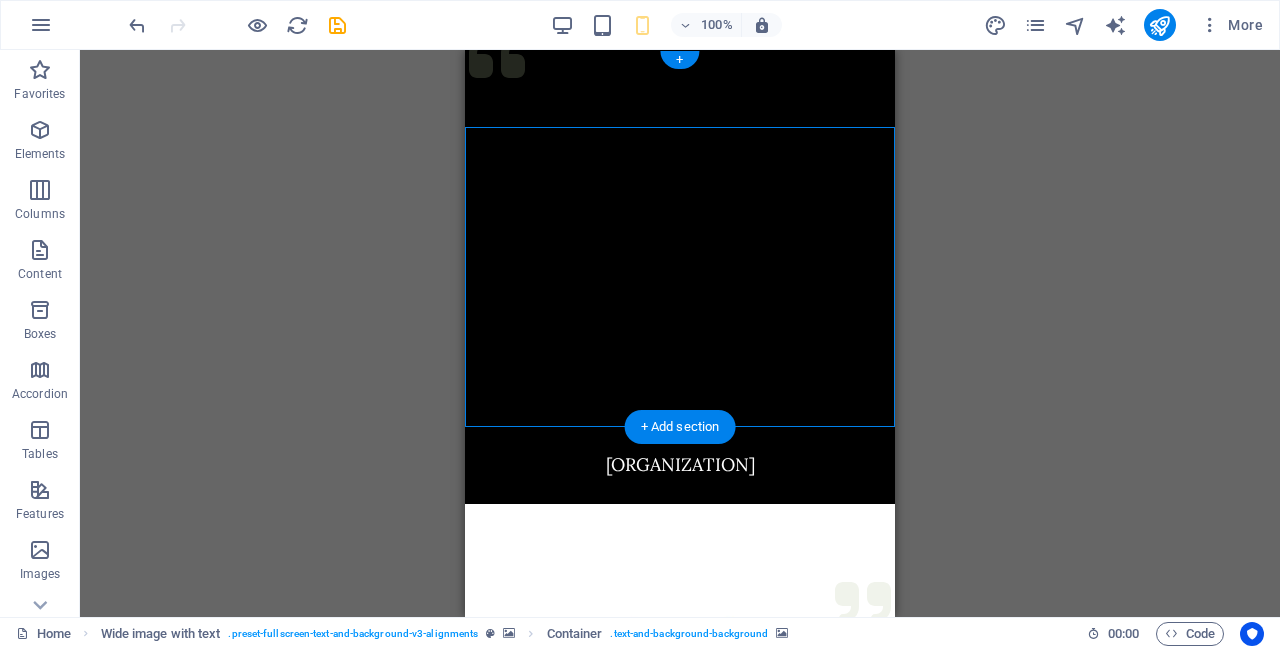 click on "+ Add section" at bounding box center (680, 427) 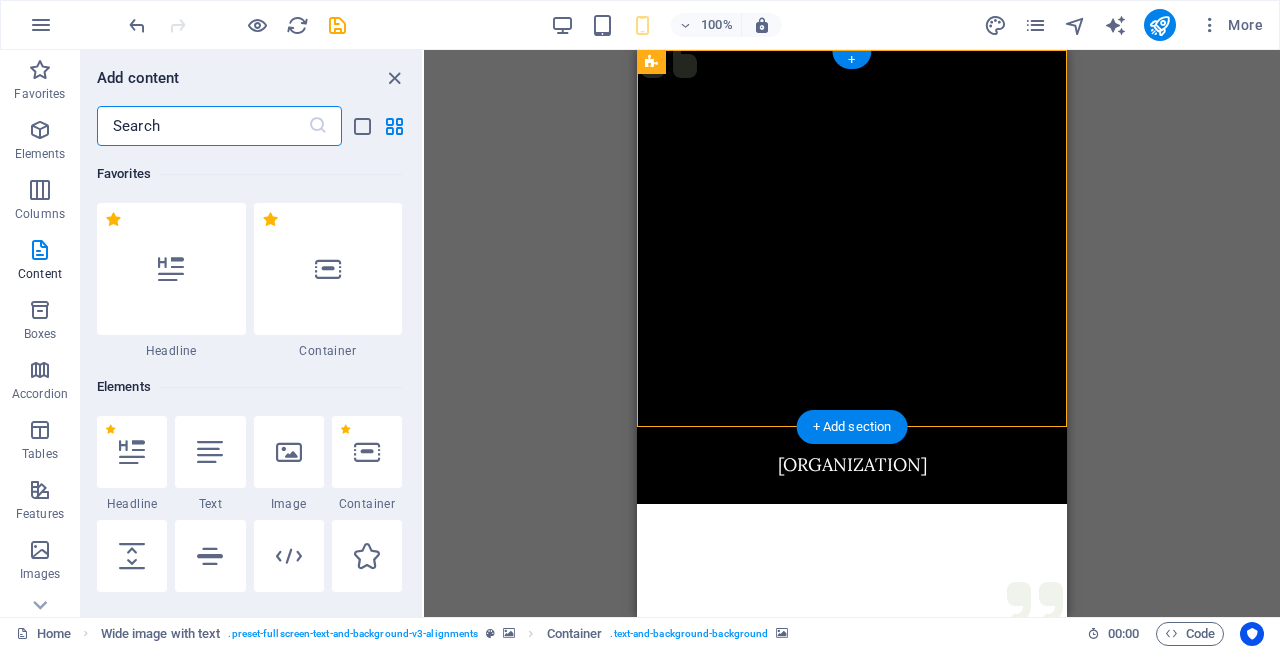 click at bounding box center (852, 654) 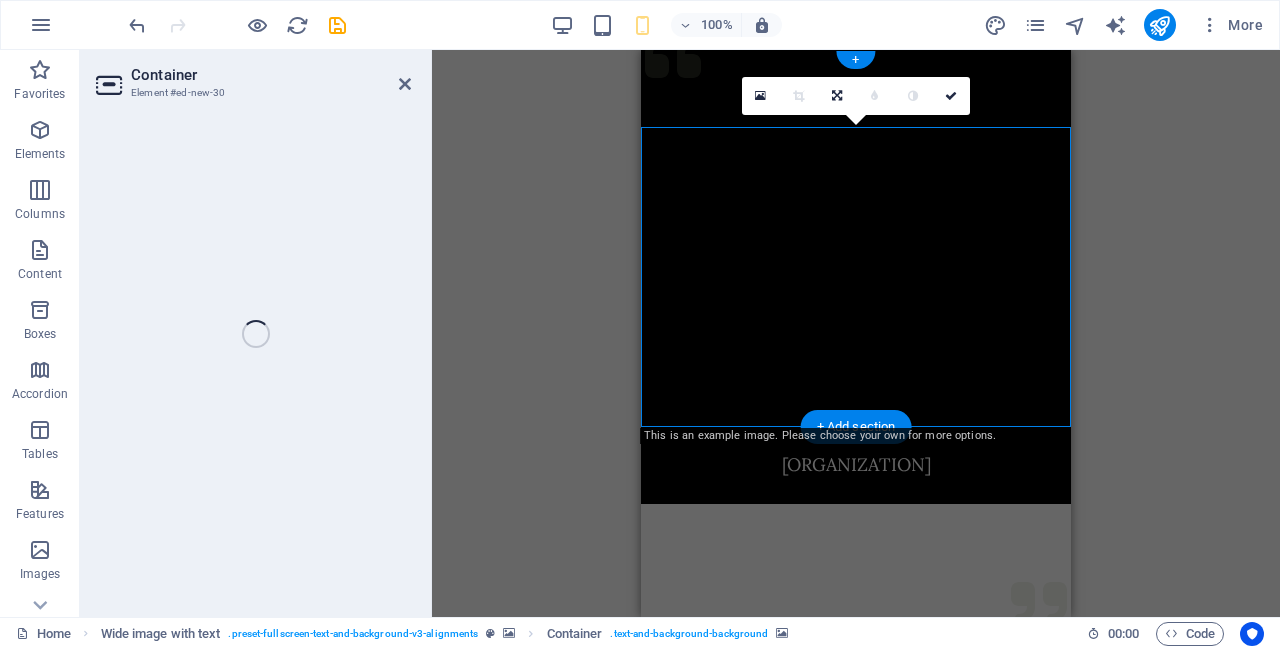 select on "px" 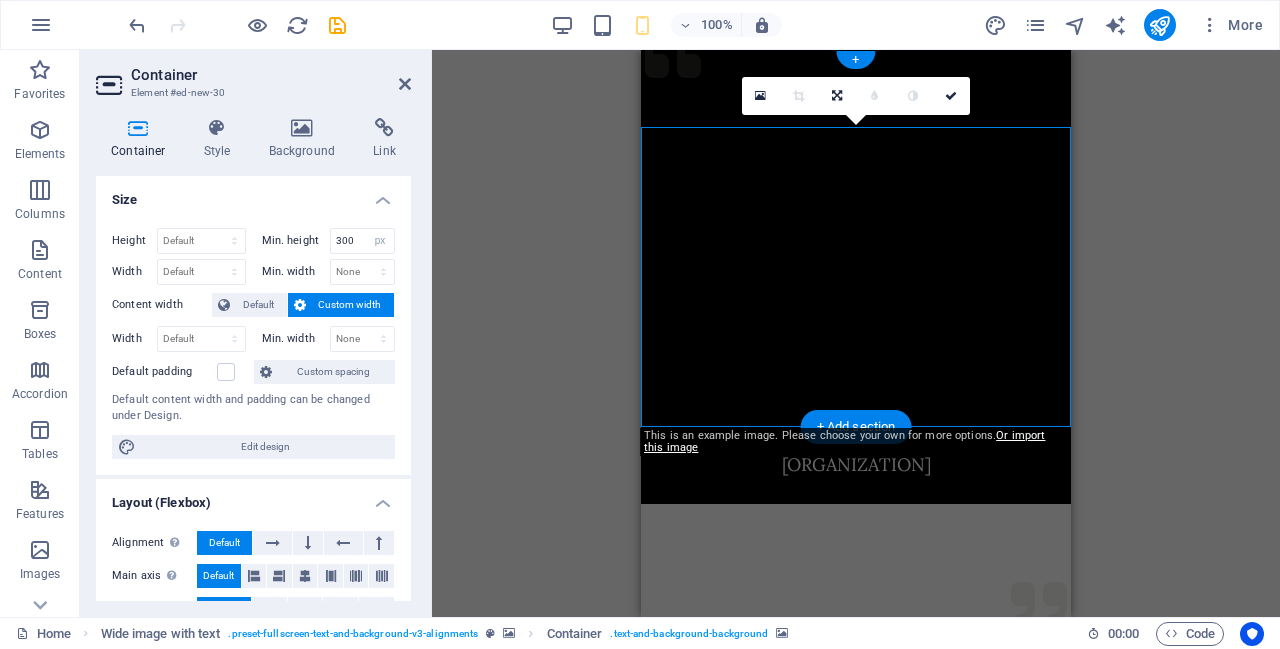 click on "Background" at bounding box center [306, 139] 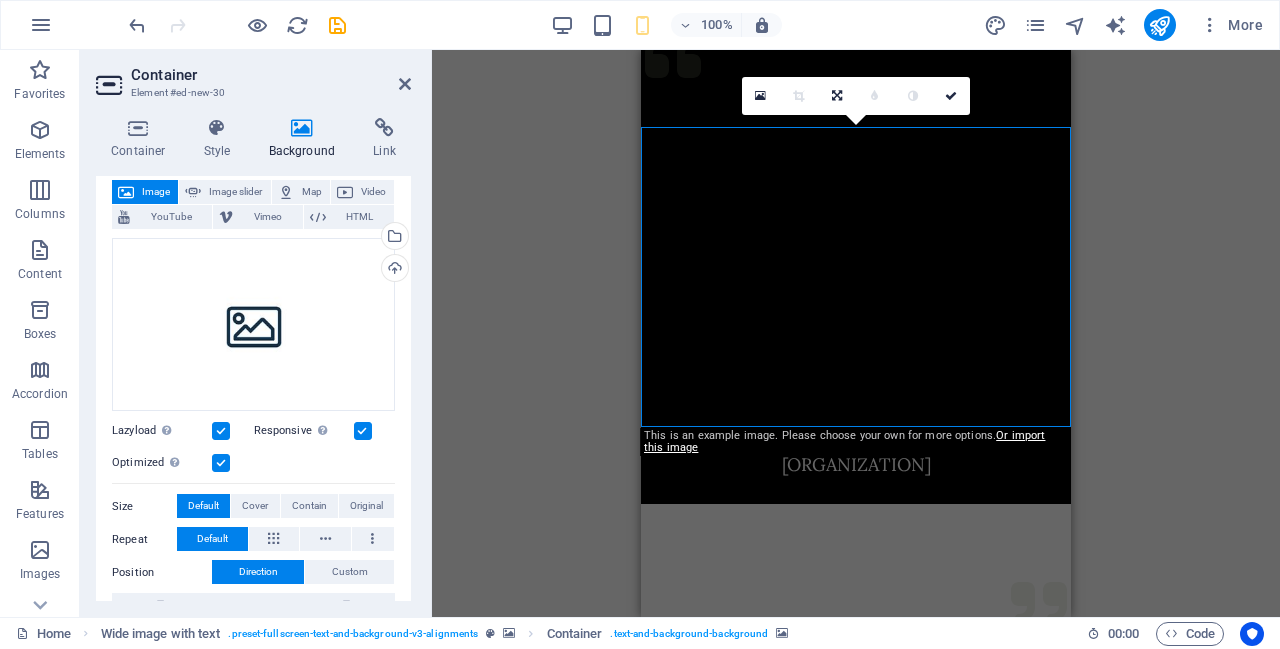 scroll, scrollTop: 116, scrollLeft: 0, axis: vertical 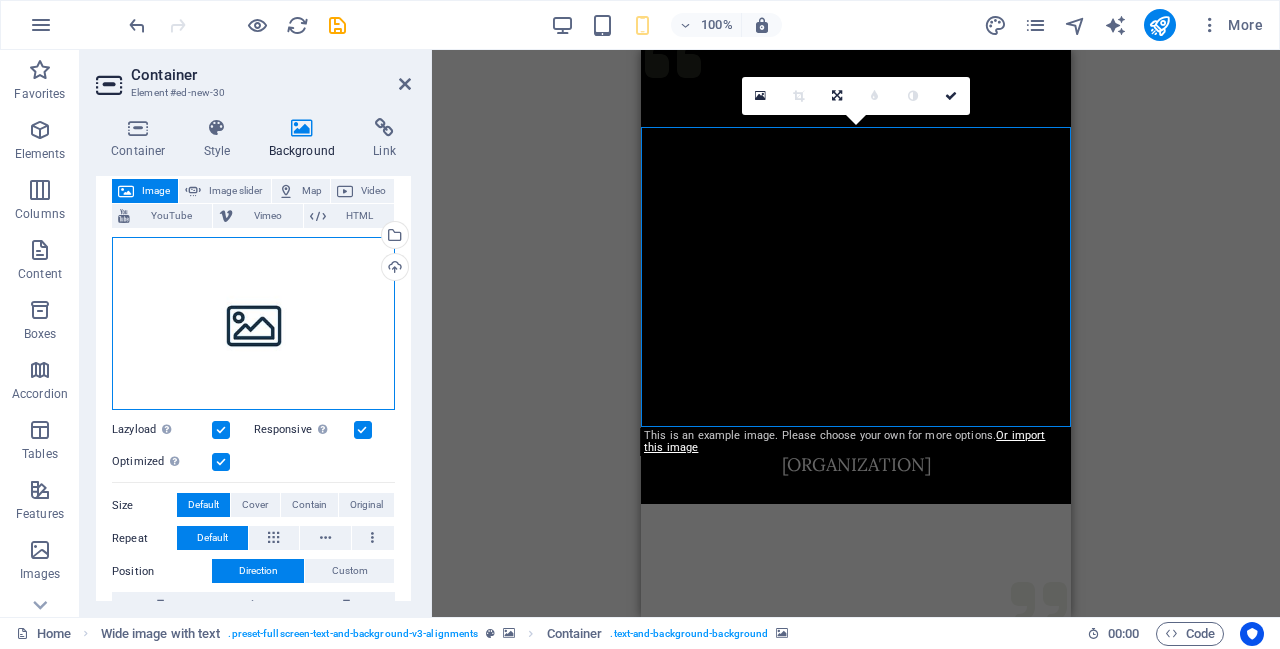 click on "Drag files here, click to choose files or select files from Files or our free stock photos & videos" at bounding box center (253, 324) 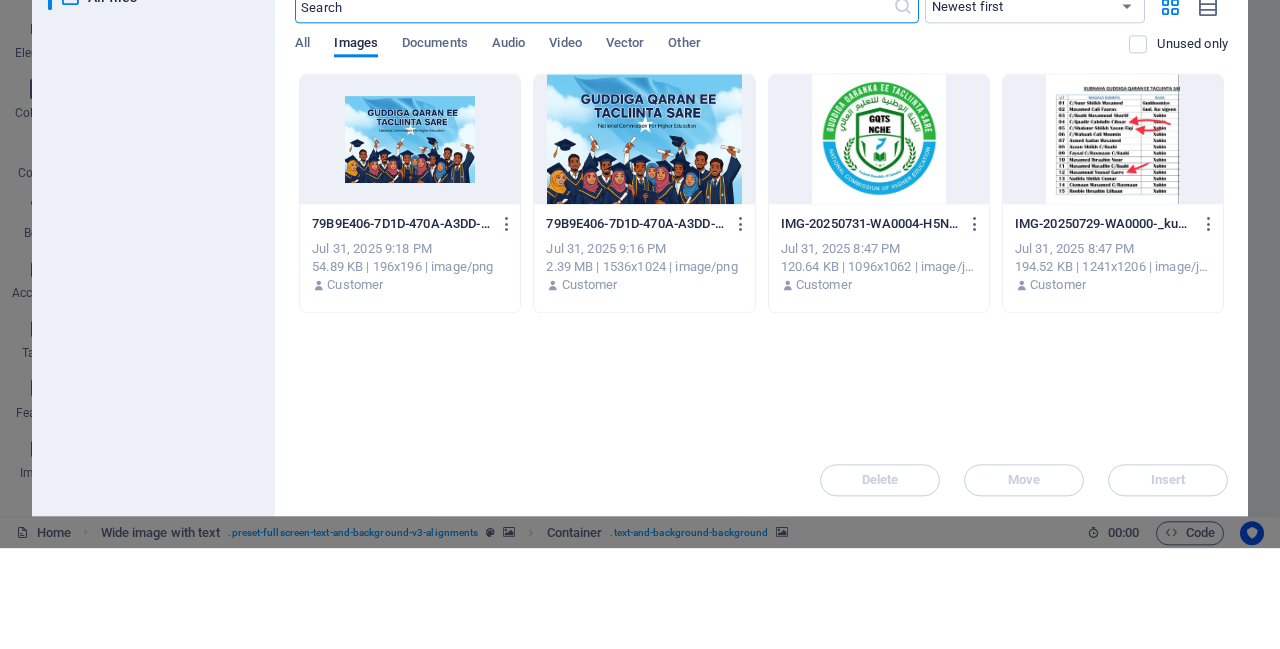 click at bounding box center [644, 240] 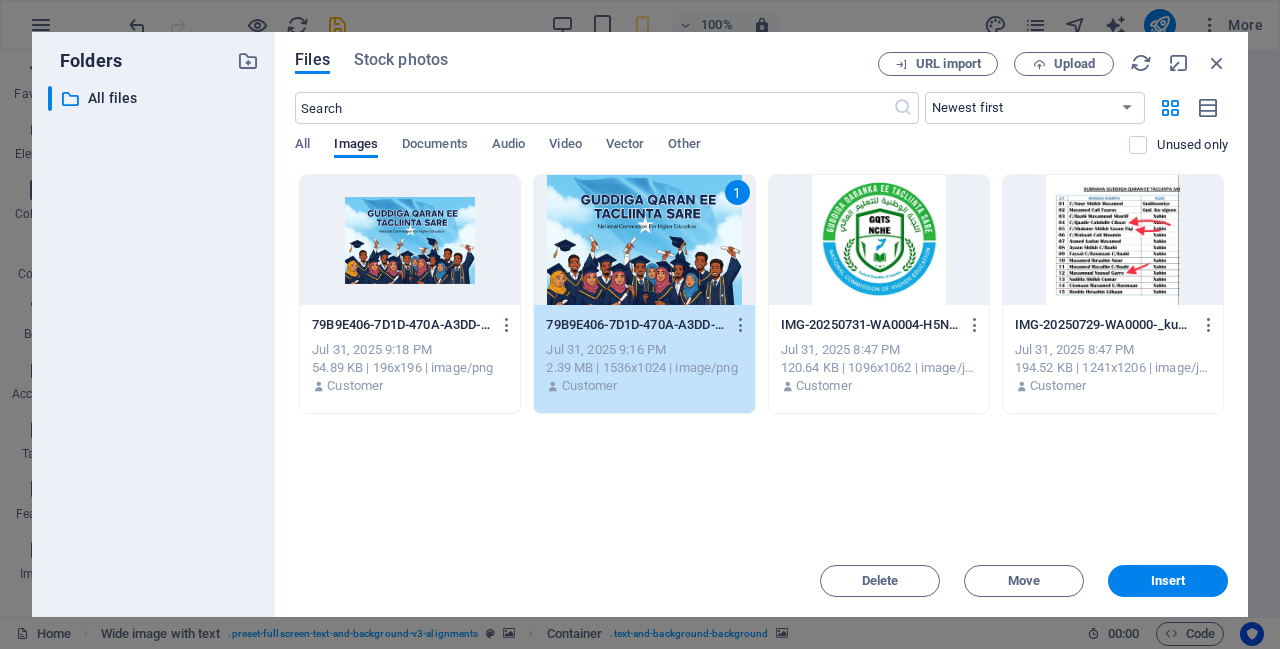 click on "Insert" at bounding box center (1168, 581) 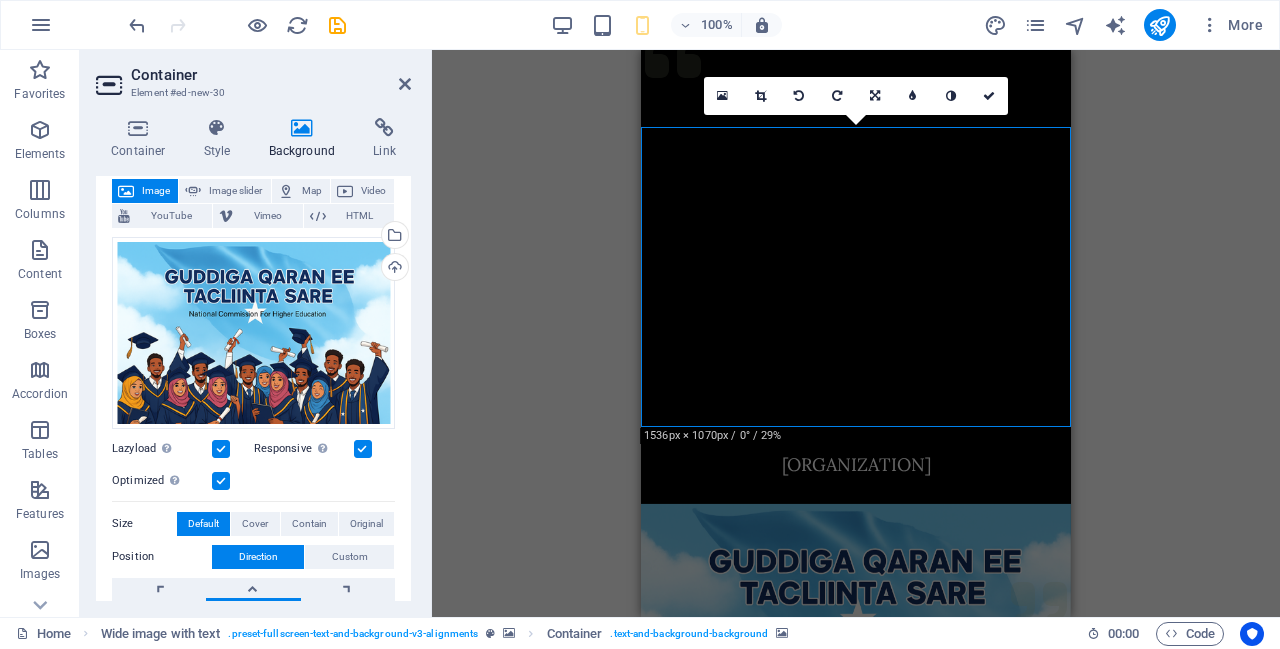 click at bounding box center (989, 96) 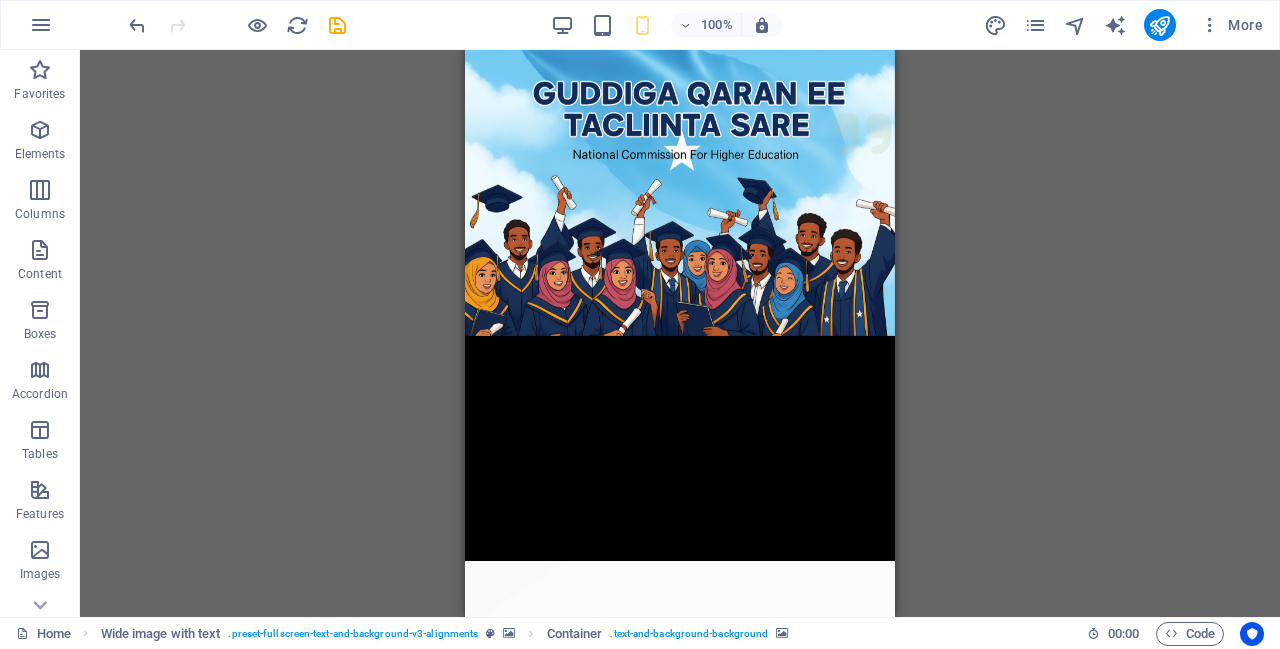 scroll, scrollTop: 540, scrollLeft: 0, axis: vertical 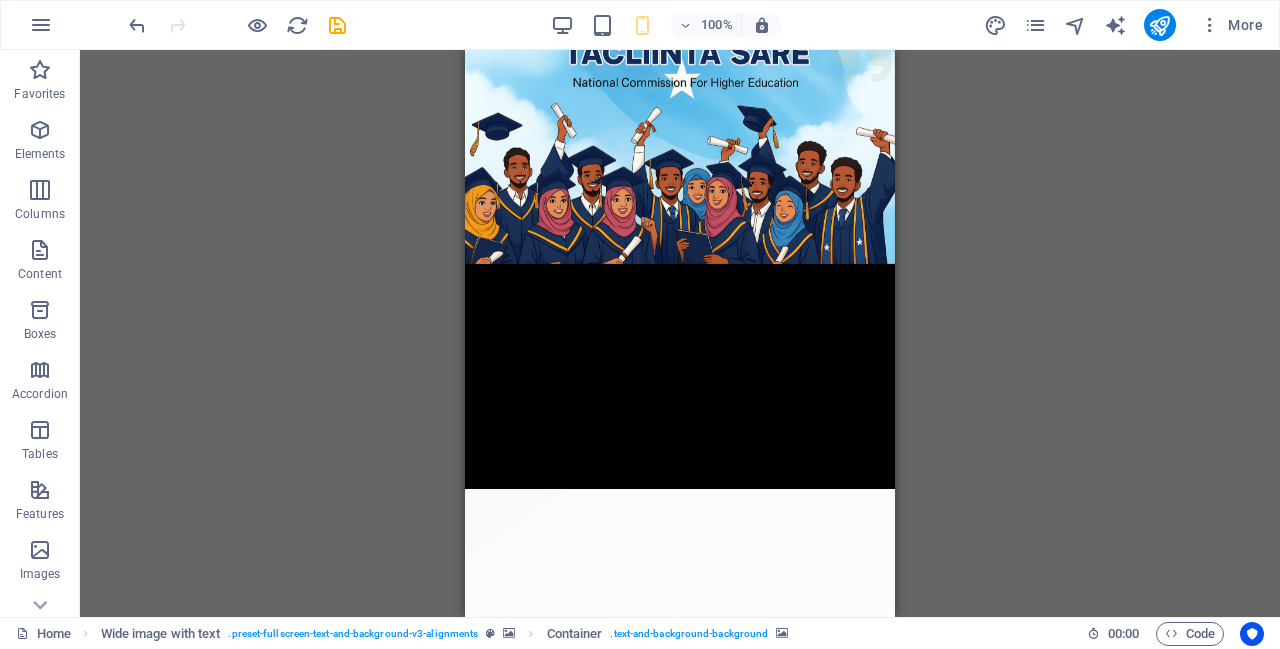 click at bounding box center (680, 869) 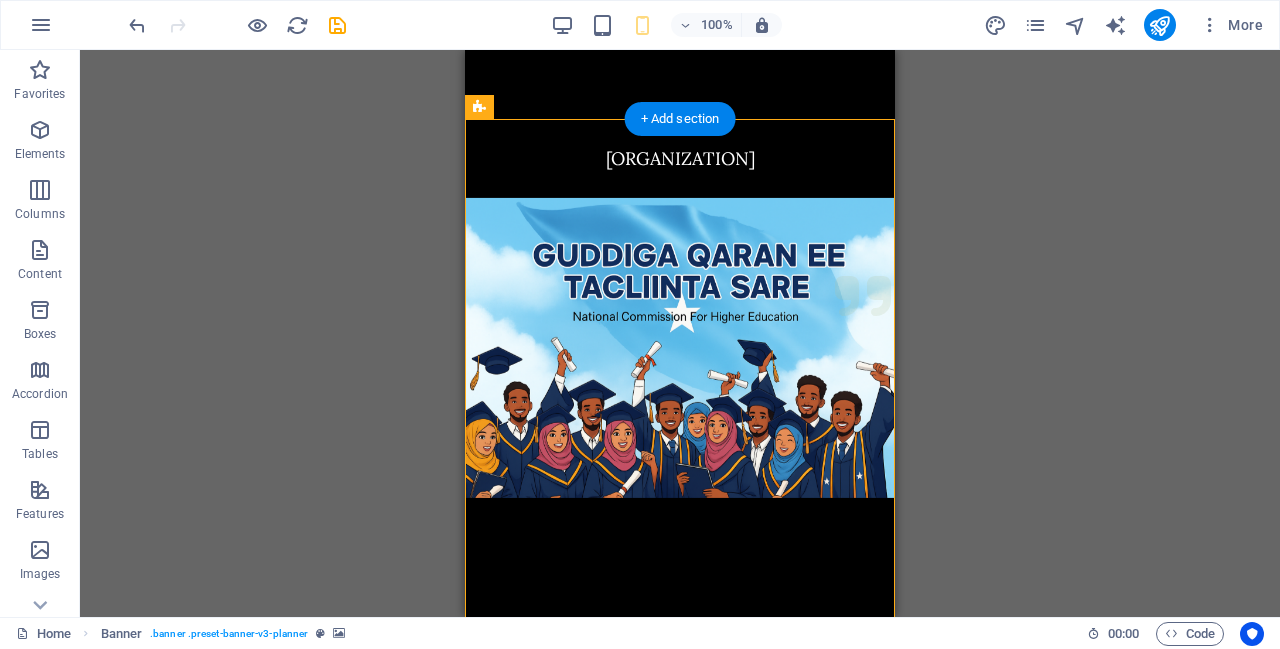scroll, scrollTop: 306, scrollLeft: 0, axis: vertical 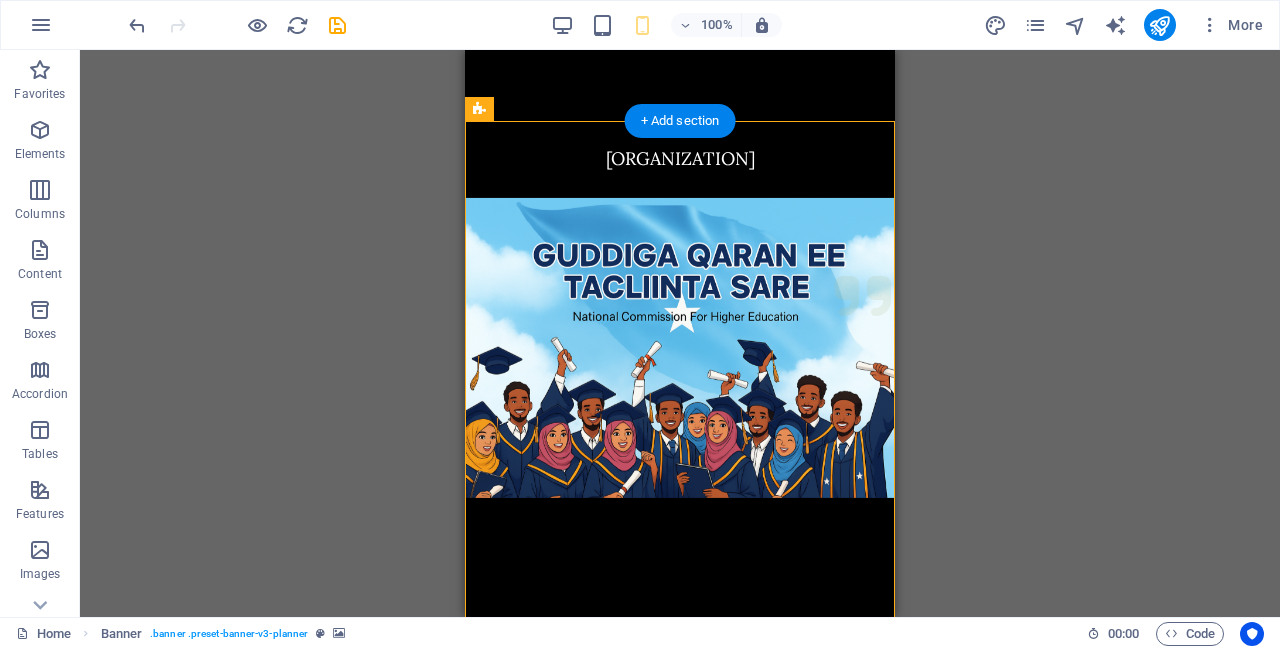 click on "+ Add section" at bounding box center [680, 121] 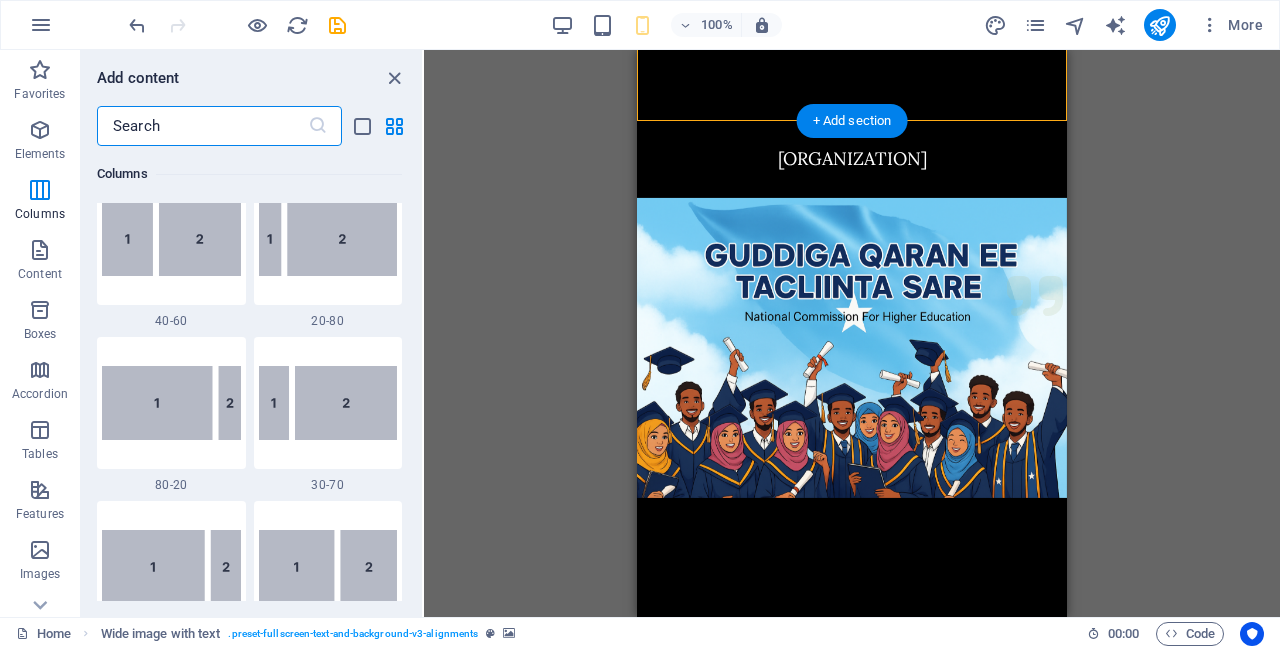 scroll, scrollTop: 1526, scrollLeft: 0, axis: vertical 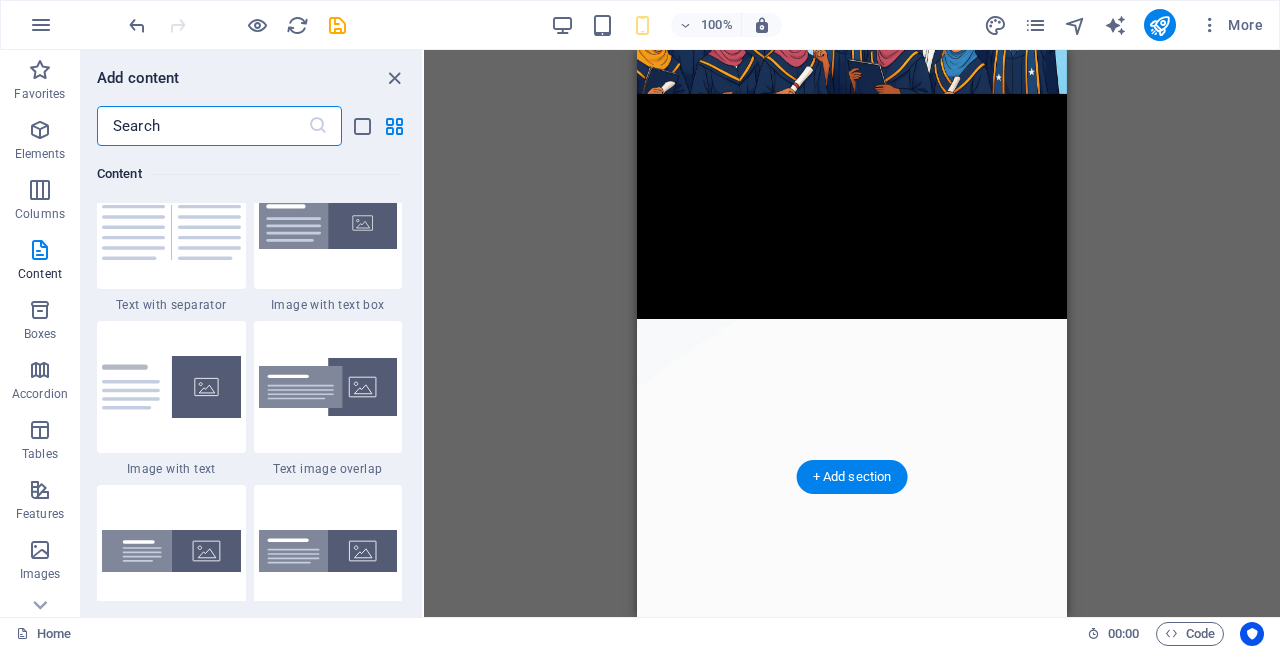 click on "+ Add section" at bounding box center [852, 477] 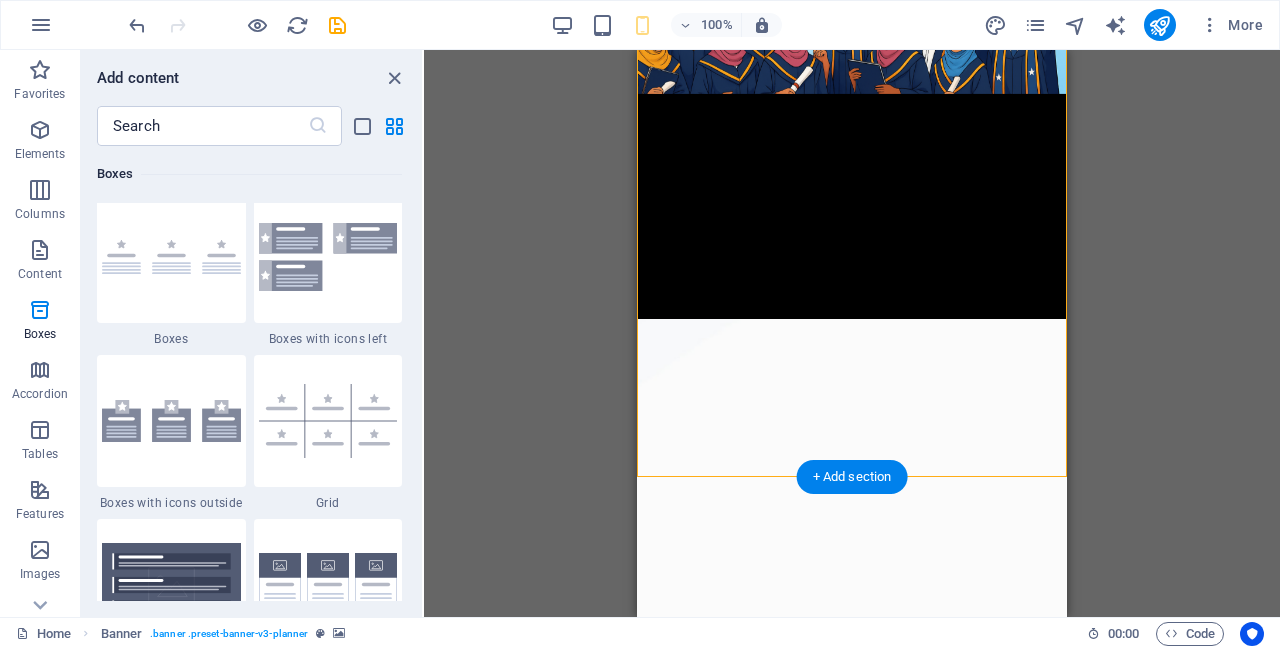 scroll, scrollTop: 5693, scrollLeft: 0, axis: vertical 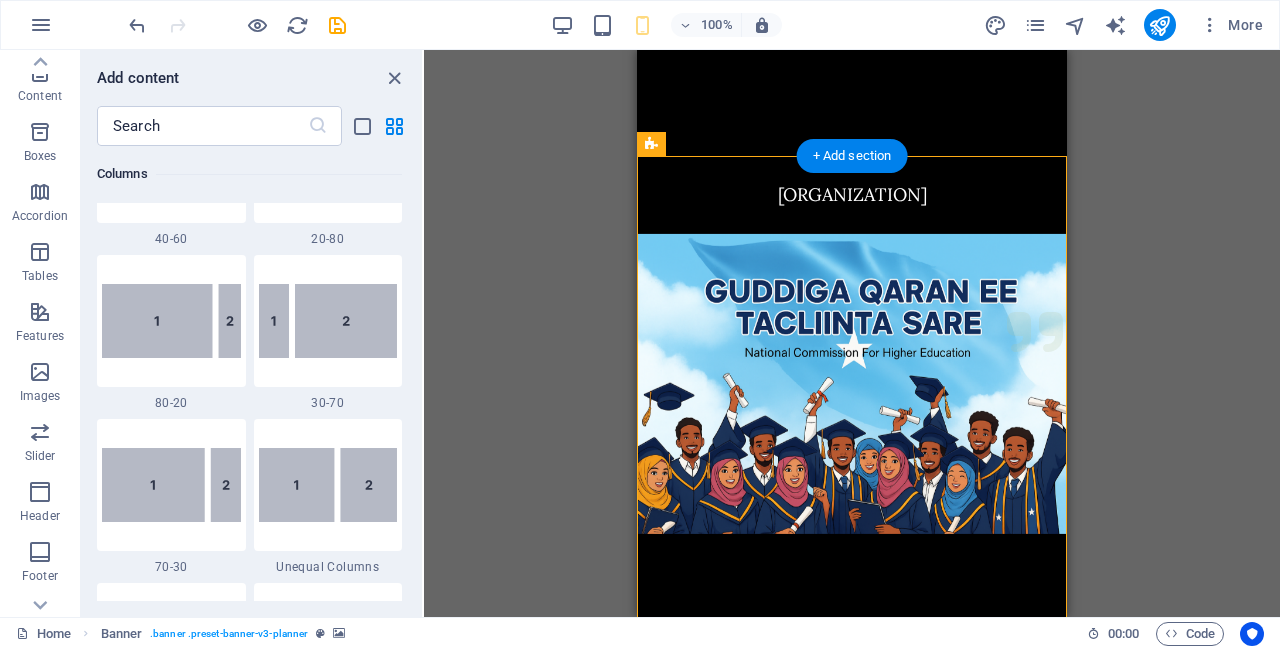 click at bounding box center [40, 372] 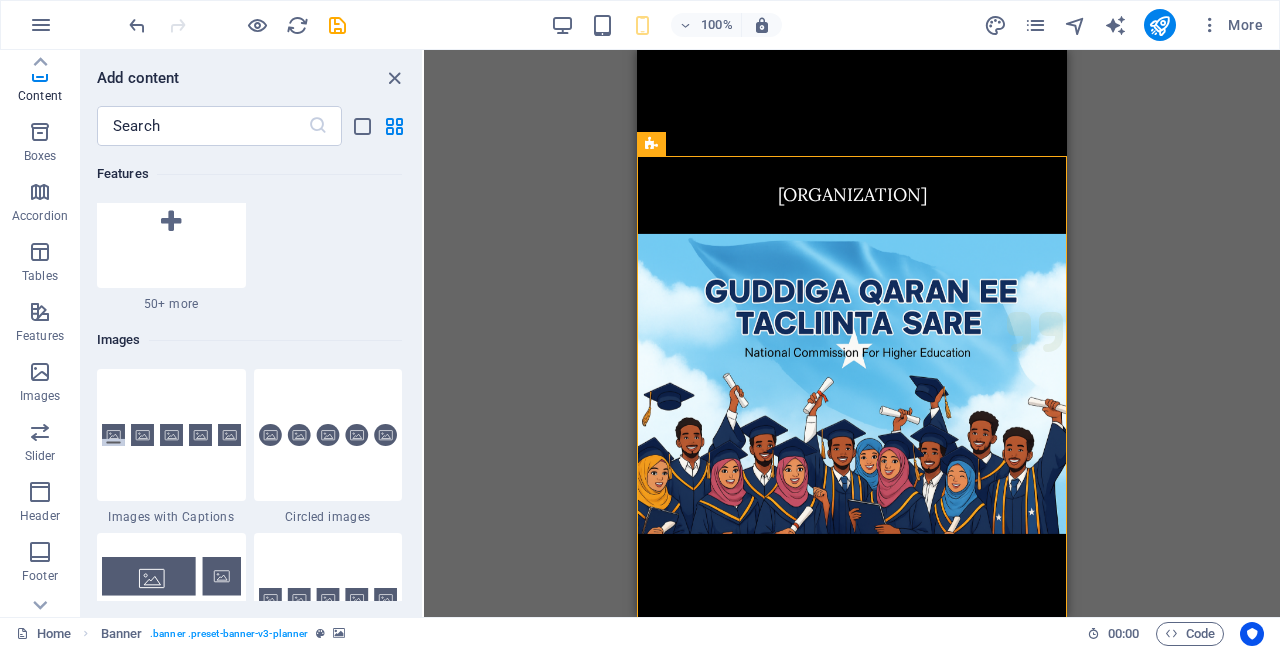 scroll, scrollTop: 10140, scrollLeft: 0, axis: vertical 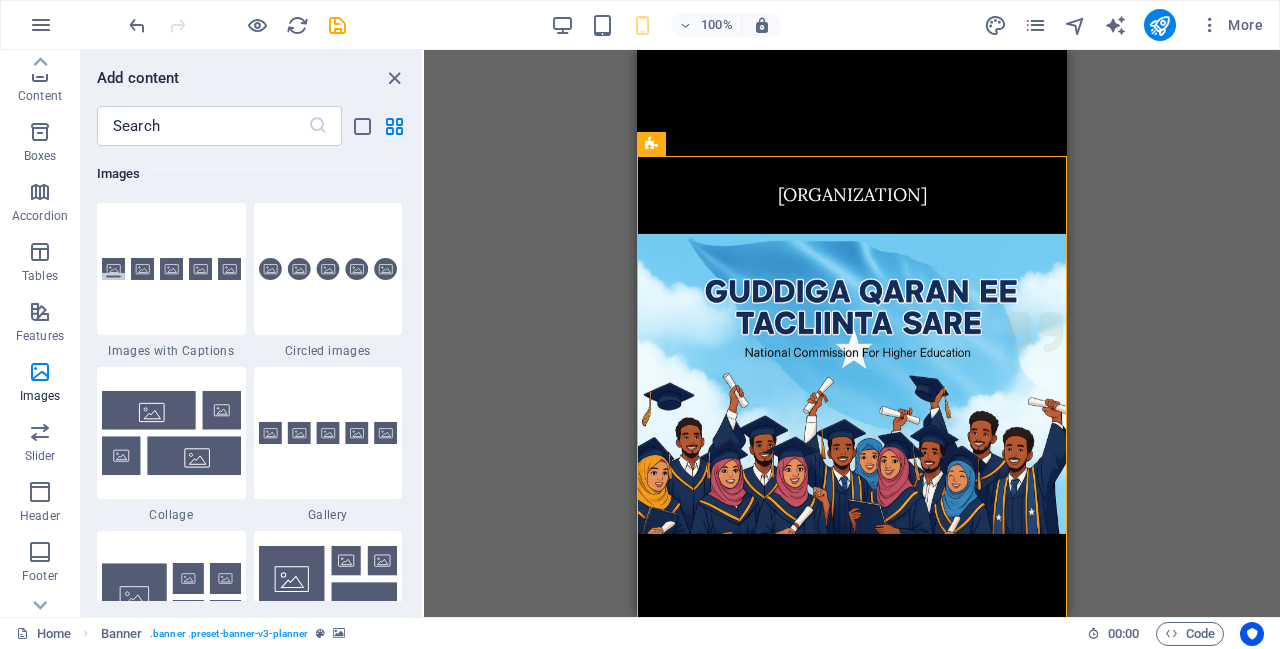 click at bounding box center [328, 433] 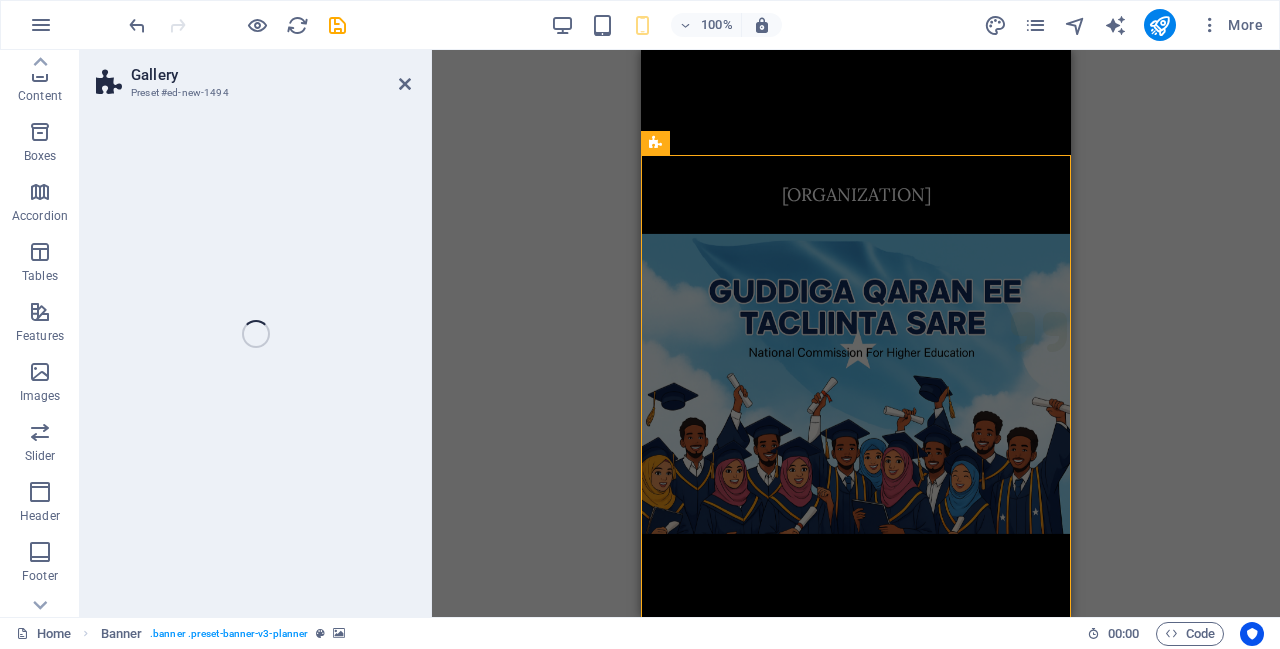 click on "Gallery Preset #ed-new-1494
Drag here to replace the existing content. Press “Ctrl” if you want to create a new element.
H1   Banner   Container   Wide image with text   Container   Placeholder   Container   Container   Image   Text   Wide image with text   Container   H6   Gallery" at bounding box center [680, 333] 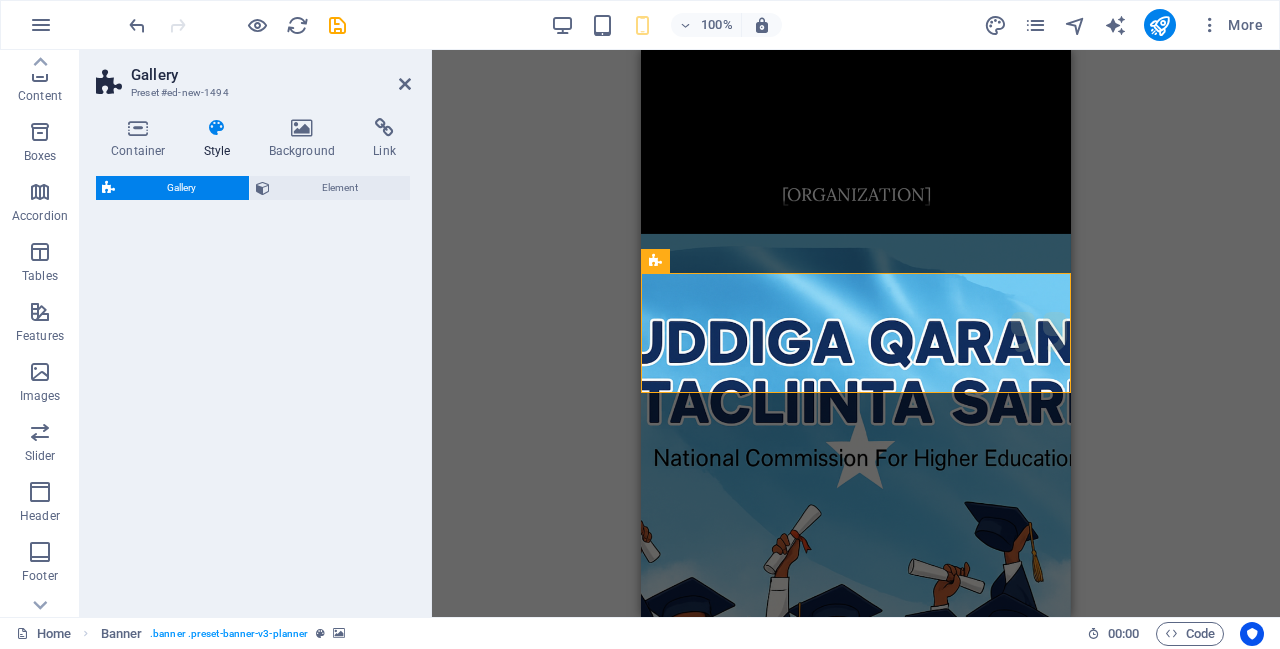 select on "rem" 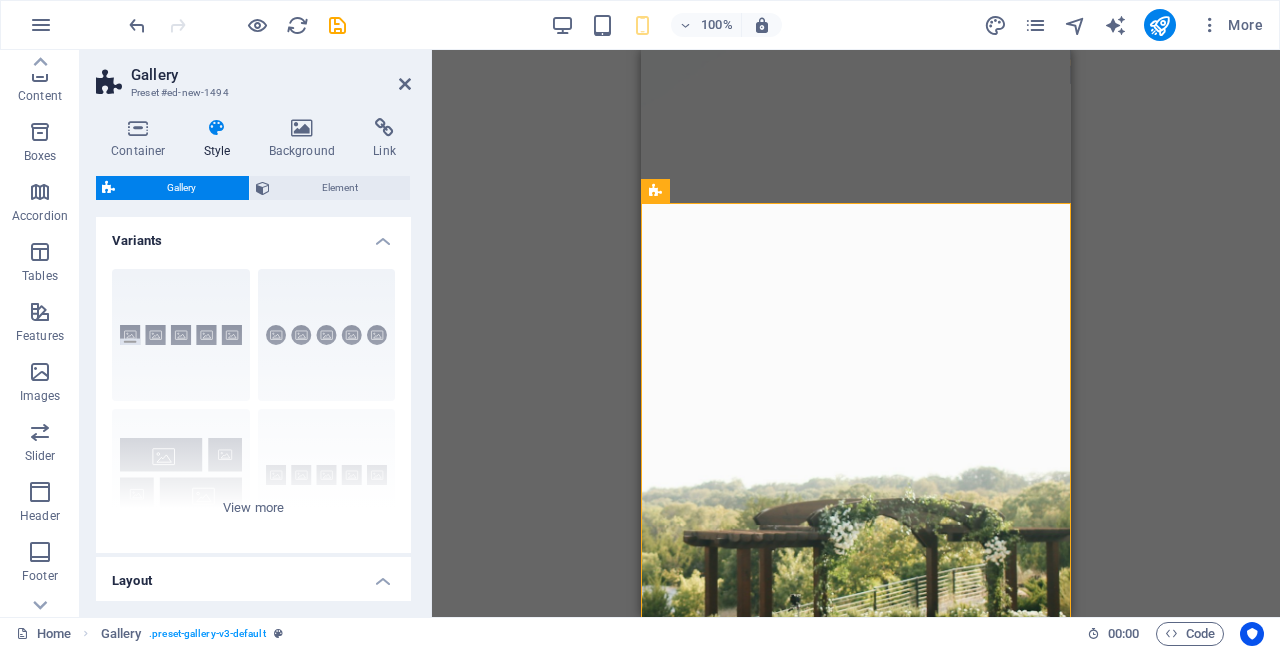 scroll, scrollTop: 974, scrollLeft: 0, axis: vertical 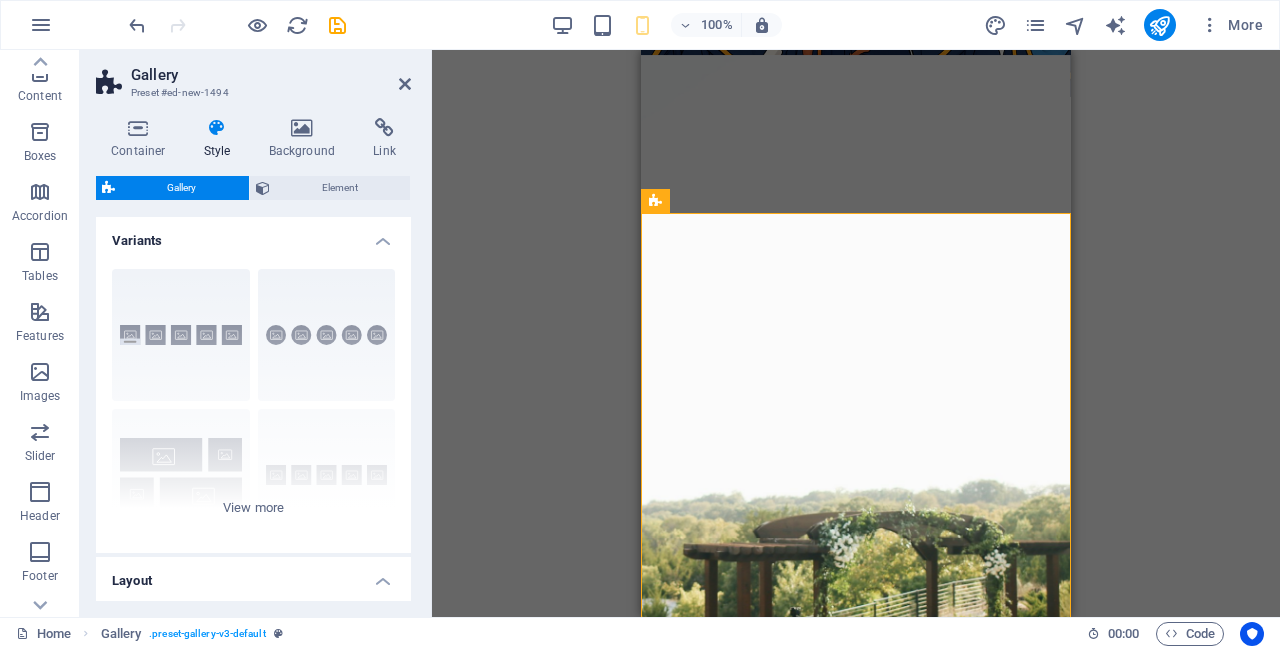 click at bounding box center (302, 128) 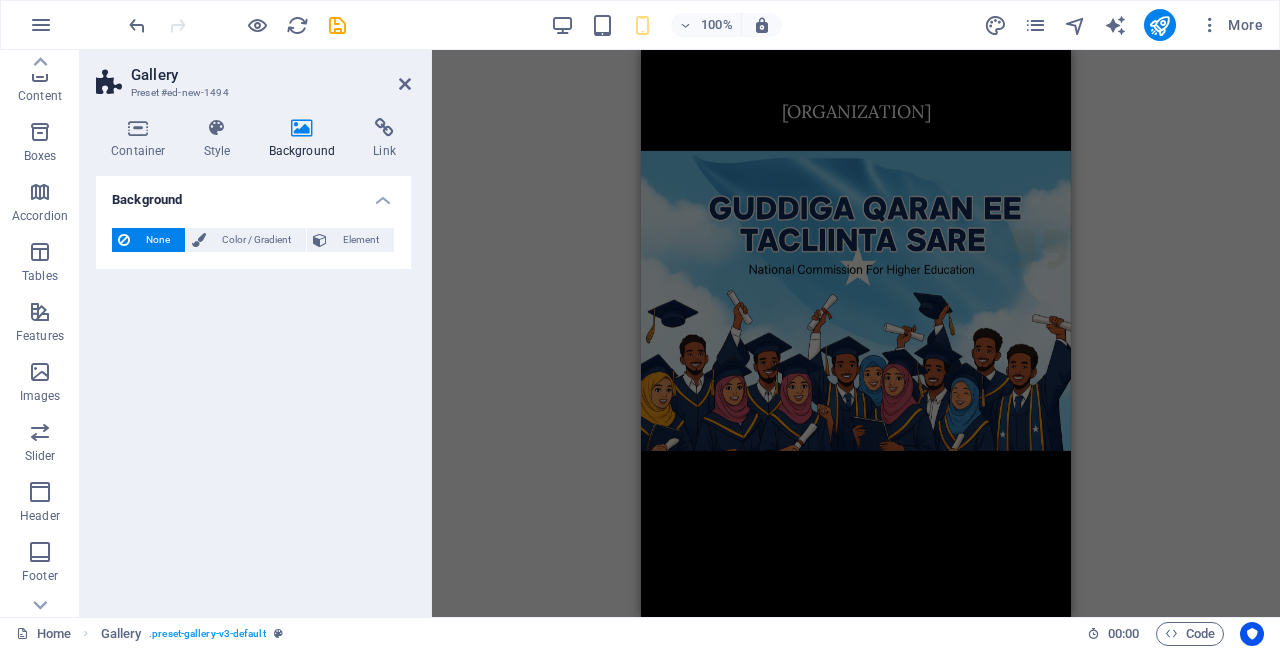scroll, scrollTop: 360, scrollLeft: 0, axis: vertical 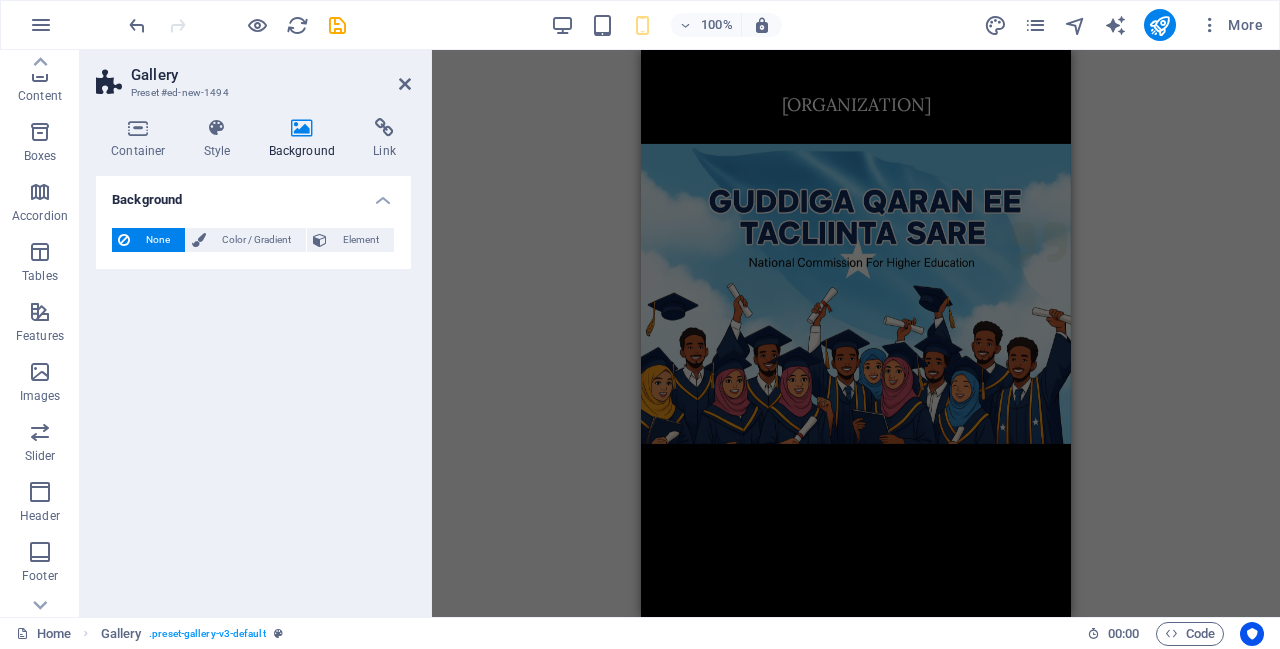 click at bounding box center (856, 1049) 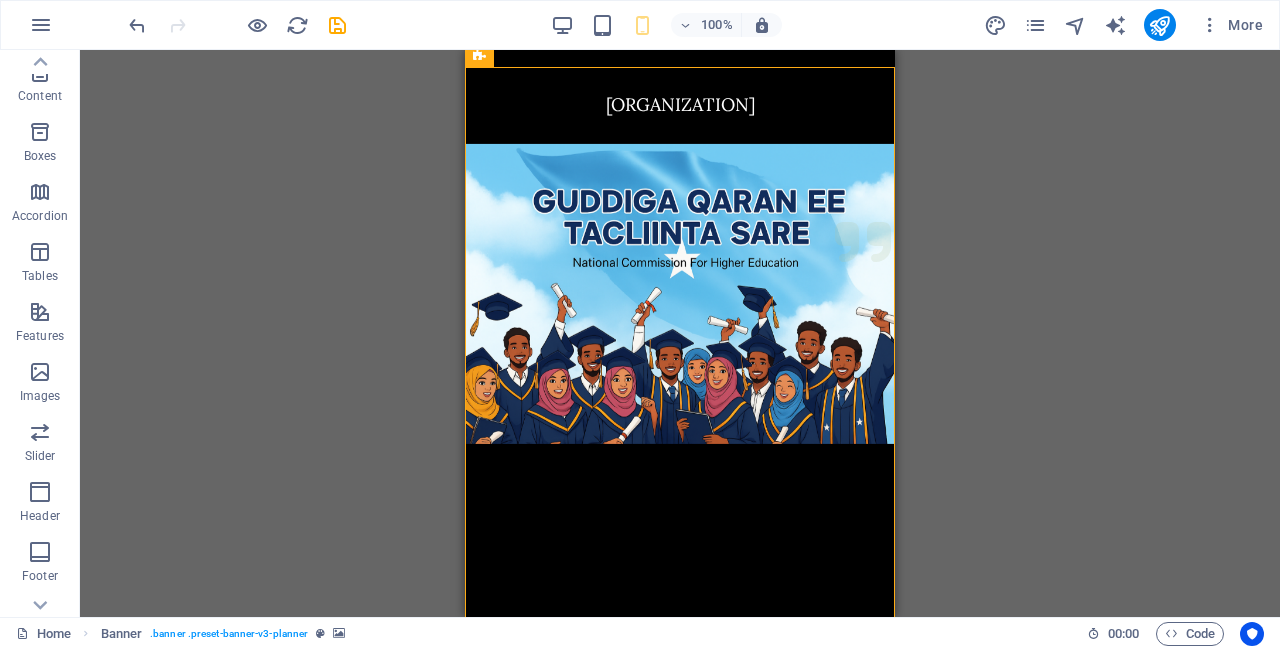 click at bounding box center [680, 1049] 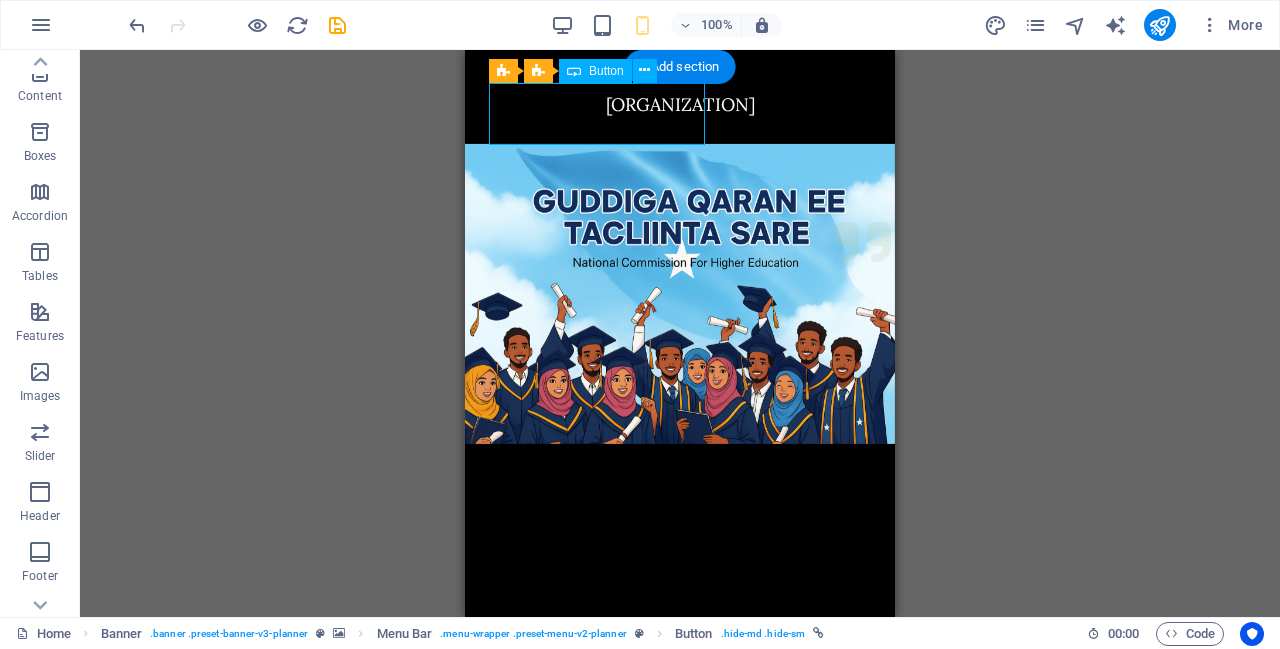 click at bounding box center [680, 1049] 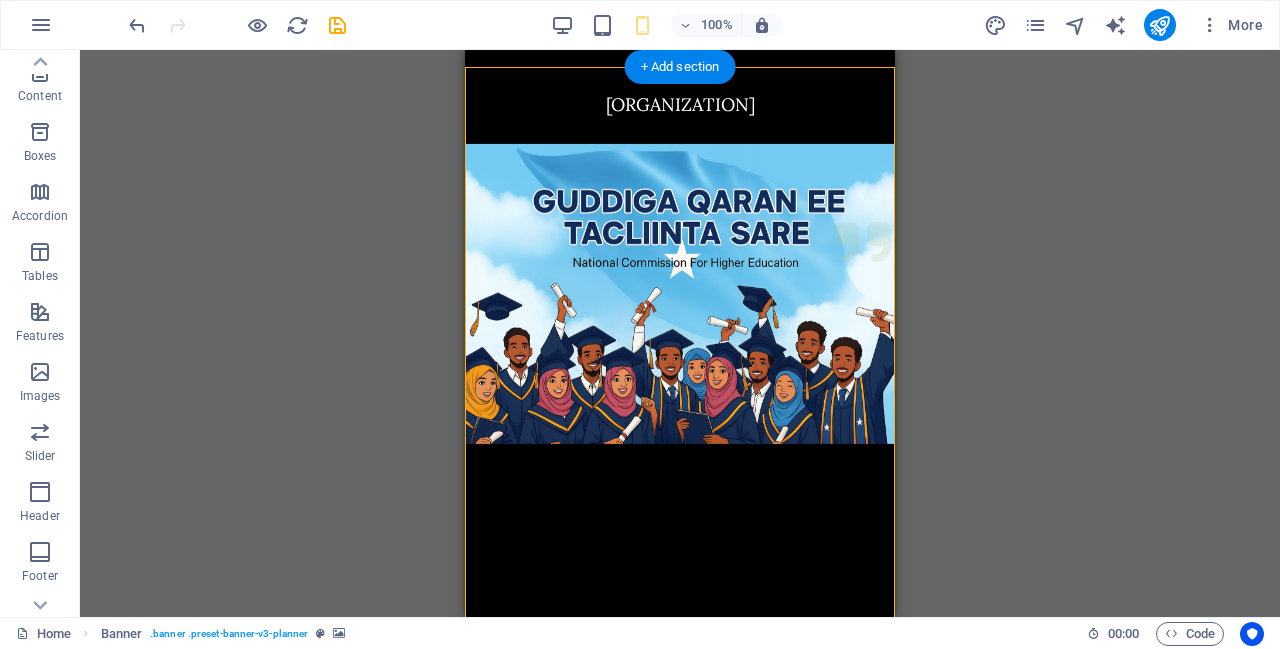 click on "Get in touch" at bounding box center [680, 1498] 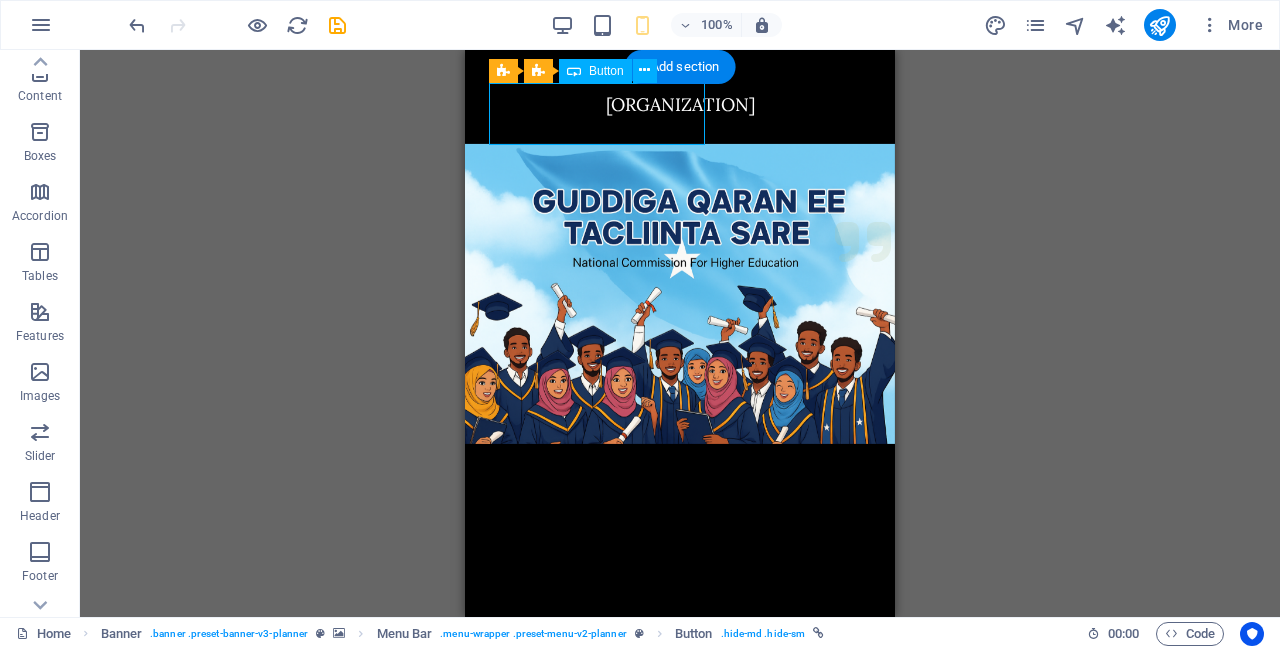 click at bounding box center (644, 70) 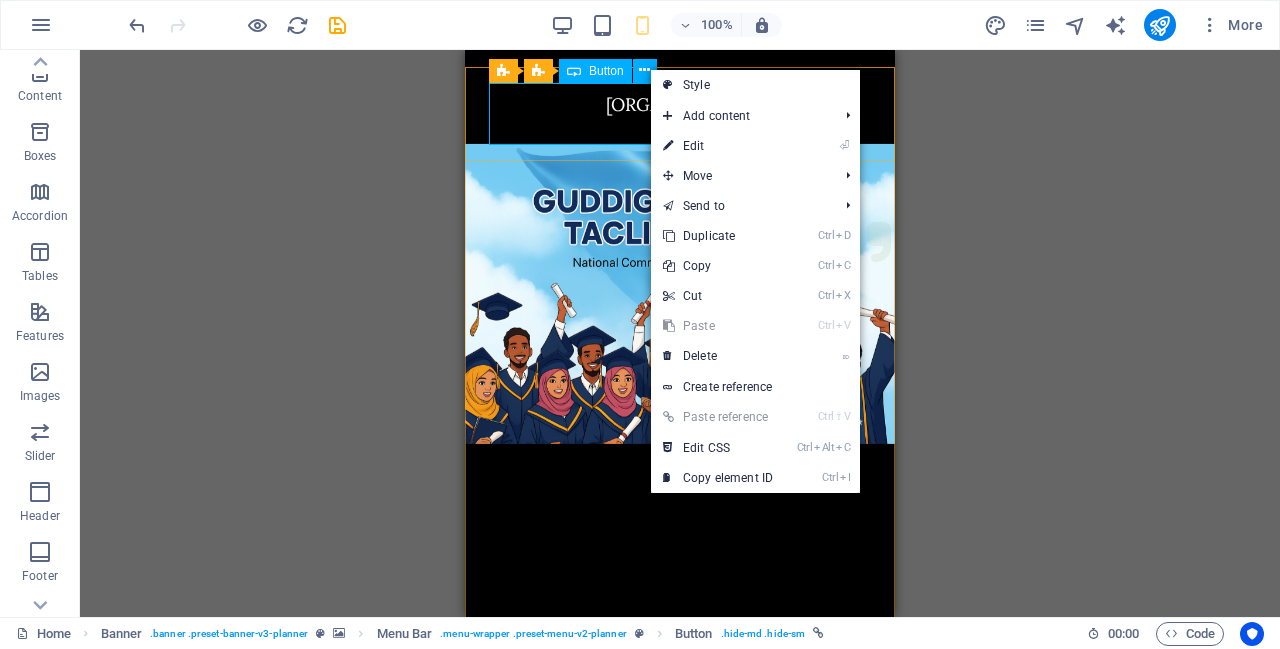 click at bounding box center [680, 1049] 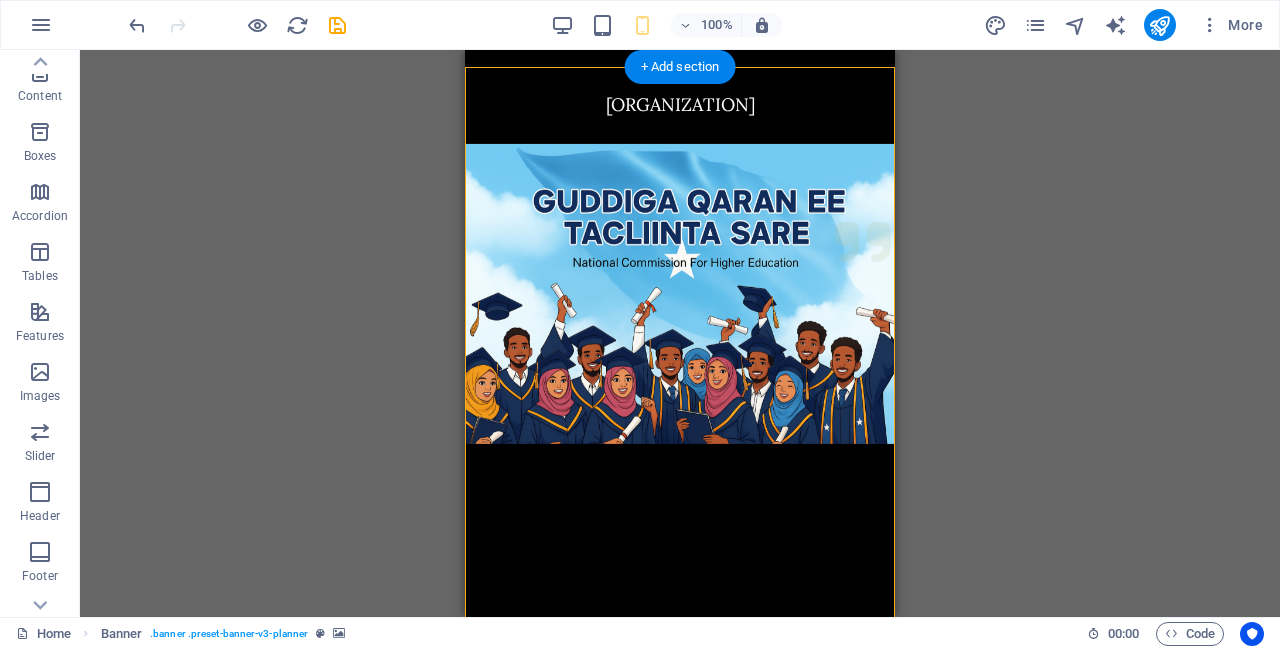 click at bounding box center [680, 1049] 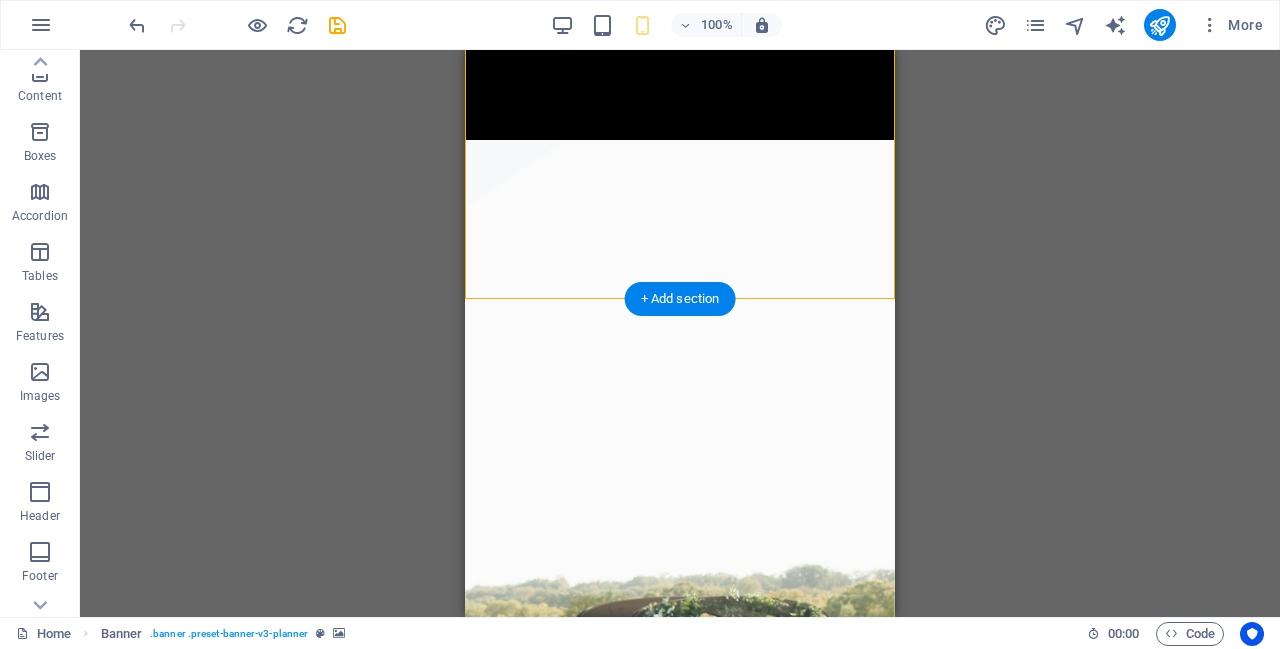 scroll, scrollTop: 891, scrollLeft: 0, axis: vertical 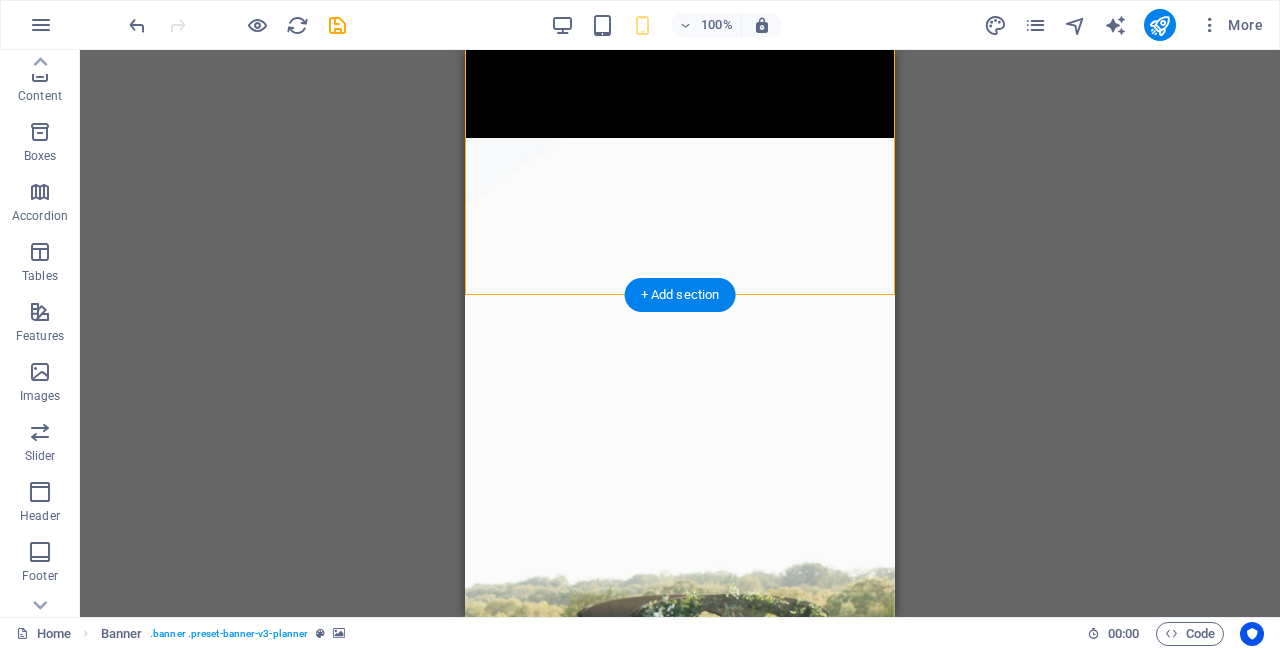 click at bounding box center (680, 518) 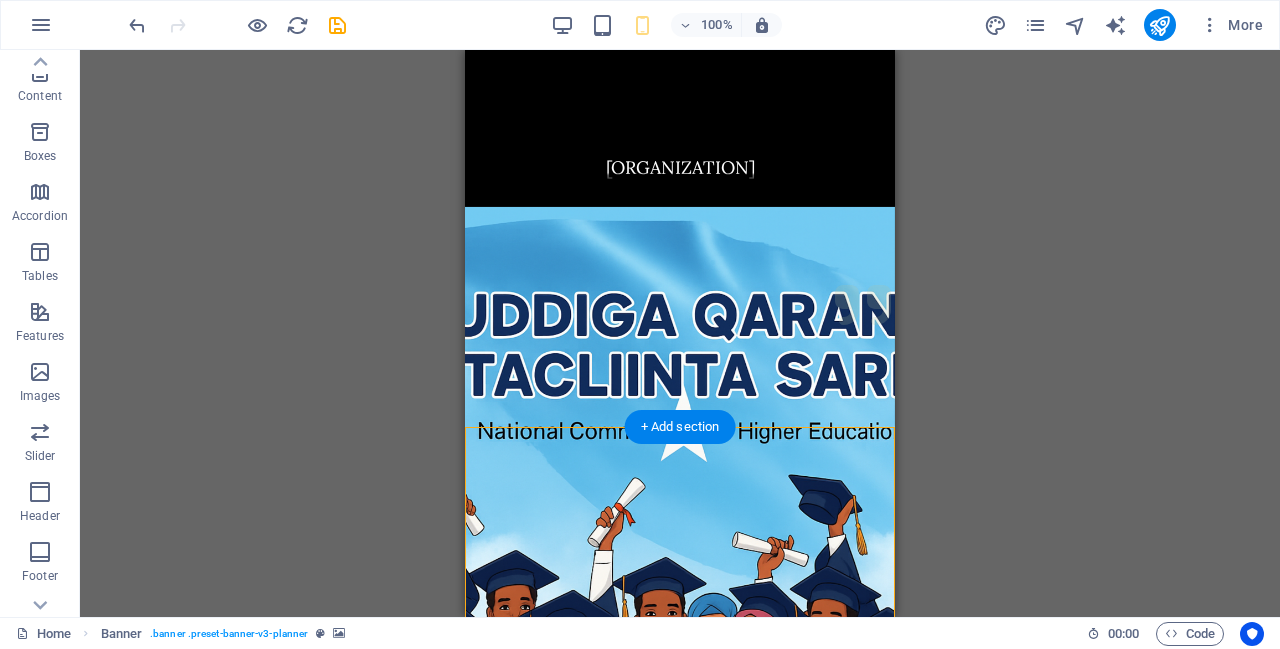 scroll, scrollTop: 0, scrollLeft: 0, axis: both 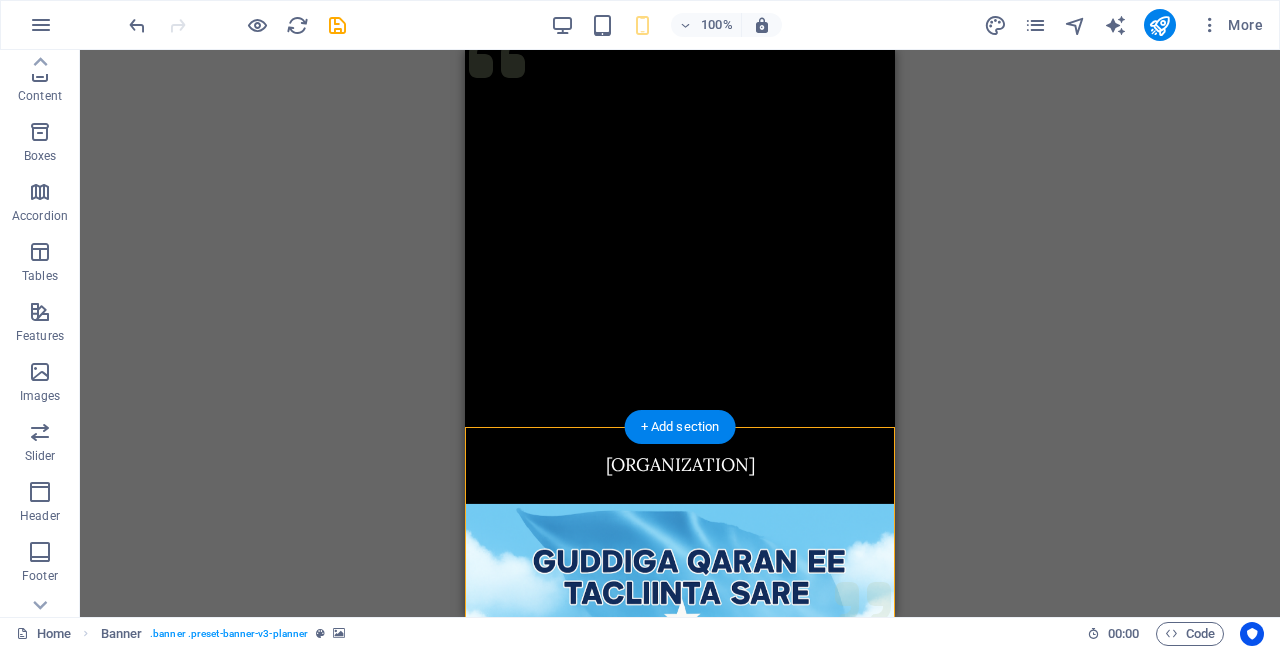 click on "[ORGANIZATION]" at bounding box center (680, 465) 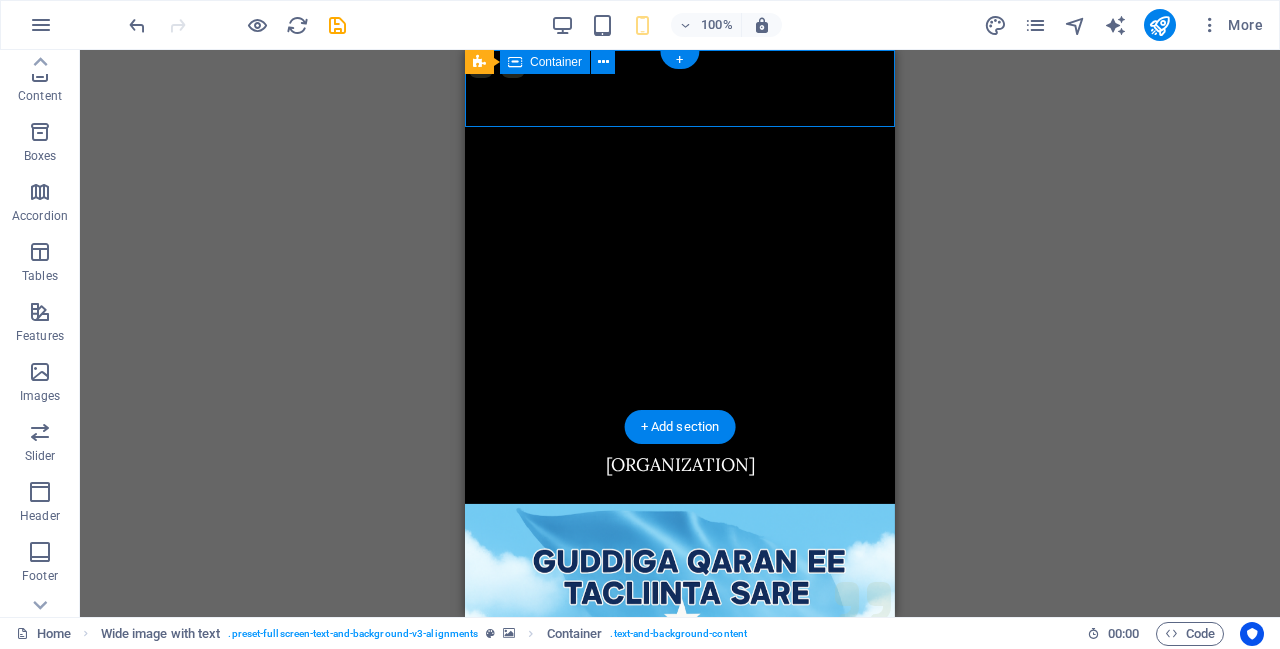 click on "Container" at bounding box center [556, 62] 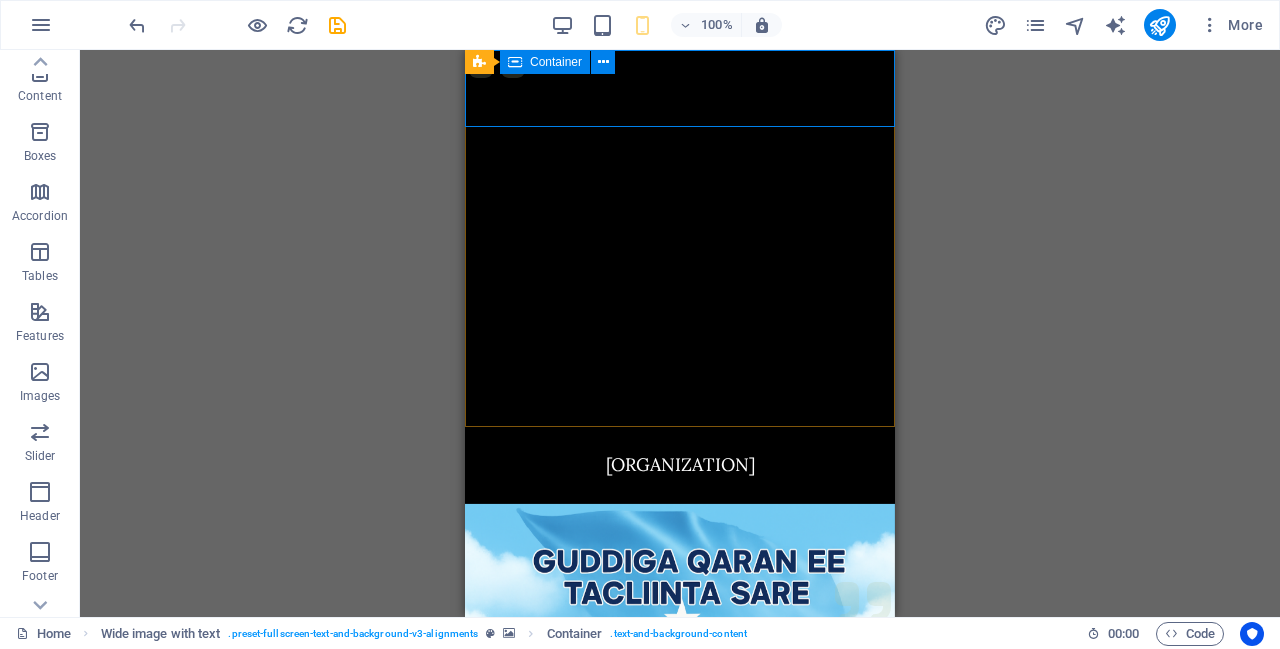 click at bounding box center (603, 62) 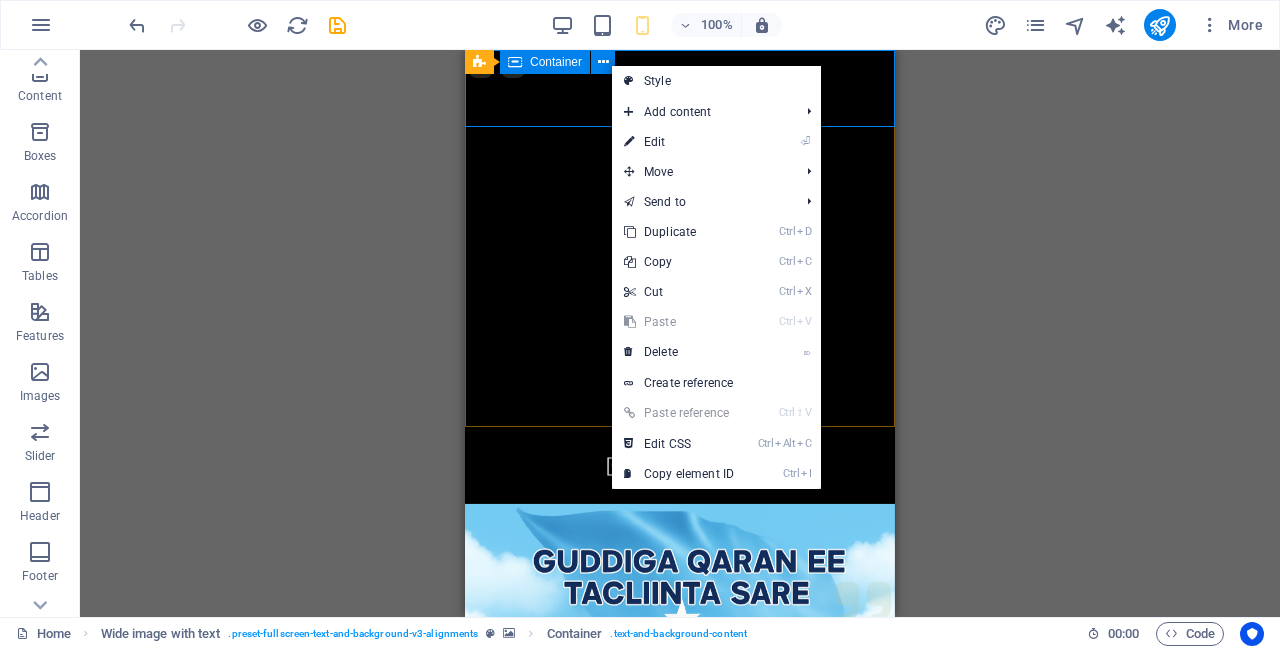 click on "⏎  Edit" at bounding box center (679, 142) 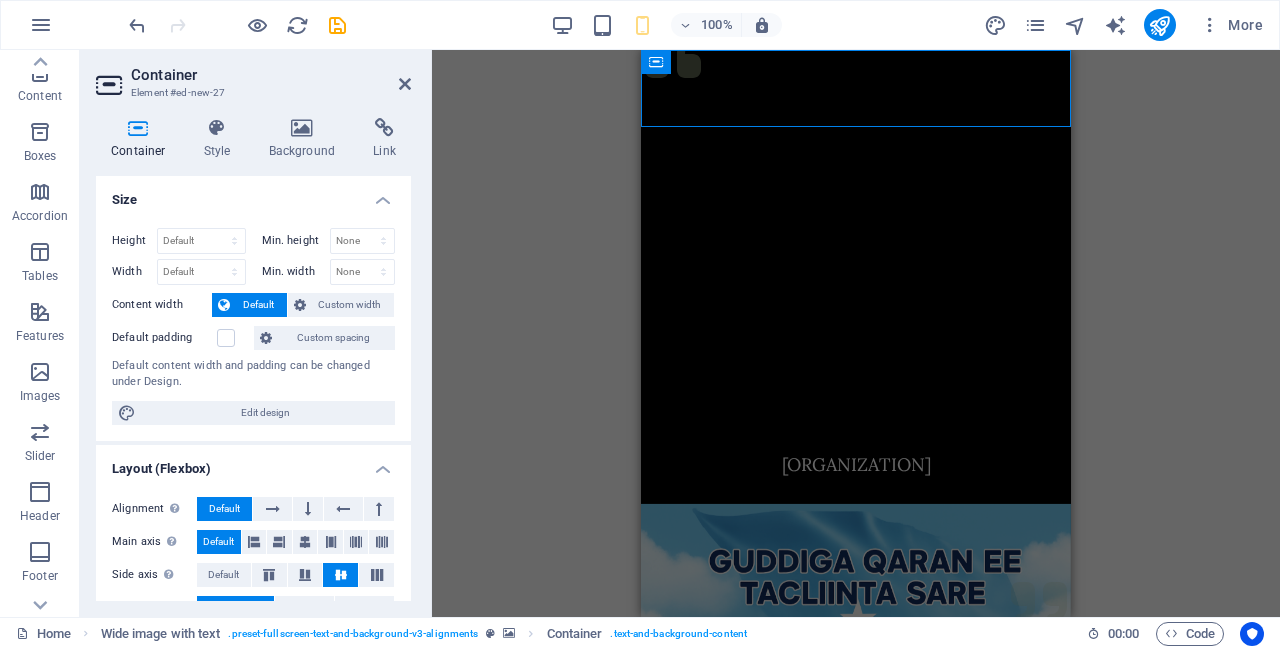 click on "Background" at bounding box center (306, 139) 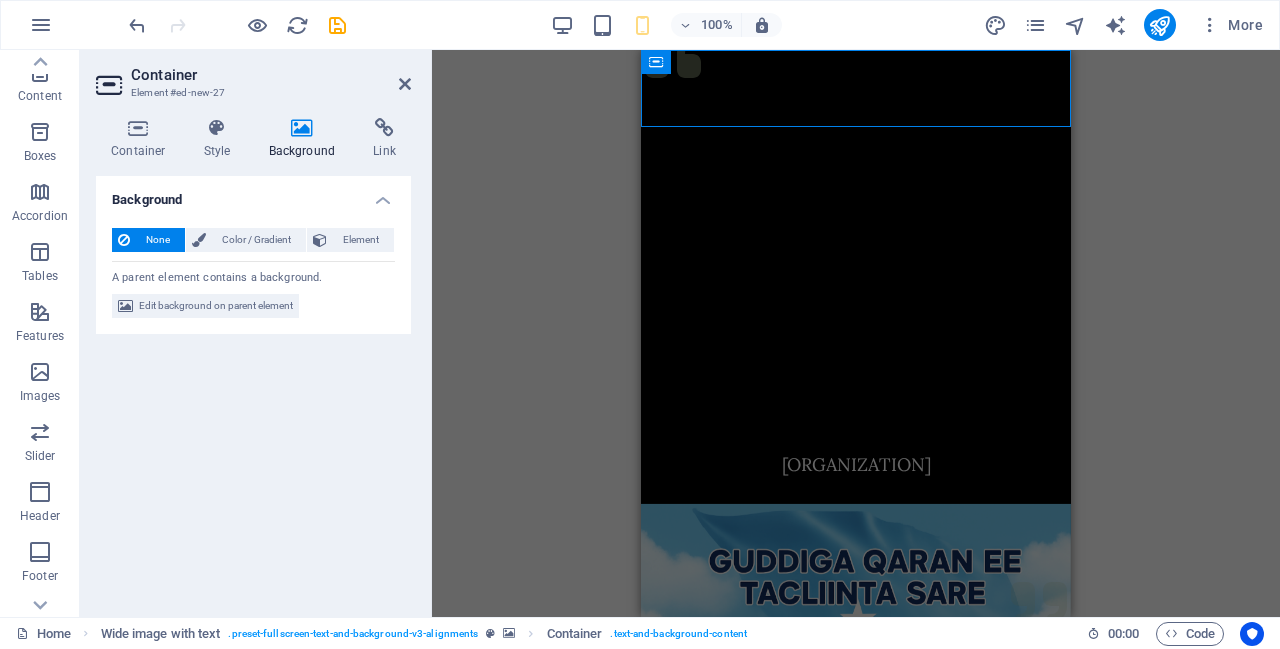 click on "Element" at bounding box center [360, 240] 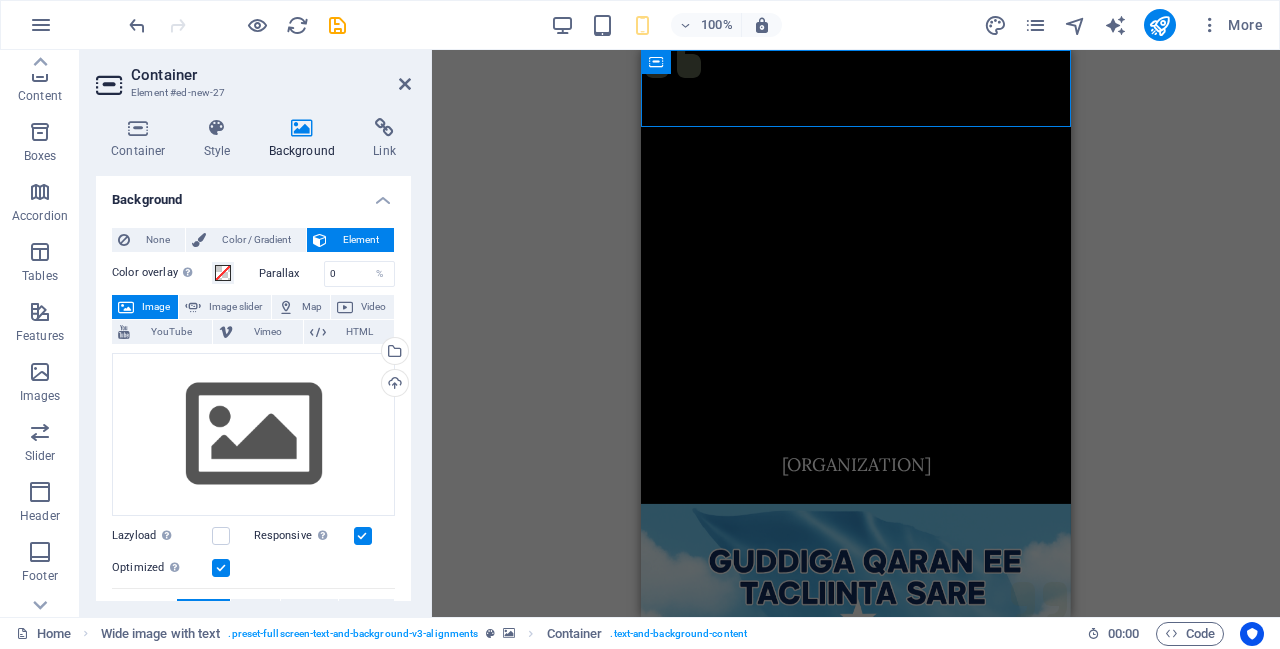 click on "Element" at bounding box center (360, 240) 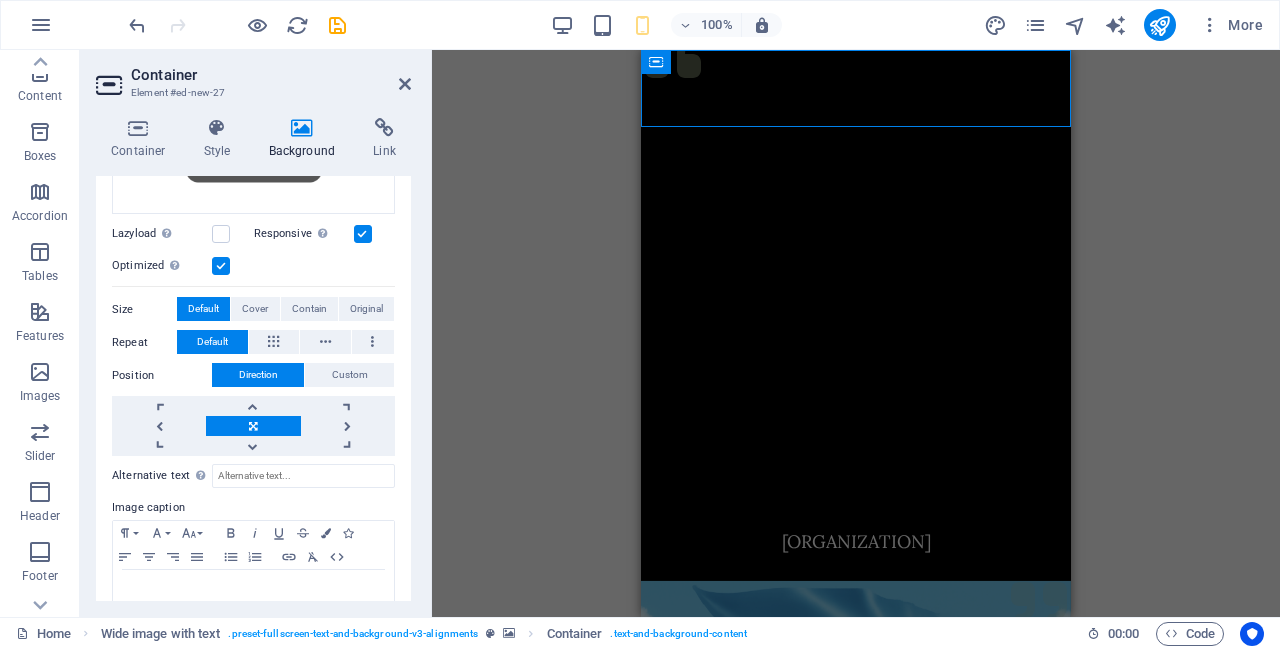 scroll, scrollTop: 328, scrollLeft: 0, axis: vertical 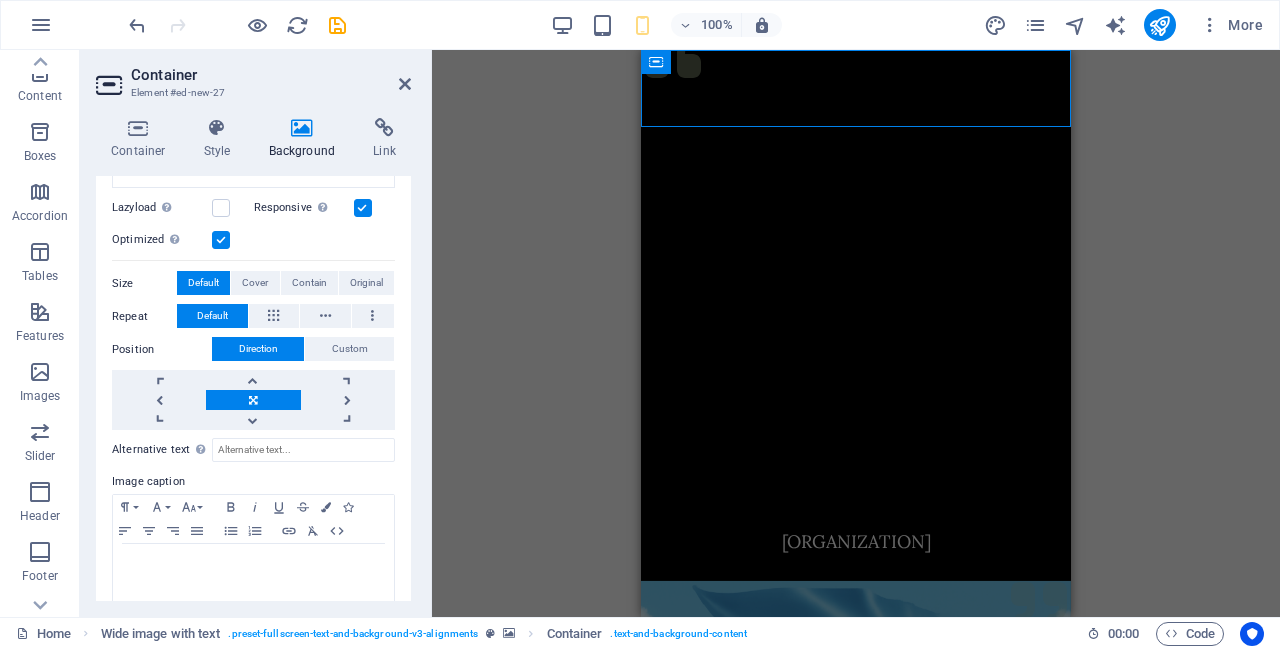 click on "Edit background on parent element" at bounding box center [216, 660] 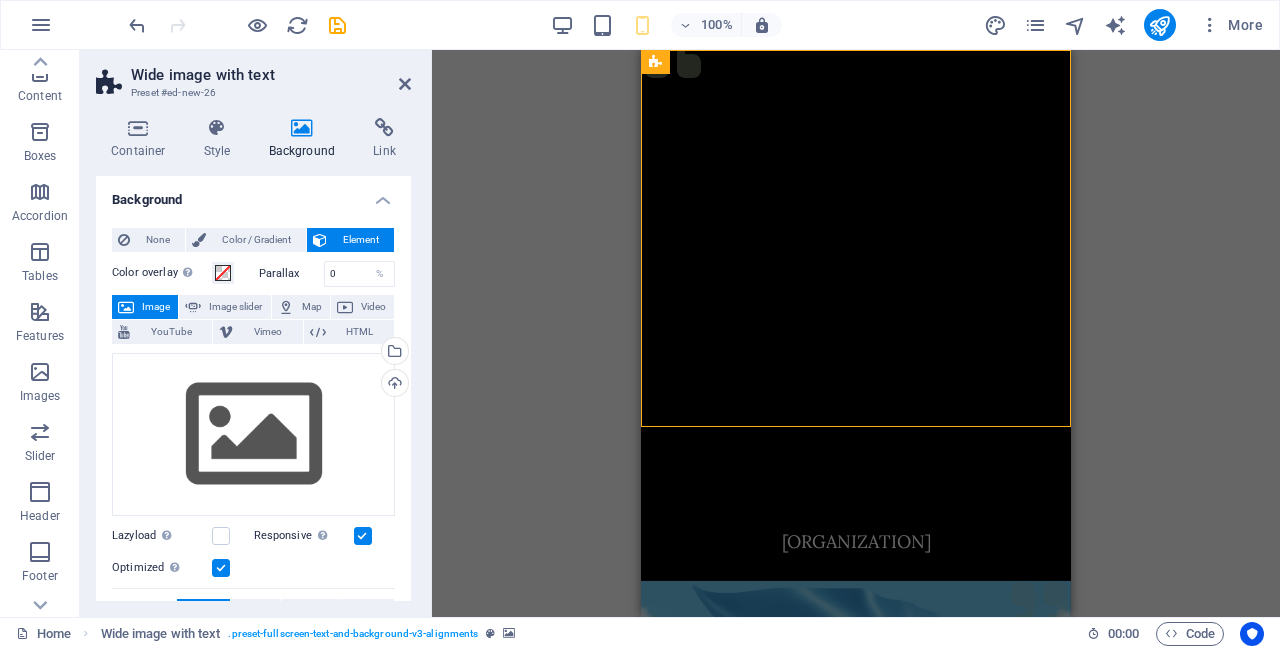 click on "[ORGANIZATION]" at bounding box center (856, 542) 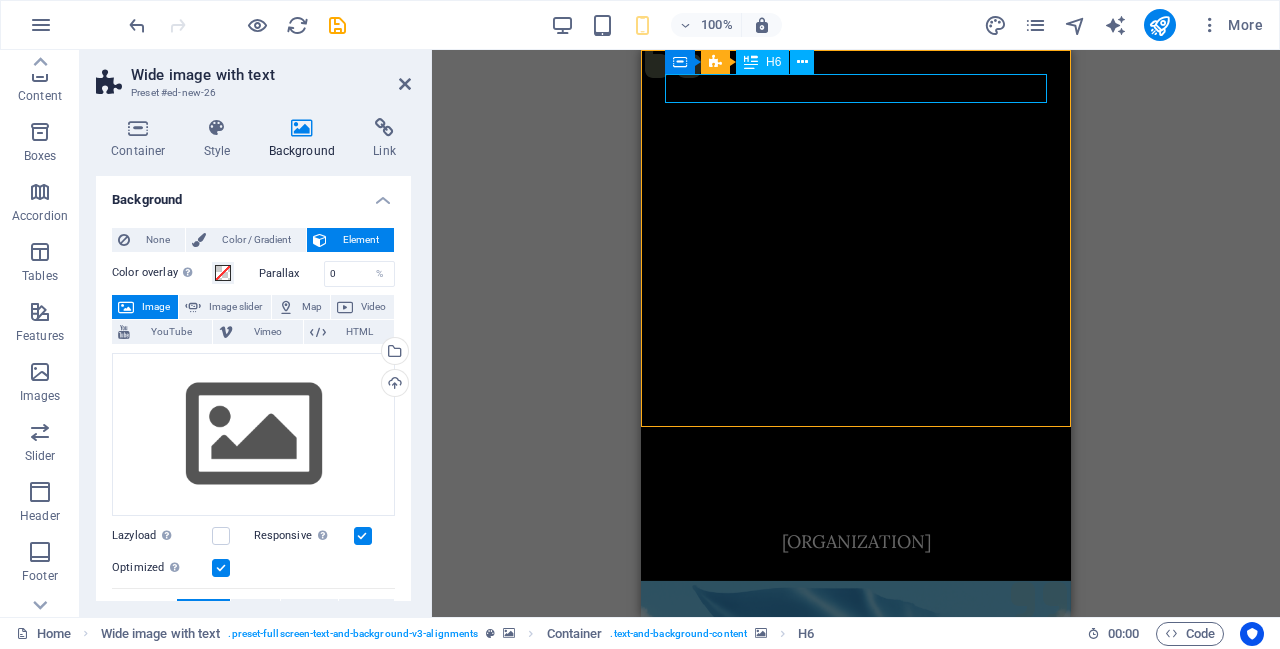 click at bounding box center (802, 62) 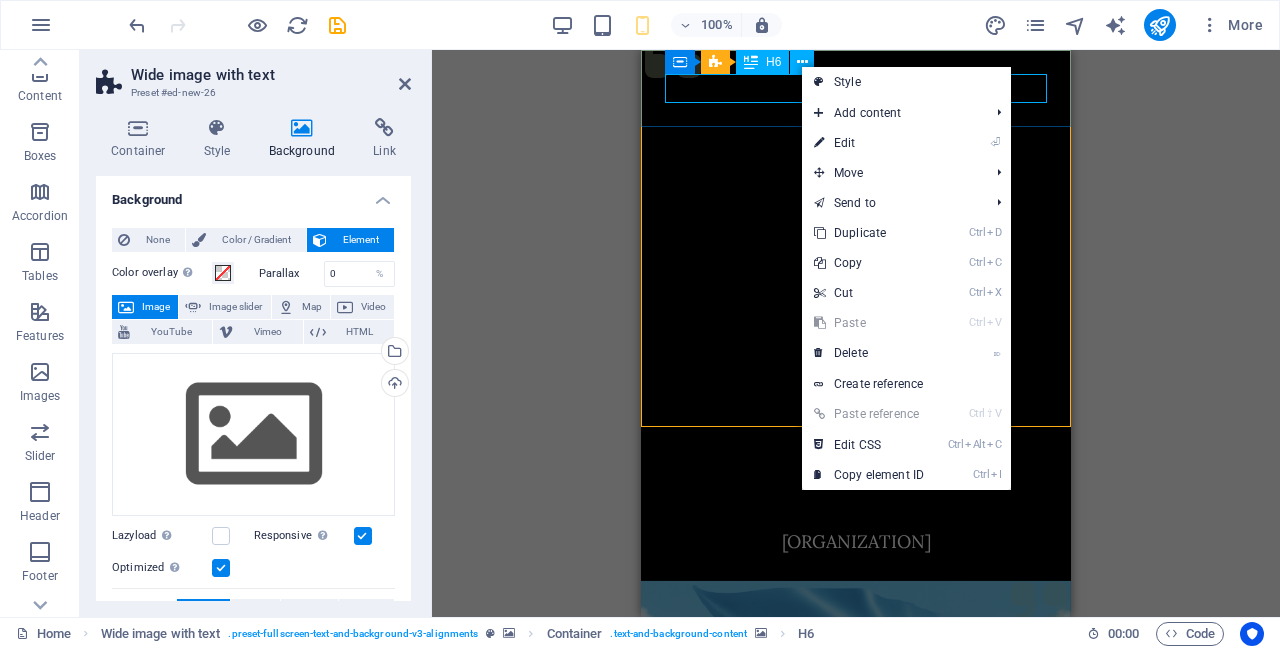 click on "[ORGANIZATION]" at bounding box center [856, 542] 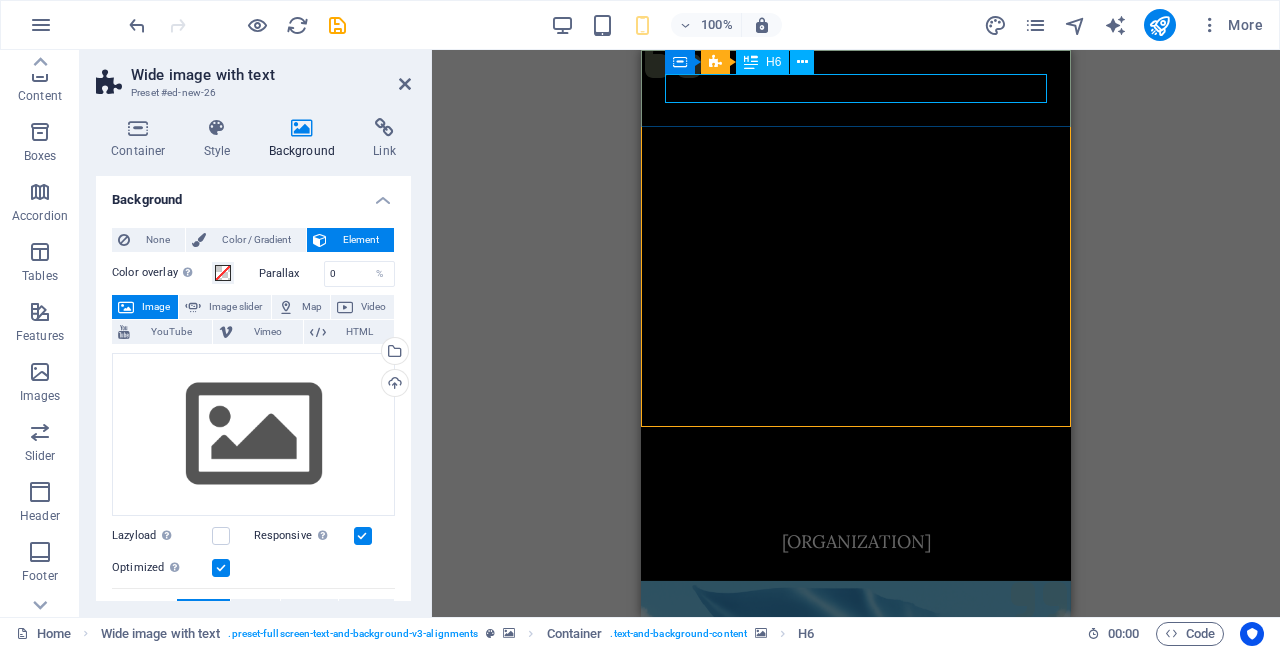click on "[ORGANIZATION]" at bounding box center [856, 542] 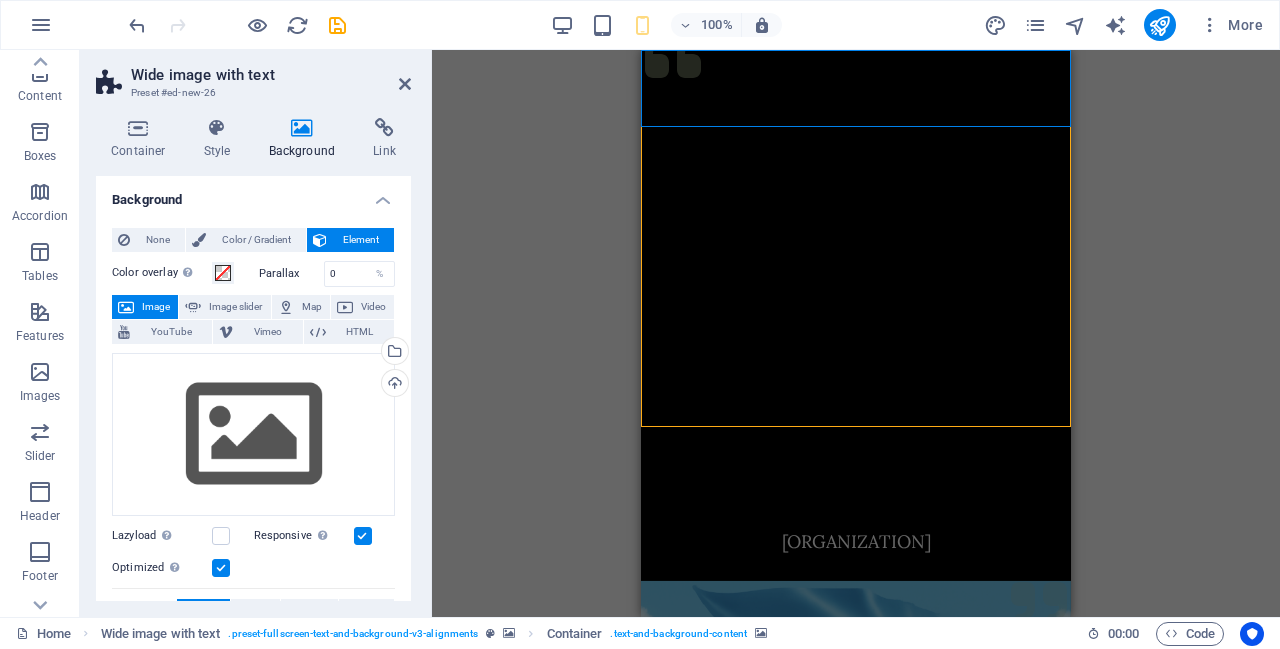 click on "[ORGANIZATION]" at bounding box center [856, 542] 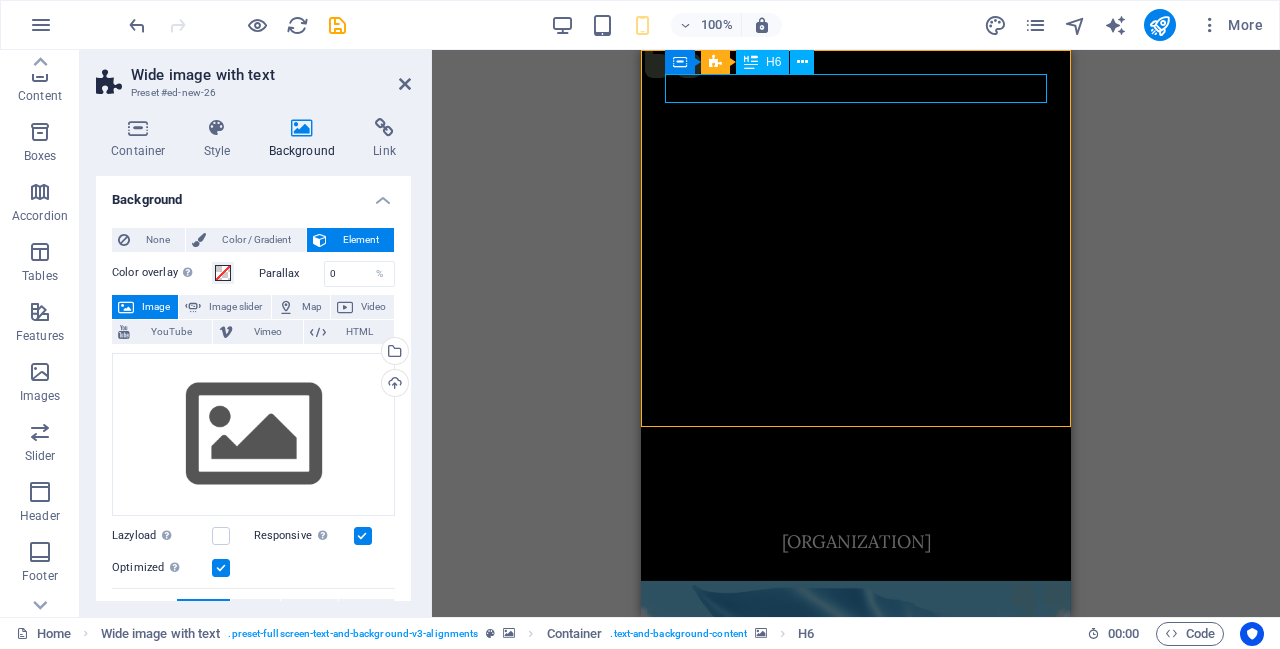click at bounding box center [802, 62] 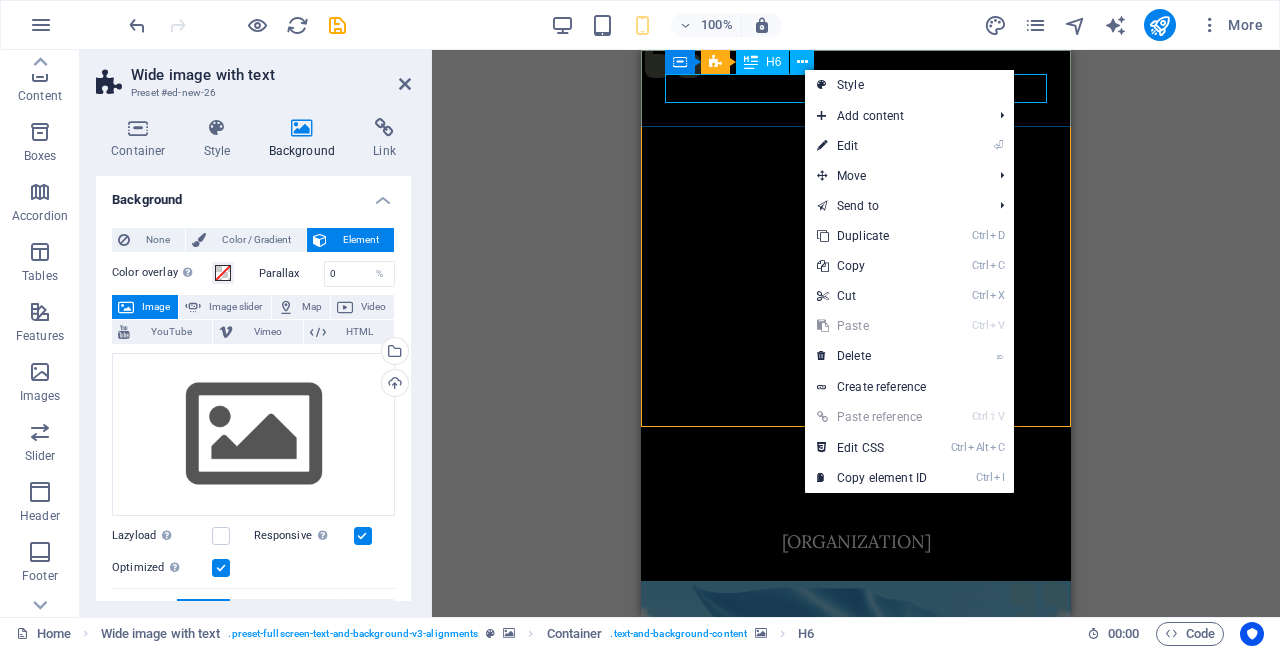 click on "⏎  Edit" at bounding box center [872, 146] 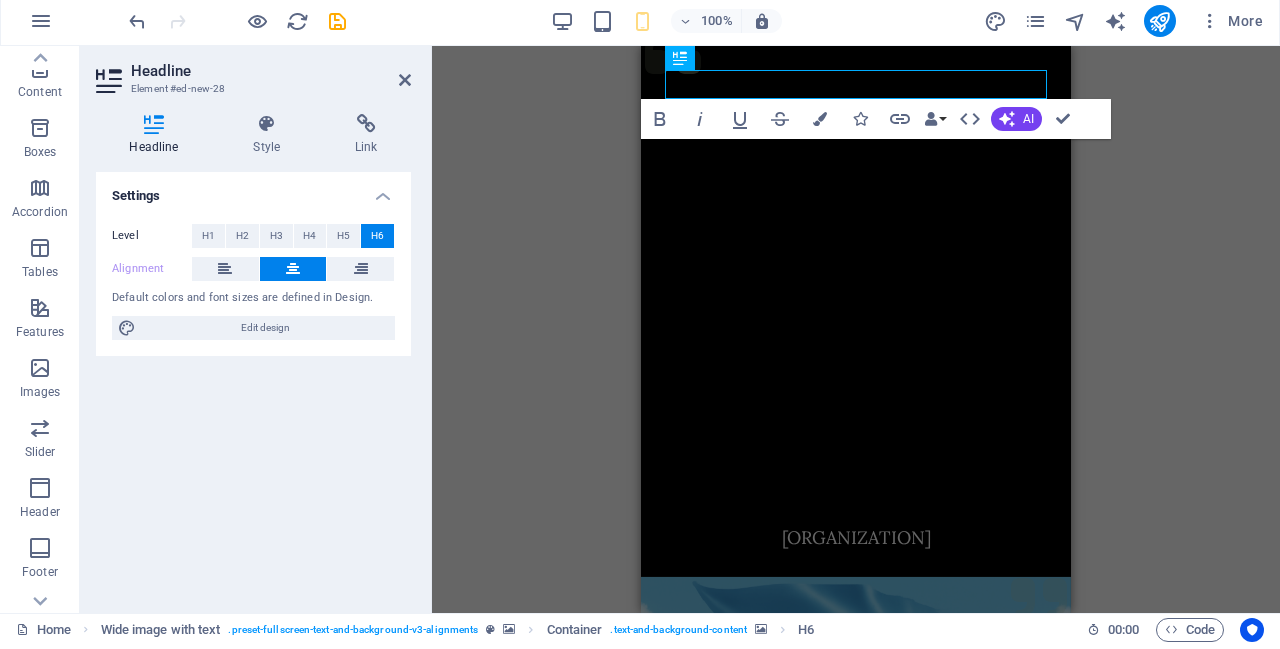 click on "Style" at bounding box center (271, 139) 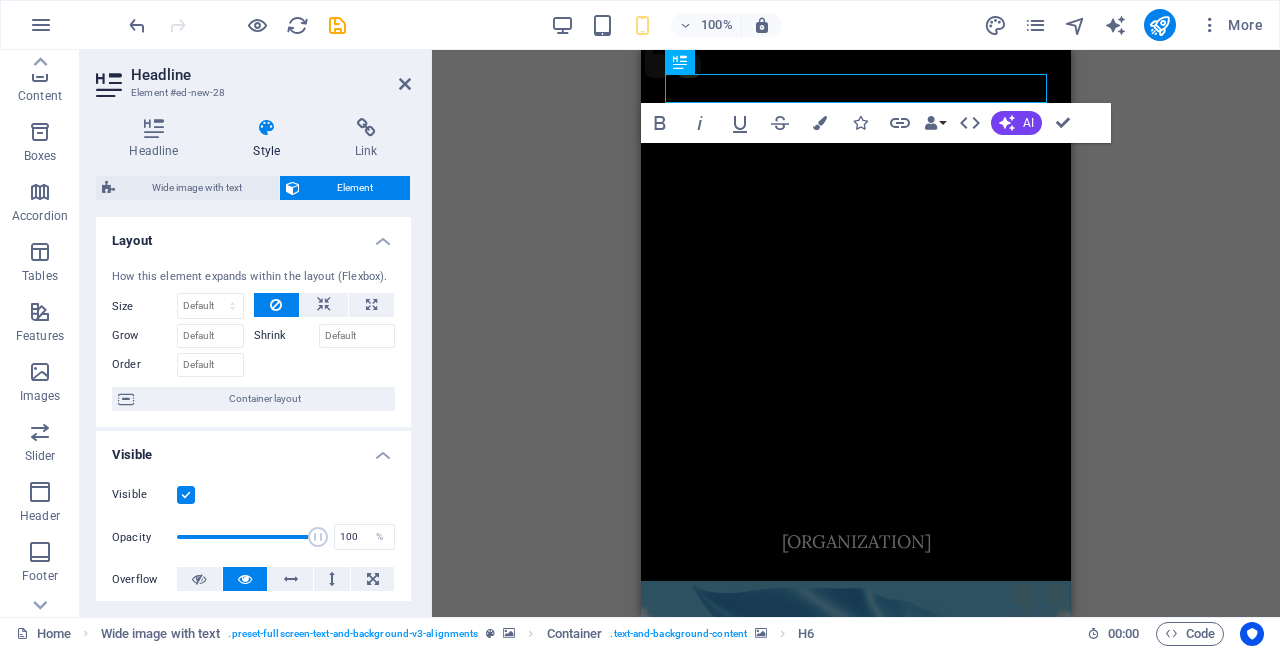 click at bounding box center (371, 305) 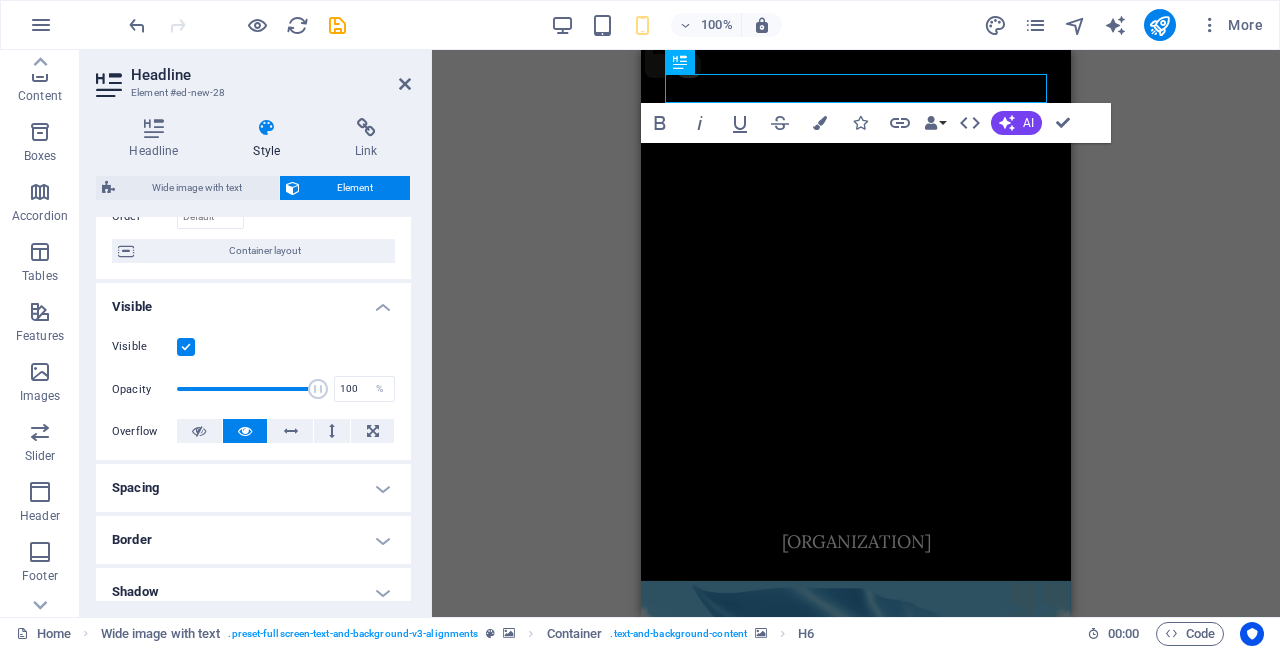 scroll, scrollTop: 144, scrollLeft: 0, axis: vertical 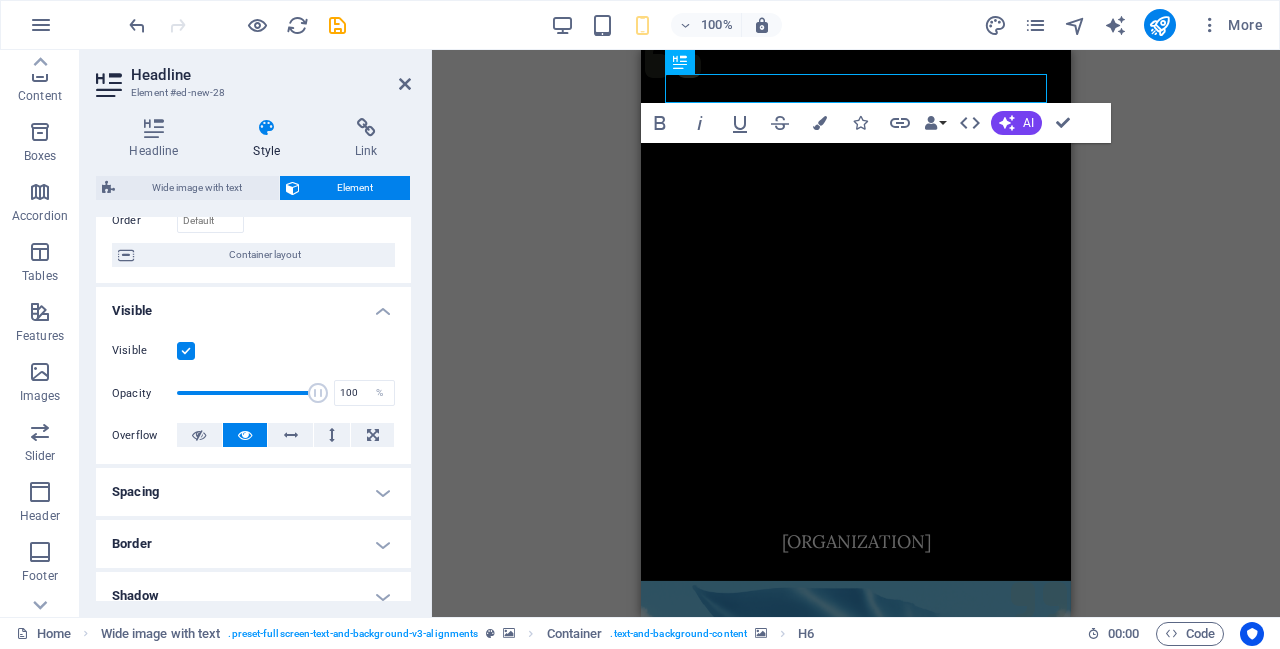 click on "Spacing" at bounding box center [253, 492] 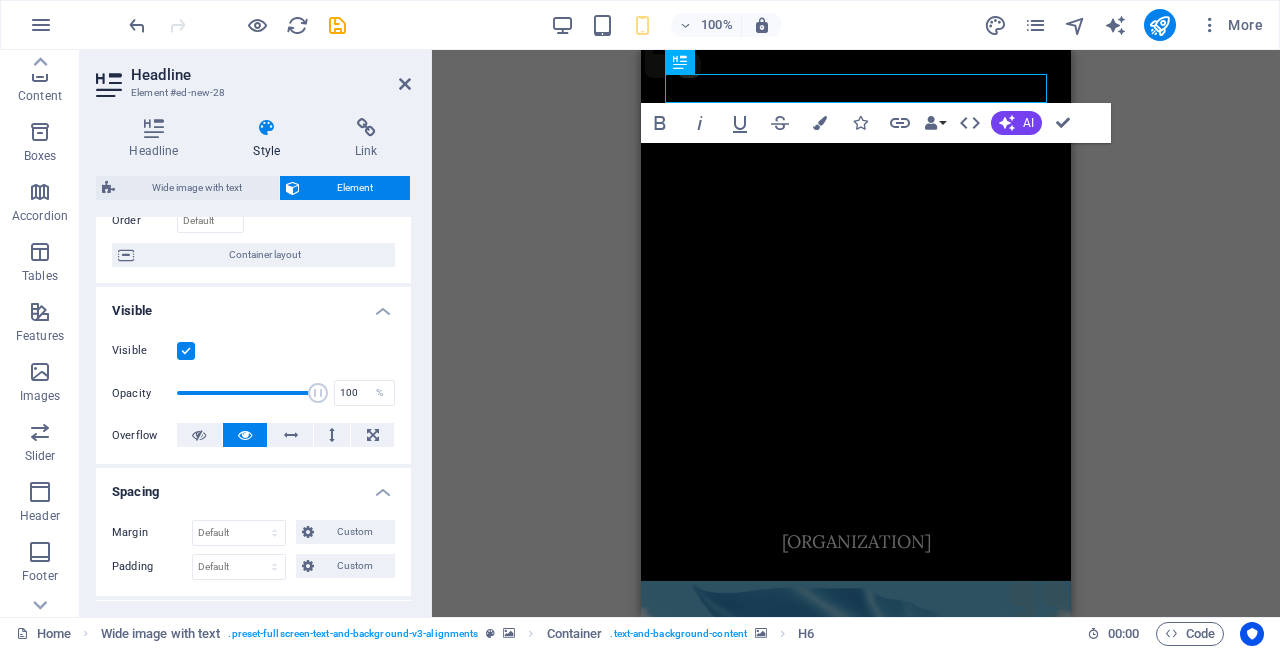 click on "Spacing" at bounding box center [253, 486] 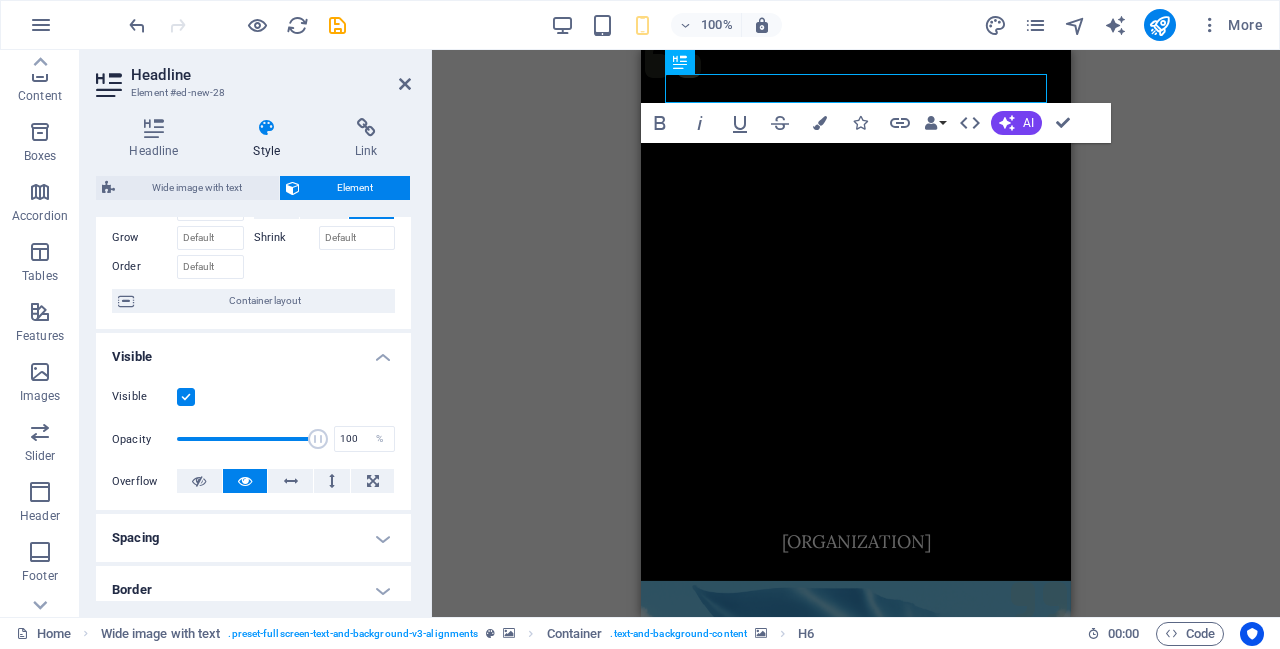 scroll, scrollTop: 0, scrollLeft: 0, axis: both 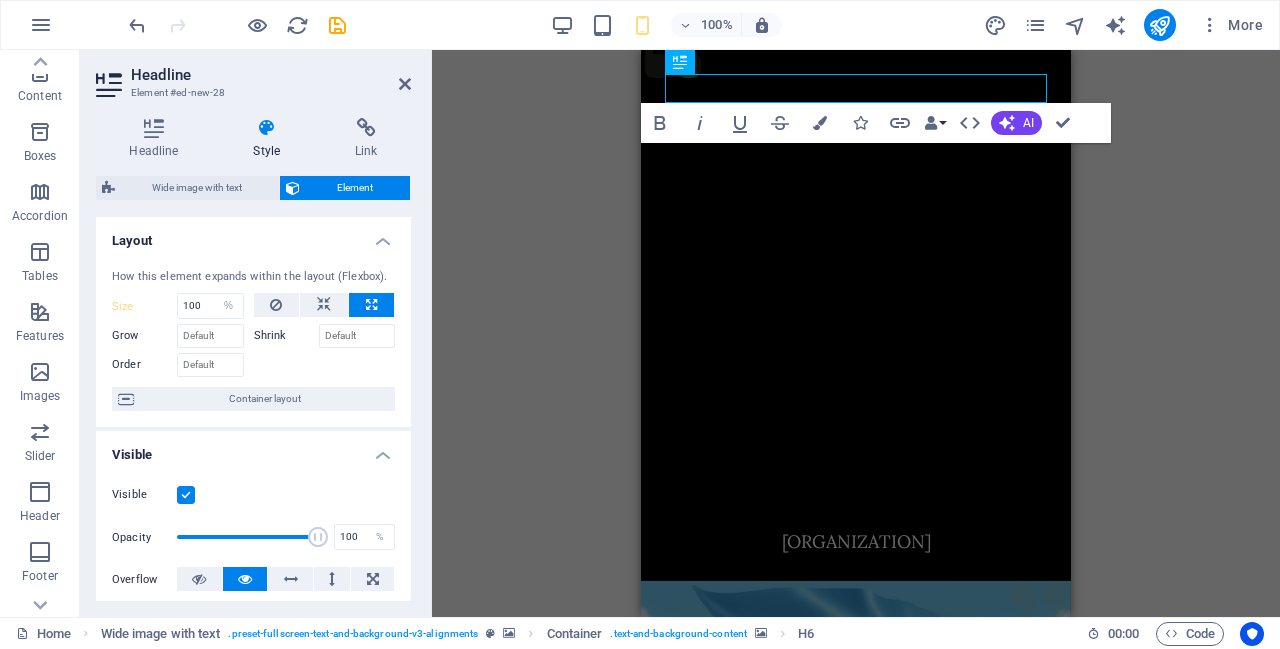 click on "Wide image with text" at bounding box center [197, 188] 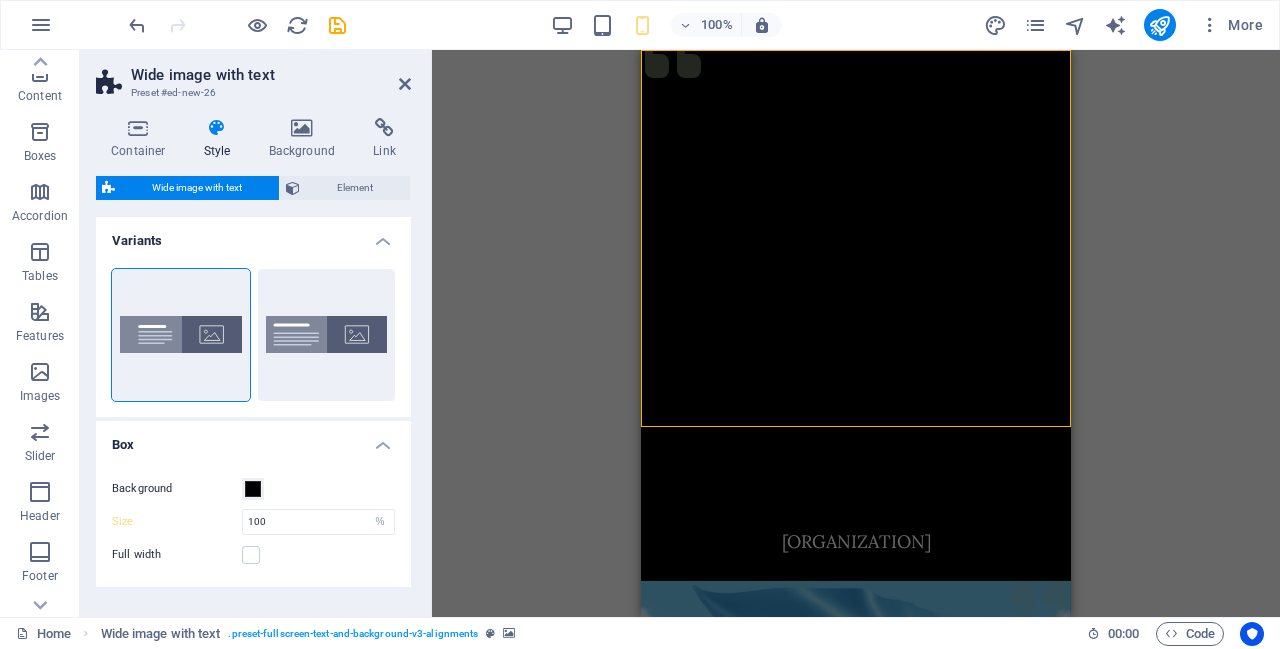 click on "Background" at bounding box center (306, 139) 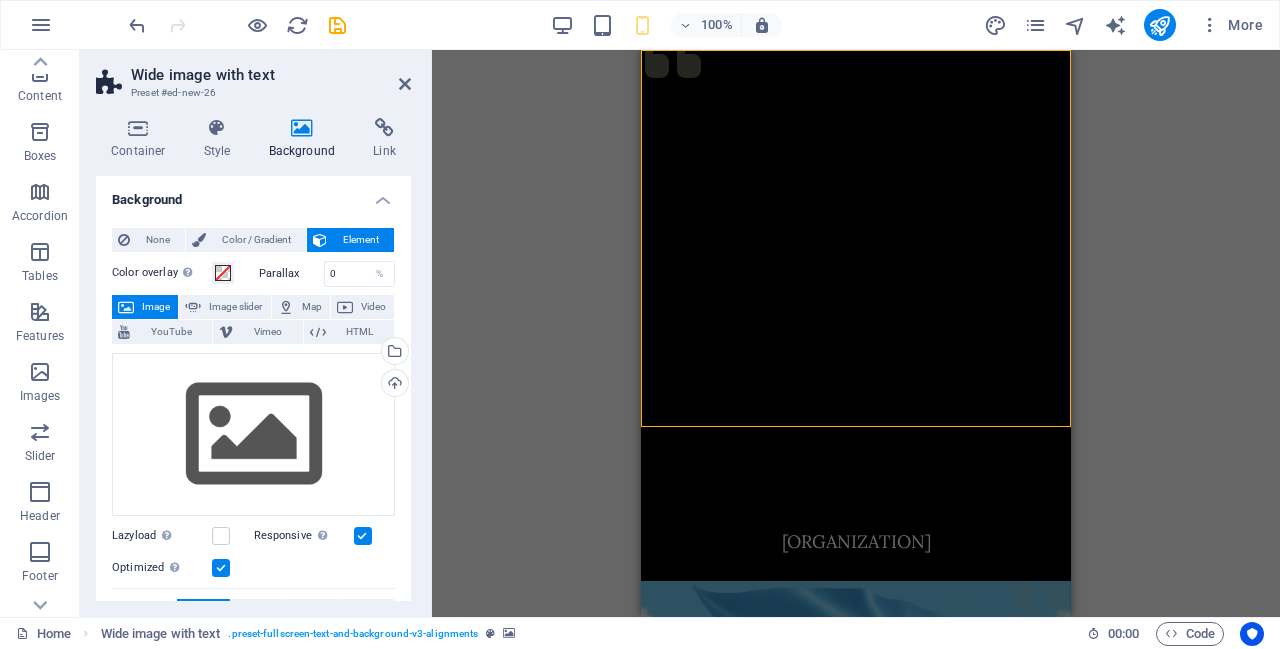 click on "[ORGANIZATION]" at bounding box center (856, 542) 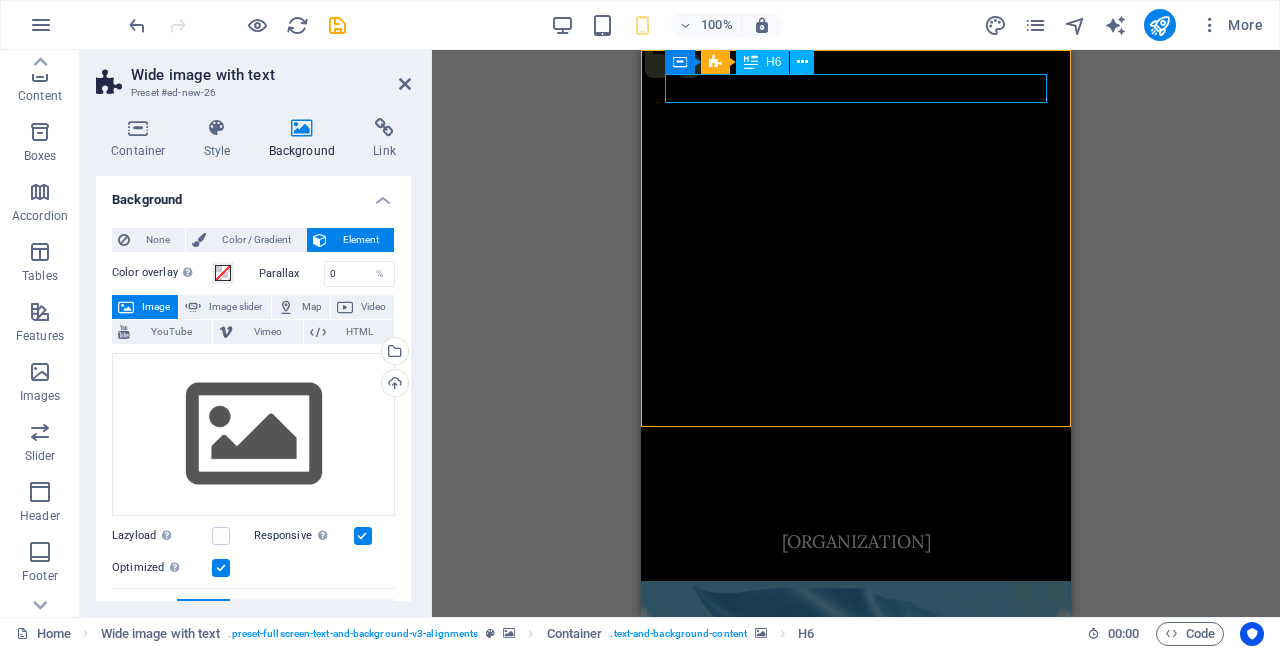 click at bounding box center (751, 62) 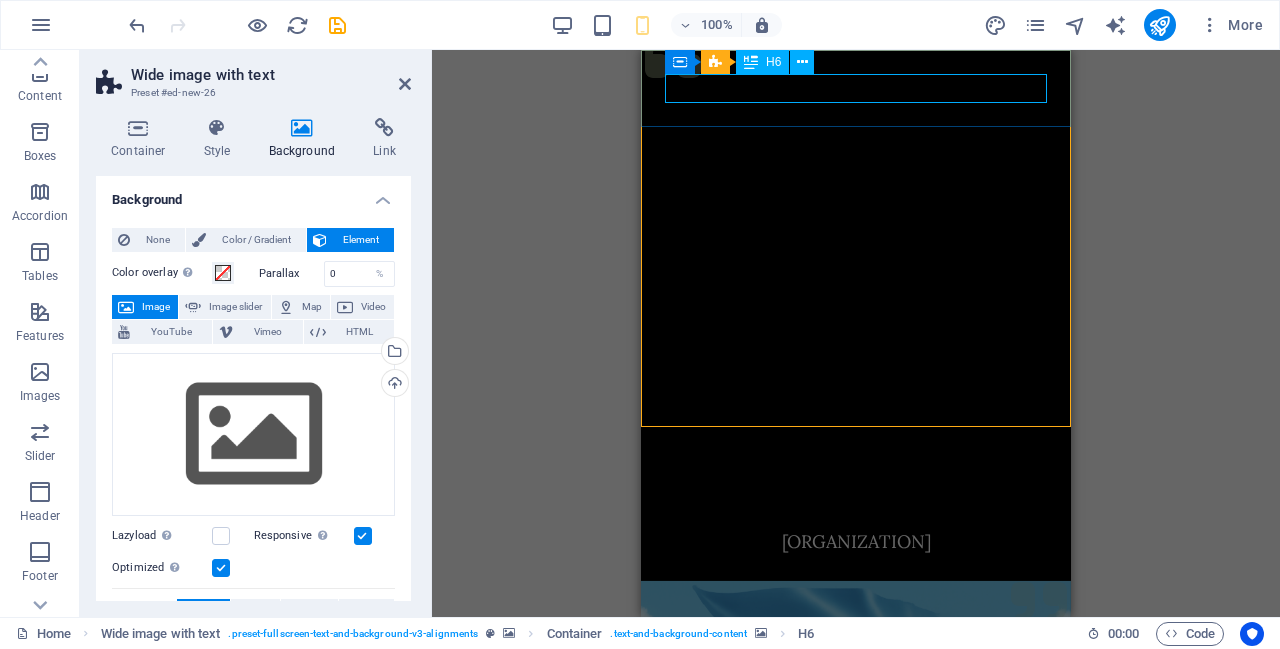click at bounding box center (751, 62) 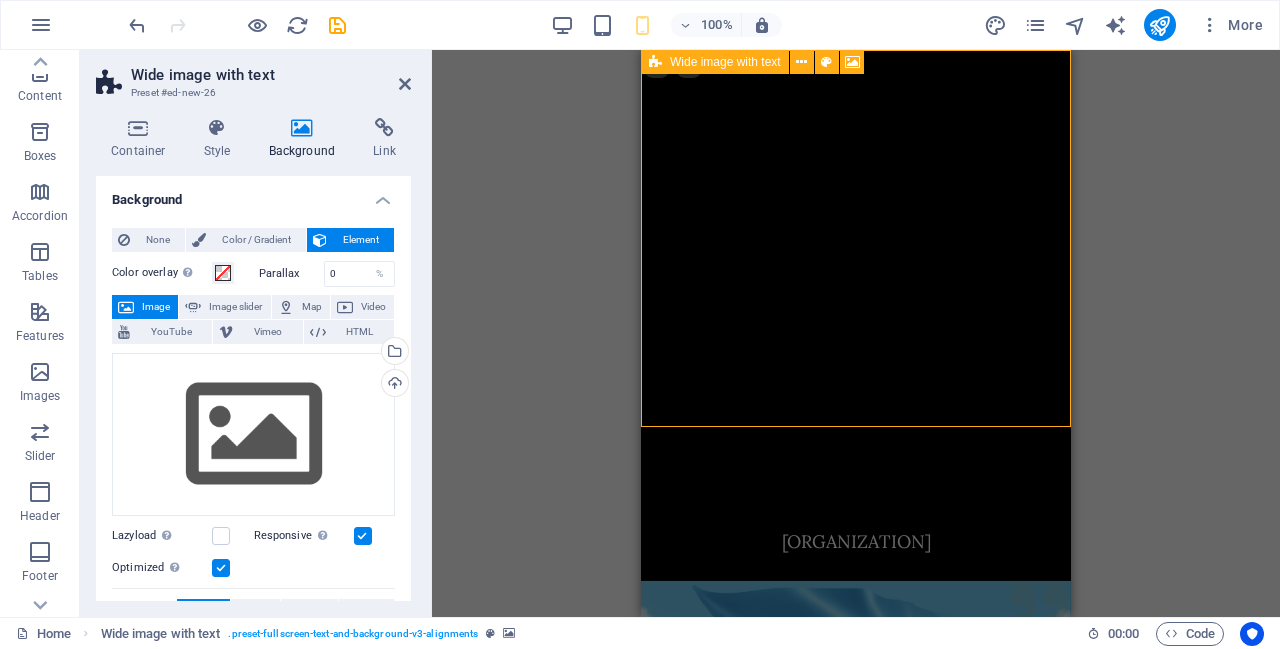 click on "[ORGANIZATION]" at bounding box center [856, 542] 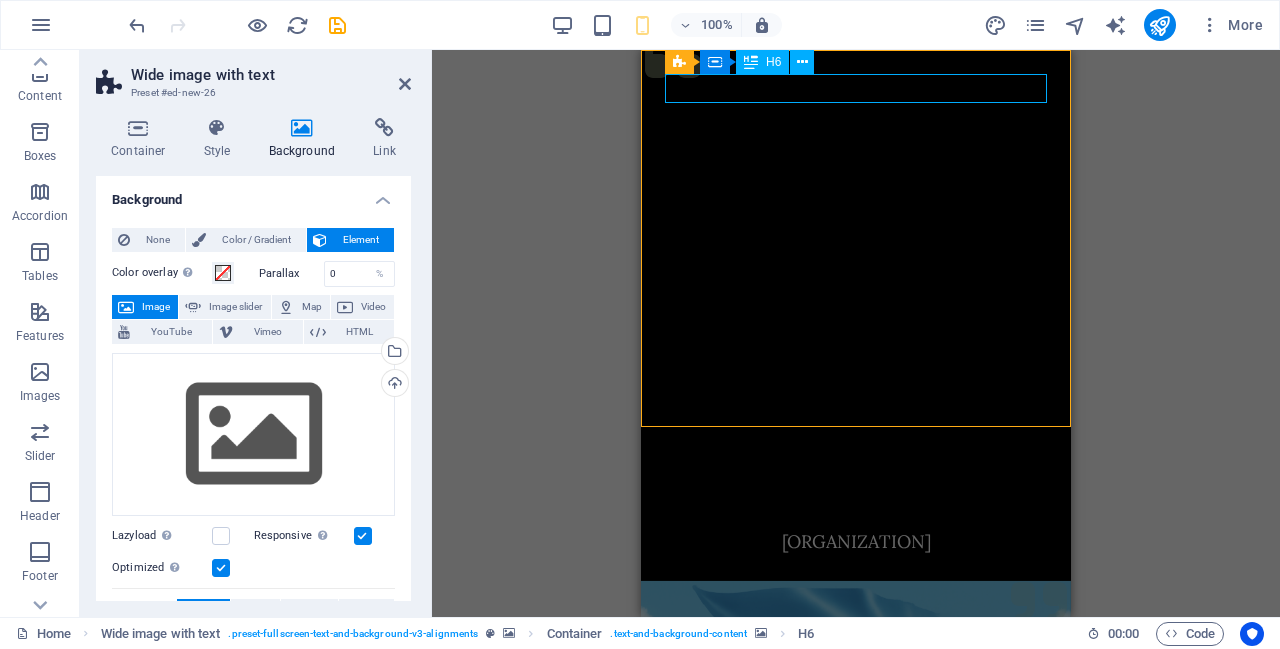 click at bounding box center [802, 62] 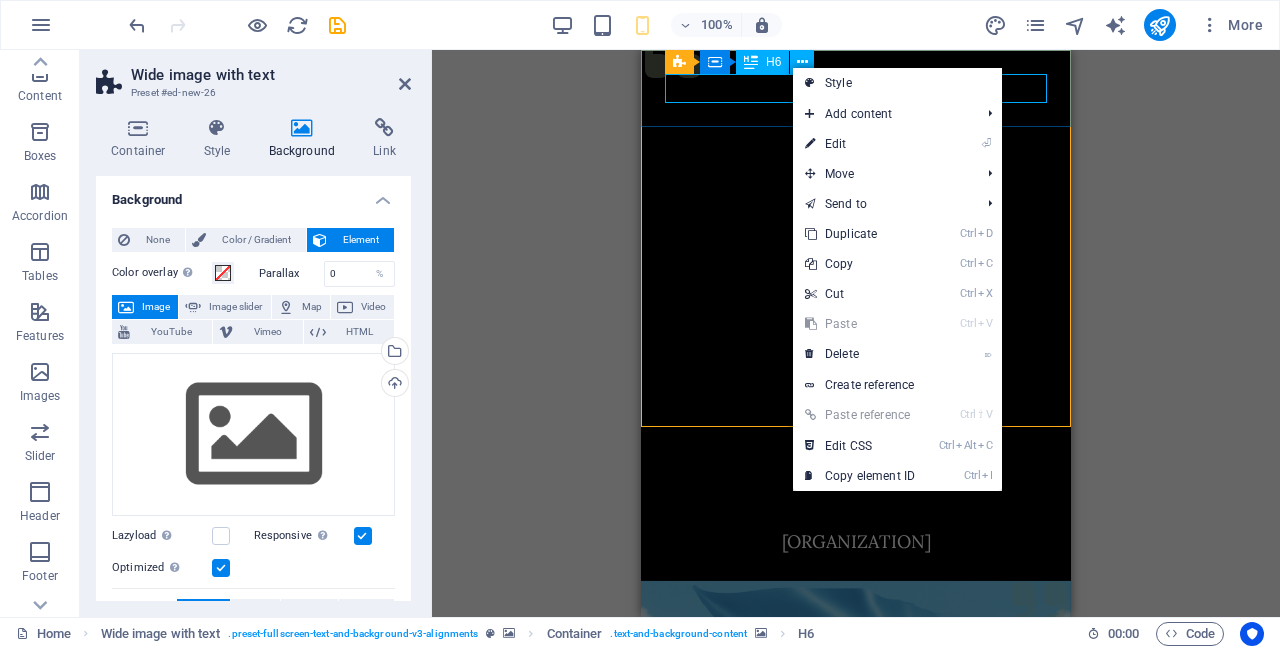 click on "[ORGANIZATION]" at bounding box center (856, 542) 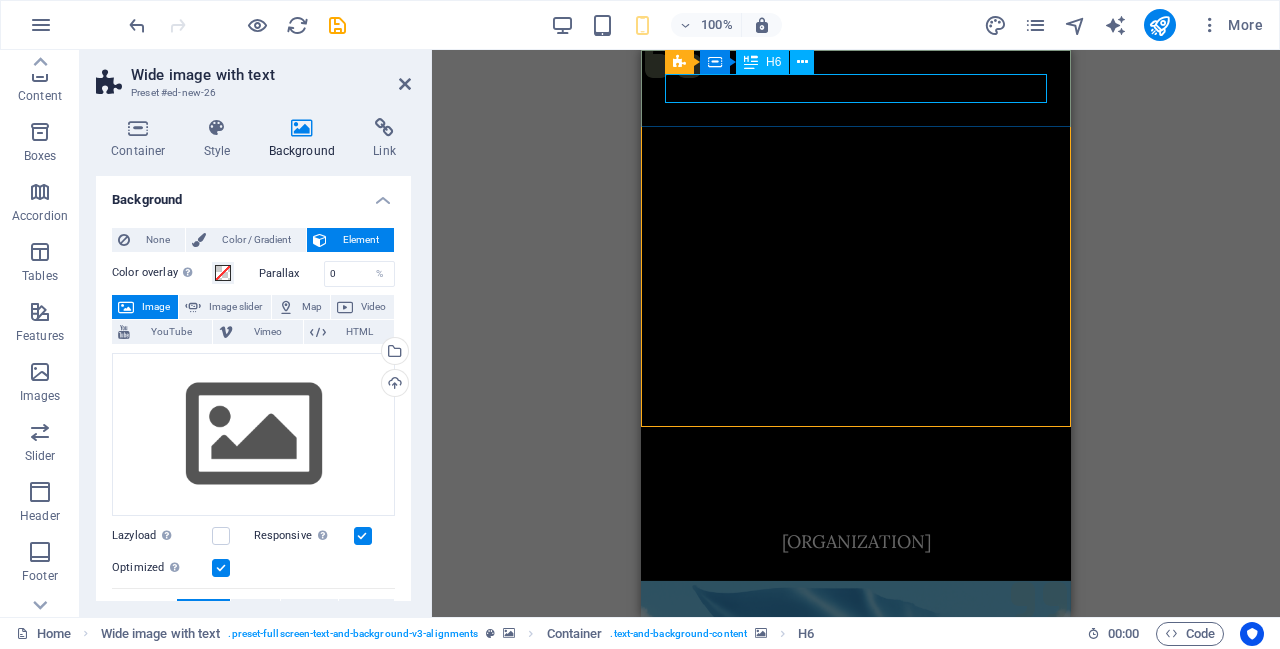 click on "[ORGANIZATION]" at bounding box center (856, 542) 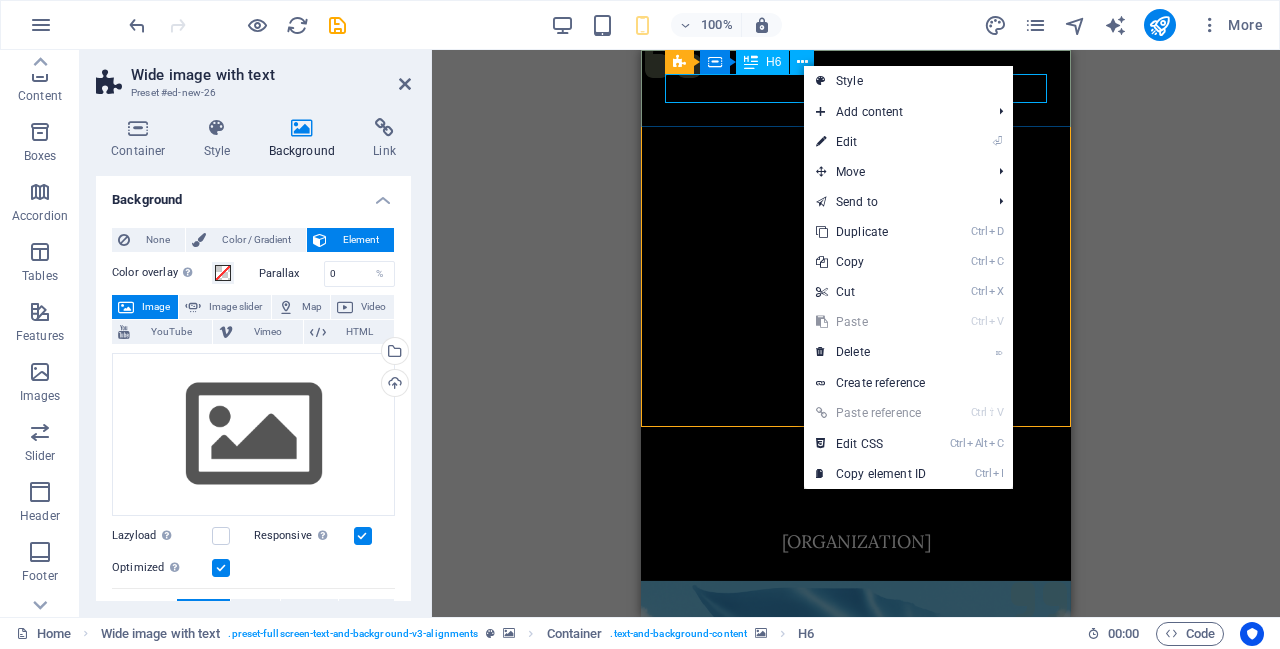 click on "Add content" at bounding box center (893, 112) 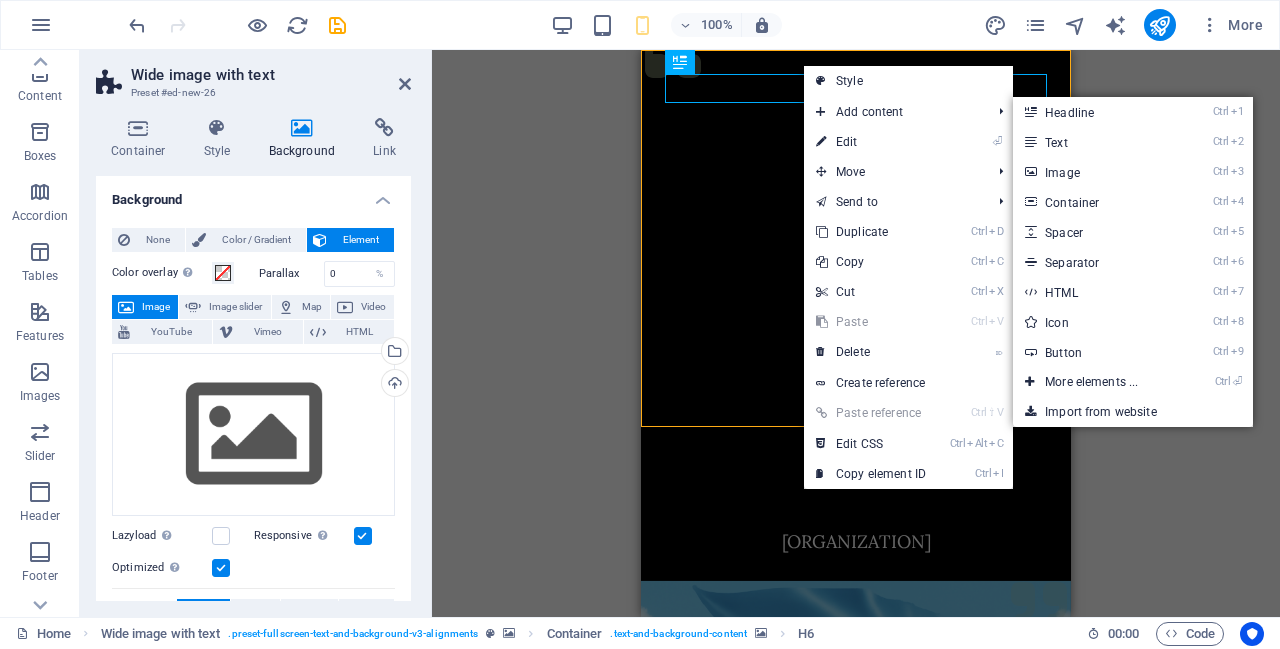 click on "Ctrl 3  Image" at bounding box center [1095, 172] 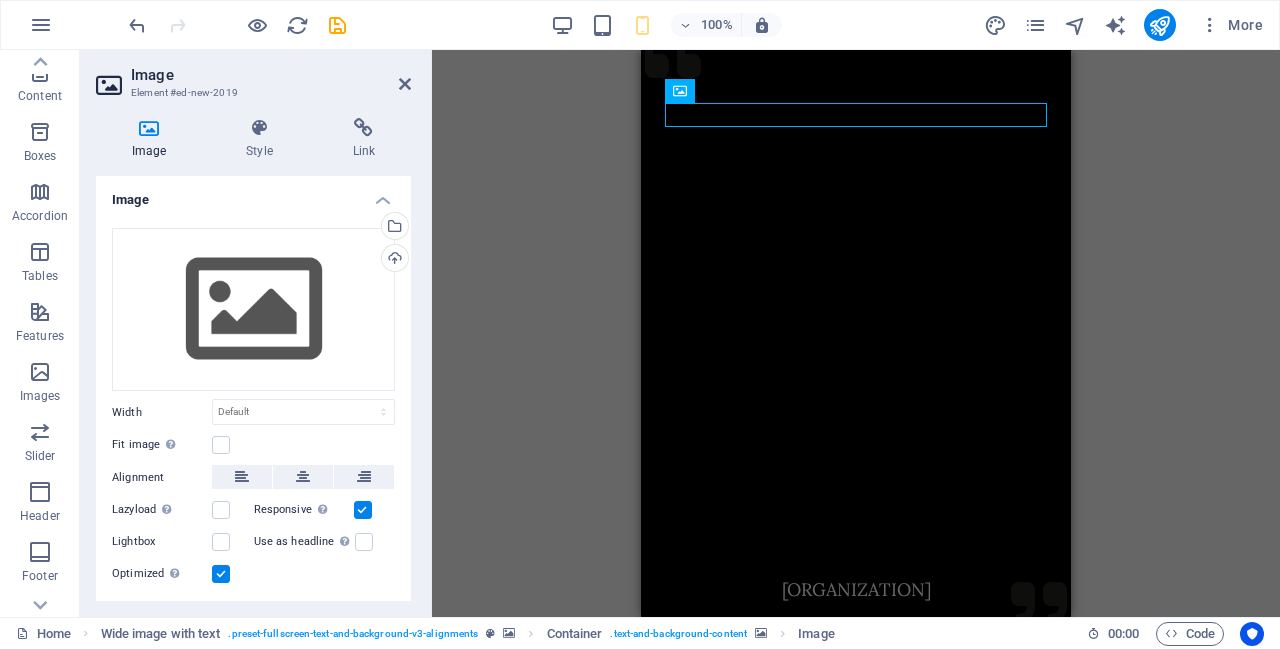click at bounding box center [149, 128] 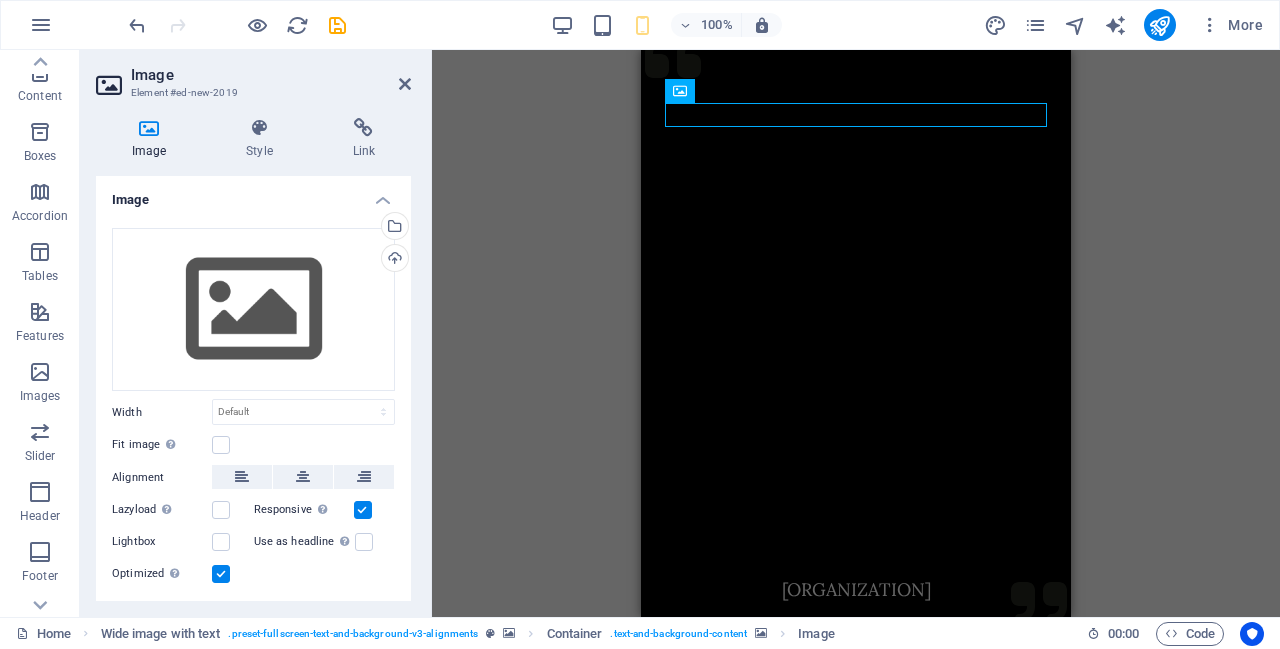 click on "Select files from the file manager, stock photos, or upload file(s)" at bounding box center [393, 228] 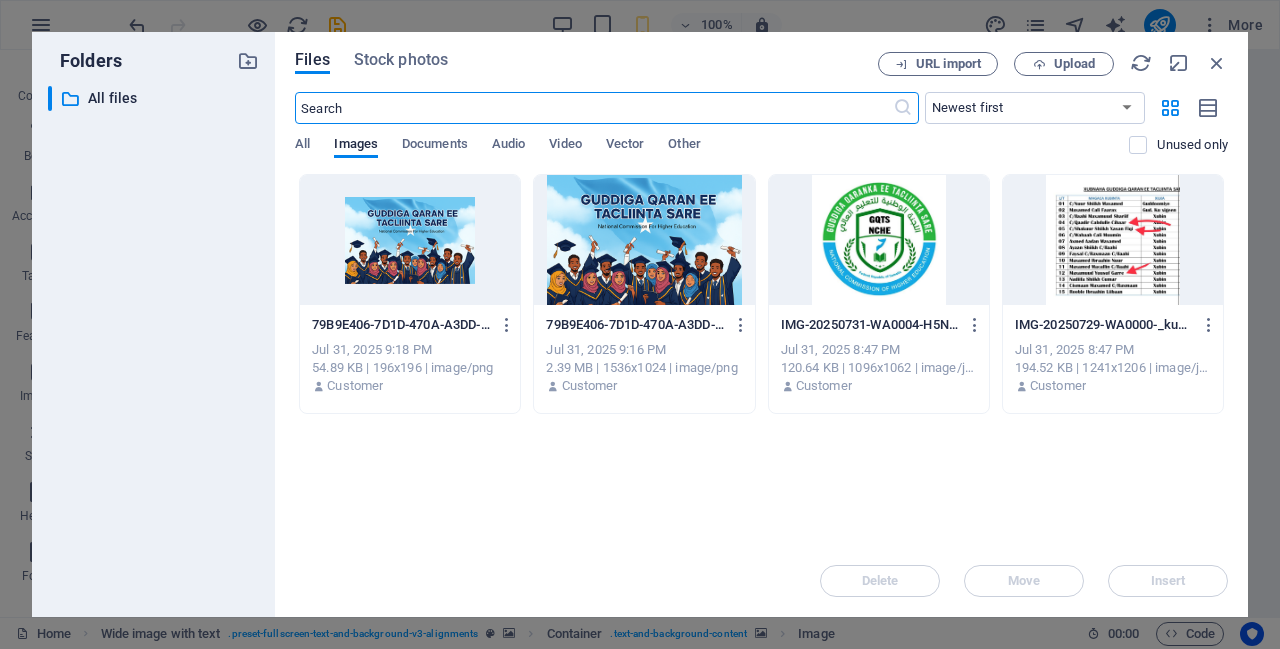 click on "URL import" at bounding box center (948, 64) 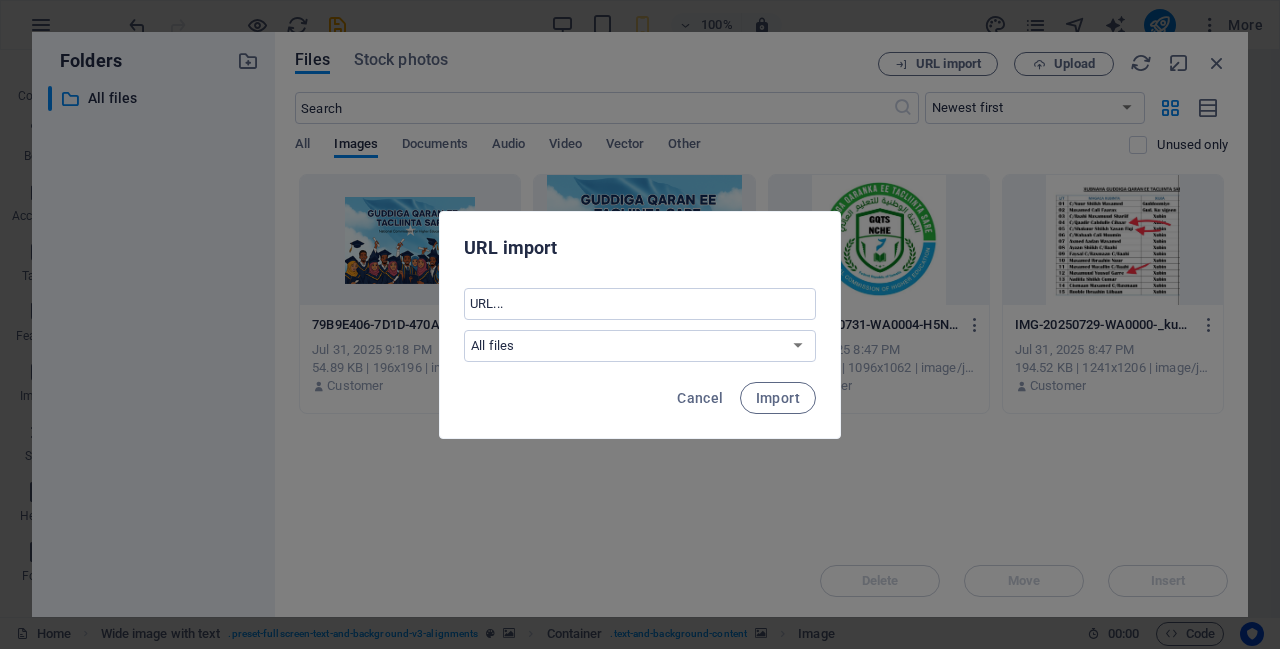 click on "Cancel" at bounding box center [700, 398] 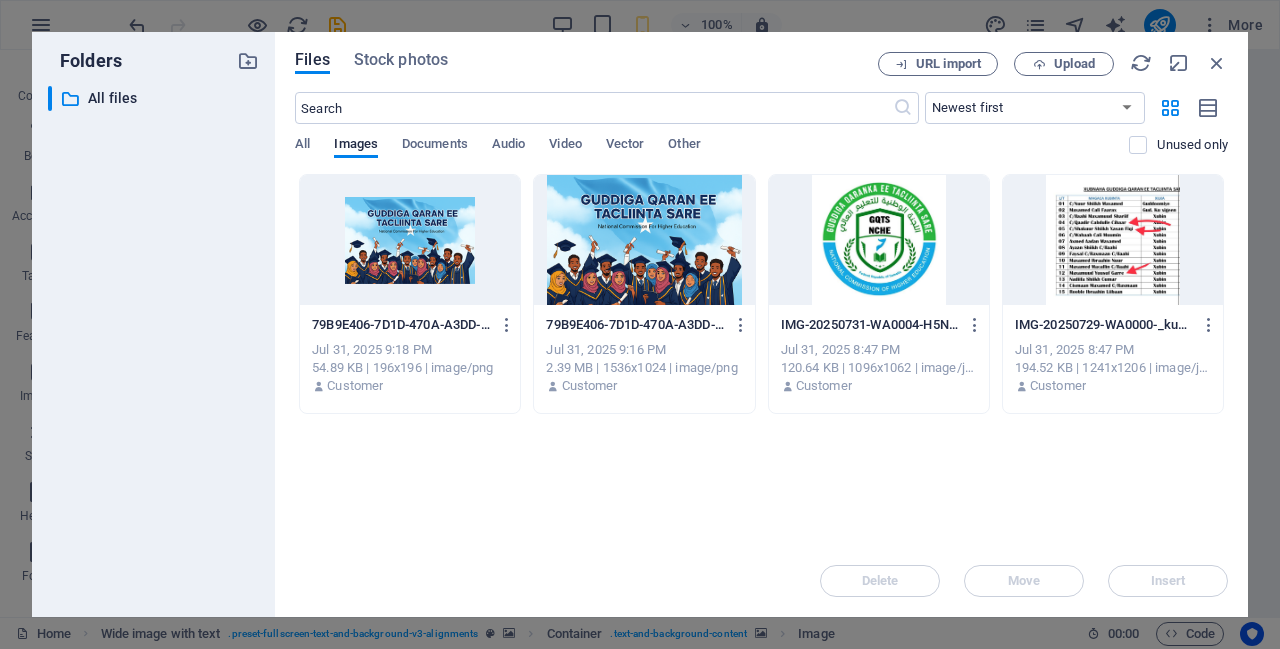 click on "Upload" at bounding box center (1074, 64) 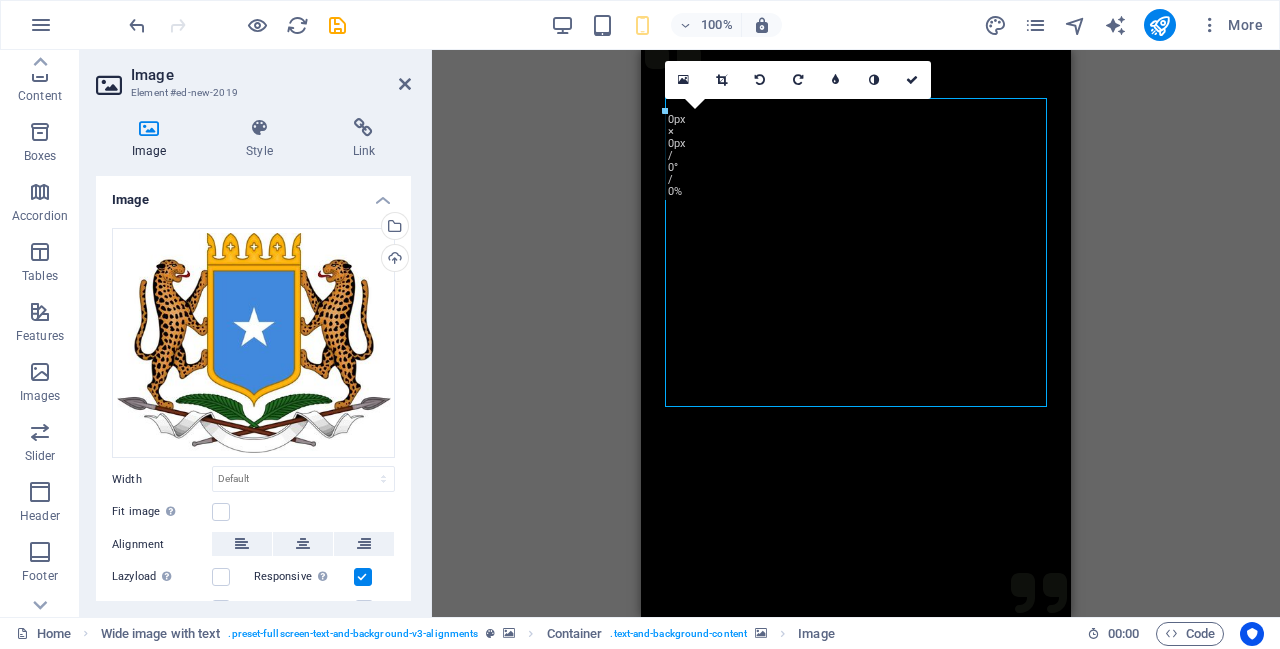 scroll, scrollTop: 0, scrollLeft: 0, axis: both 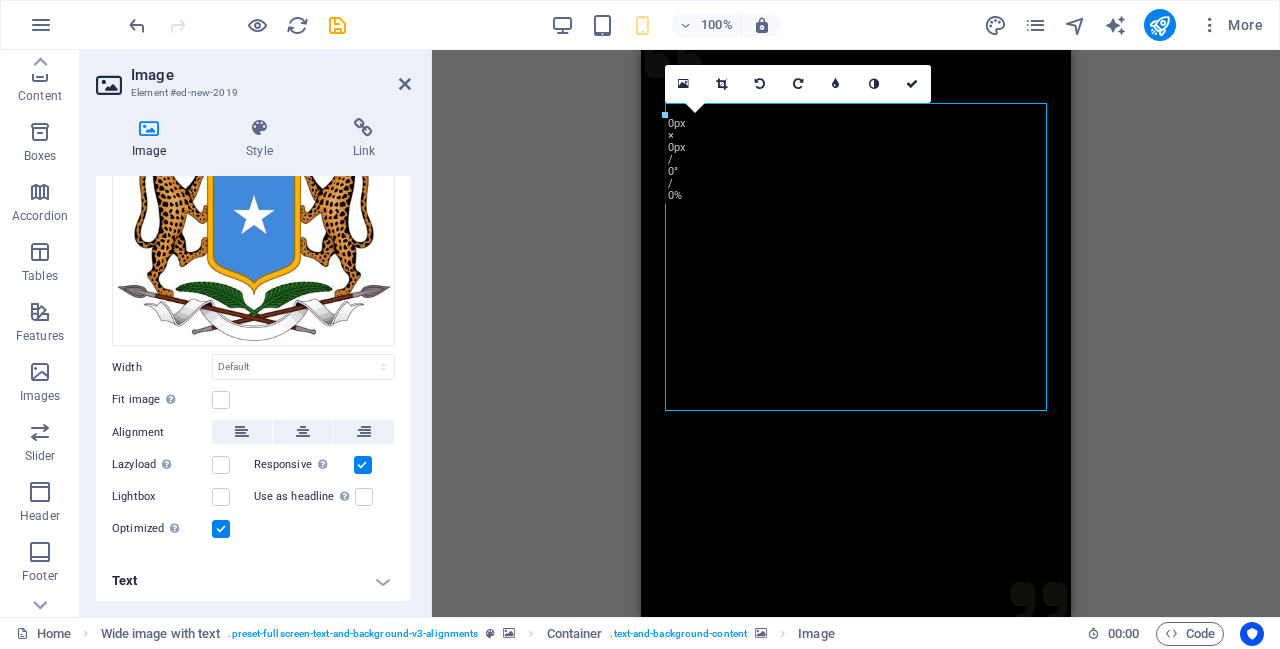 click at bounding box center [364, 497] 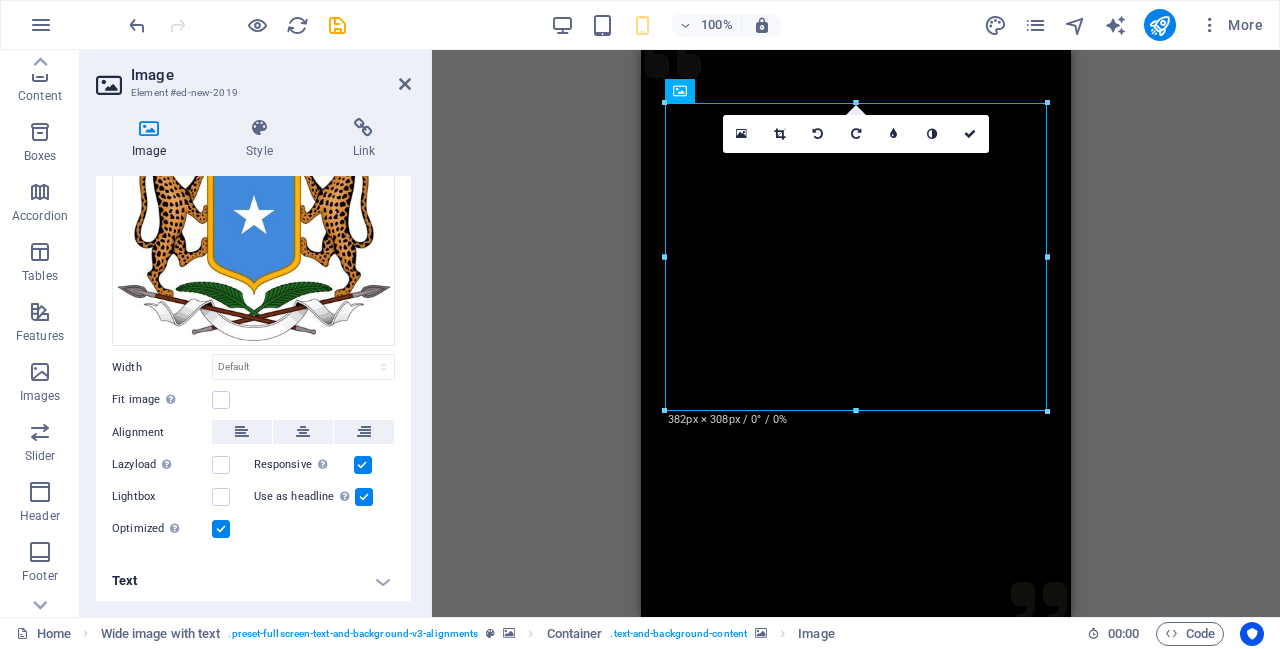 click at bounding box center [363, 465] 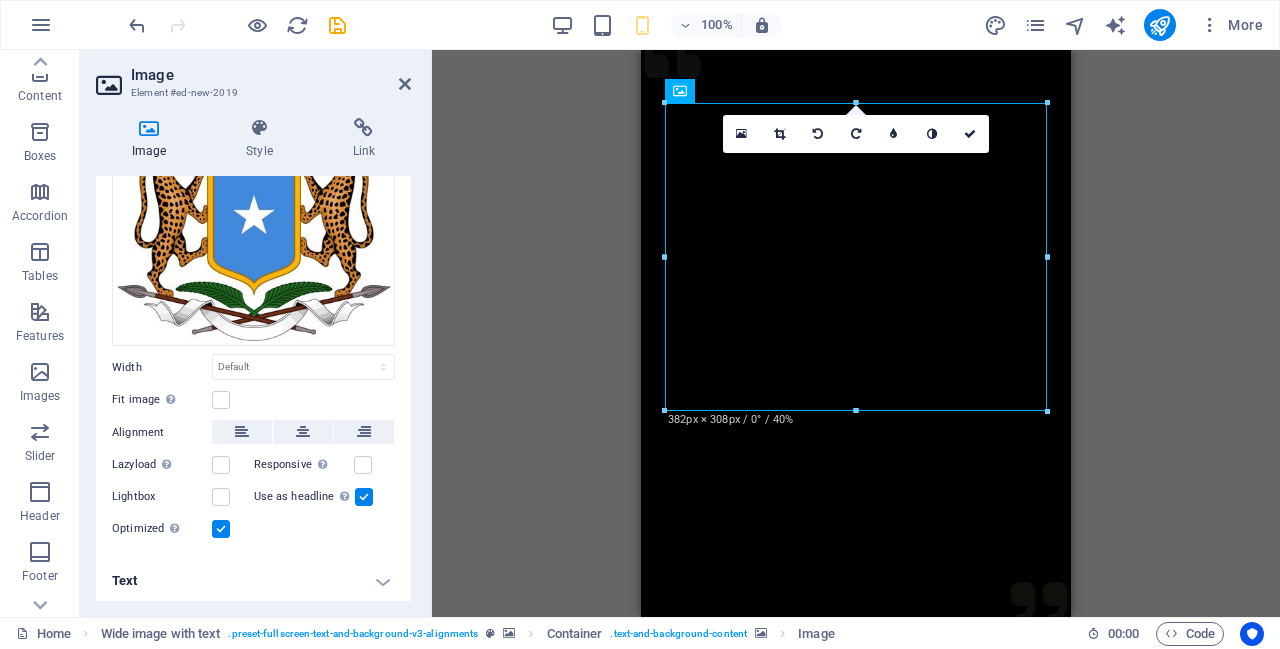 click at bounding box center [363, 465] 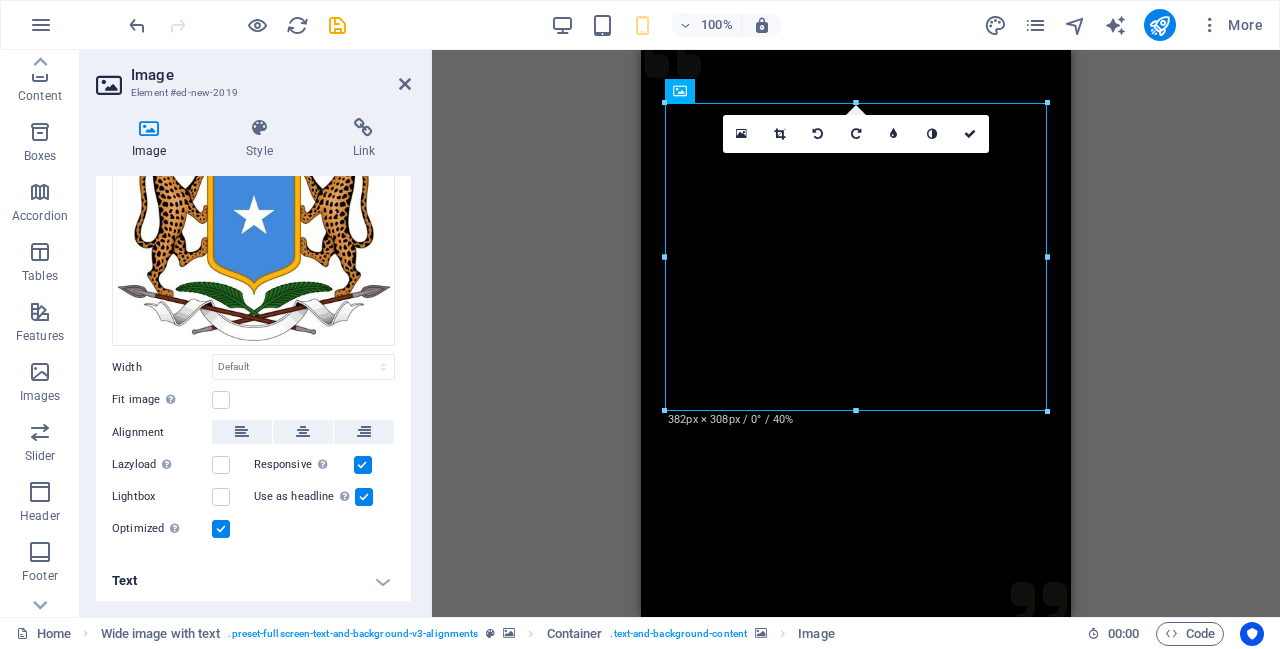 click at bounding box center (221, 529) 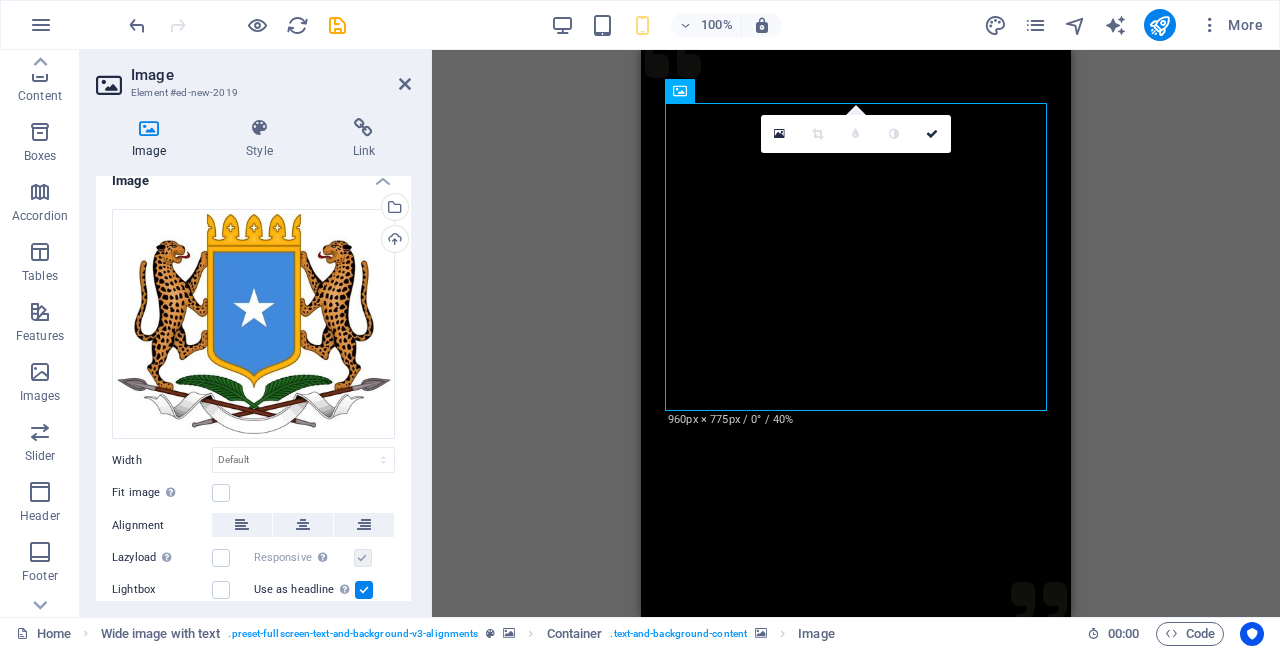 scroll, scrollTop: 0, scrollLeft: 0, axis: both 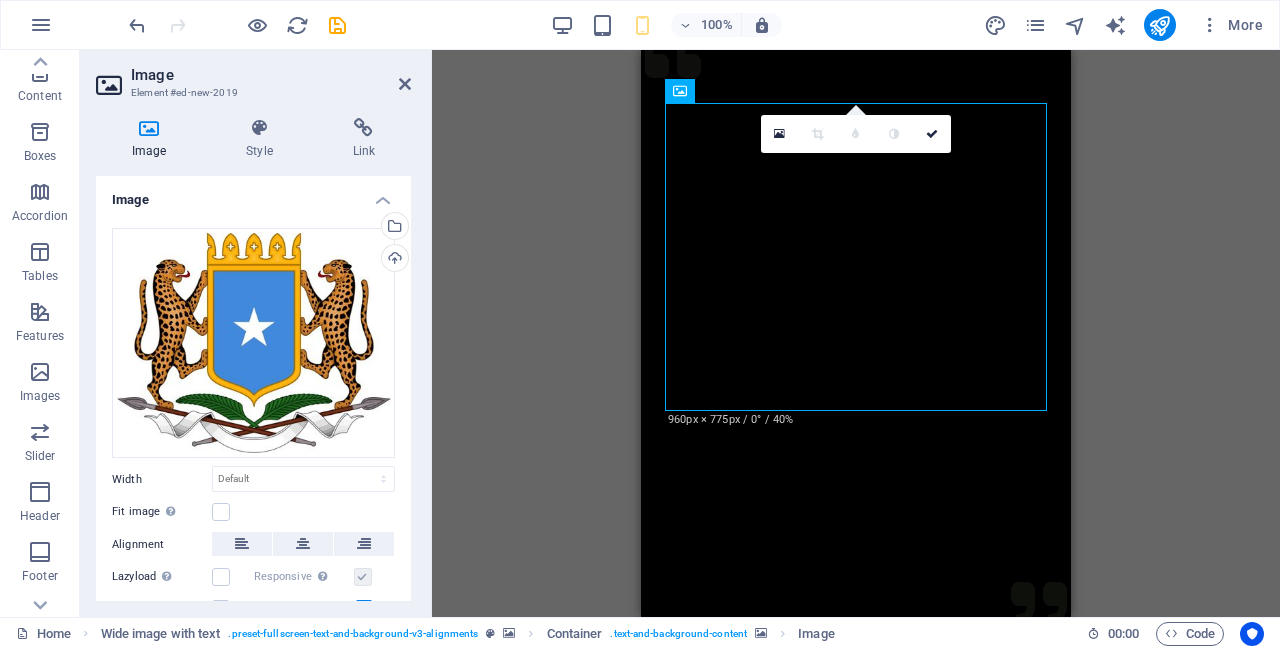 click at bounding box center [259, 128] 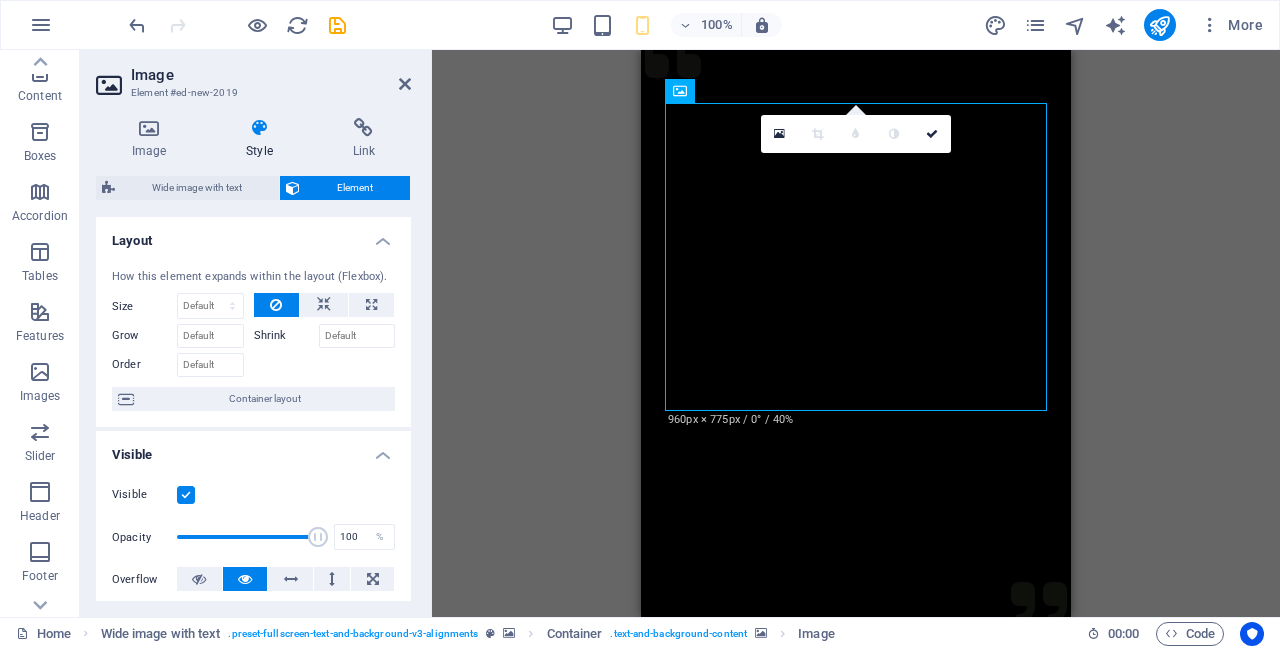 click at bounding box center [324, 305] 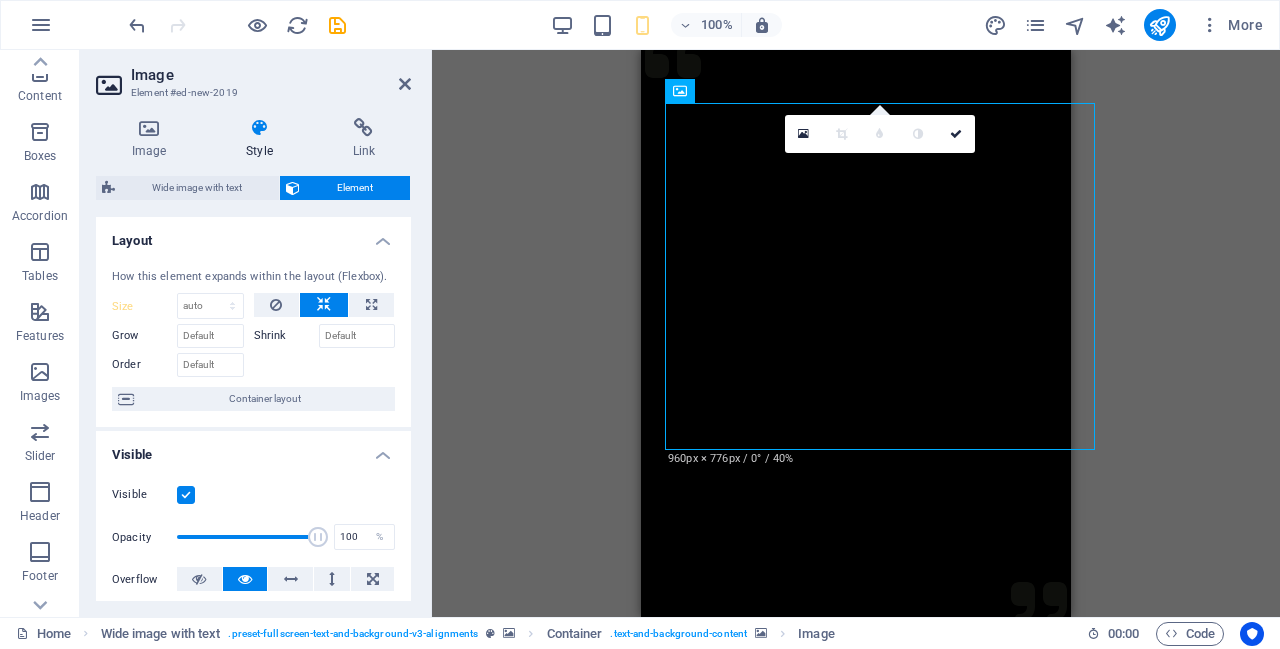 click at bounding box center (371, 305) 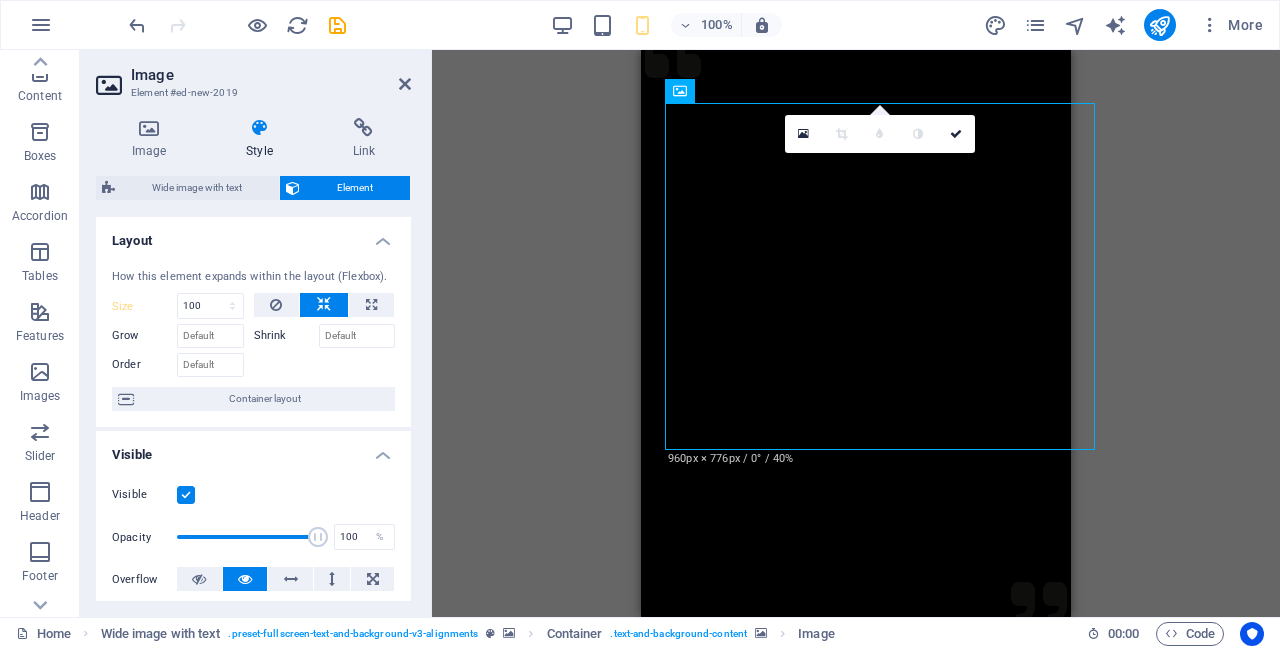 select on "%" 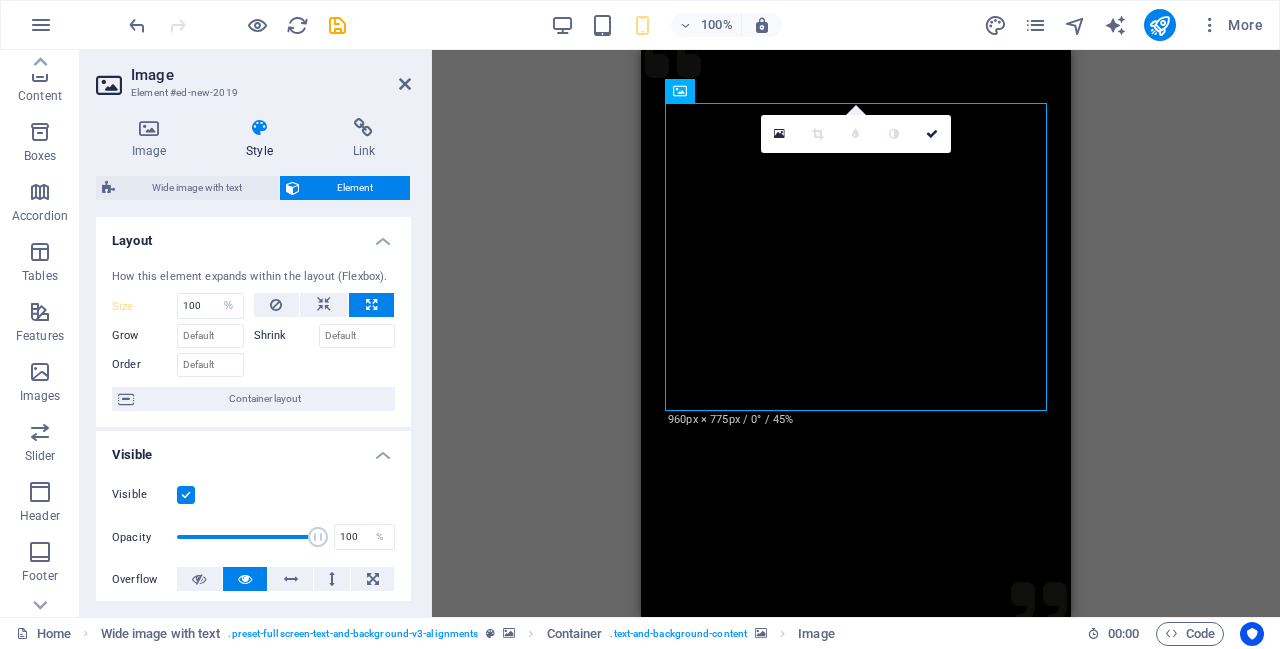 click at bounding box center [276, 305] 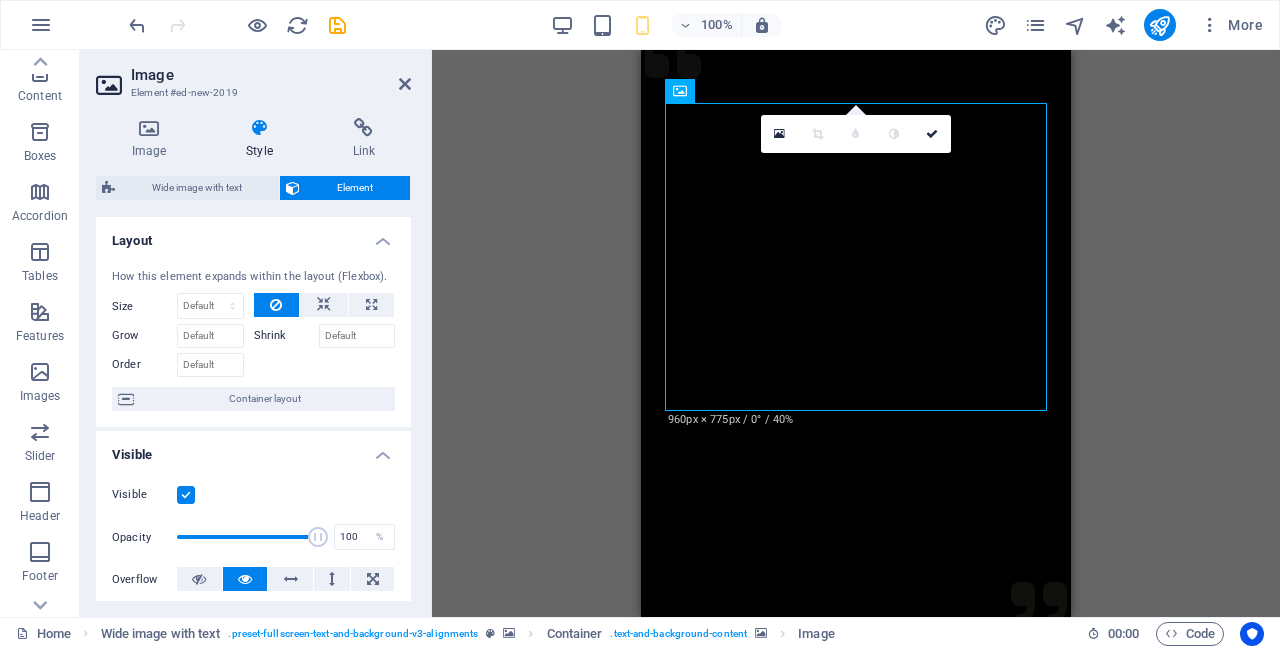 click at bounding box center (324, 305) 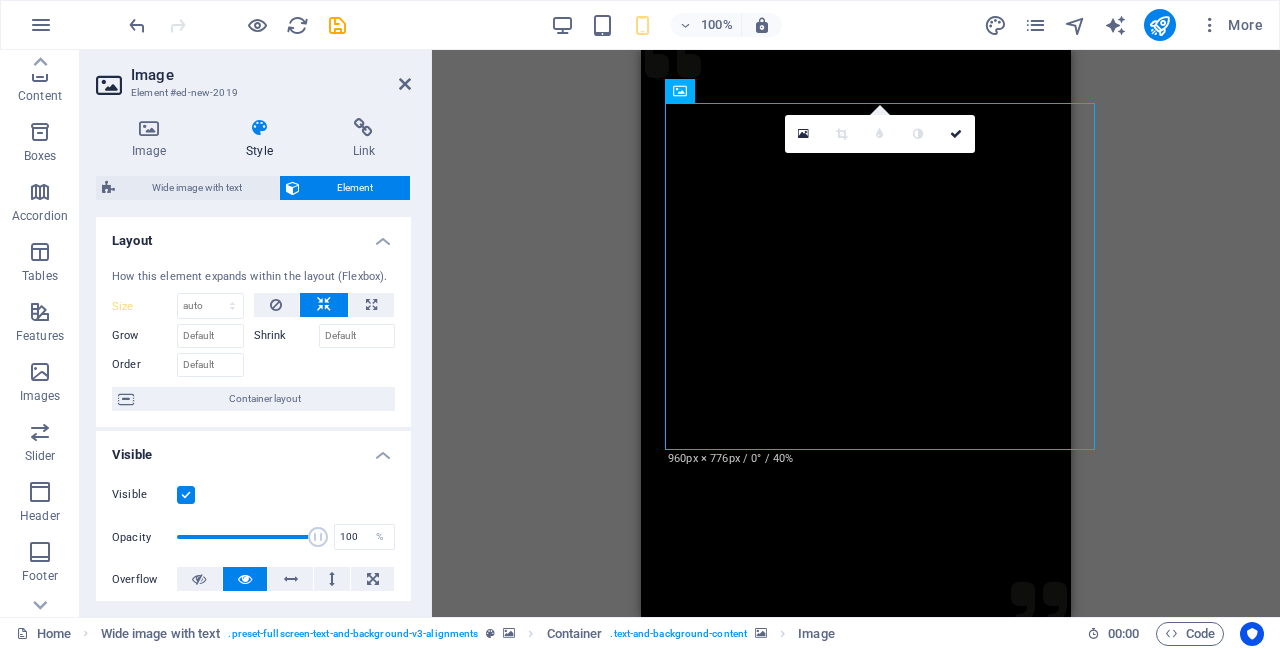 click at bounding box center (371, 305) 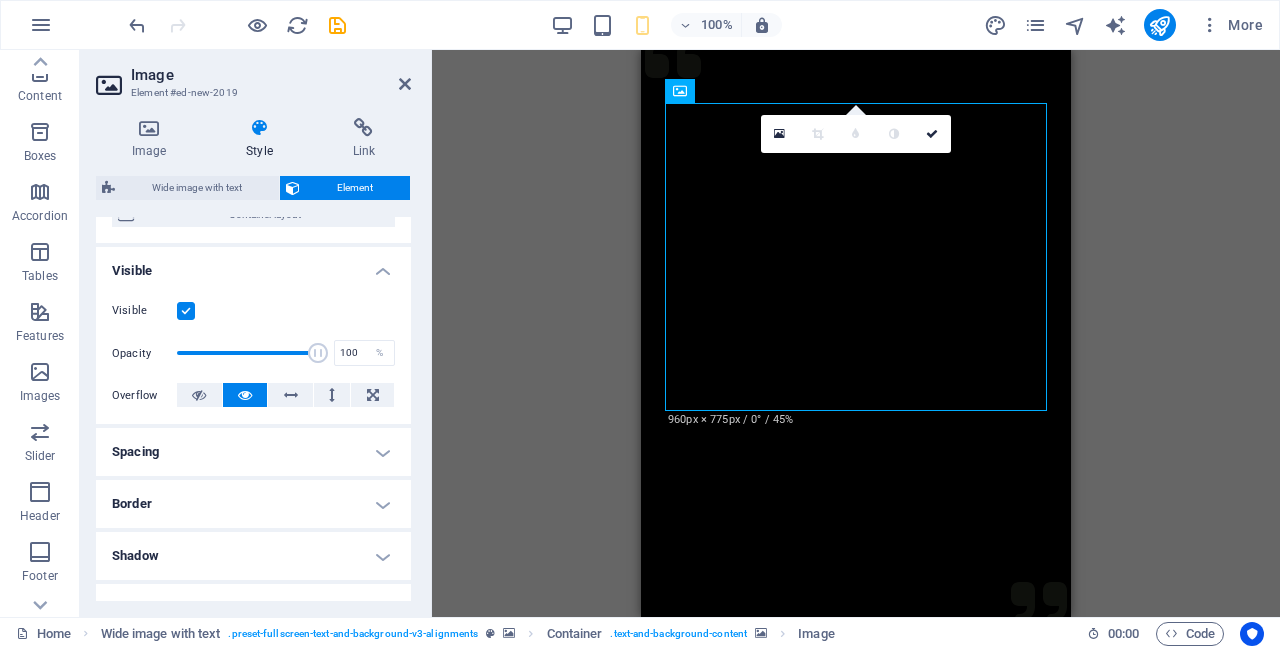 scroll, scrollTop: 186, scrollLeft: 0, axis: vertical 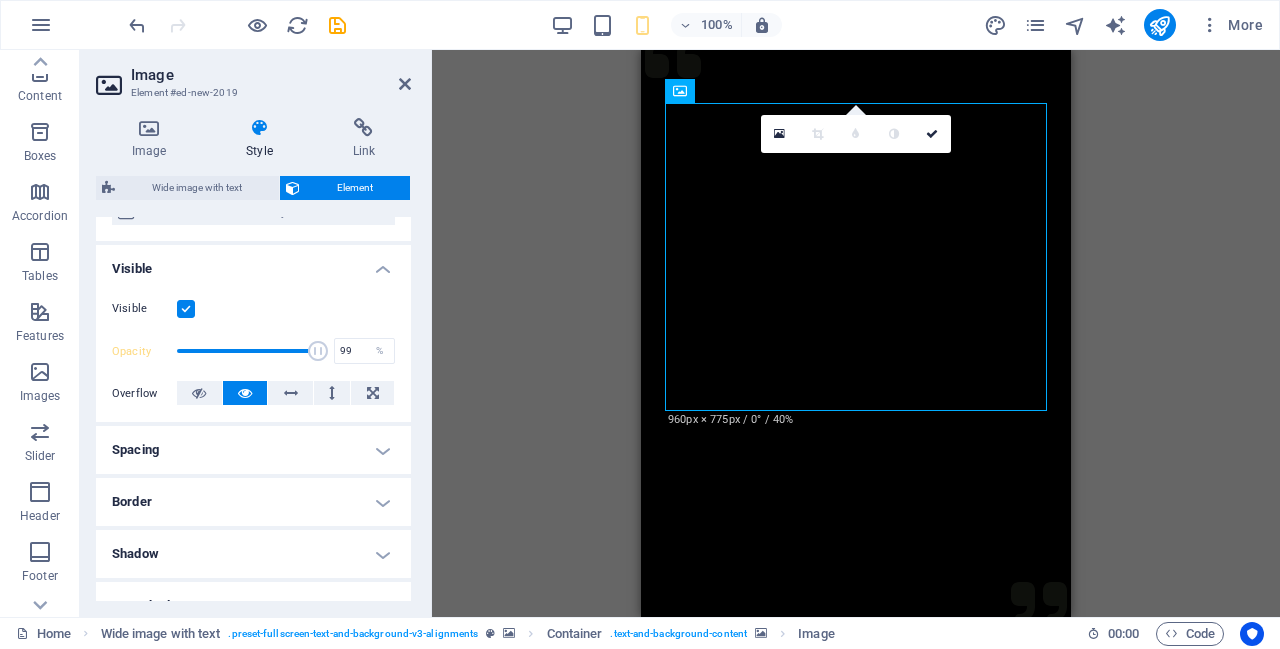 type on "100" 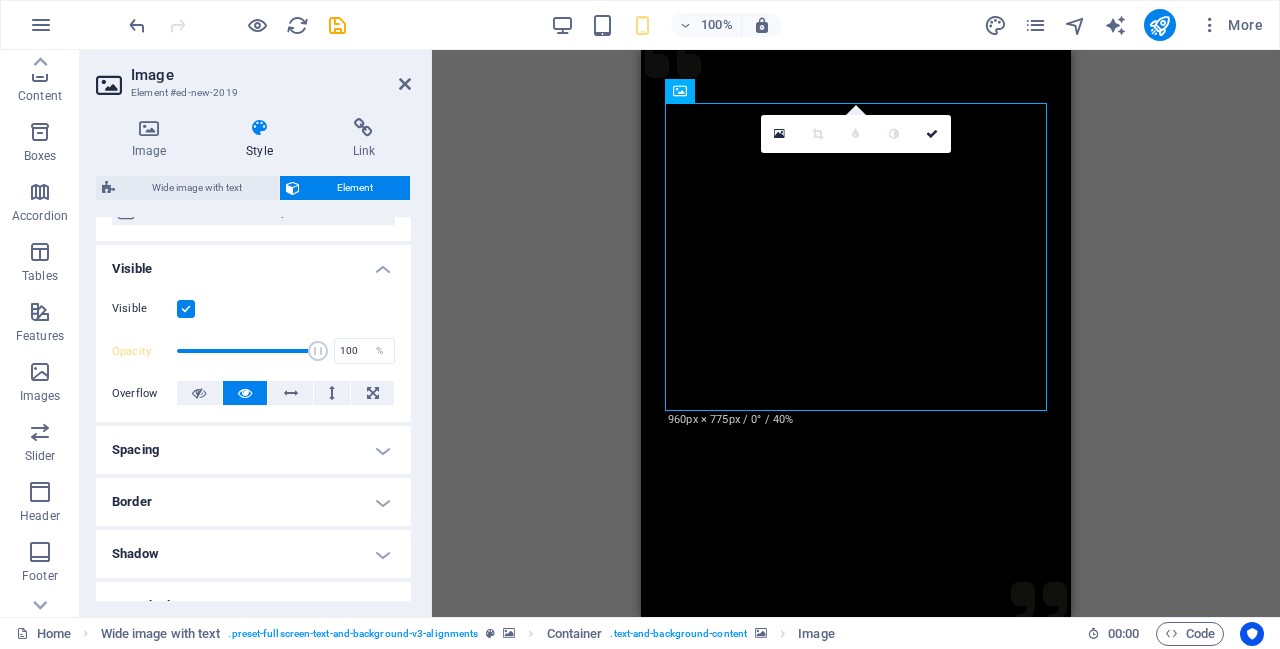 click at bounding box center [290, 393] 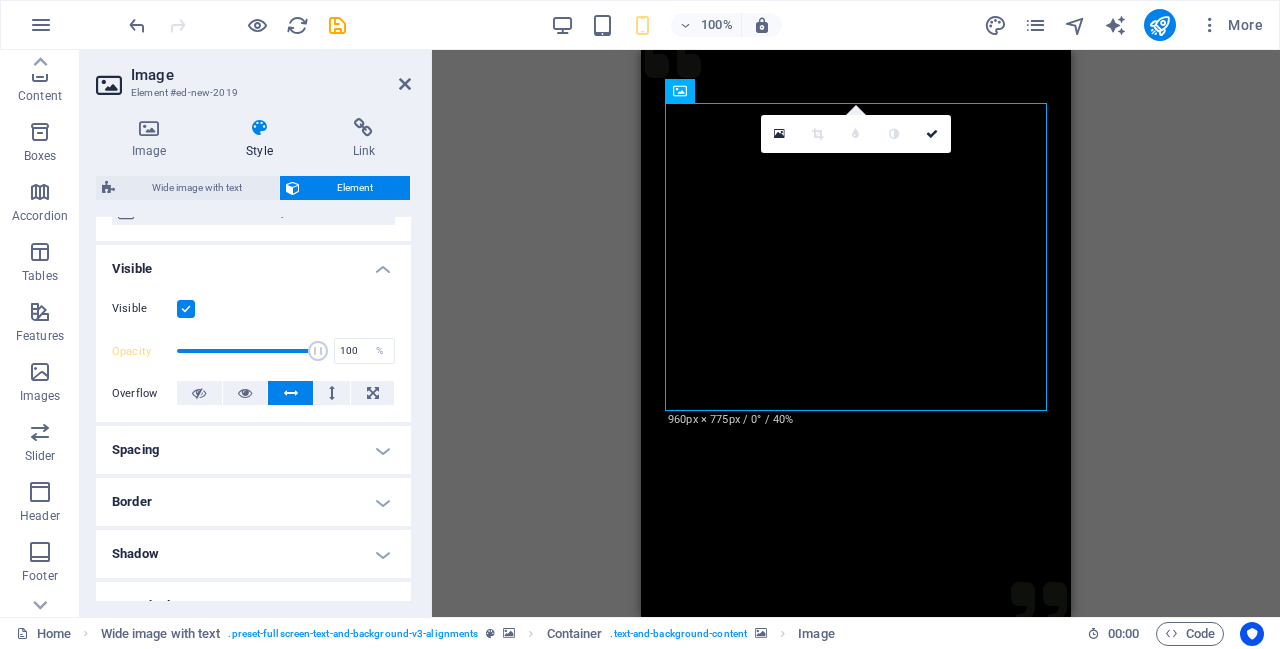 click at bounding box center (245, 393) 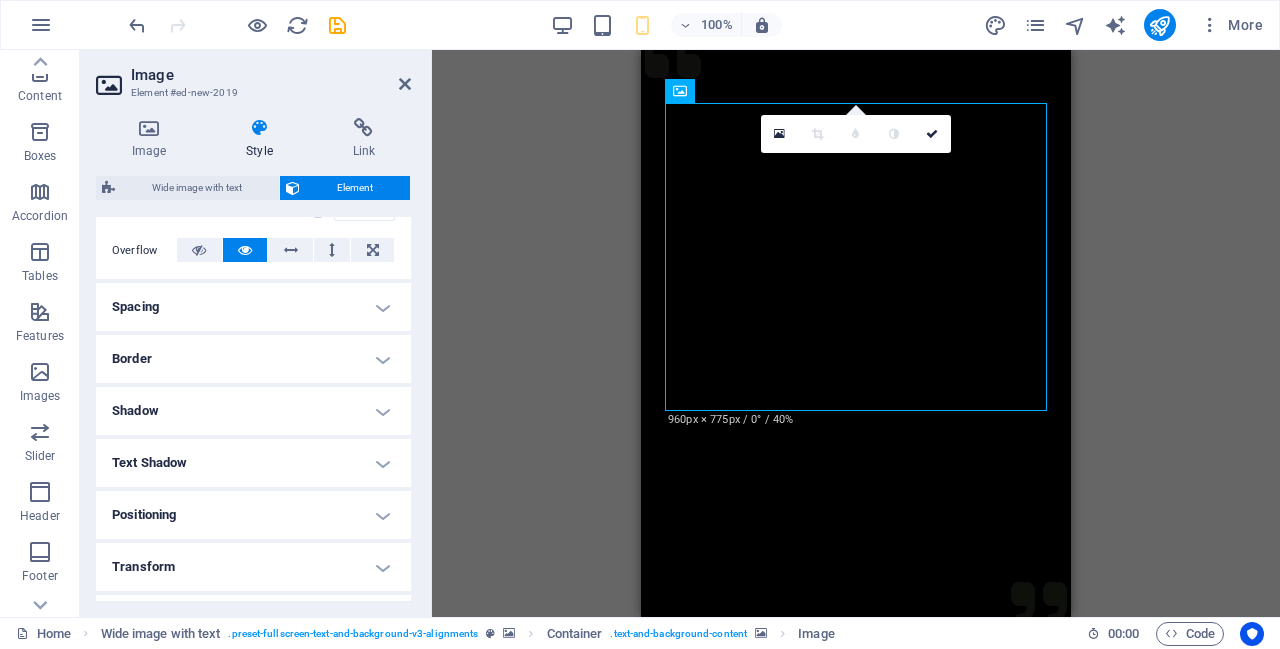 scroll, scrollTop: 330, scrollLeft: 0, axis: vertical 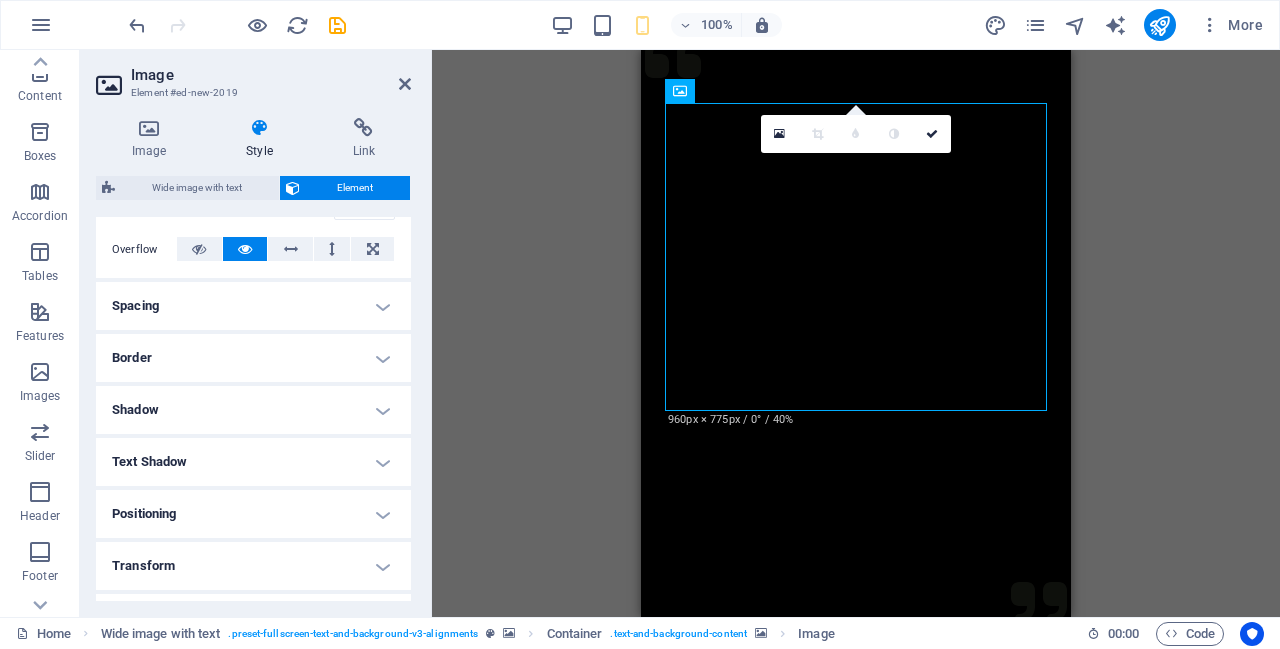 click on "Border" at bounding box center [253, 358] 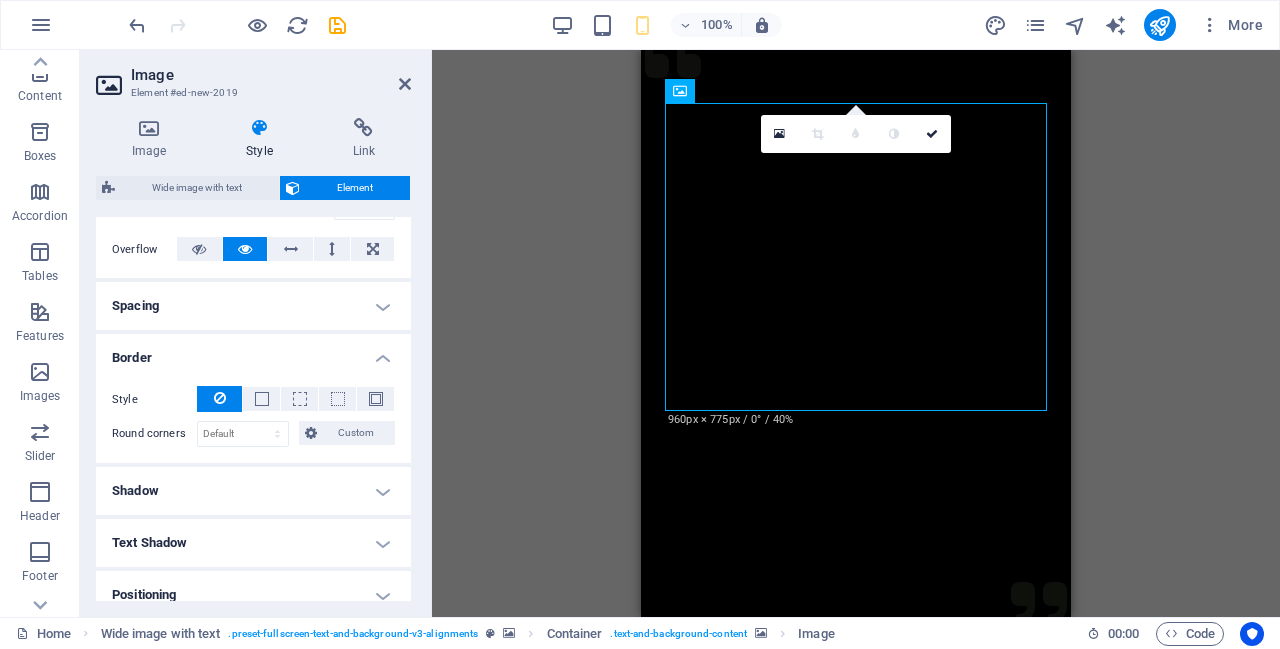click on "Border" at bounding box center (253, 352) 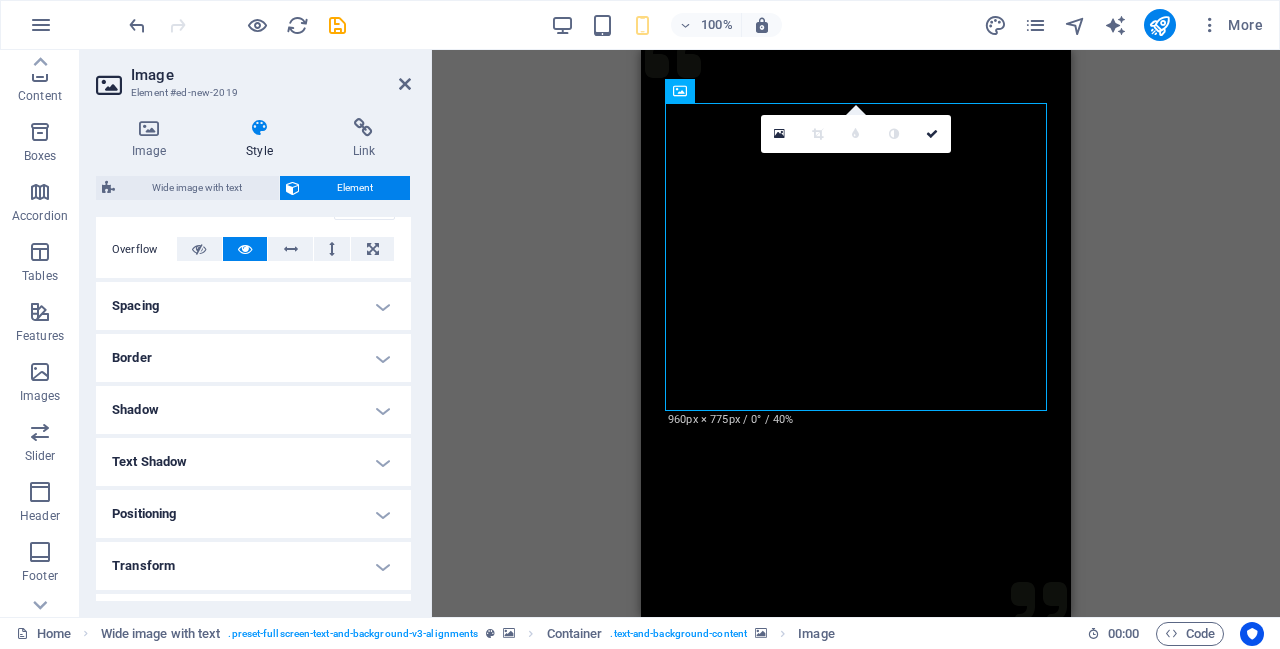 click at bounding box center (932, 134) 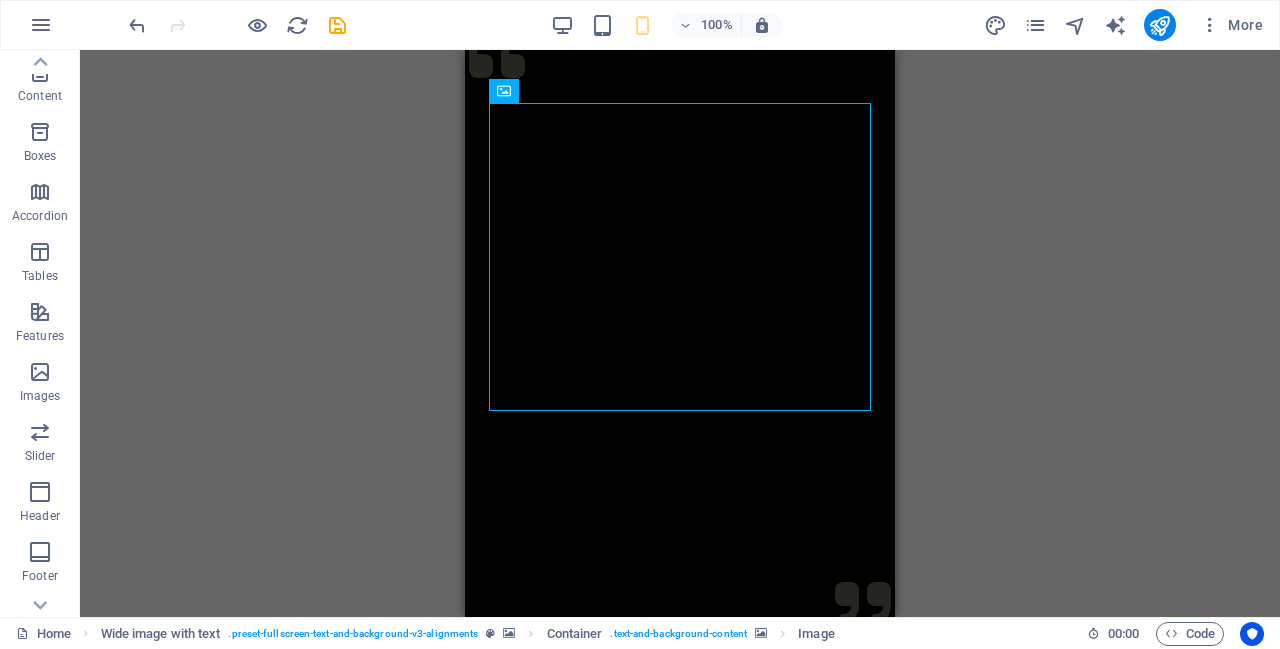 click at bounding box center [680, 1346] 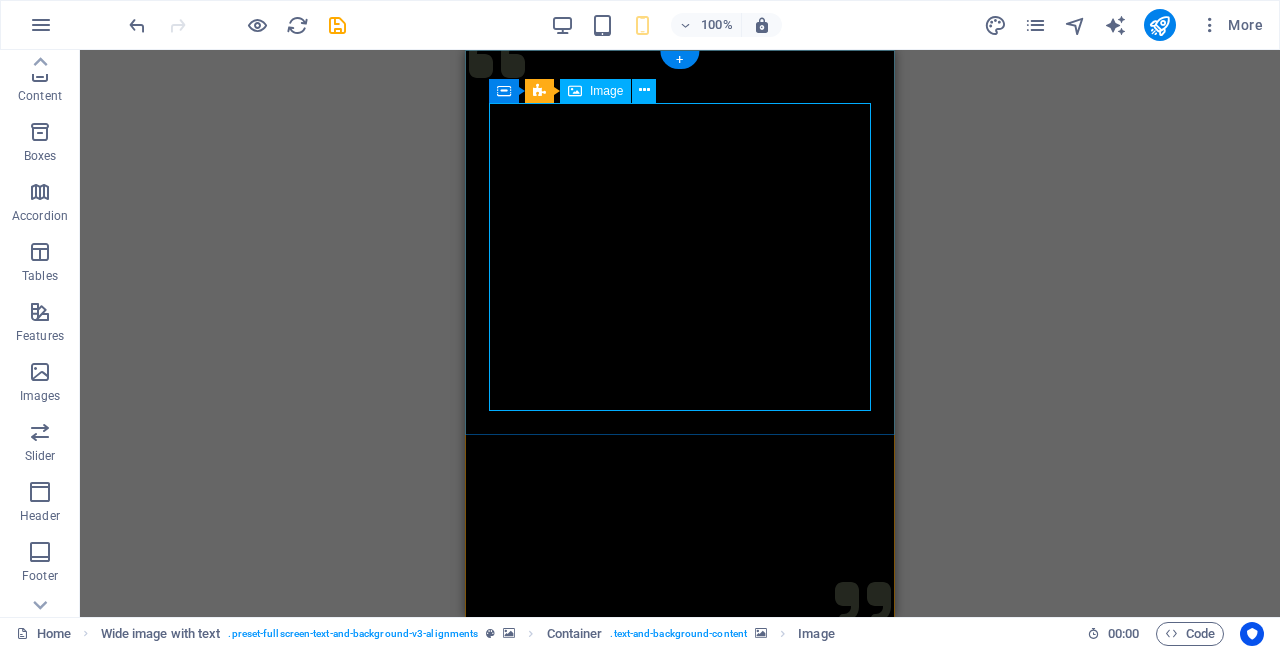 click at bounding box center (644, 90) 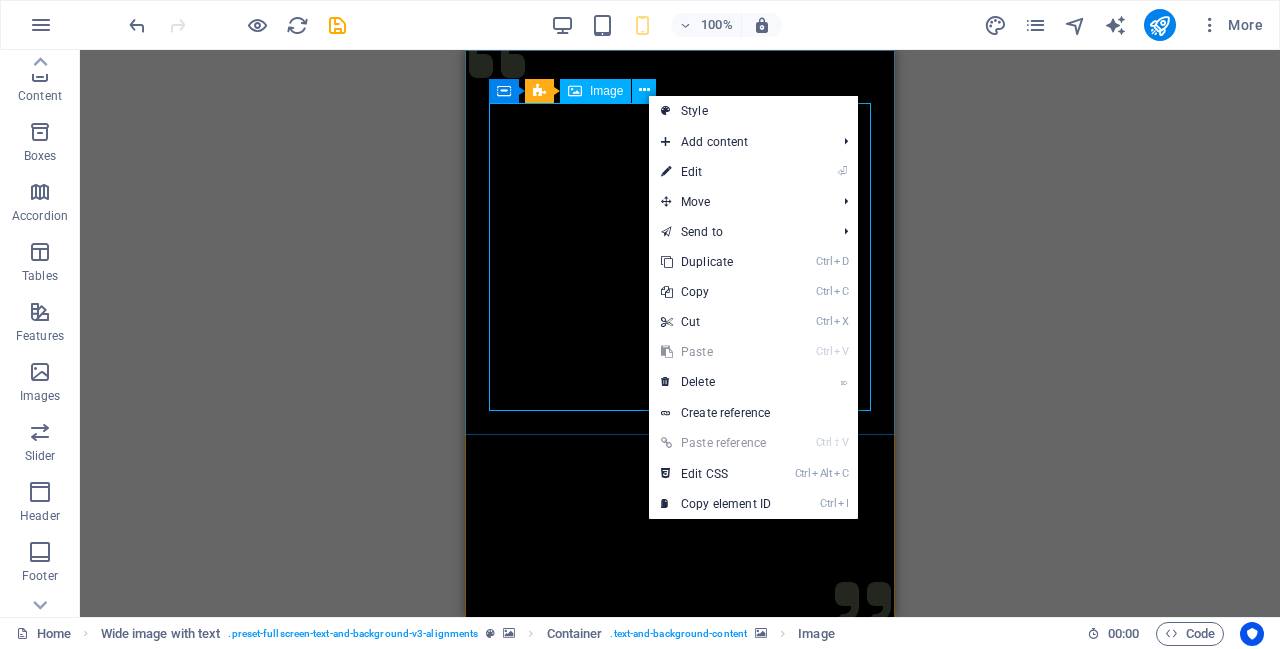 click on "Move" at bounding box center [738, 202] 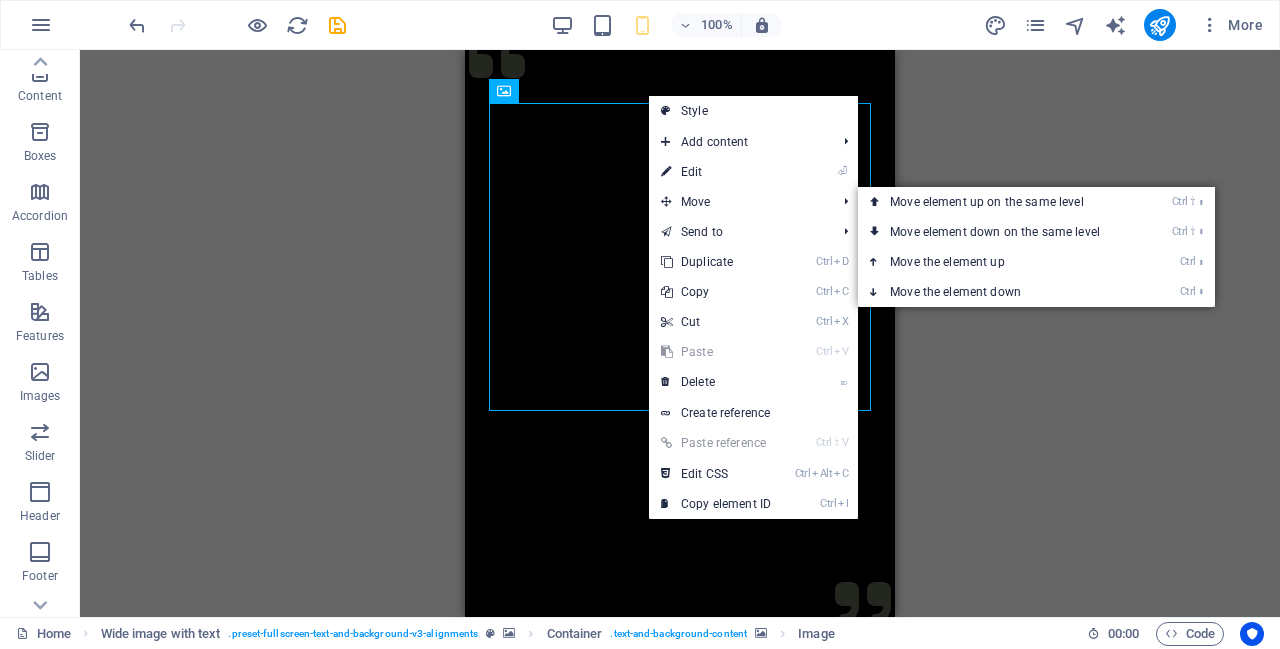 click on "Ctrl ⇧ ⬆  Move element up on the same level" at bounding box center (999, 202) 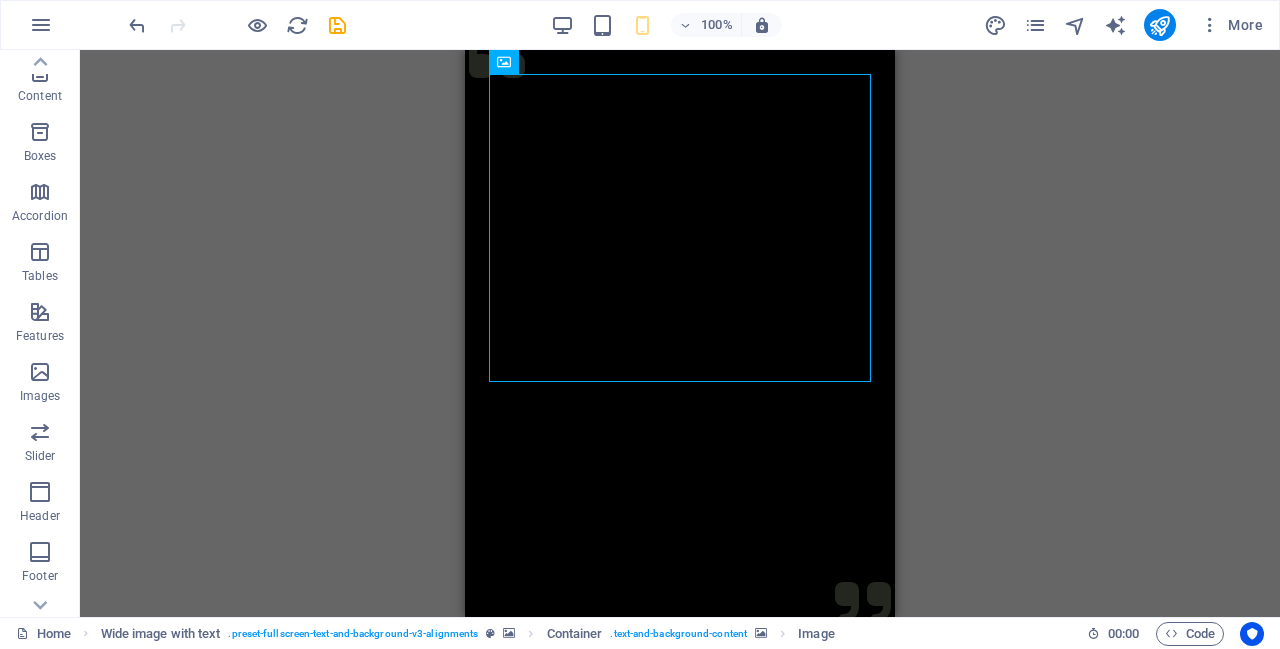 click at bounding box center [680, 1531] 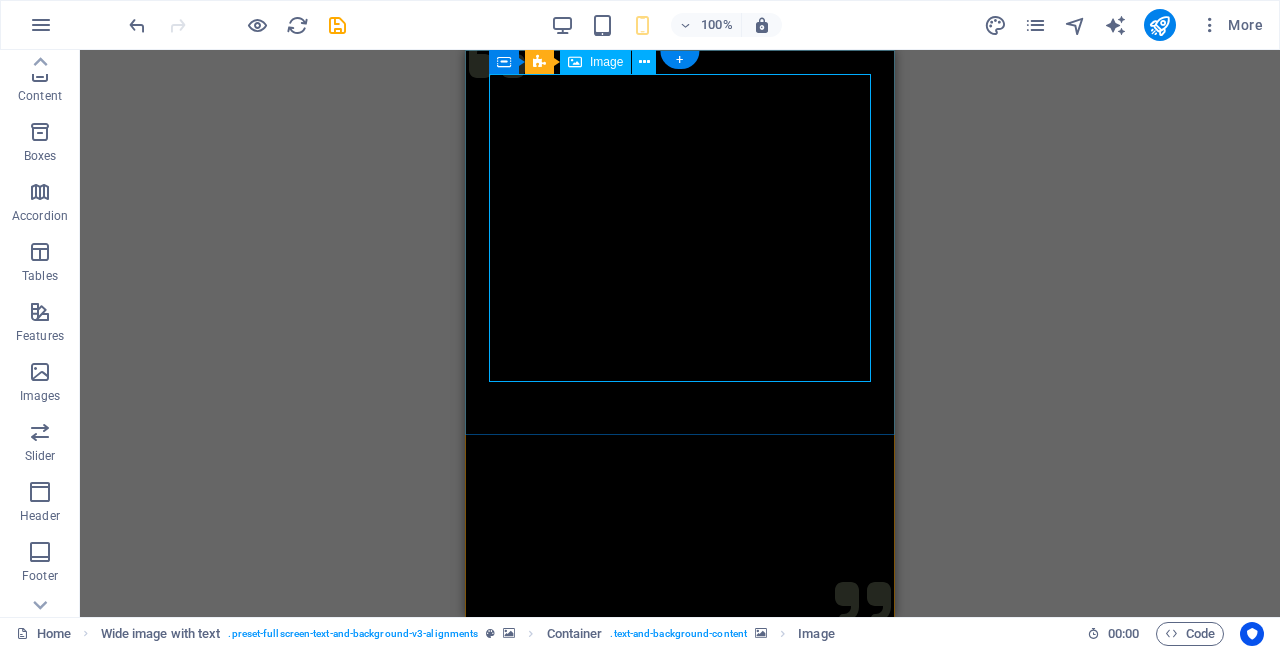 click at bounding box center [644, 62] 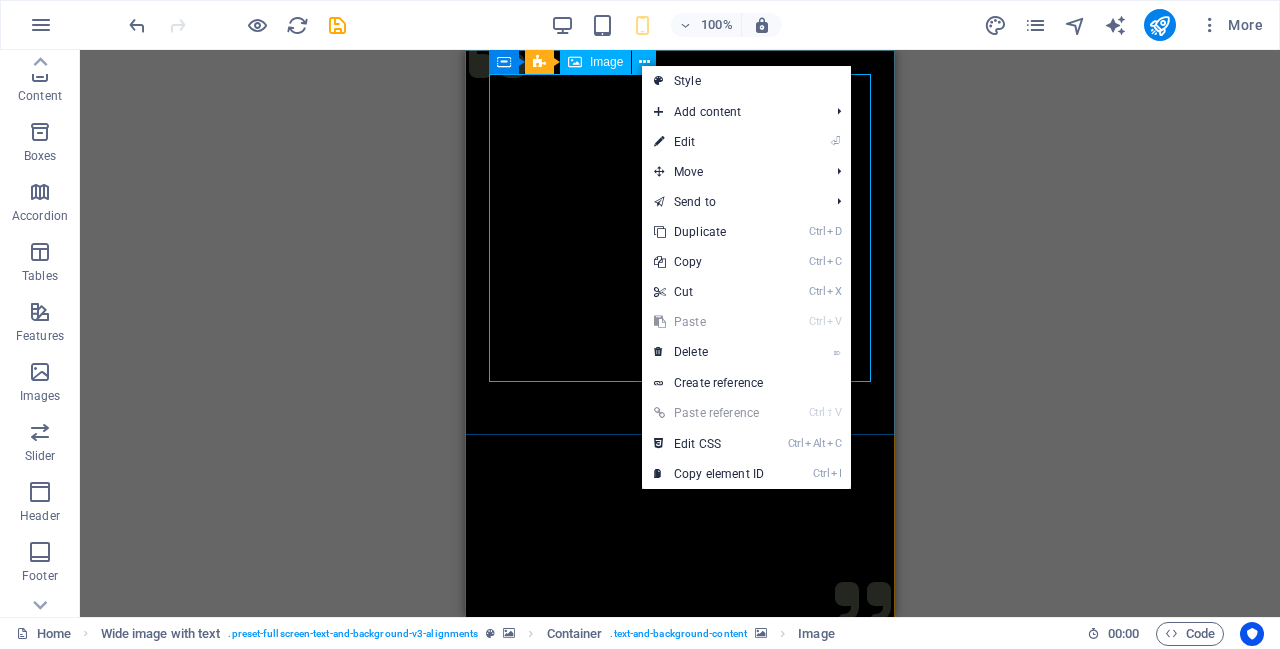 click on "Move" at bounding box center [731, 172] 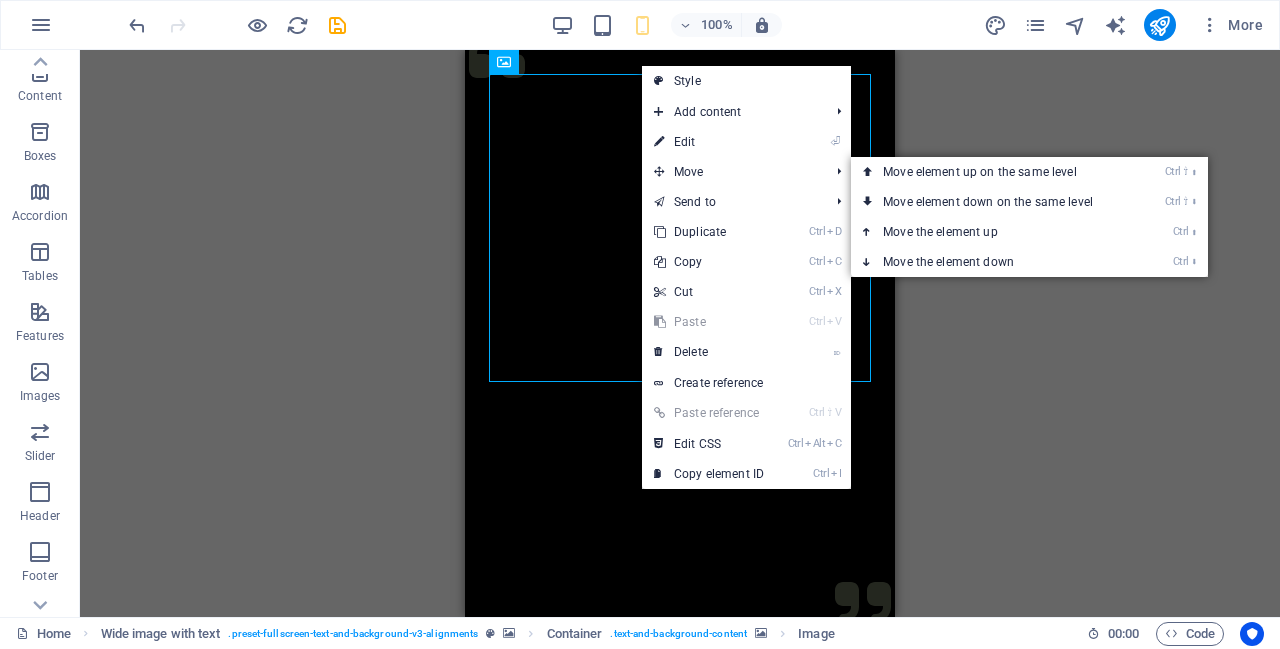 click on "⏎  Edit" at bounding box center (709, 142) 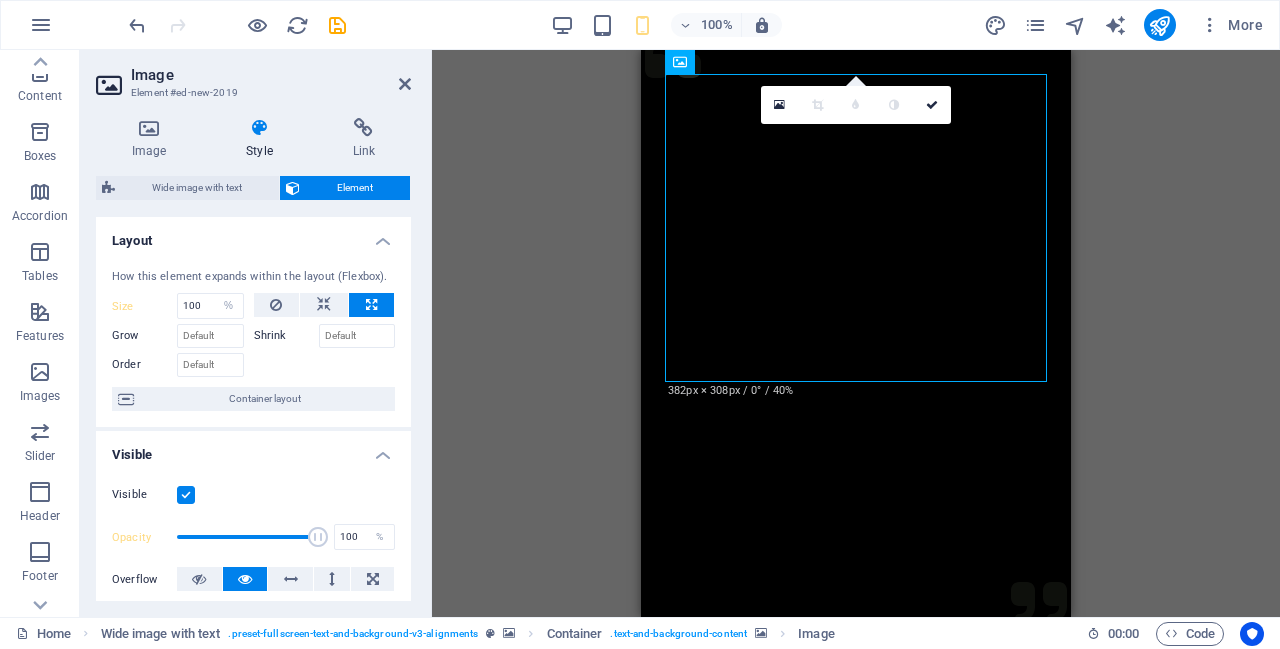 click on "Wide image with text" at bounding box center [197, 188] 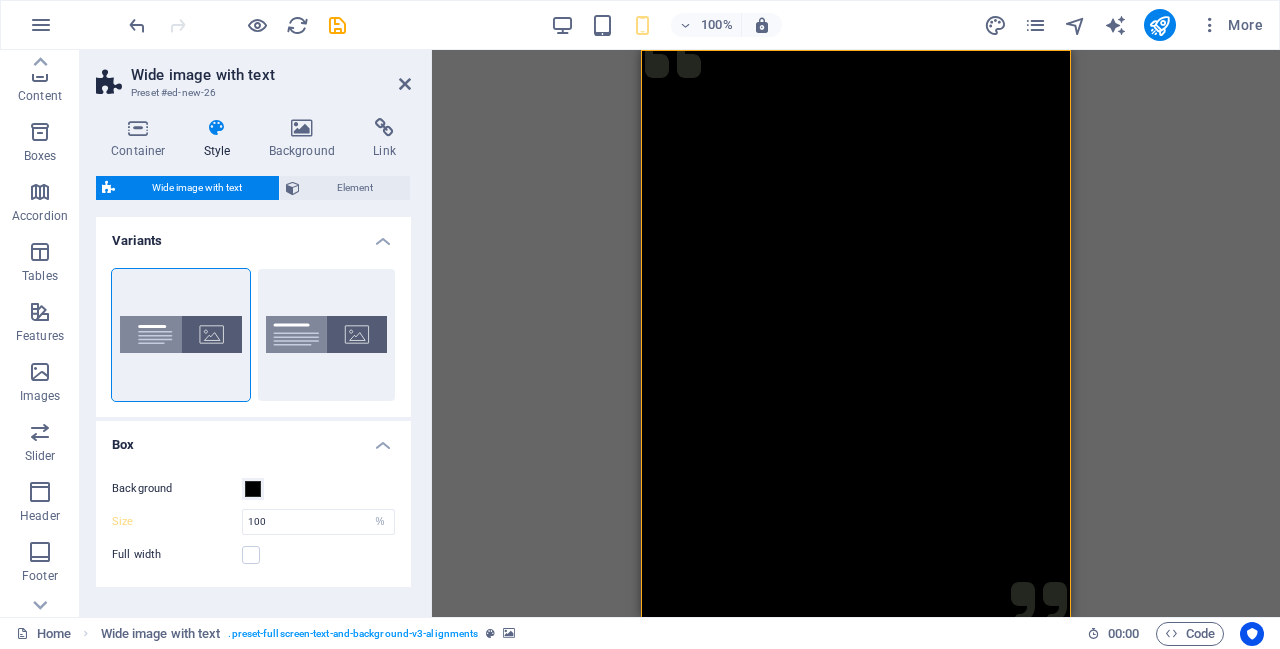 click at bounding box center (856, 1531) 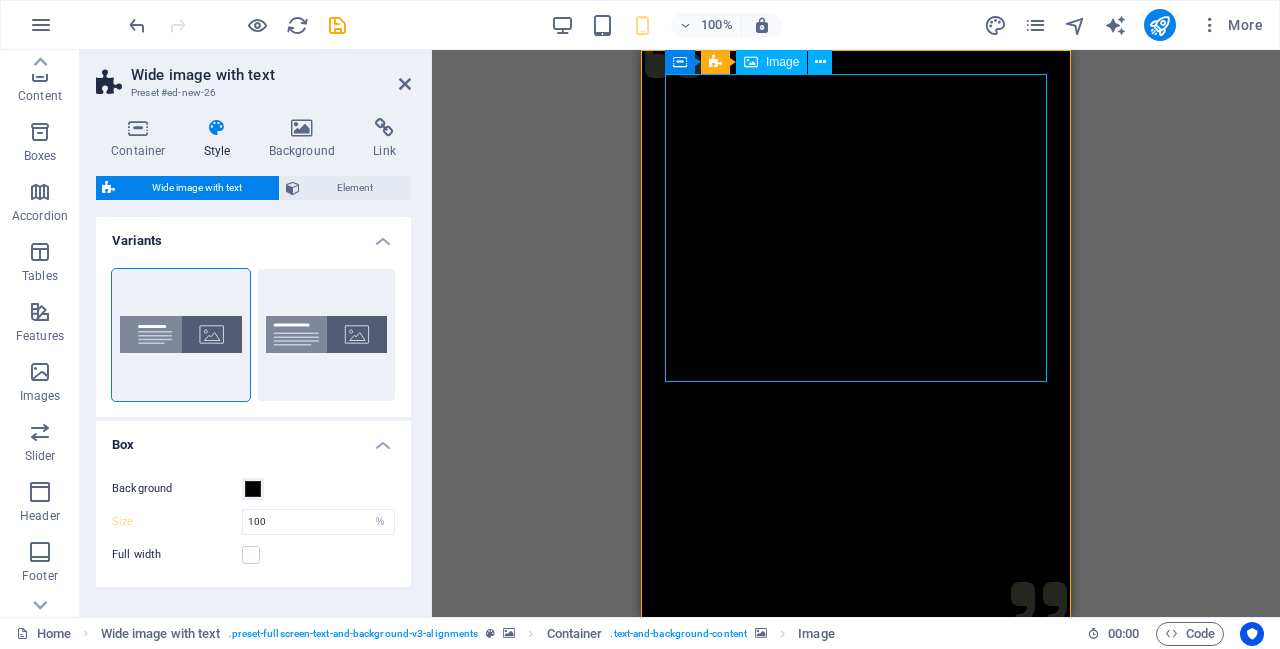 click at bounding box center [302, 128] 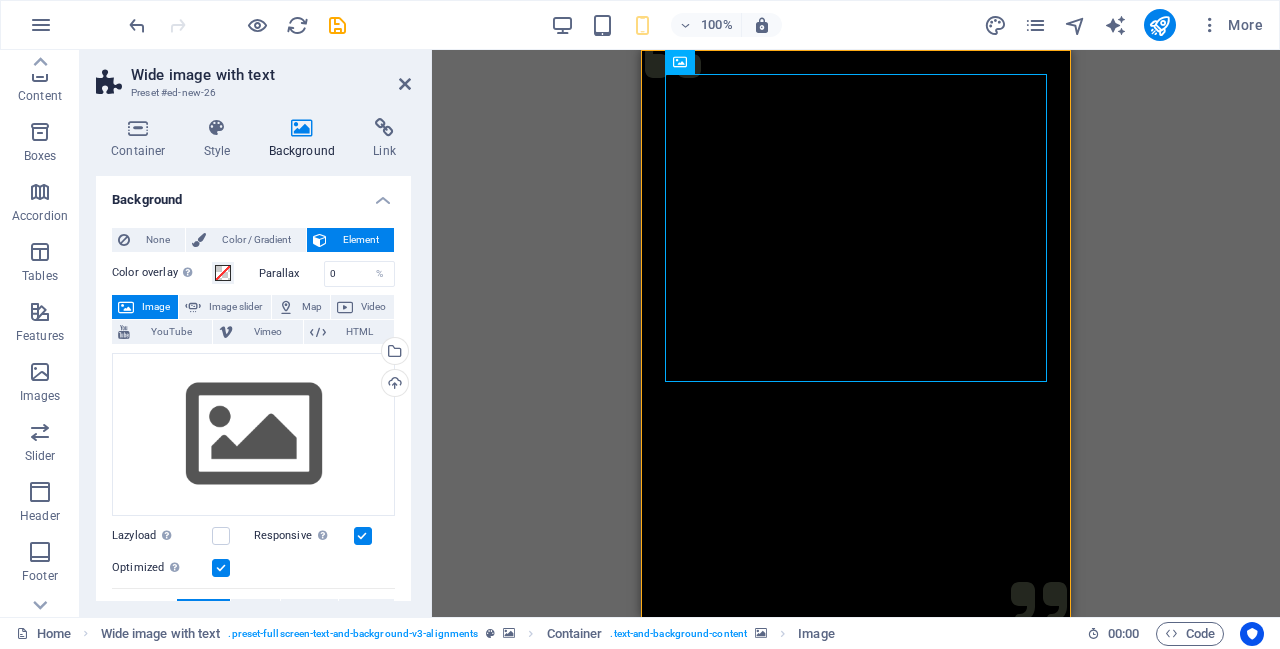 click on "Color / Gradient" at bounding box center [256, 240] 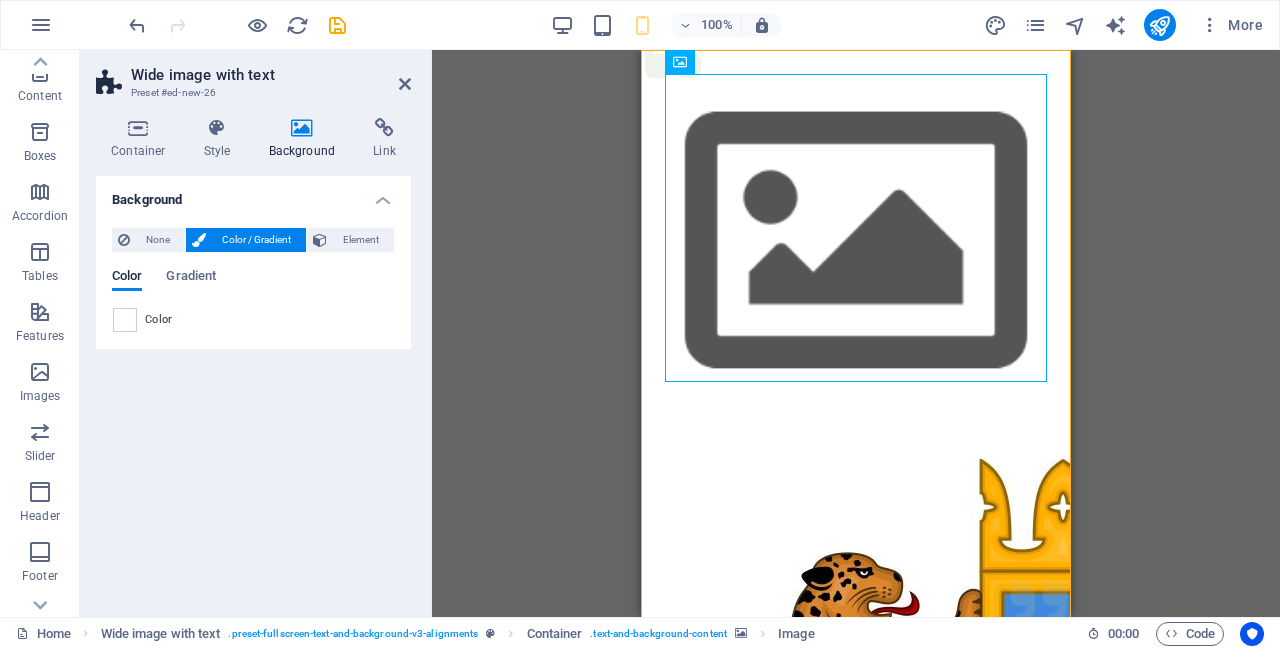 click on "None" at bounding box center (157, 240) 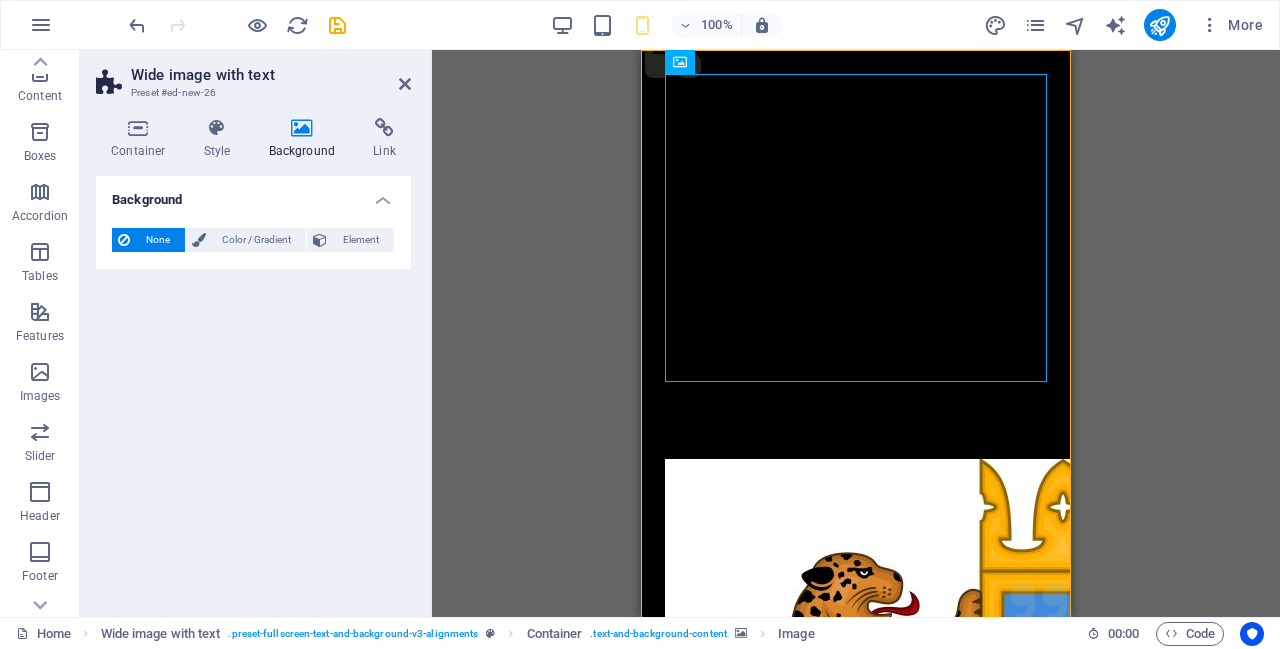 click on "Color / Gradient" at bounding box center [256, 240] 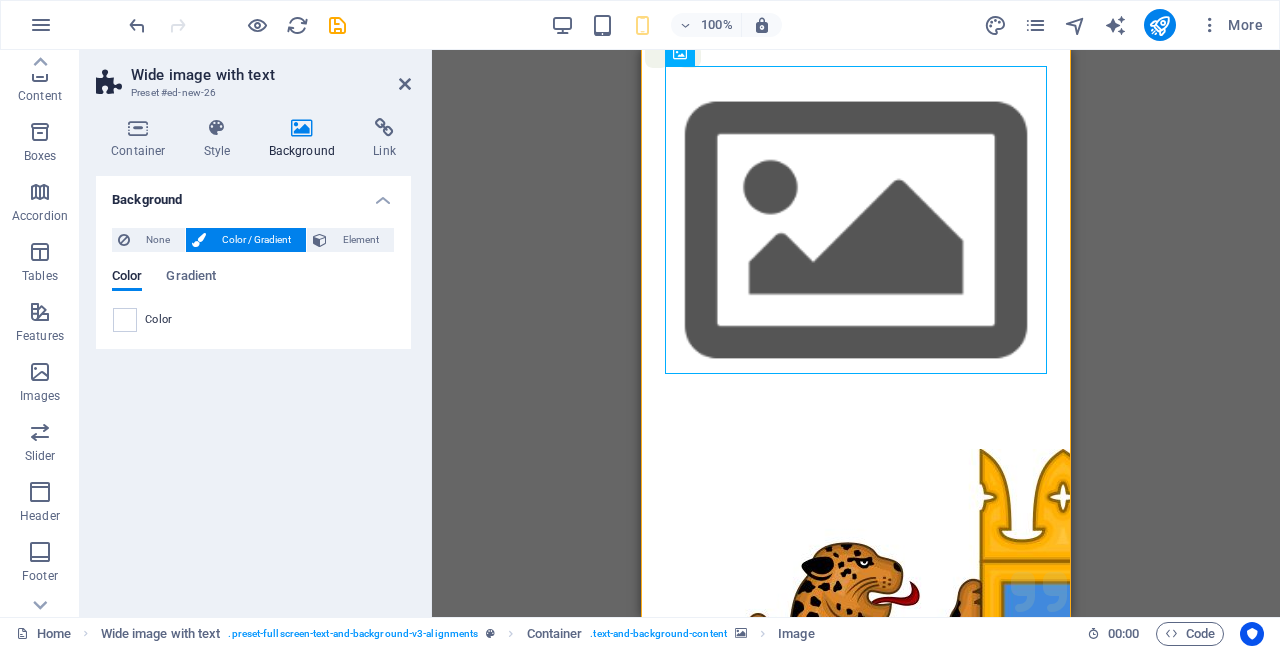 scroll, scrollTop: 0, scrollLeft: 0, axis: both 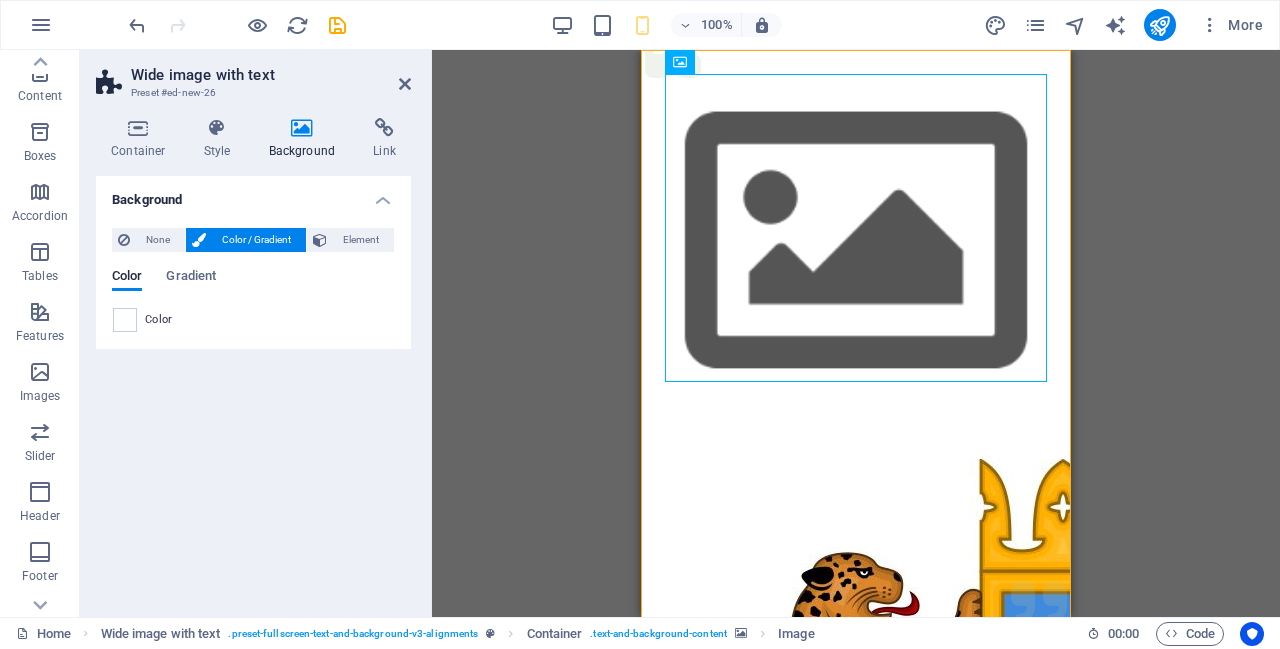 click at bounding box center [125, 320] 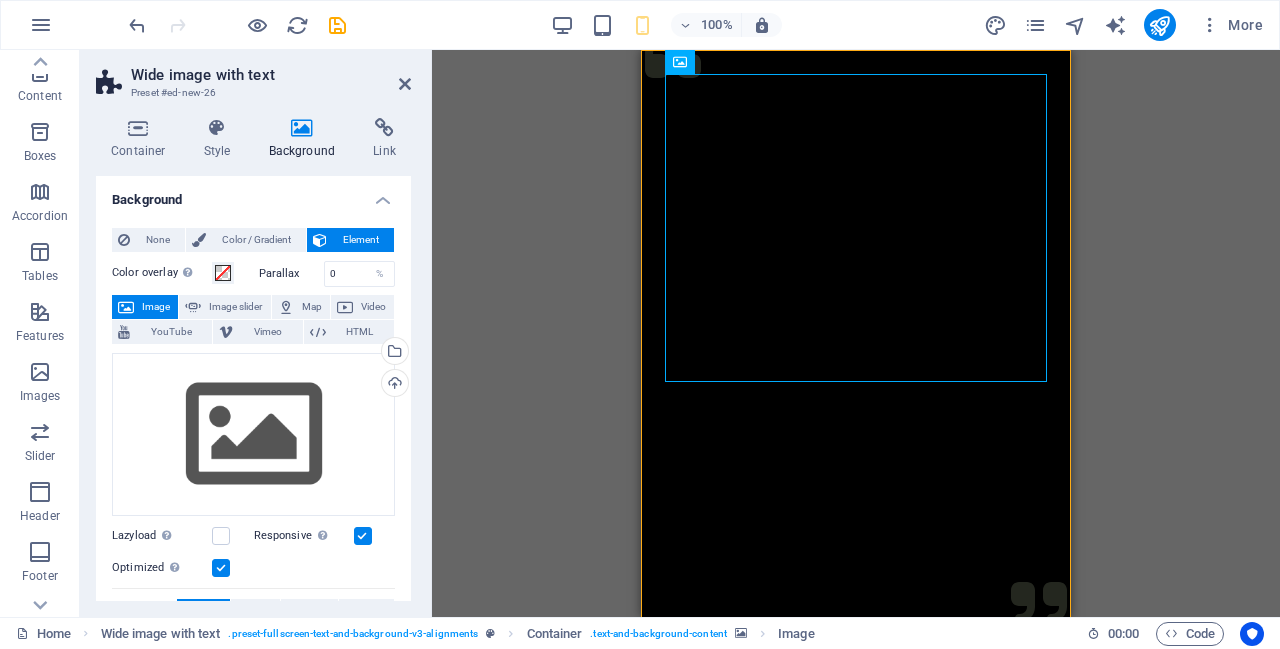 click on "Color / Gradient" at bounding box center [256, 240] 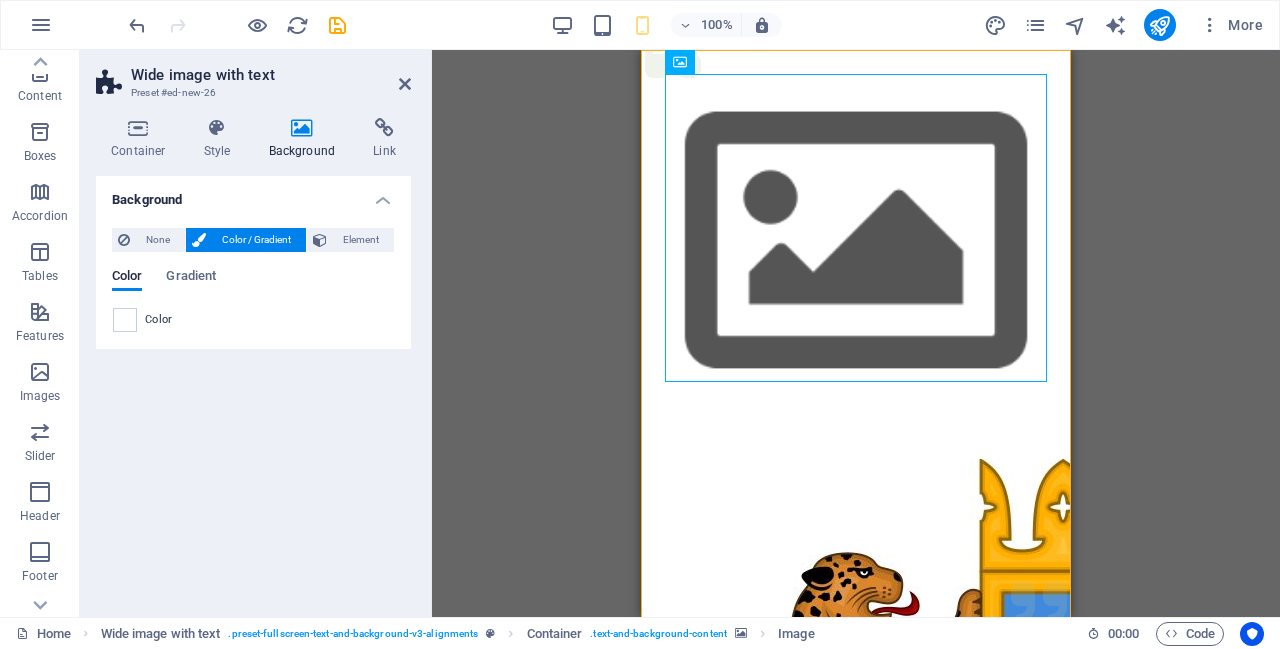 click at bounding box center (217, 128) 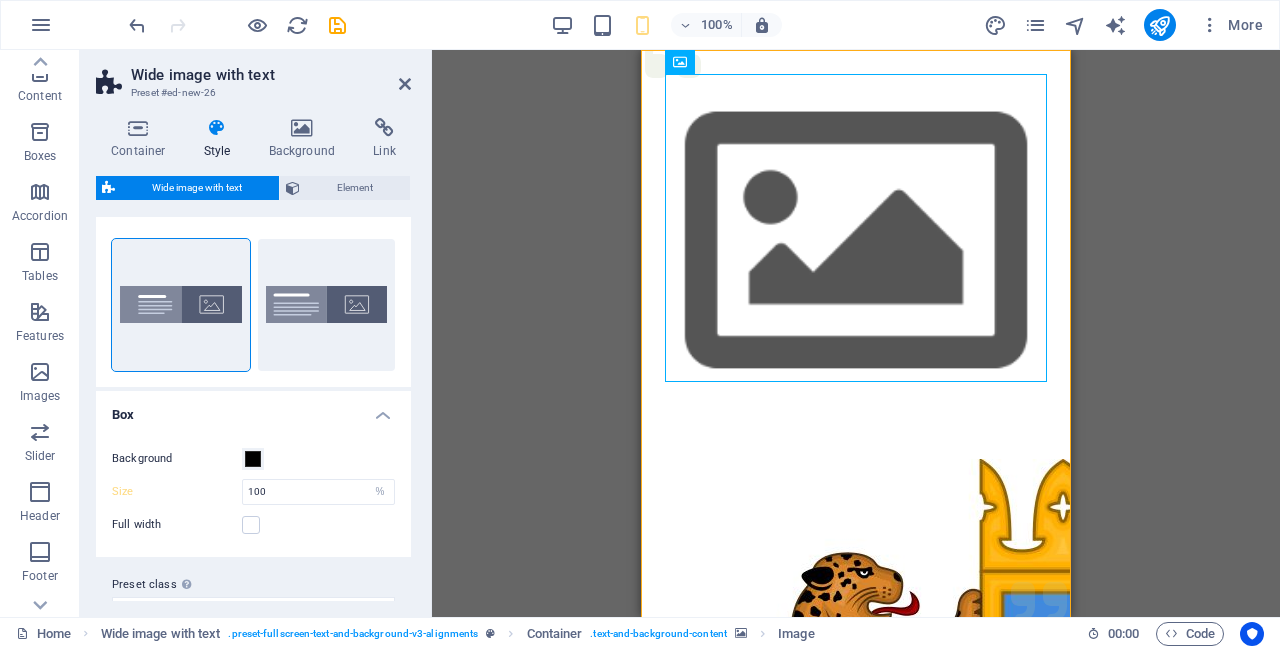 scroll, scrollTop: 64, scrollLeft: 0, axis: vertical 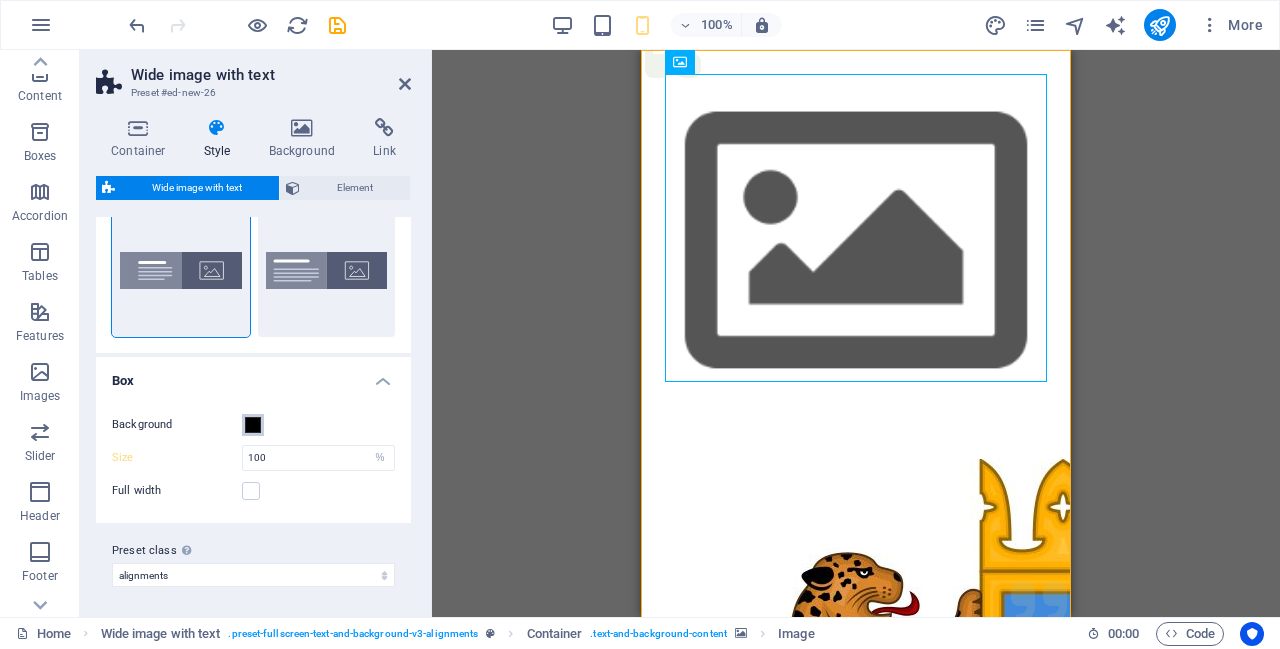 click on "Background" at bounding box center [253, 425] 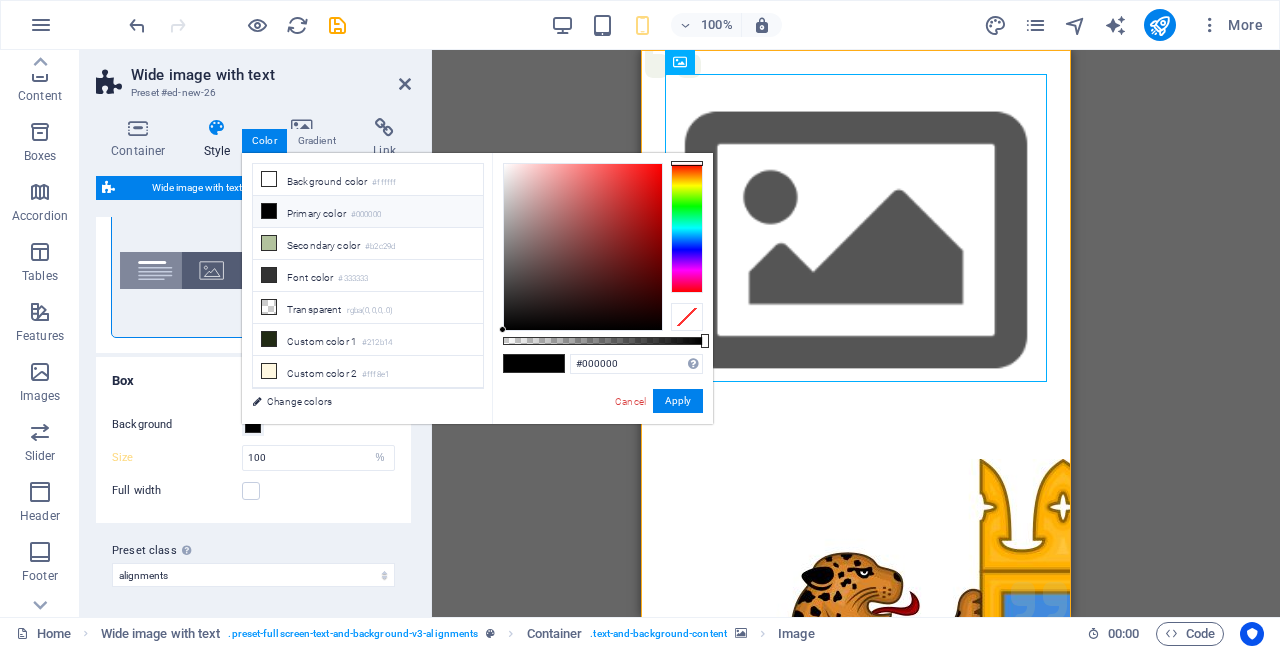 click on "Background color
#ffffff" at bounding box center [368, 180] 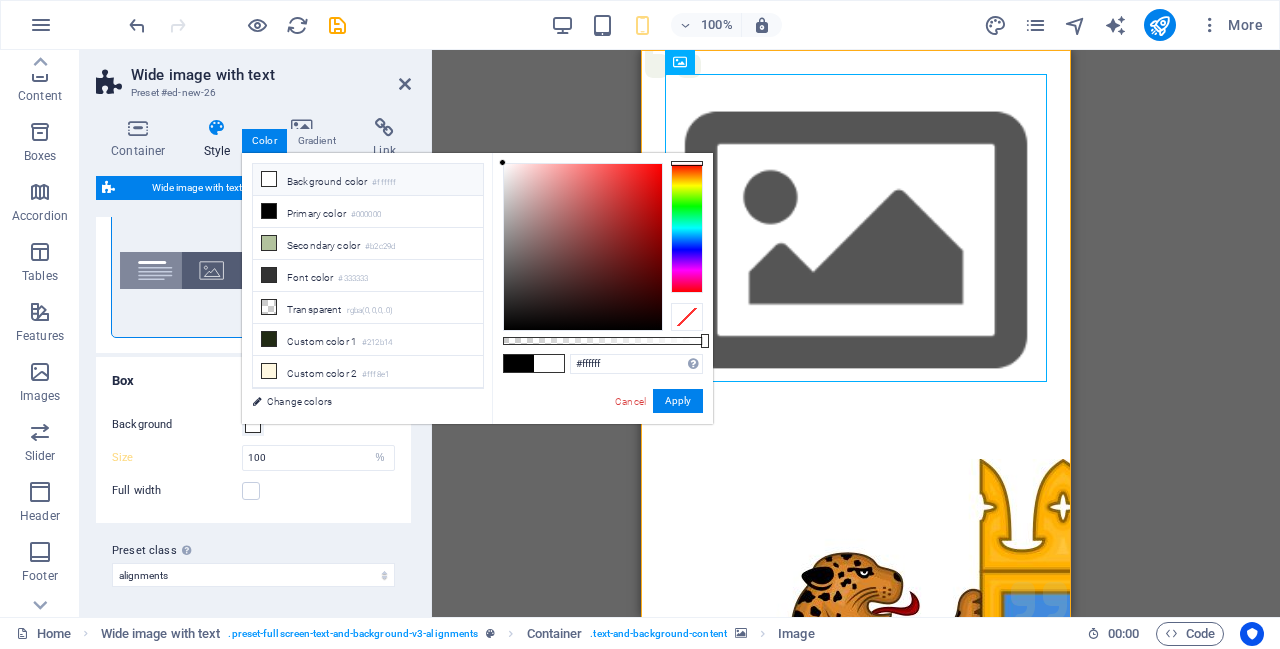 click on "Background color
#ffffff" at bounding box center (368, 180) 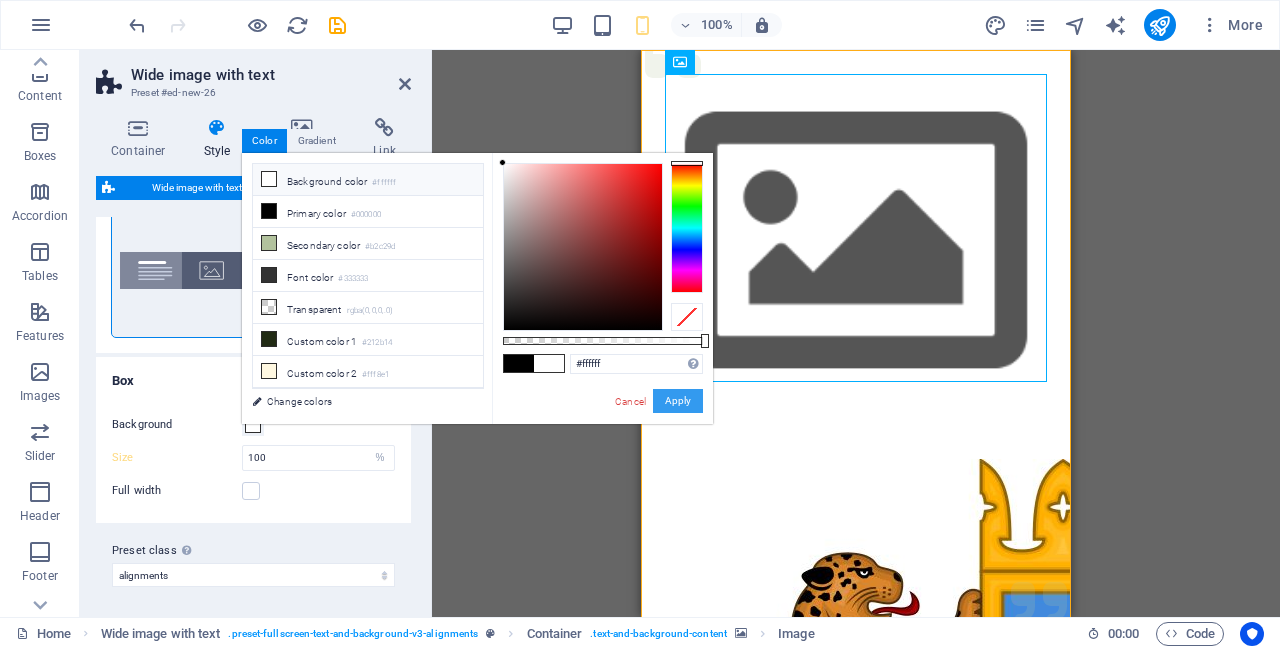 click on "Apply" at bounding box center [678, 401] 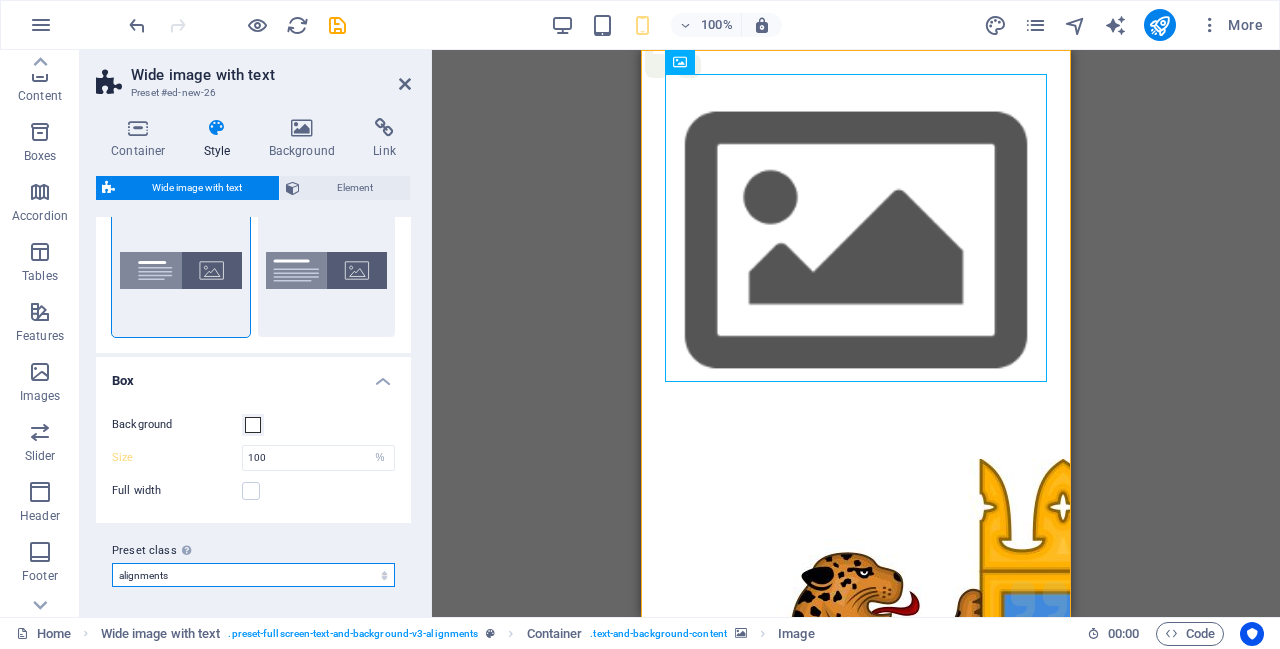 click on "alignments Add preset class" at bounding box center [253, 575] 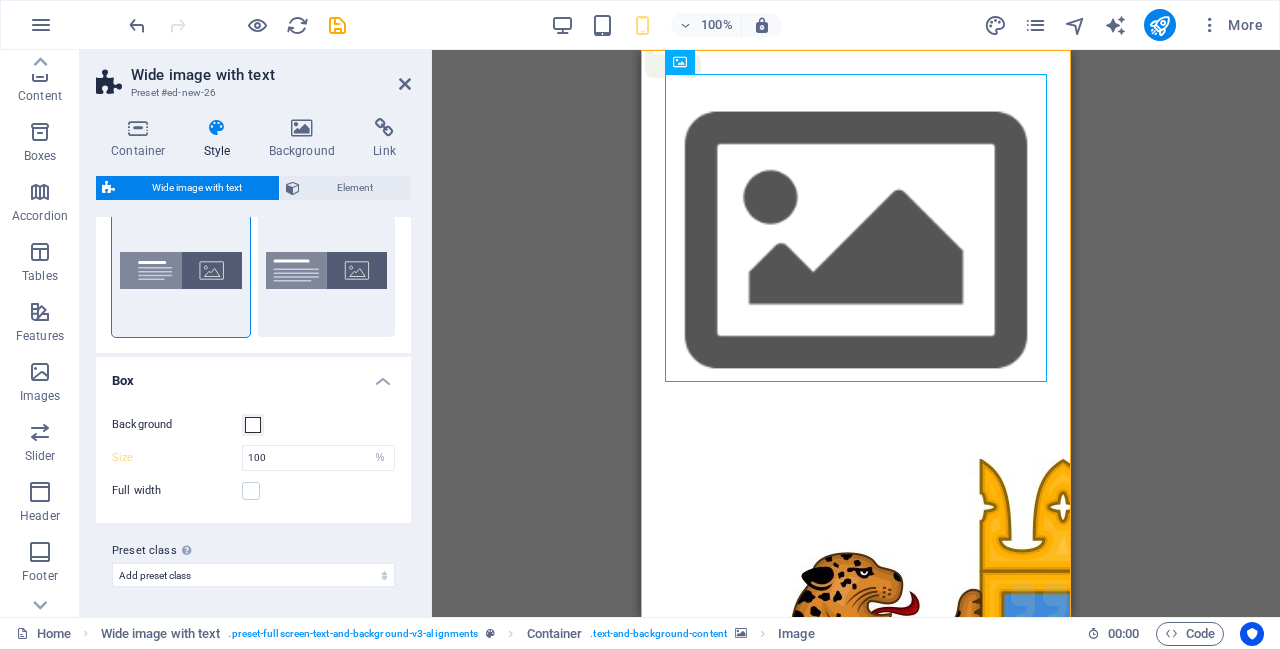 select on "preset-fullscreen-text-and-background-v3-alignments" 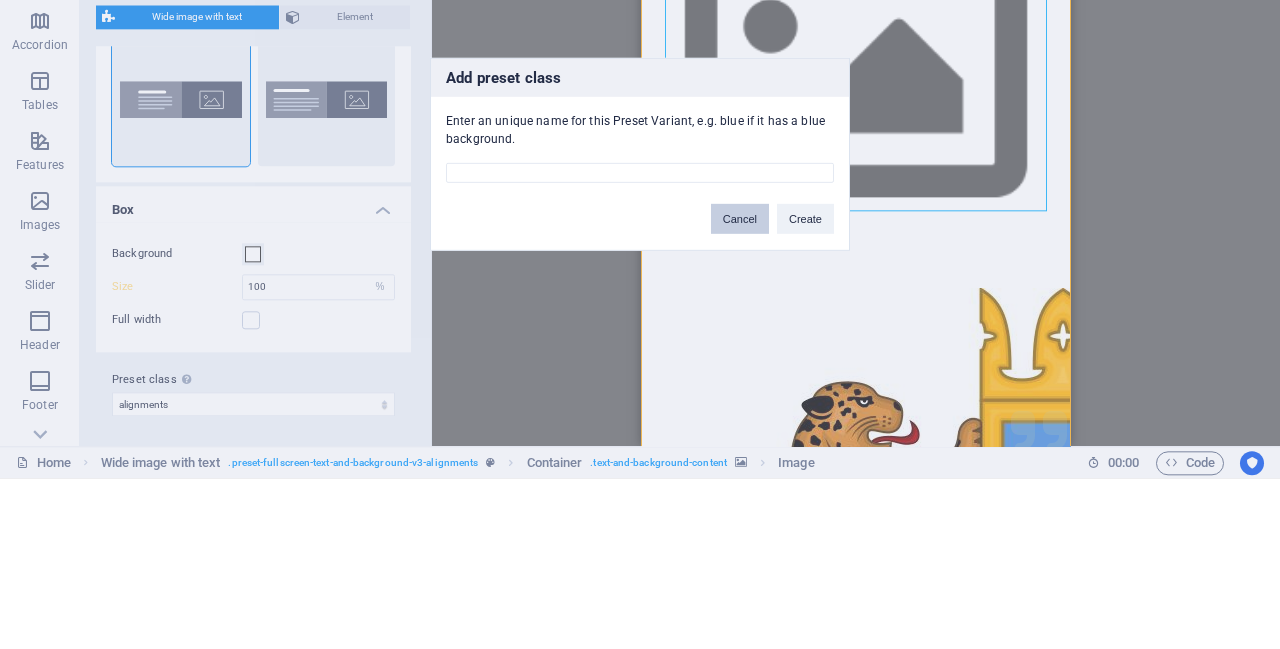 click on "Cancel" at bounding box center (740, 389) 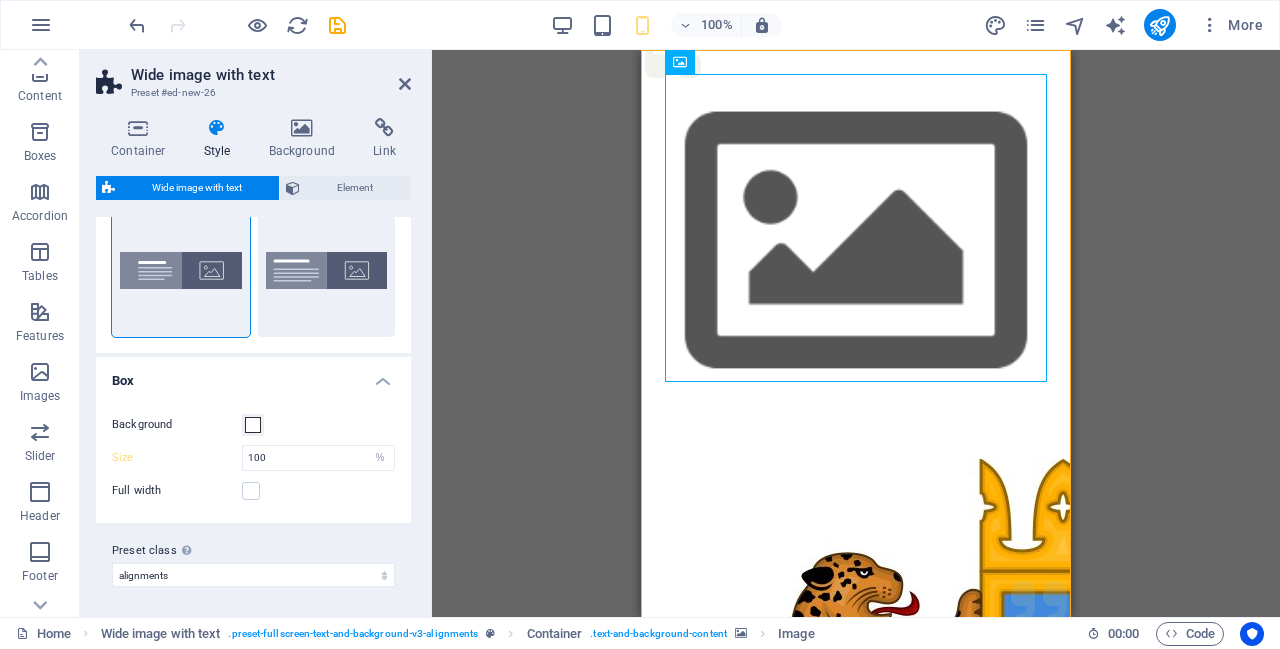 click at bounding box center [856, 846] 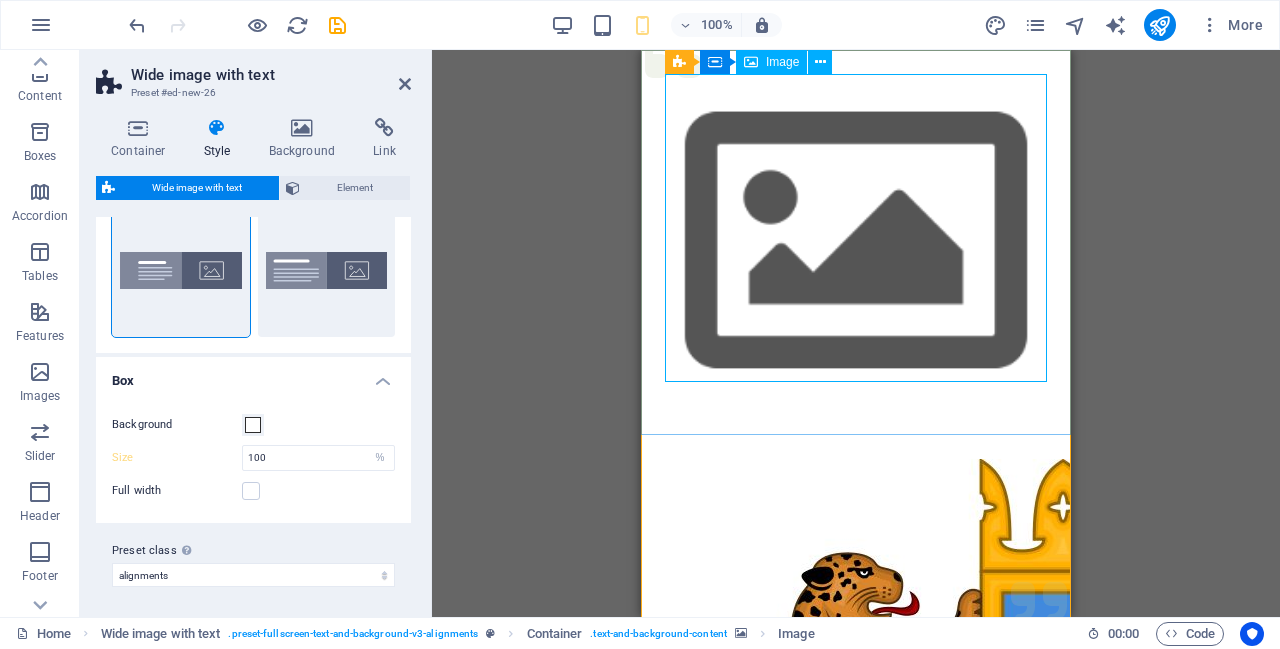 click on "Image" at bounding box center [782, 62] 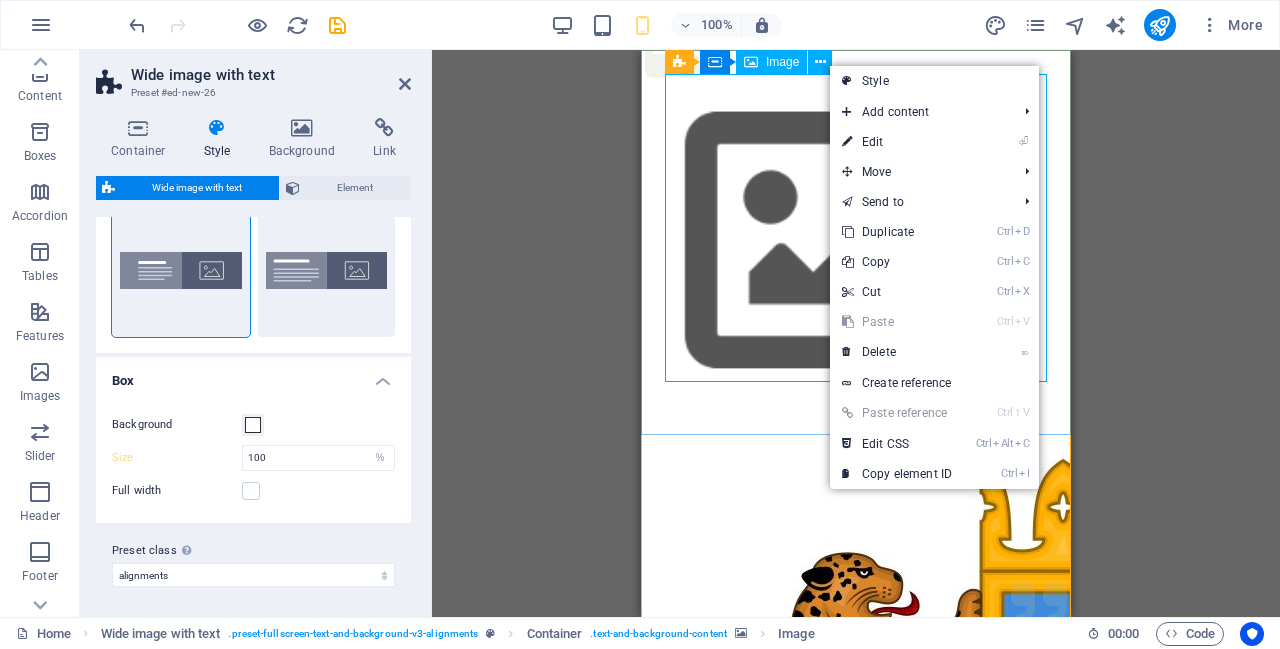 click on "⏎  Edit" at bounding box center (897, 142) 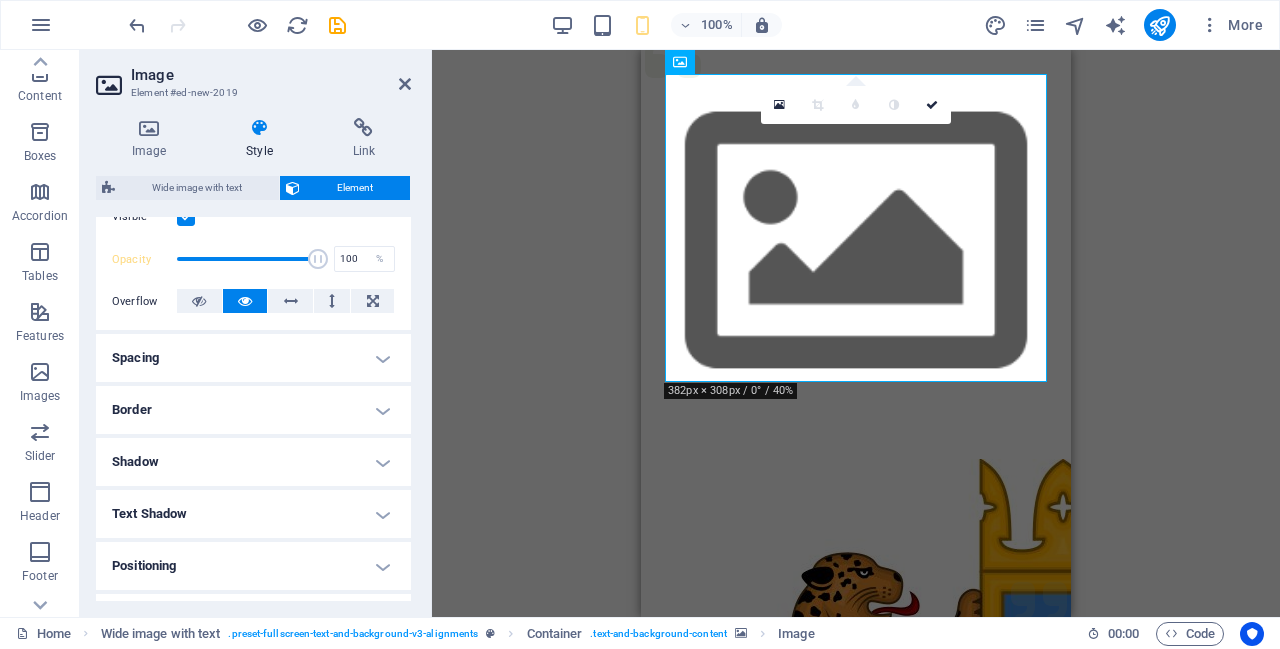 scroll, scrollTop: 0, scrollLeft: 0, axis: both 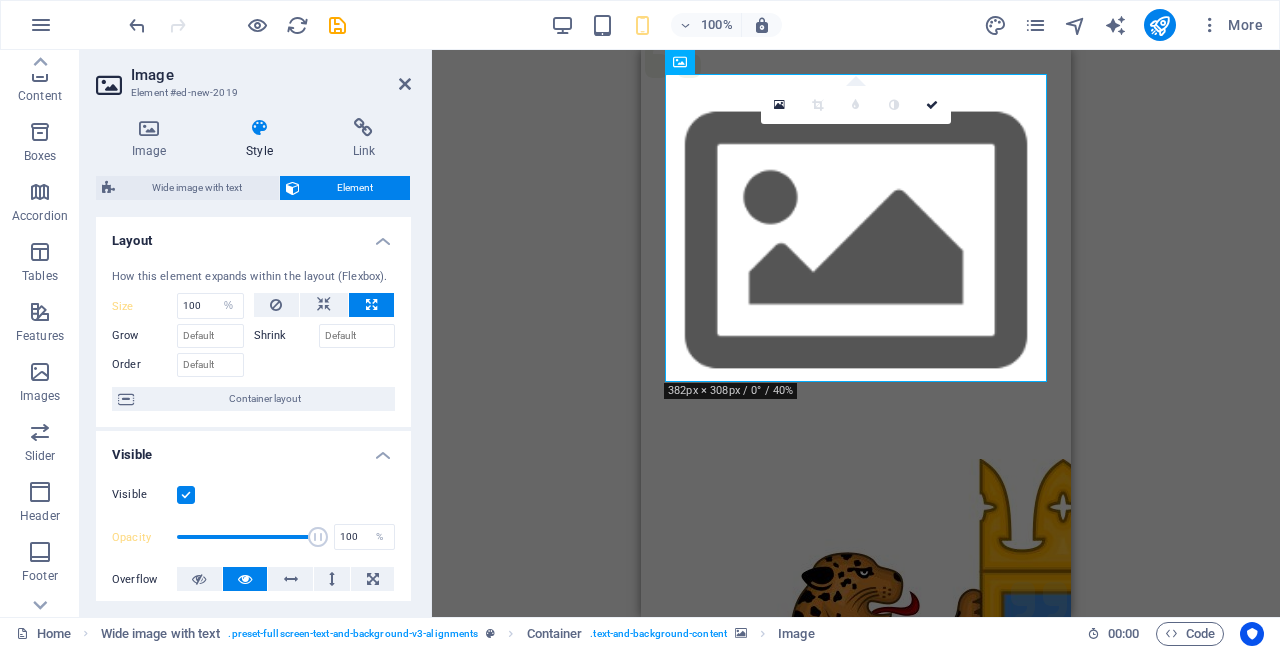 click at bounding box center (149, 128) 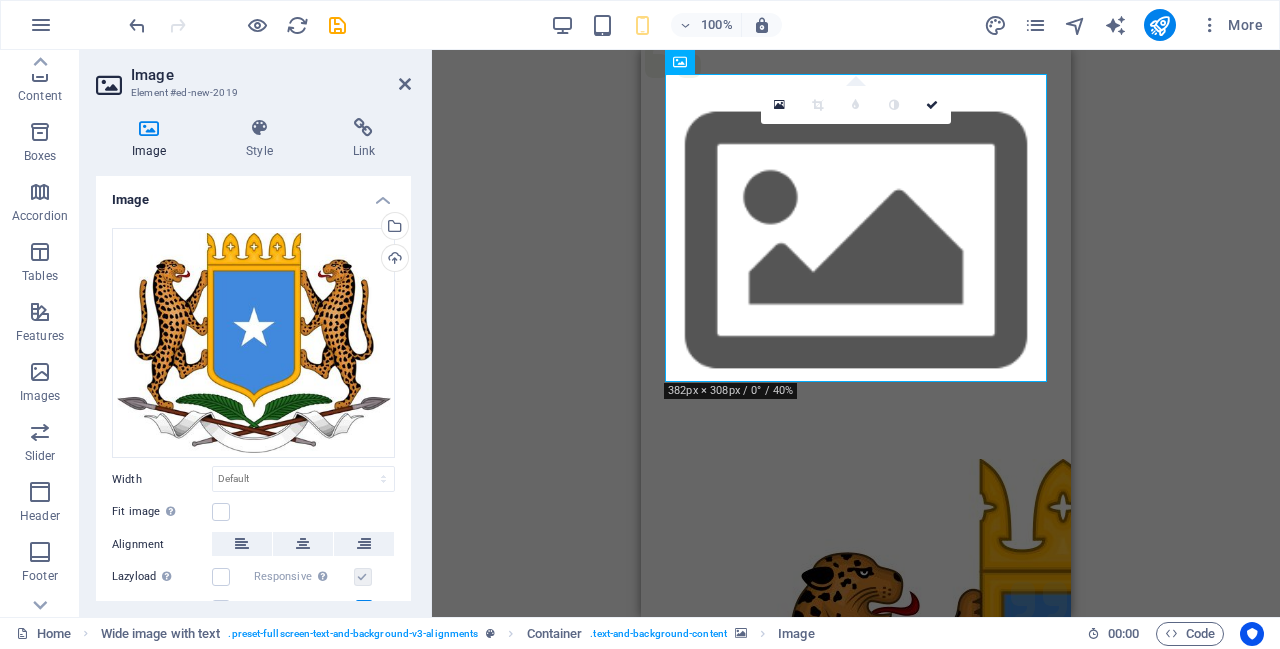click on "Select files from the file manager, stock photos, or upload file(s)" at bounding box center (393, 228) 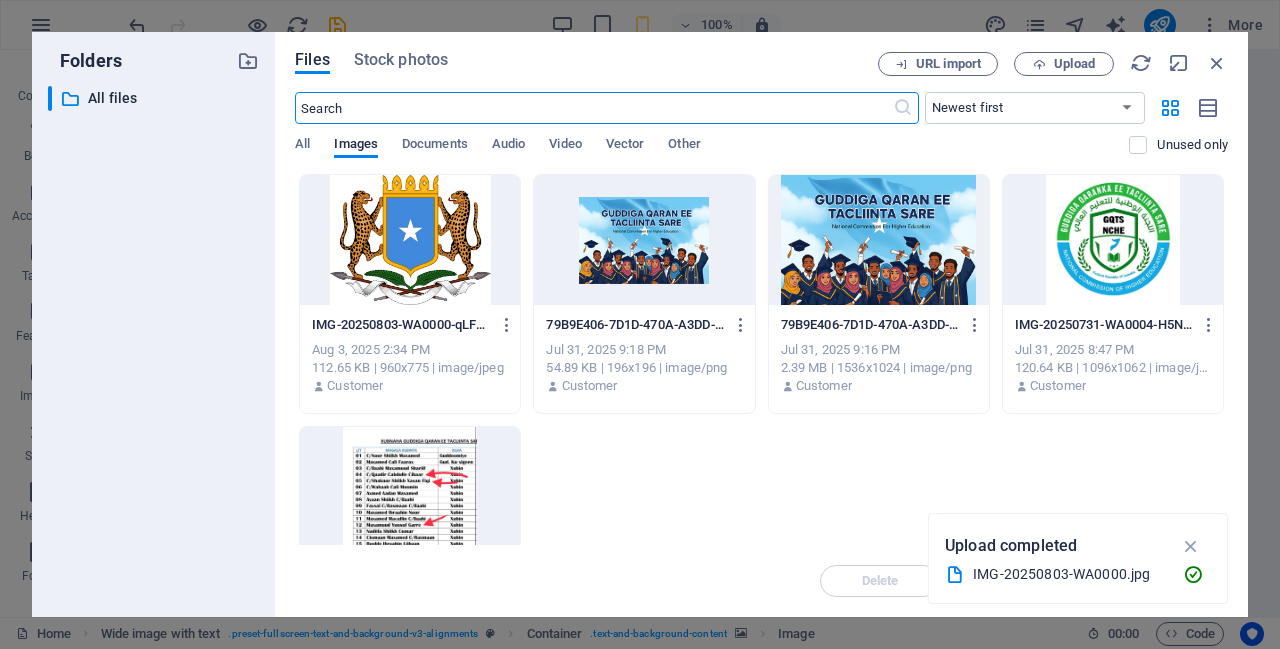 click on "Upload" at bounding box center (1074, 64) 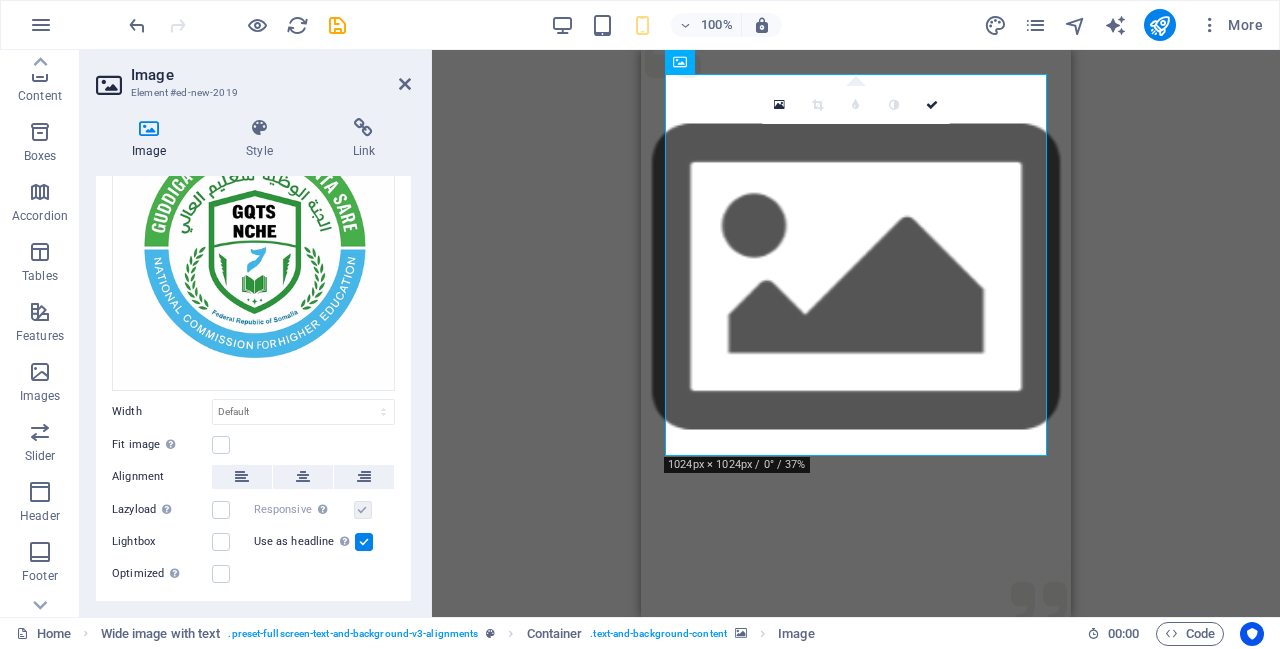 scroll, scrollTop: 164, scrollLeft: 0, axis: vertical 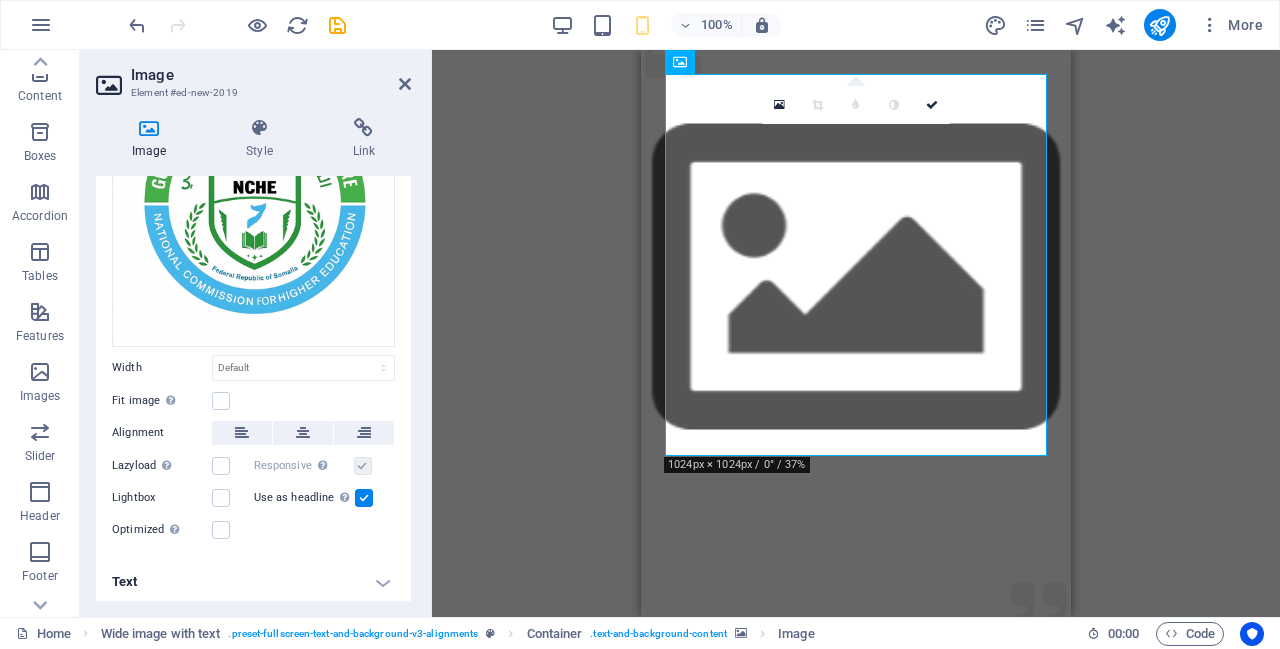 click at bounding box center (221, 401) 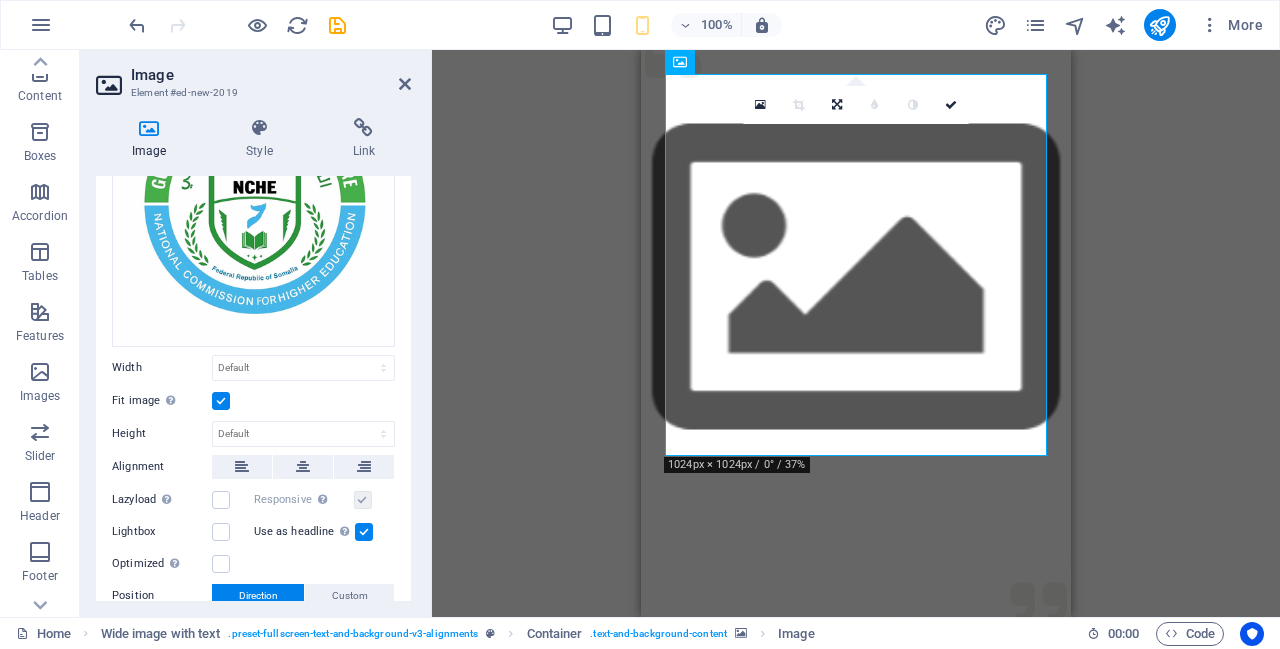 click at bounding box center [303, 467] 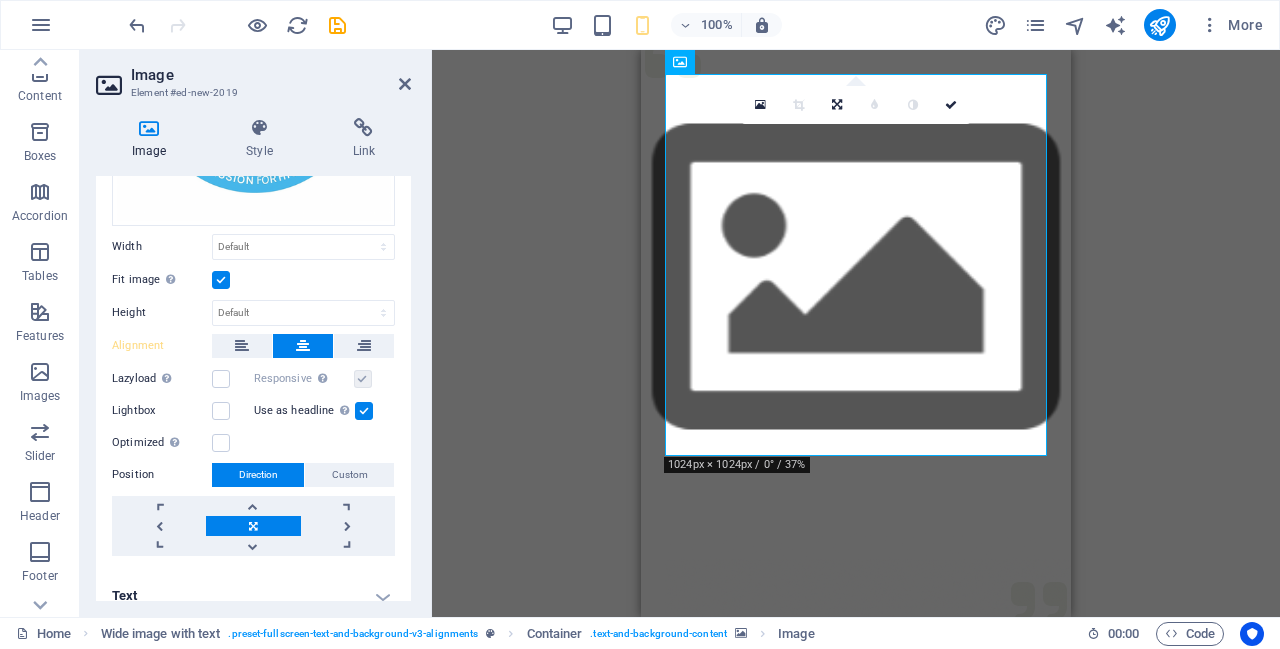 scroll, scrollTop: 298, scrollLeft: 0, axis: vertical 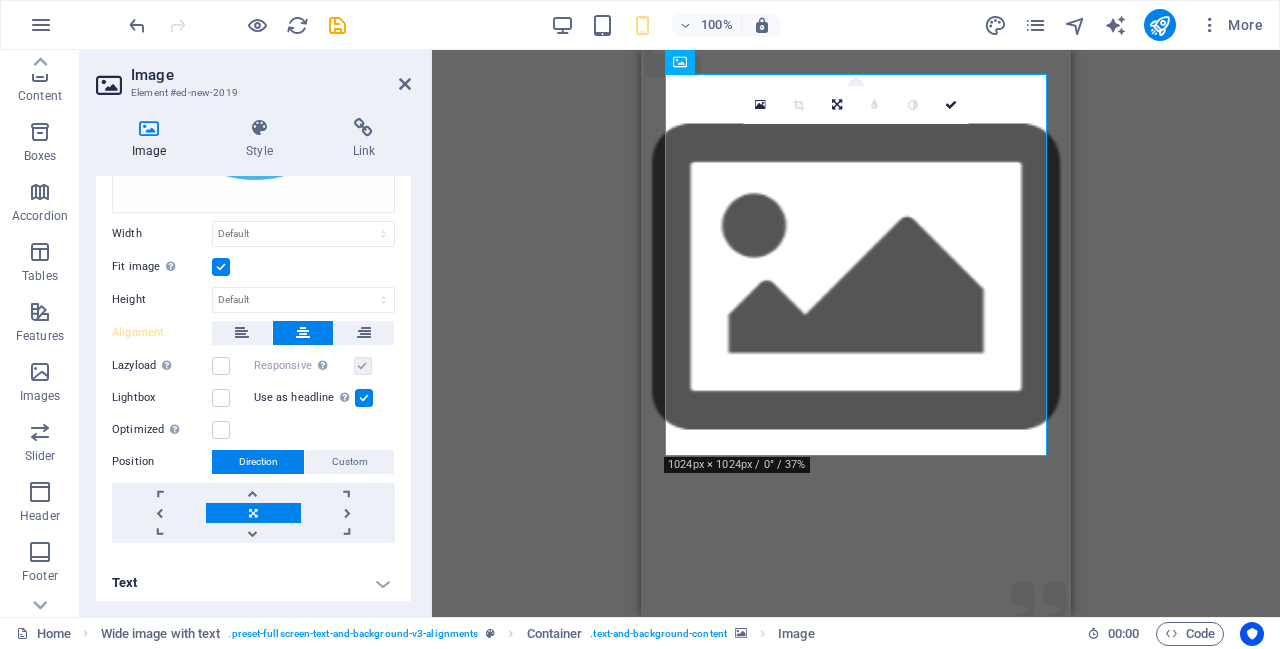 click at bounding box center [221, 398] 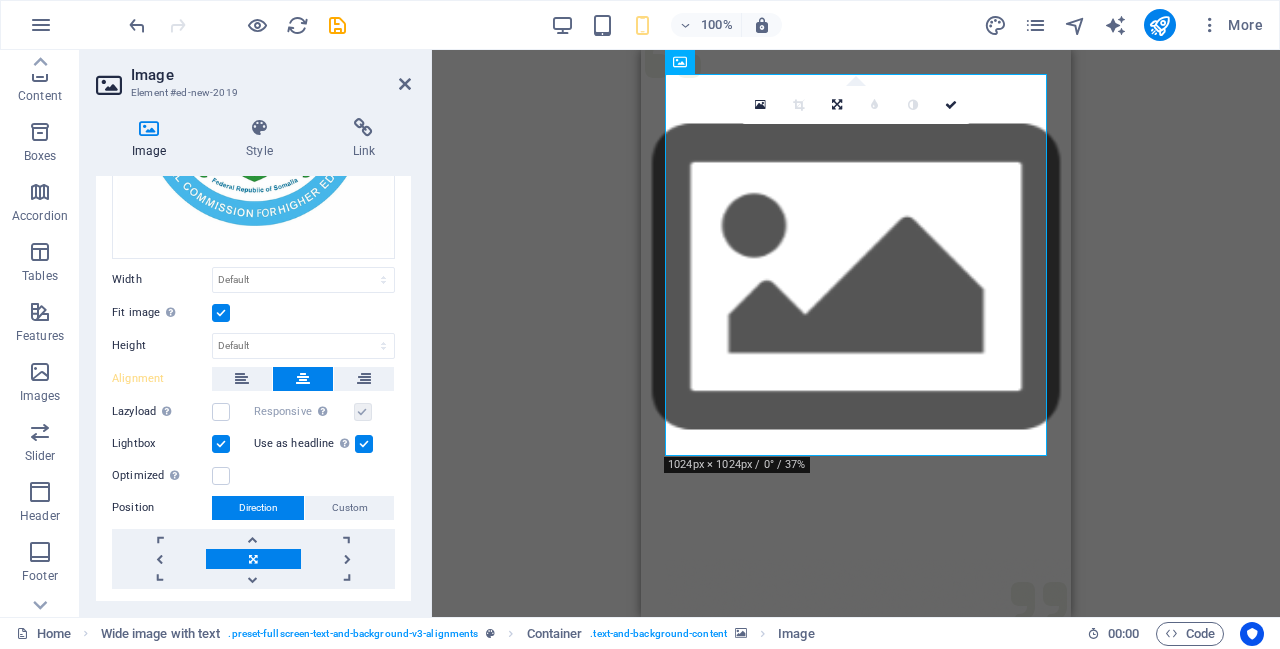scroll, scrollTop: 256, scrollLeft: 0, axis: vertical 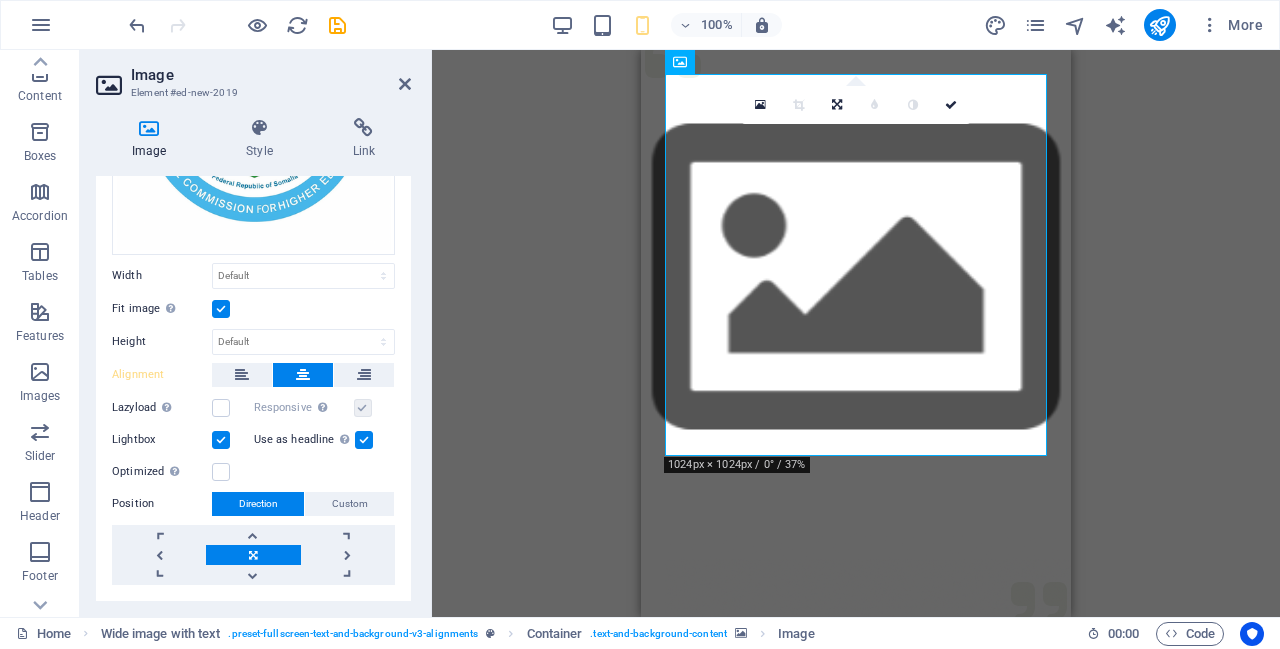 click at bounding box center (363, 408) 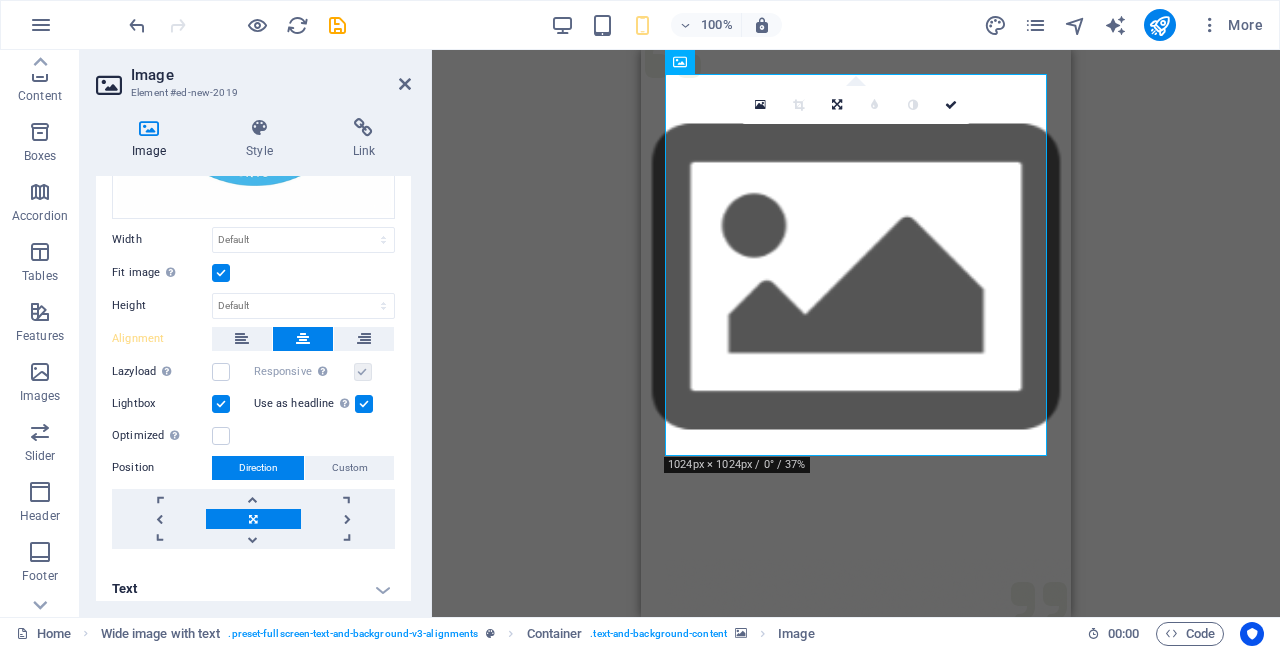 scroll, scrollTop: 298, scrollLeft: 0, axis: vertical 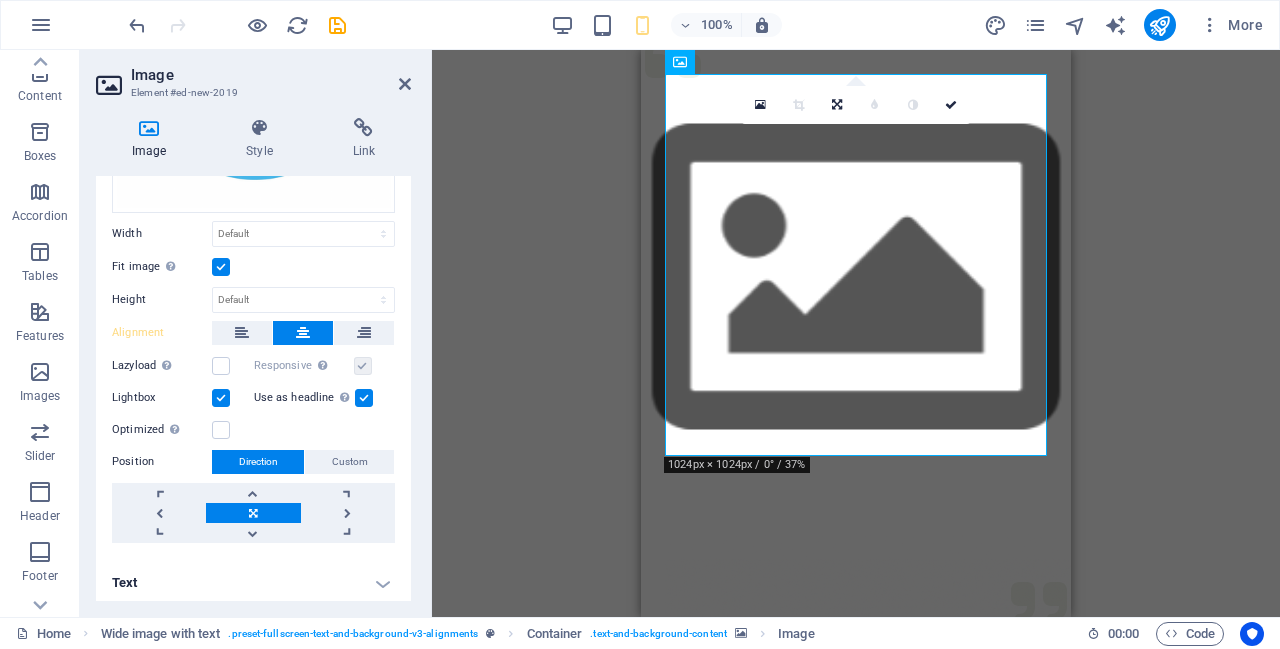 click on "Custom" at bounding box center [349, 462] 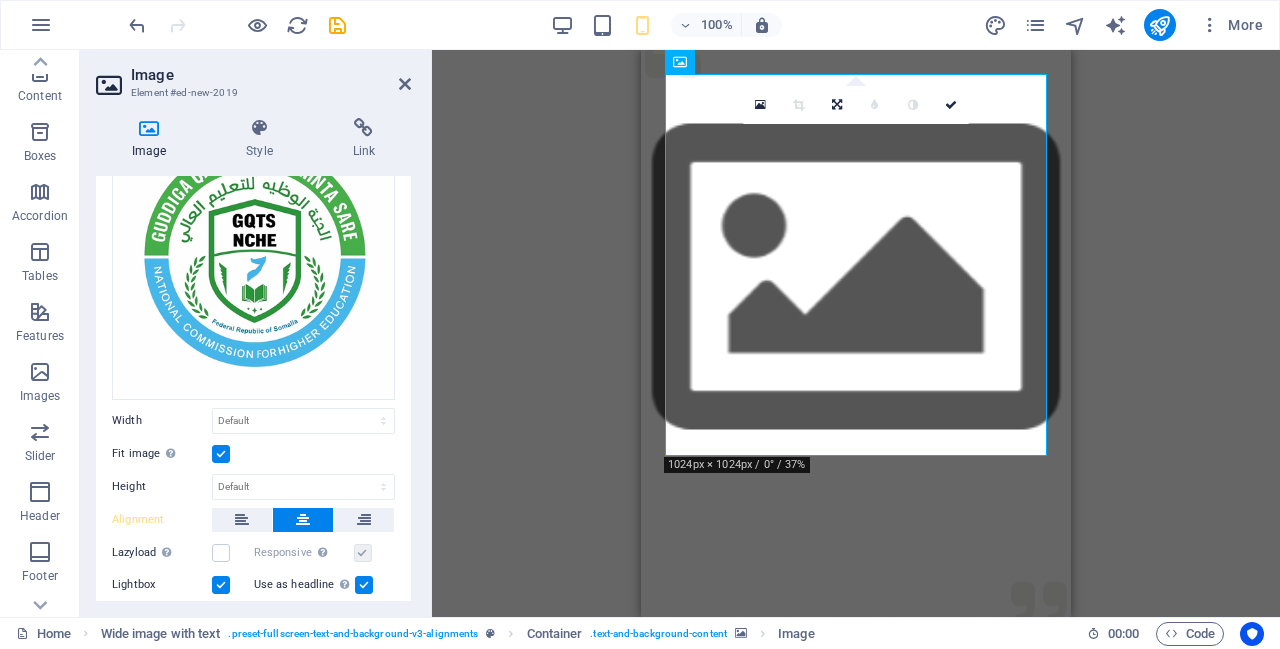 scroll, scrollTop: 0, scrollLeft: 0, axis: both 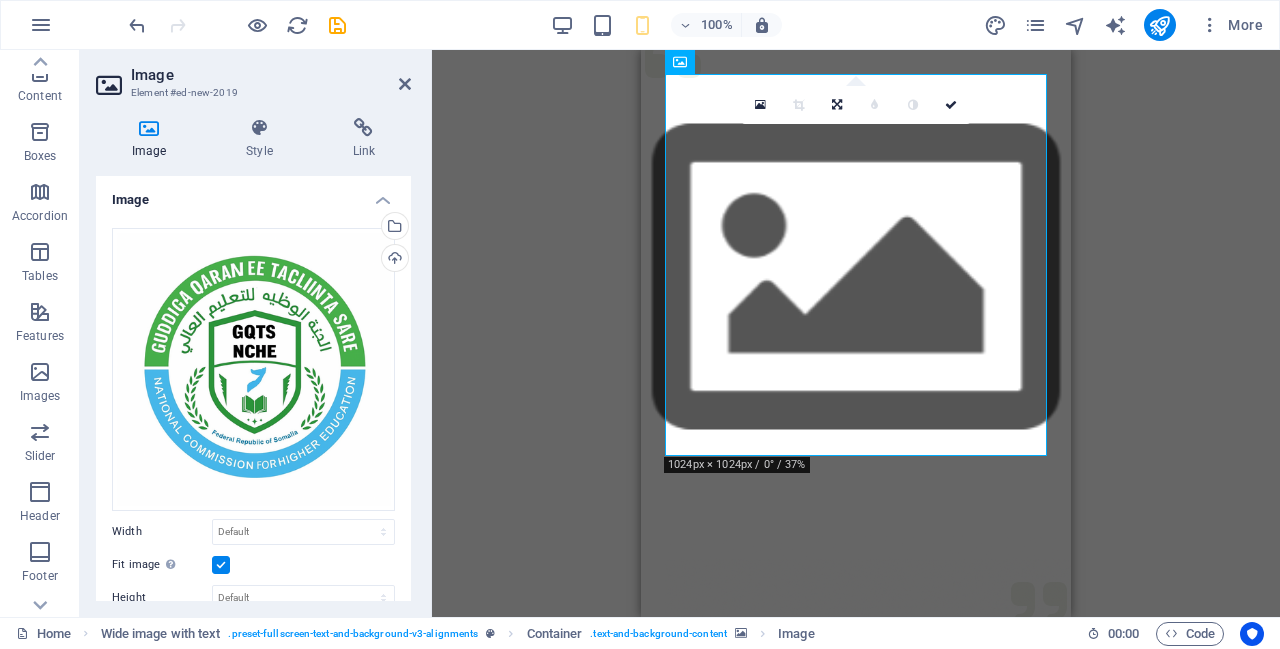 click on "Upload" at bounding box center (393, 260) 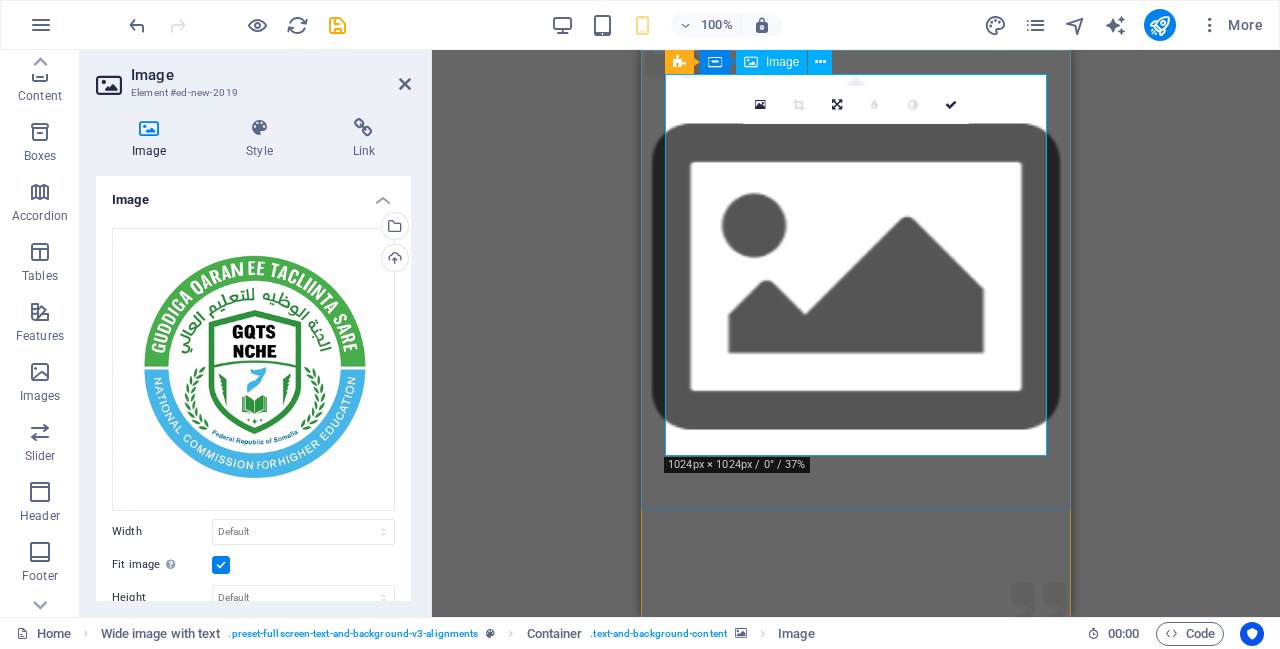 click at bounding box center [951, 105] 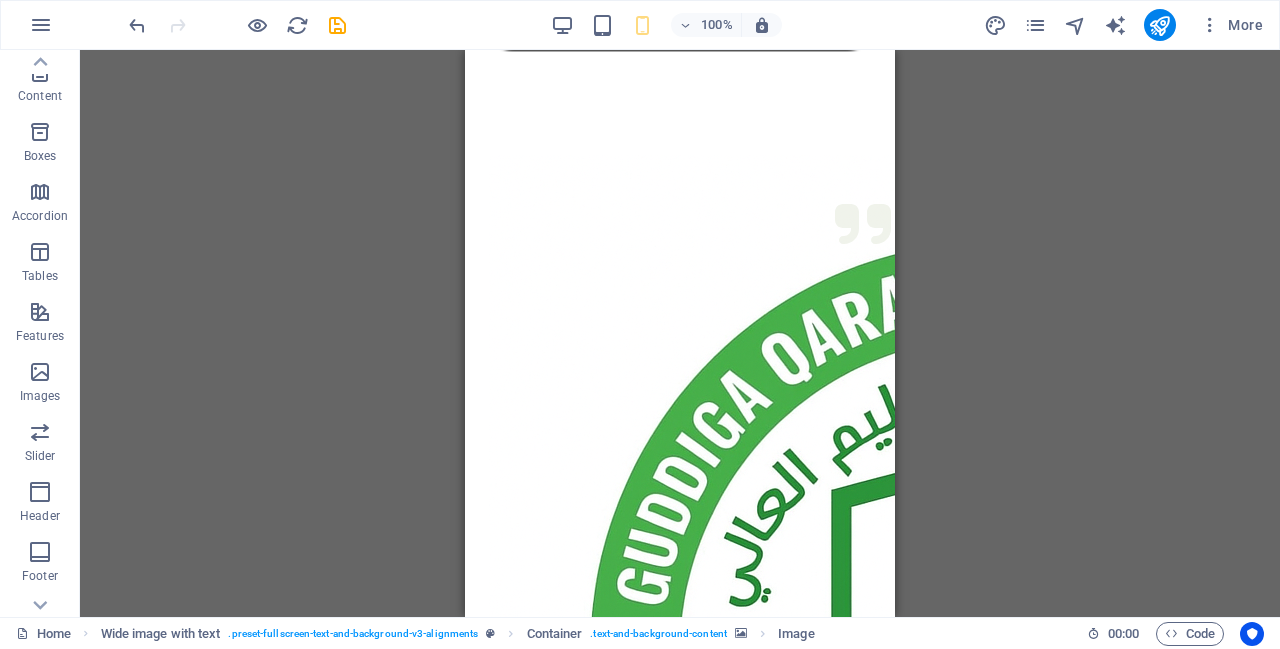 scroll, scrollTop: 366, scrollLeft: 0, axis: vertical 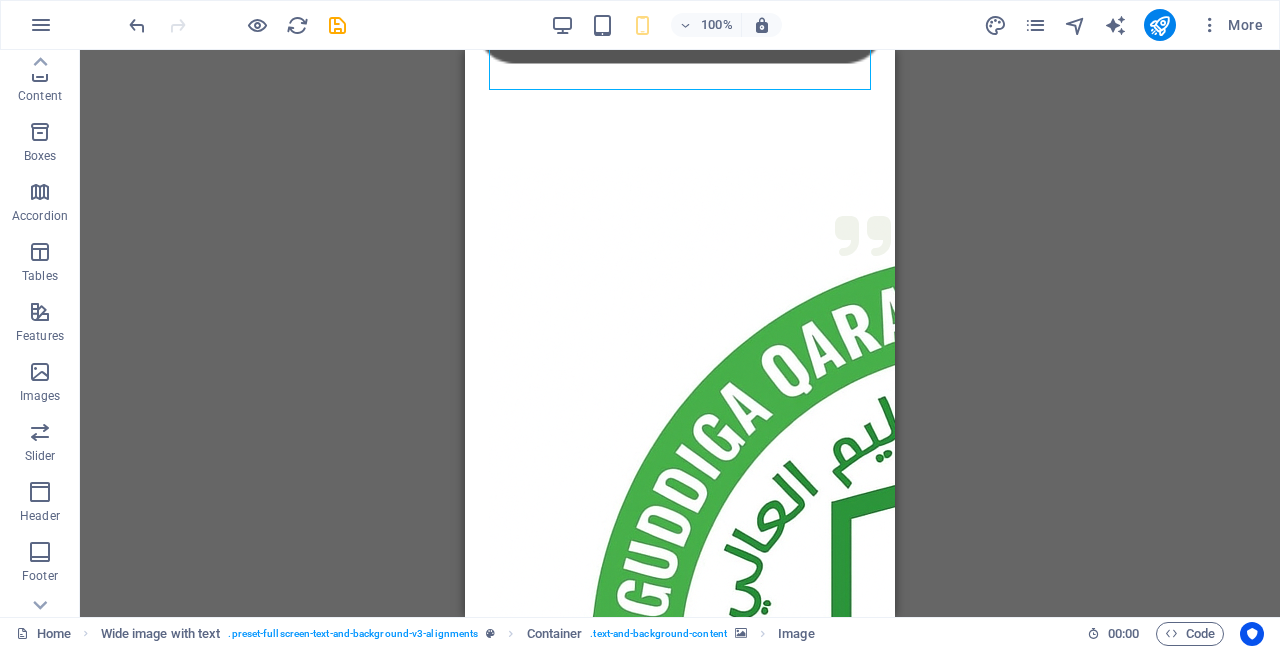 click at bounding box center [680, 1394] 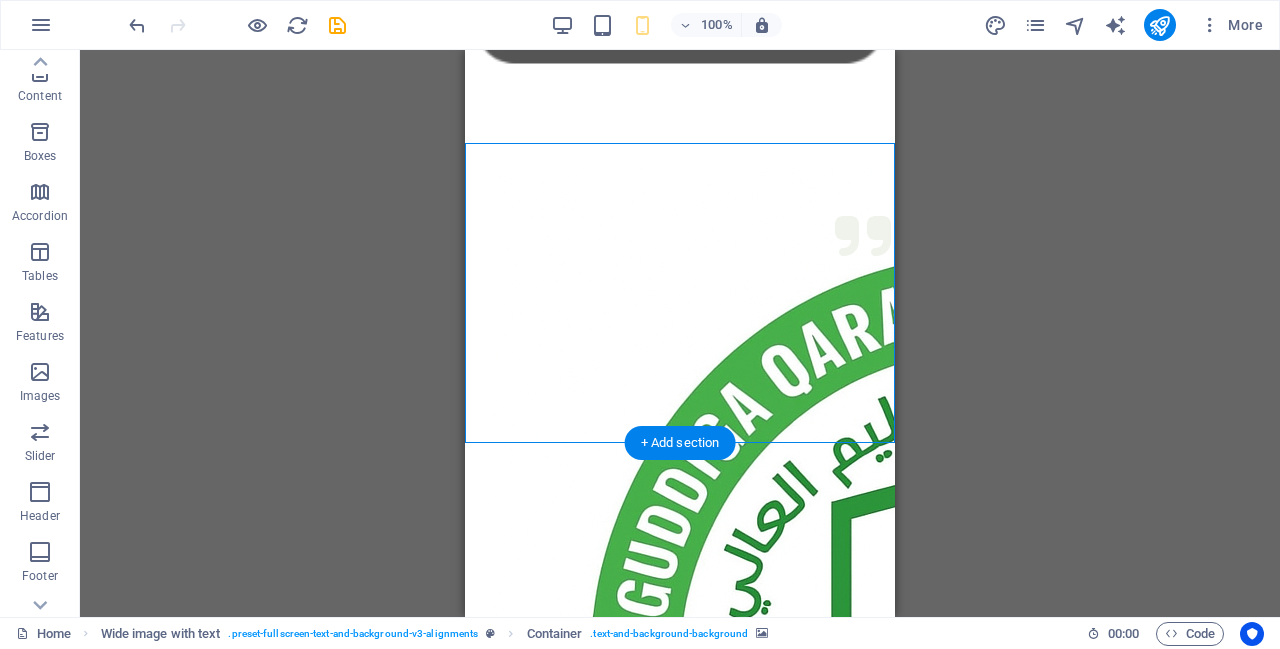 click on "+ Add section" at bounding box center (680, 443) 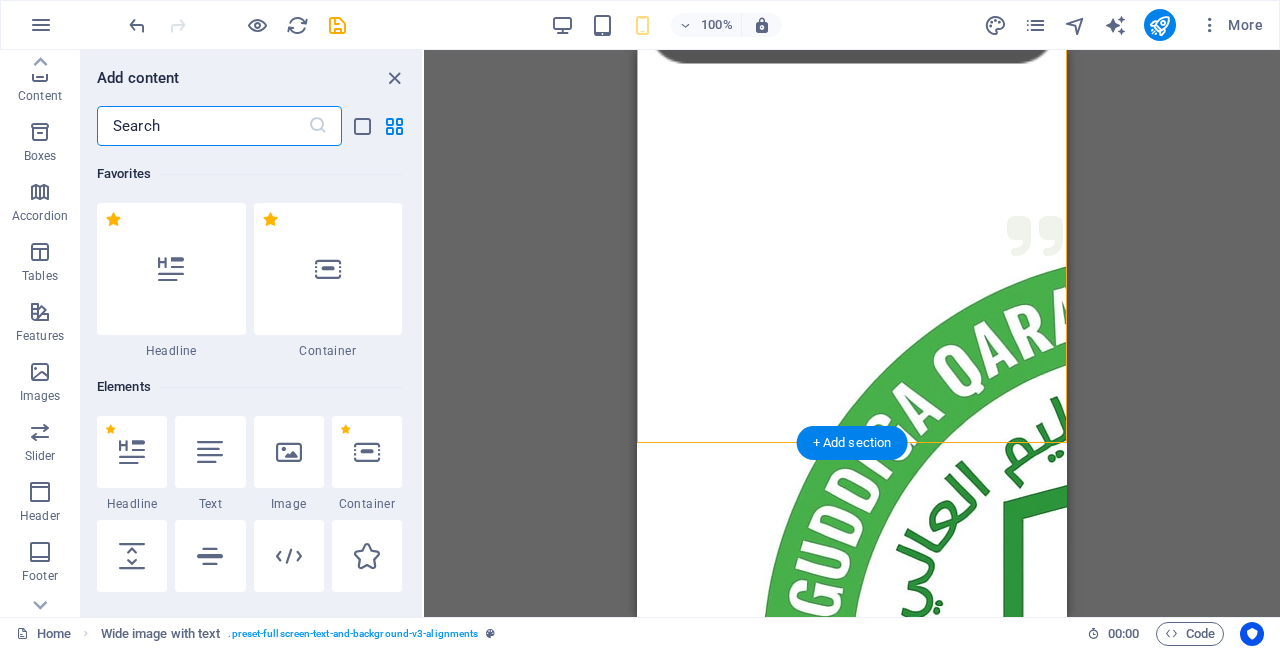 scroll, scrollTop: 3499, scrollLeft: 0, axis: vertical 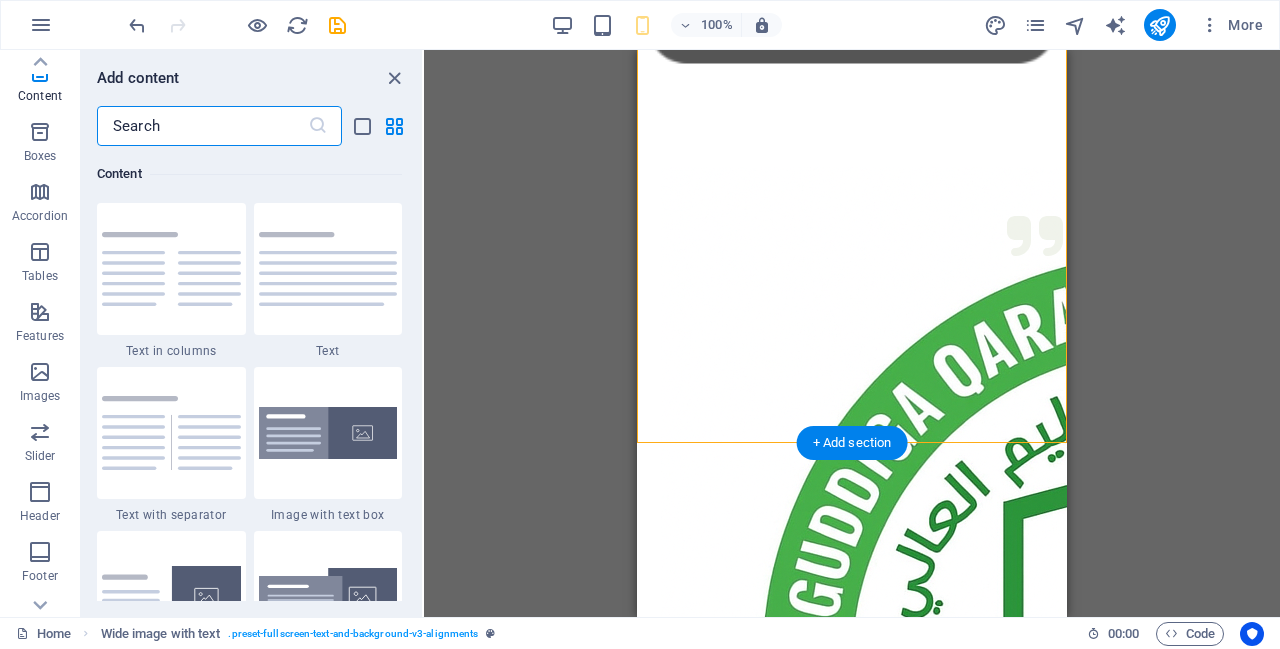click at bounding box center [852, 1394] 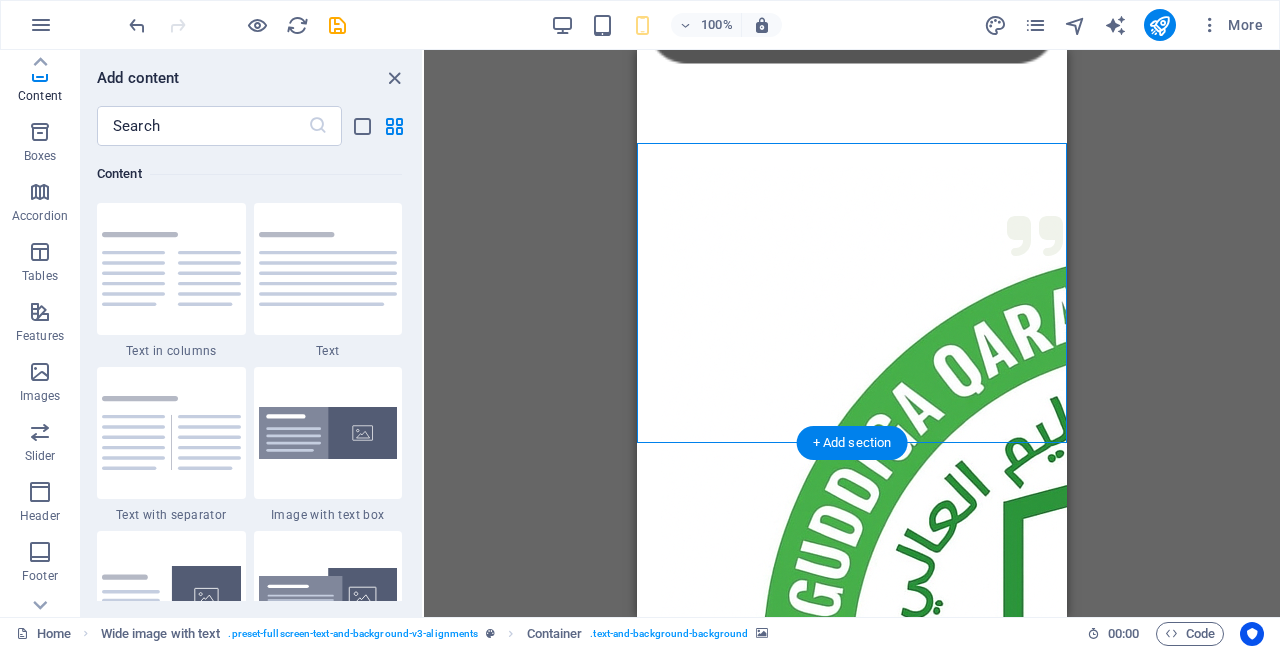click at bounding box center (852, 1394) 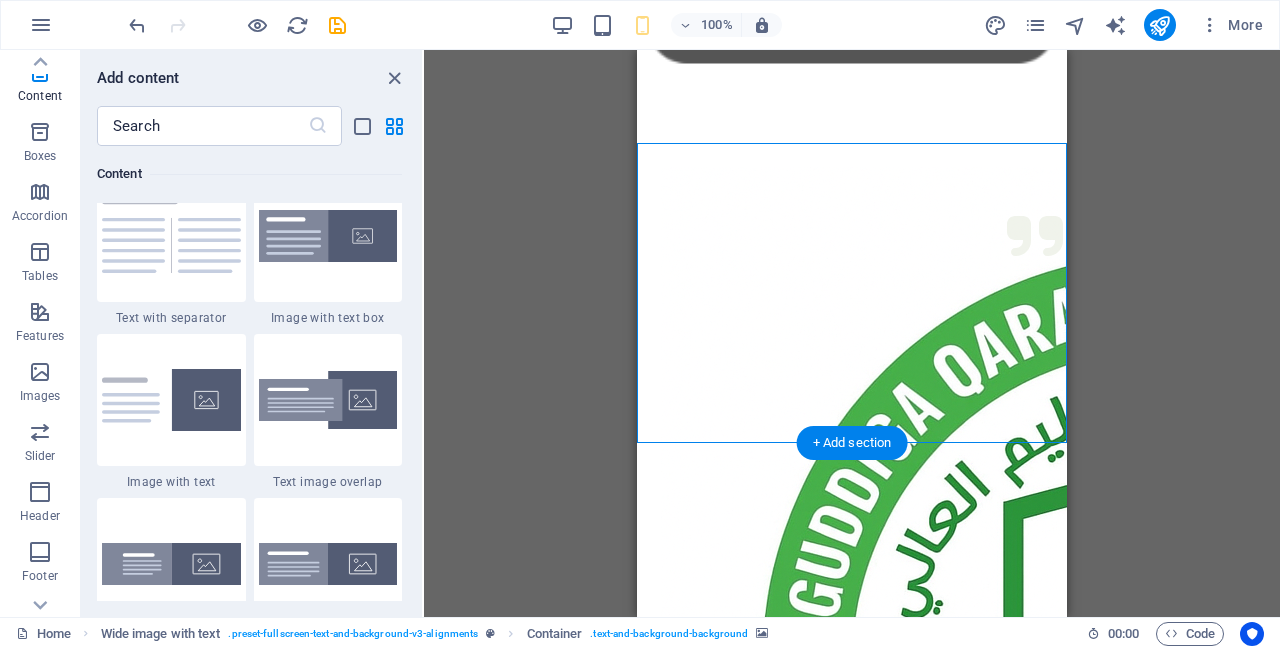scroll, scrollTop: 3697, scrollLeft: 0, axis: vertical 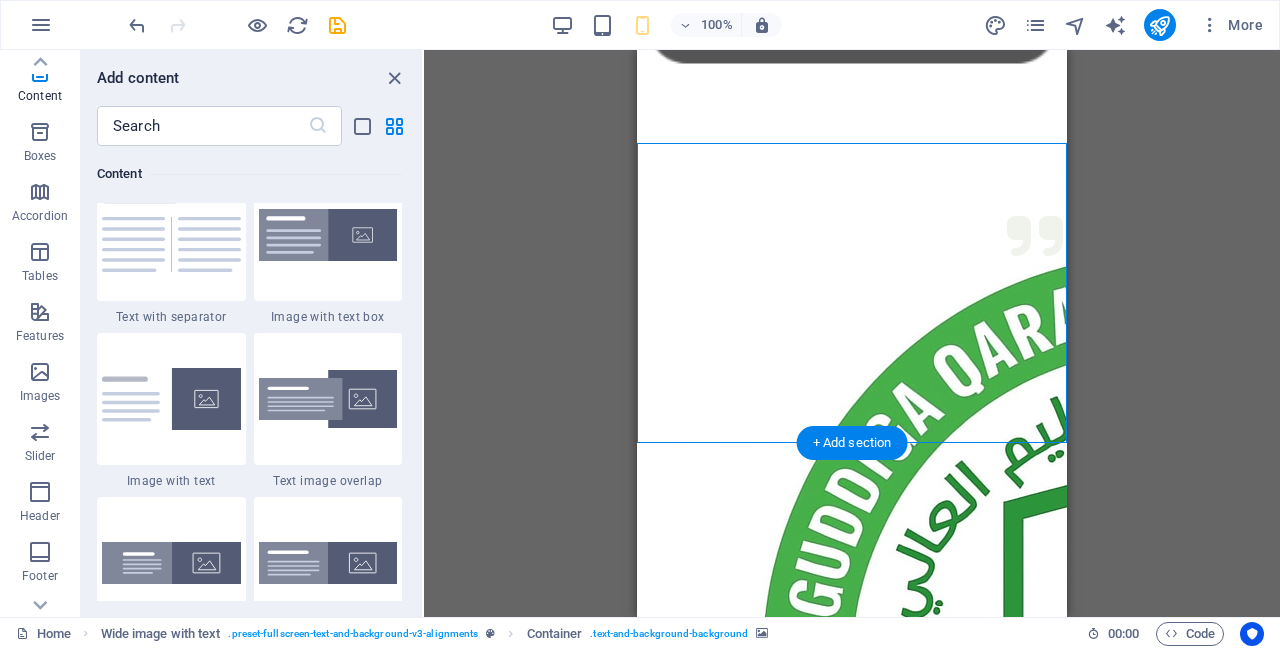 click on "Images" at bounding box center (40, 384) 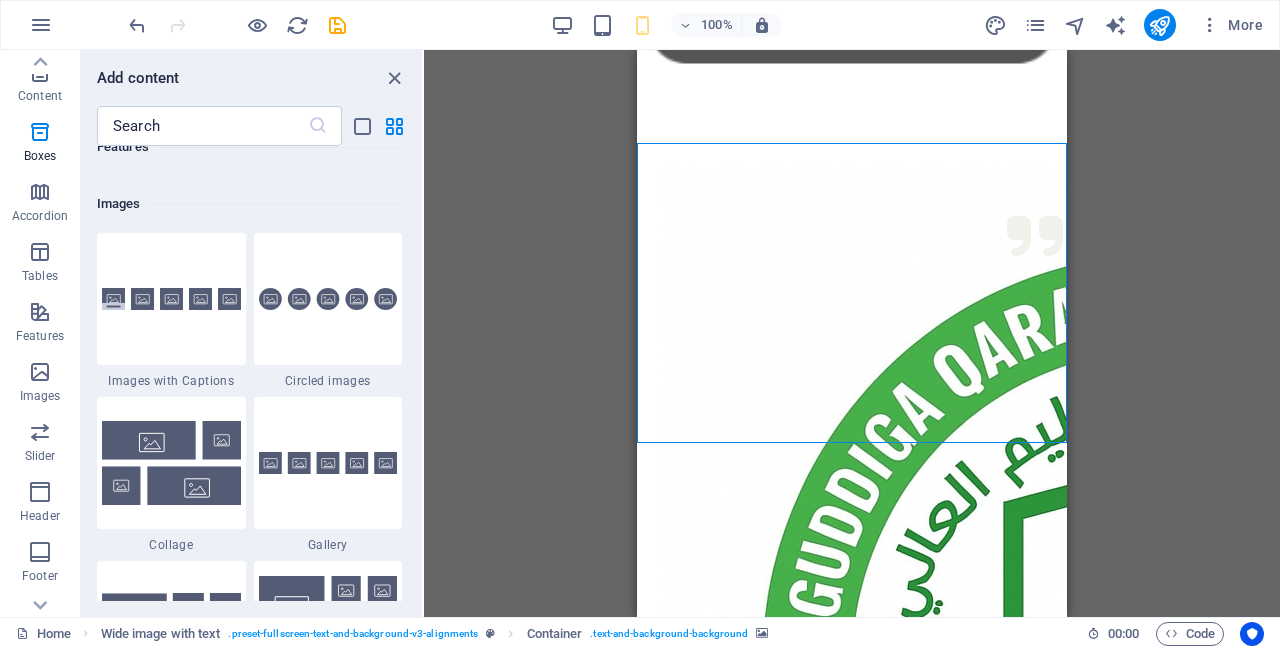 scroll, scrollTop: 10140, scrollLeft: 0, axis: vertical 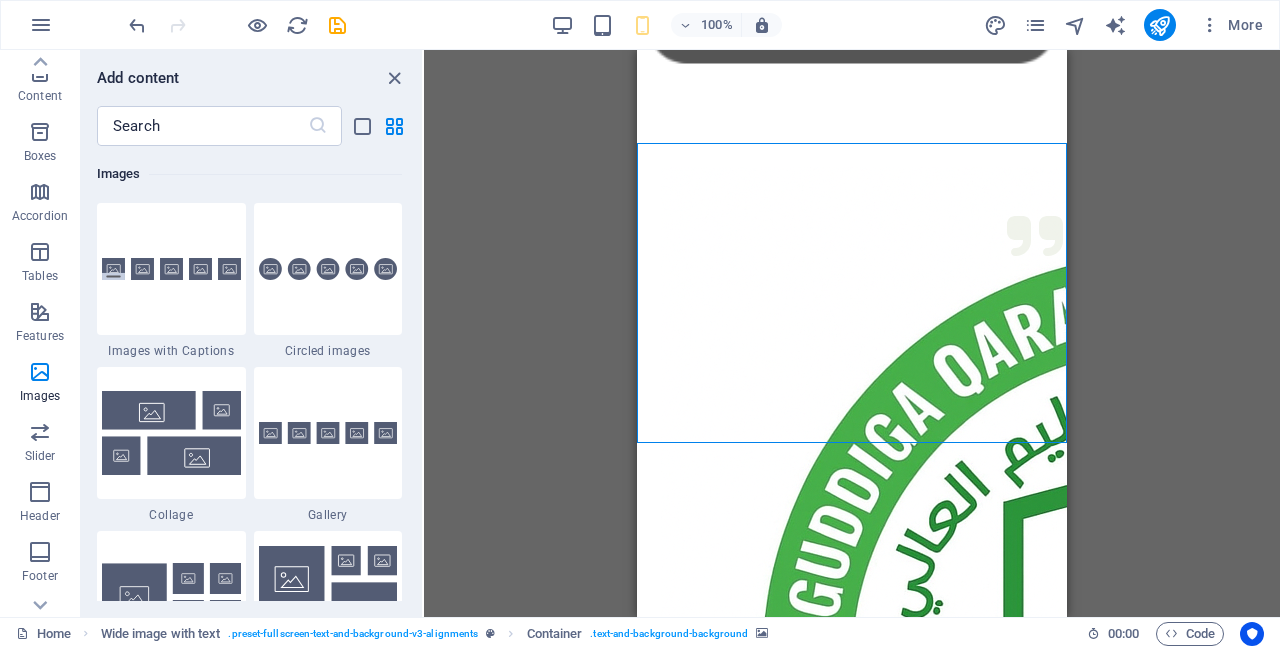 click at bounding box center [328, 433] 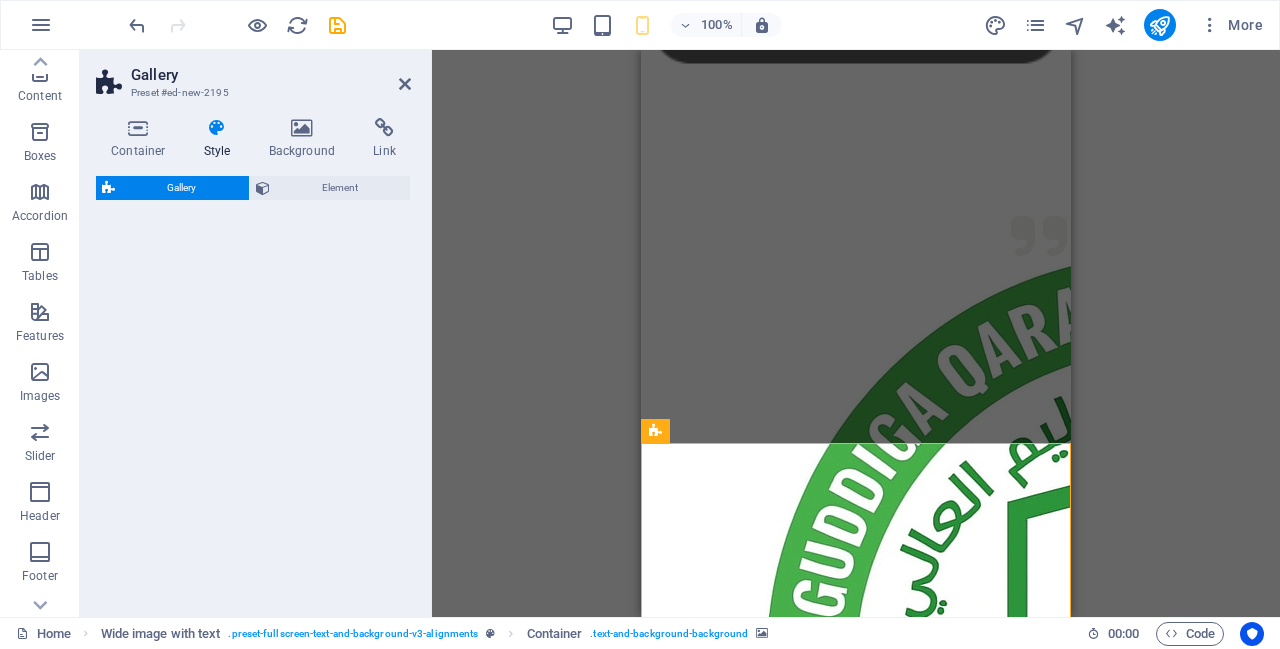 select on "rem" 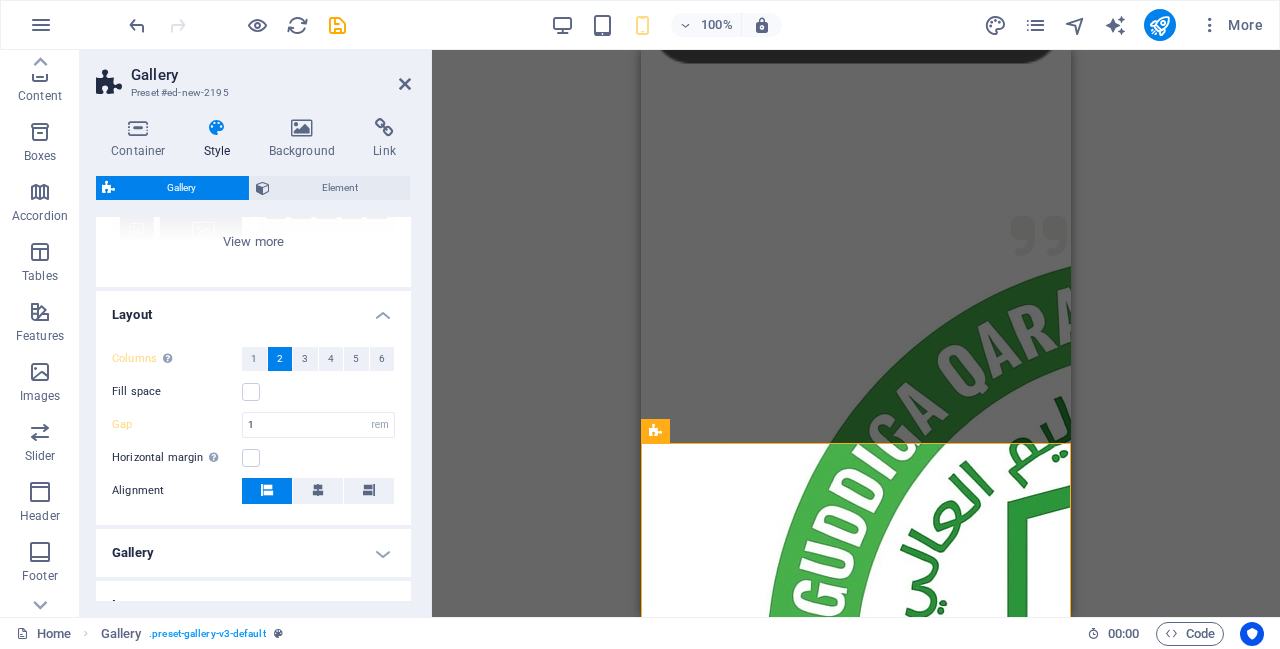 scroll, scrollTop: 0, scrollLeft: 0, axis: both 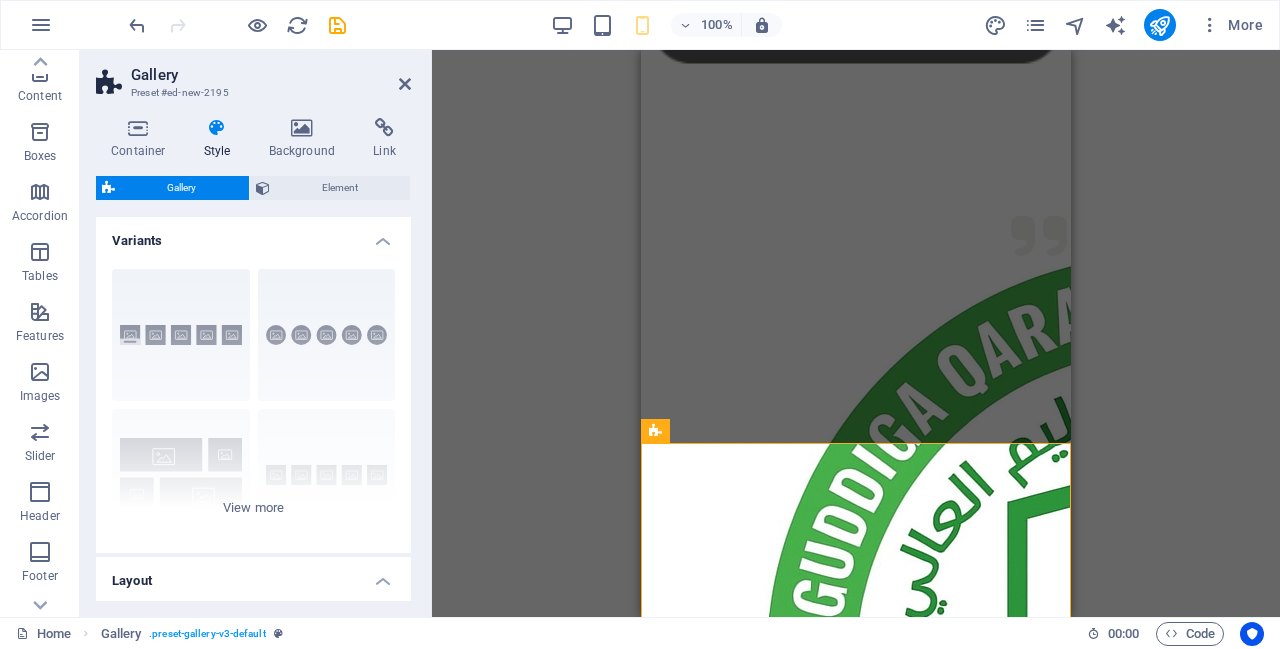 click at bounding box center (302, 128) 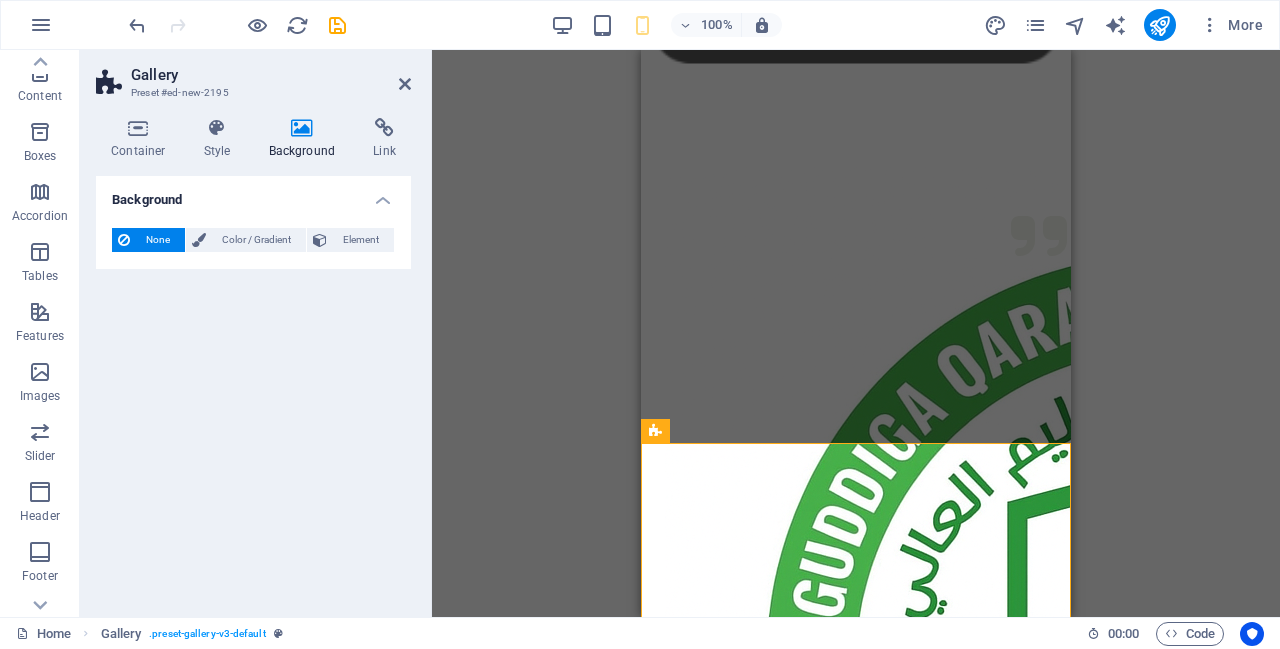 click on "Color / Gradient" at bounding box center [256, 240] 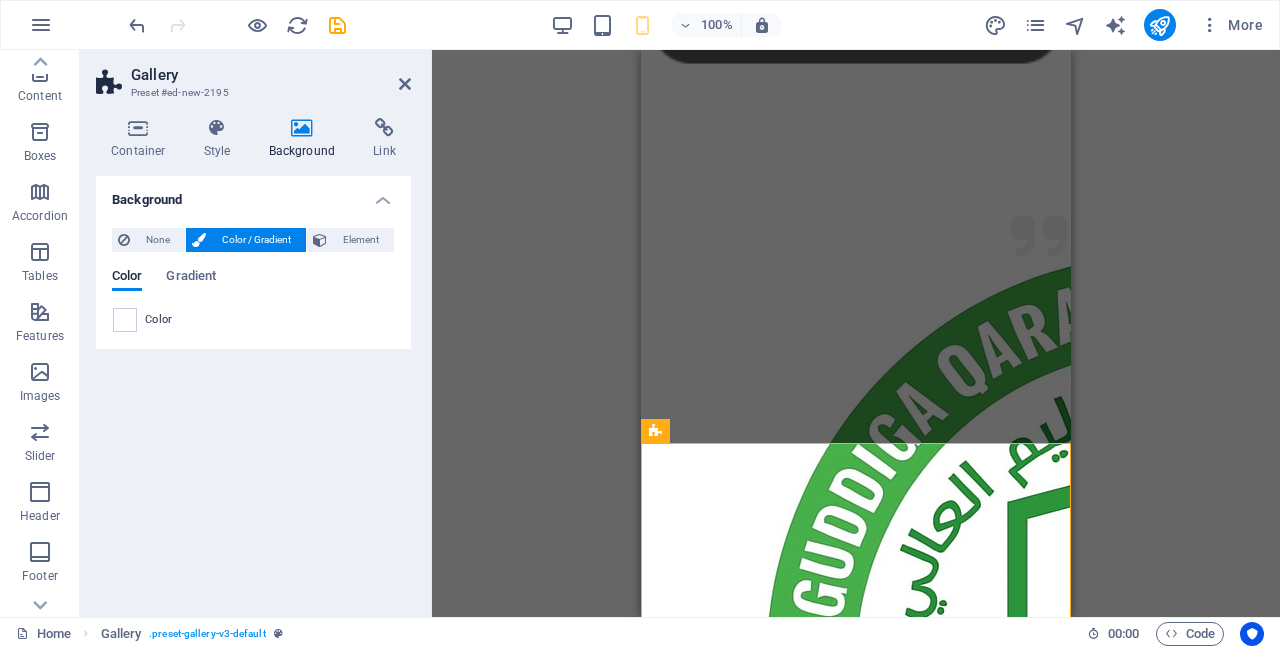 click on "Element" at bounding box center (360, 240) 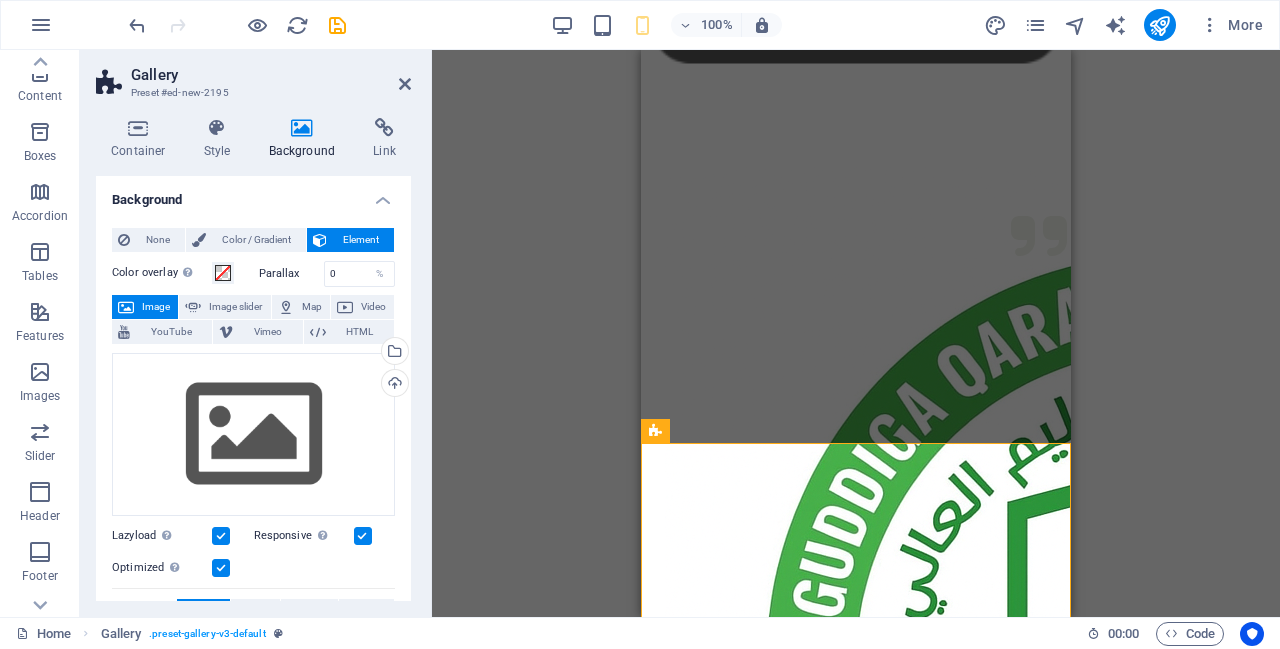 click on "None" at bounding box center [157, 240] 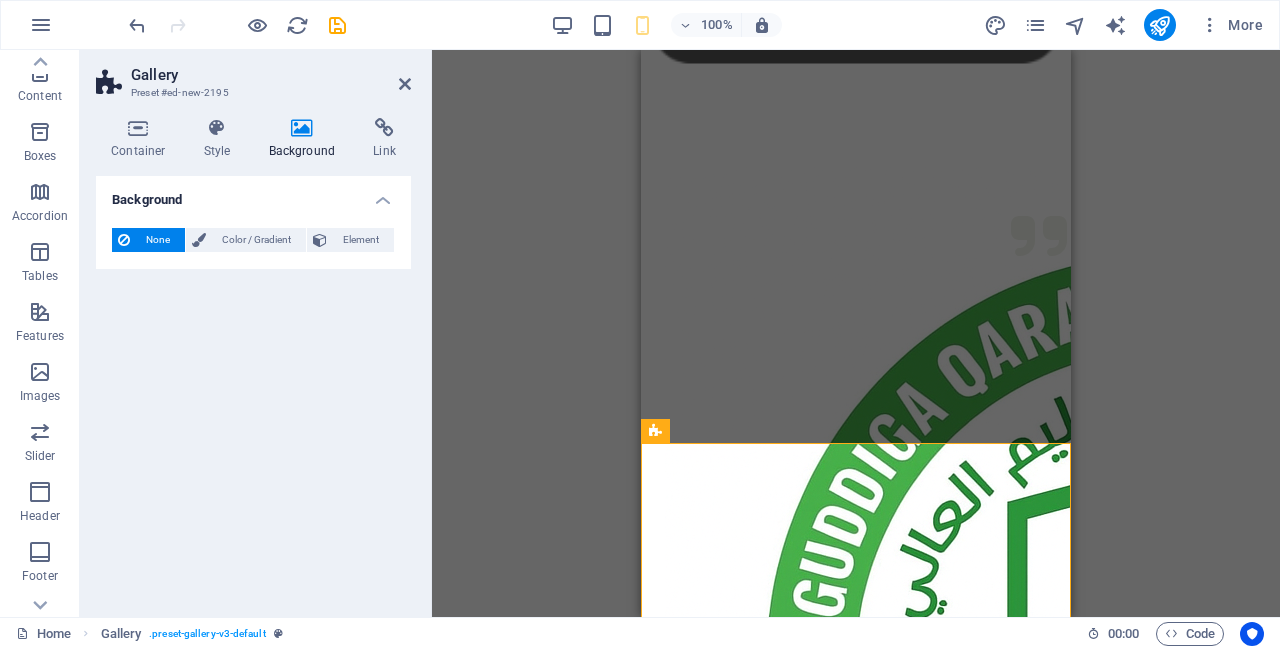 click on "Container" at bounding box center [142, 139] 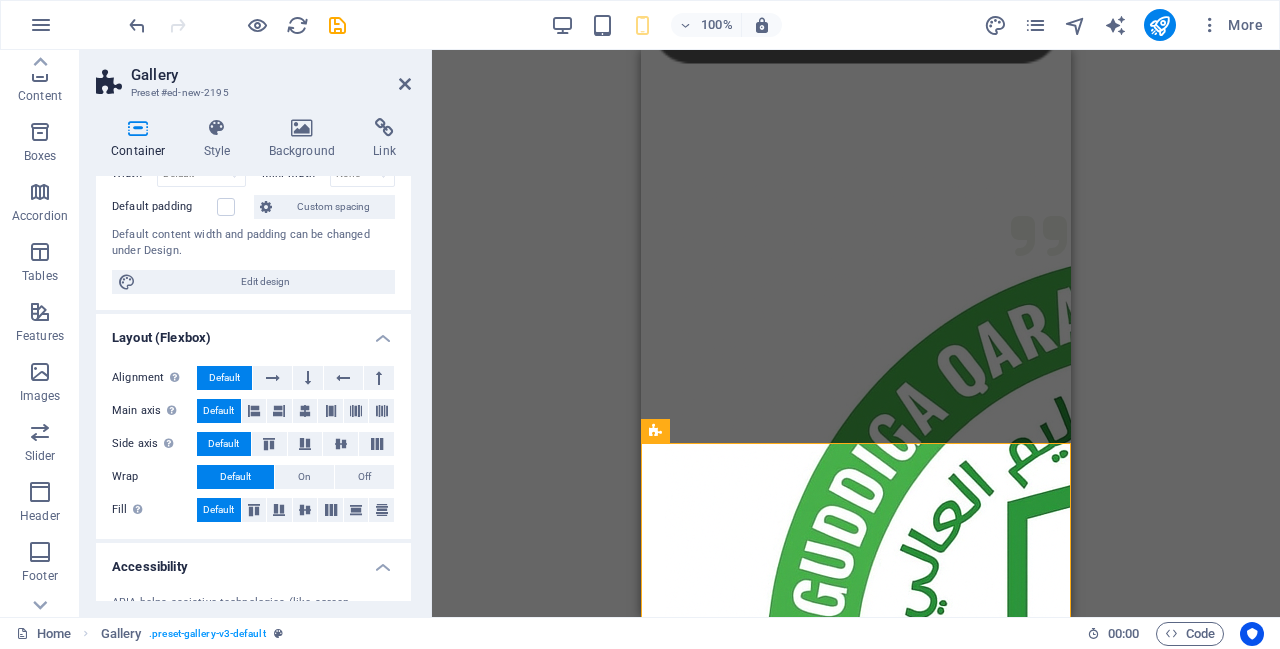 scroll, scrollTop: 381, scrollLeft: 0, axis: vertical 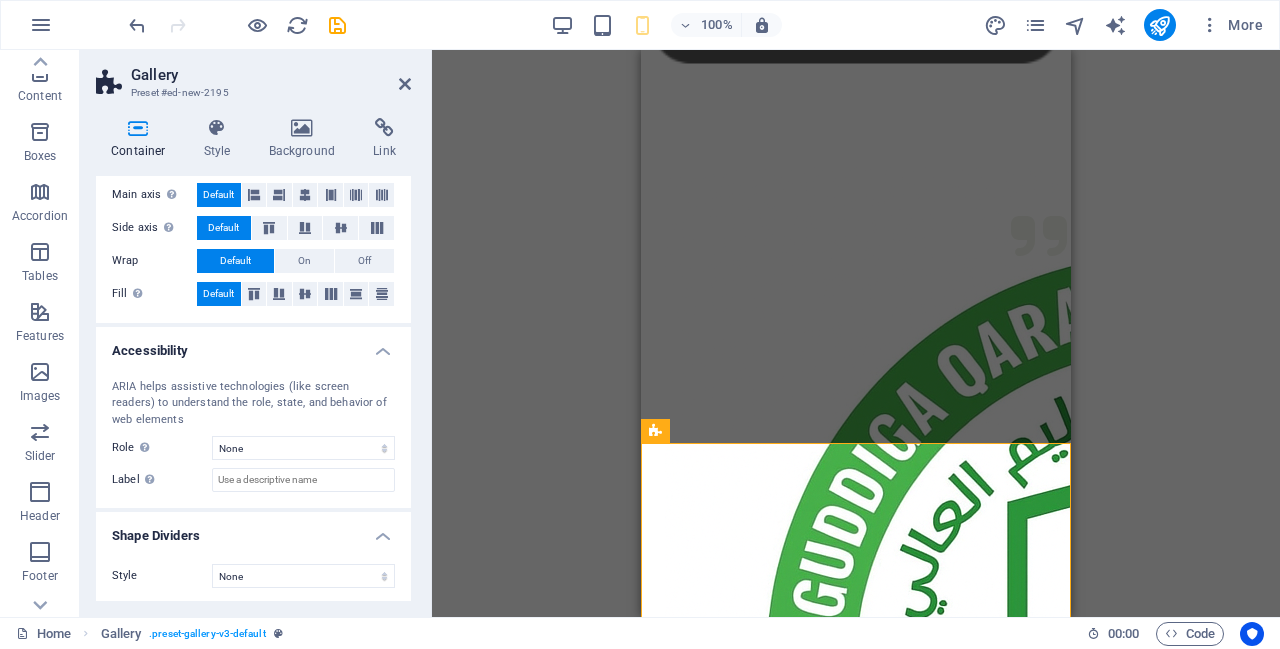 click on "Slider" at bounding box center (40, 444) 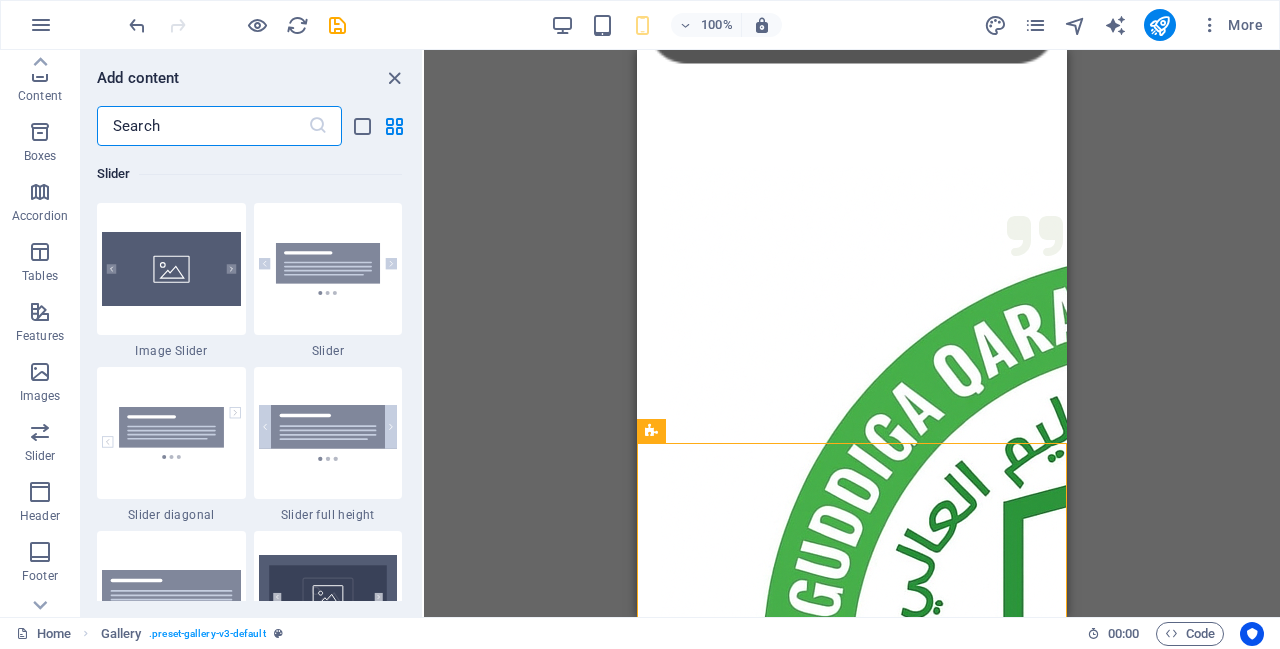 scroll, scrollTop: 11337, scrollLeft: 0, axis: vertical 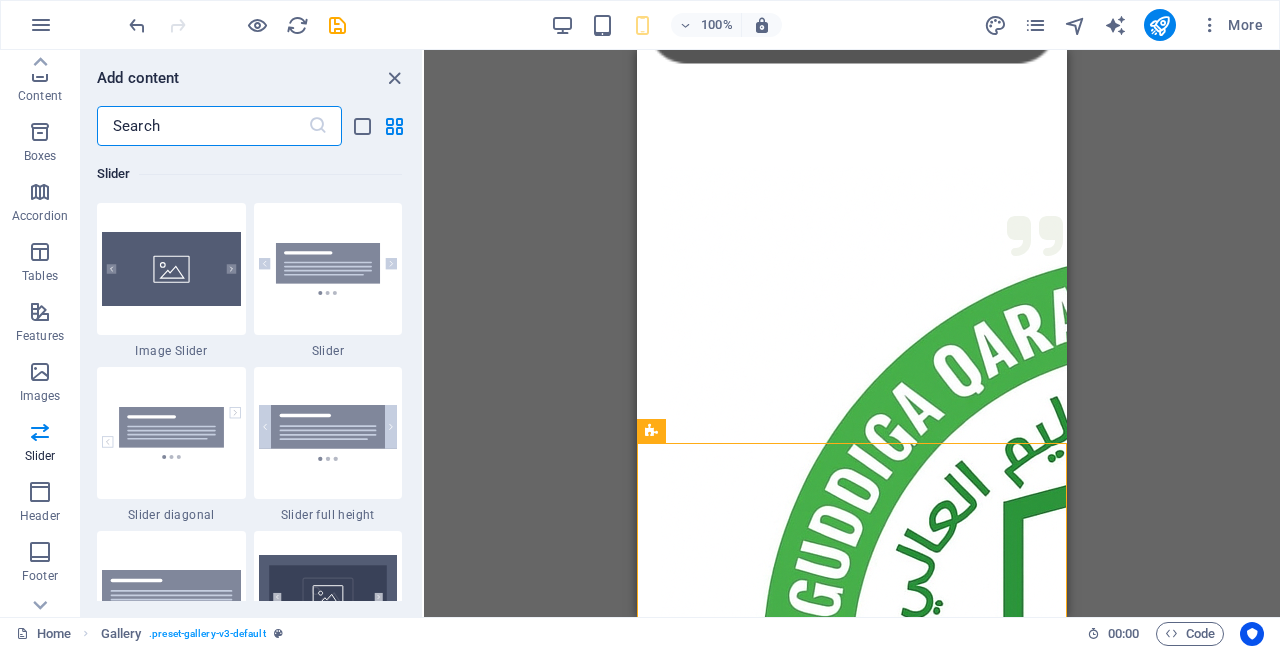 click at bounding box center [171, 269] 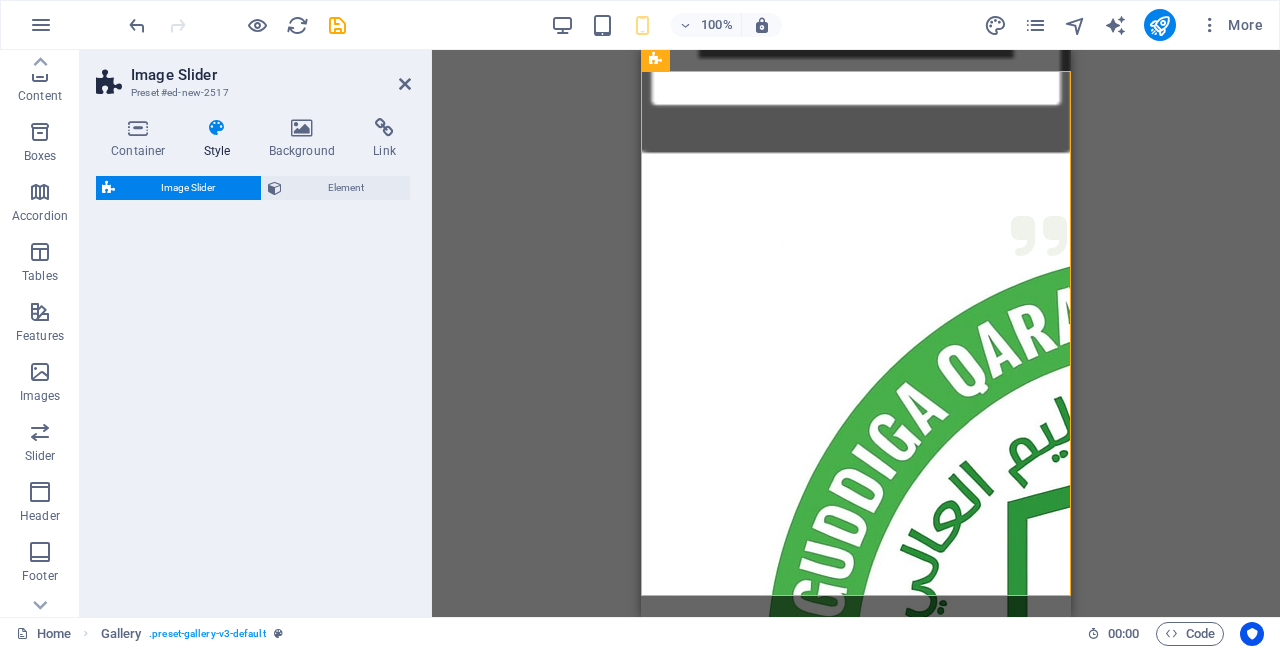 scroll, scrollTop: 1390, scrollLeft: 0, axis: vertical 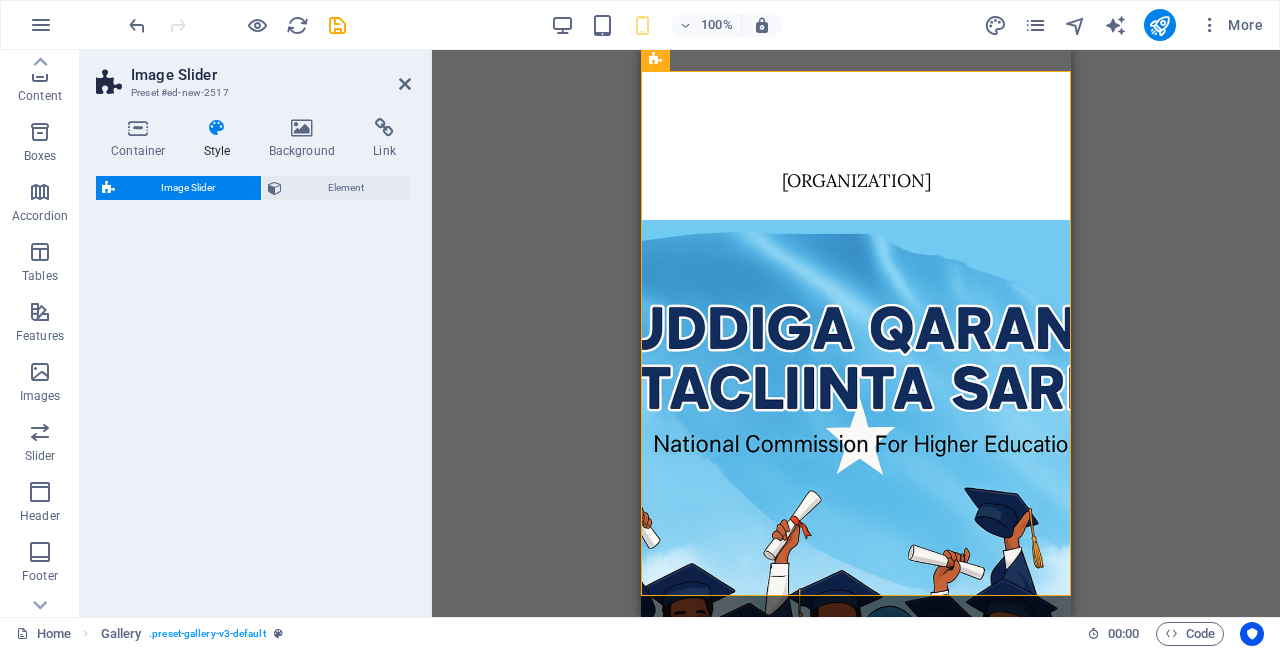 select on "rem" 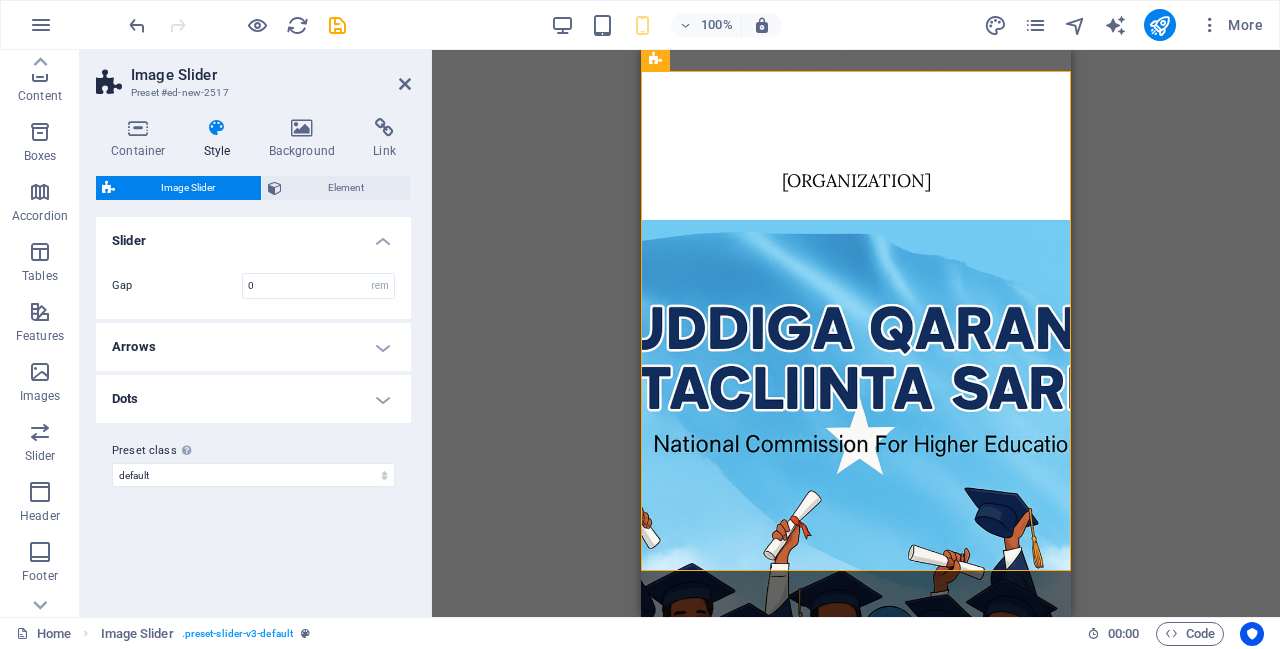 click at bounding box center [405, 84] 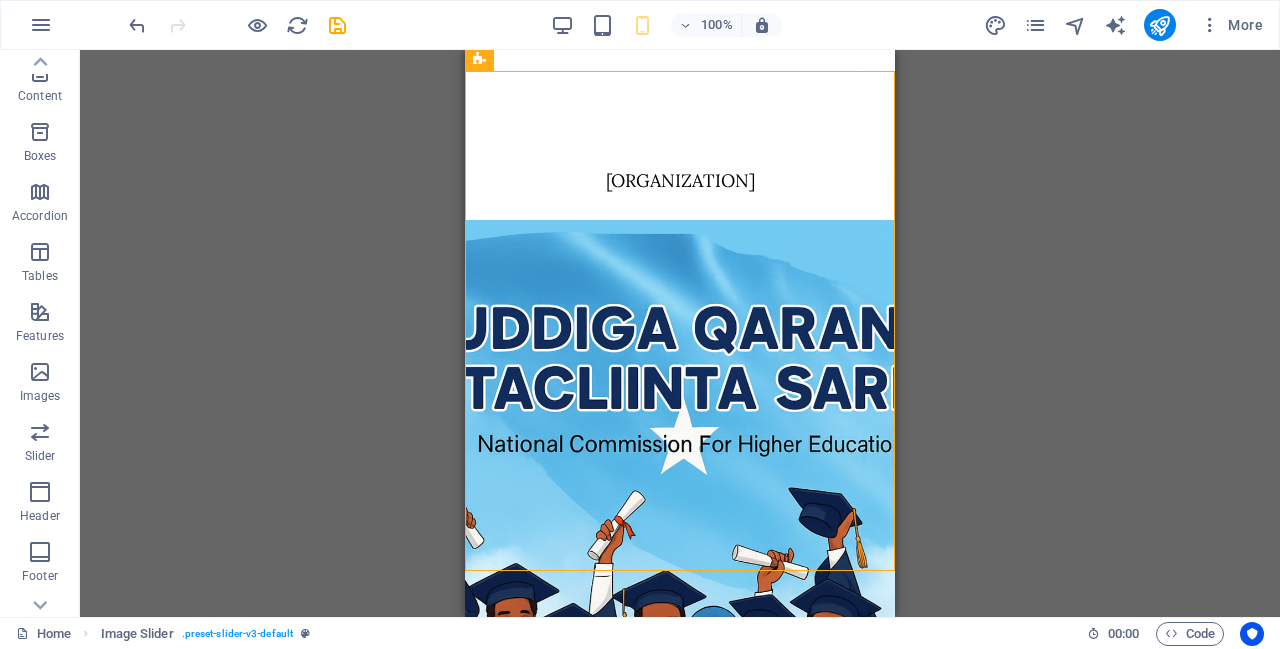 click at bounding box center (619, 2097) 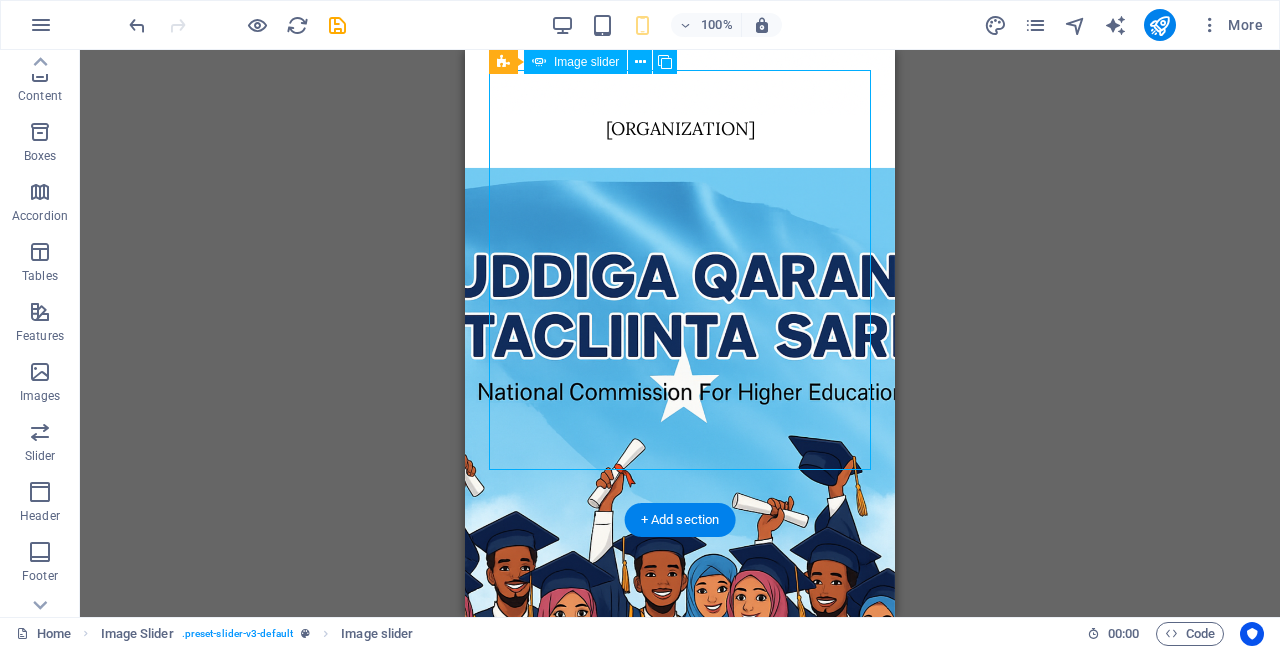 scroll, scrollTop: 1440, scrollLeft: 0, axis: vertical 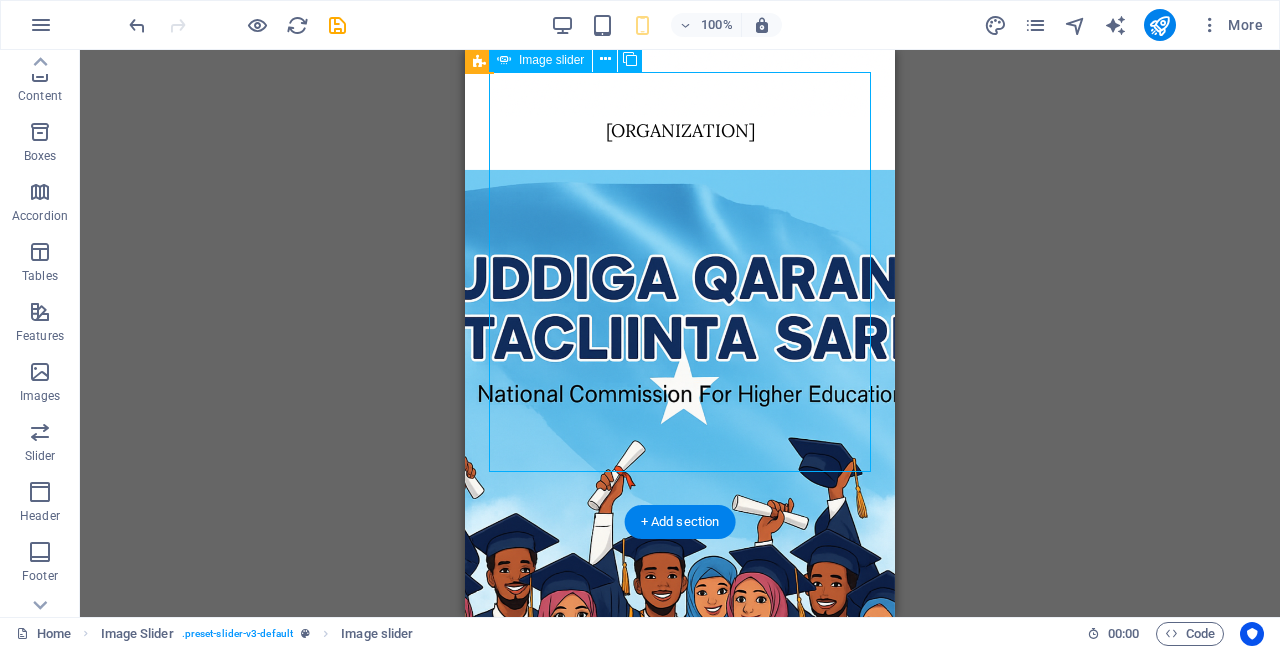 click at bounding box center [619, 2047] 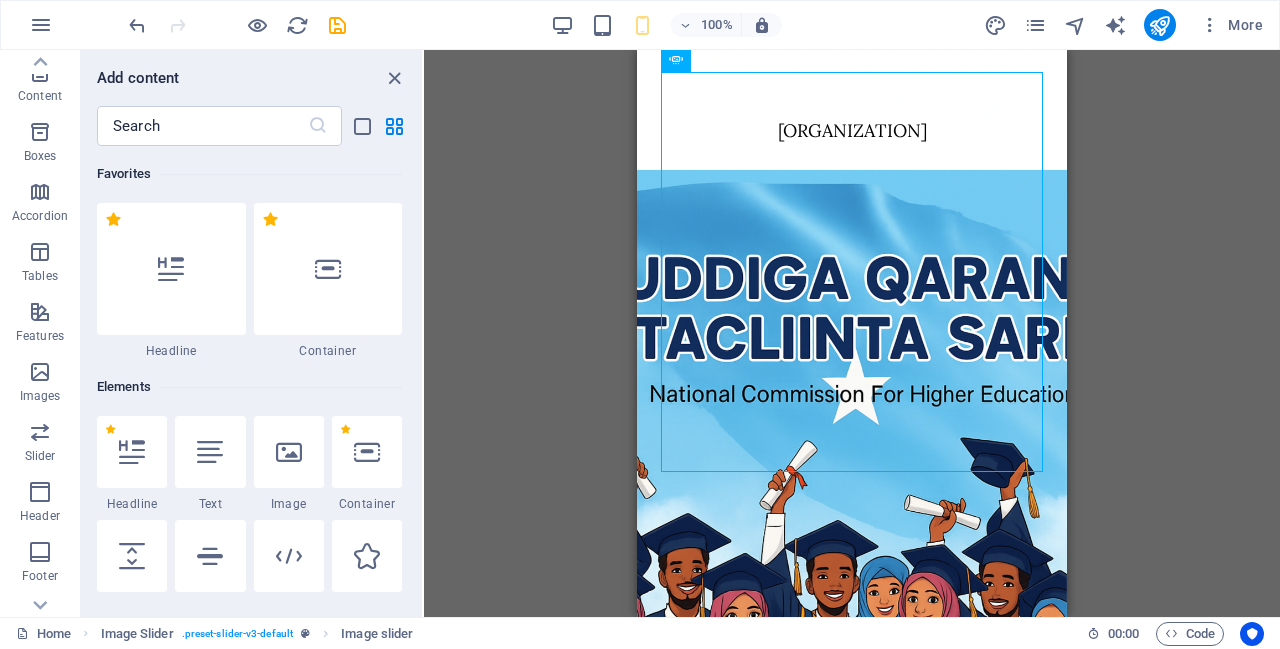 scroll, scrollTop: 11337, scrollLeft: 0, axis: vertical 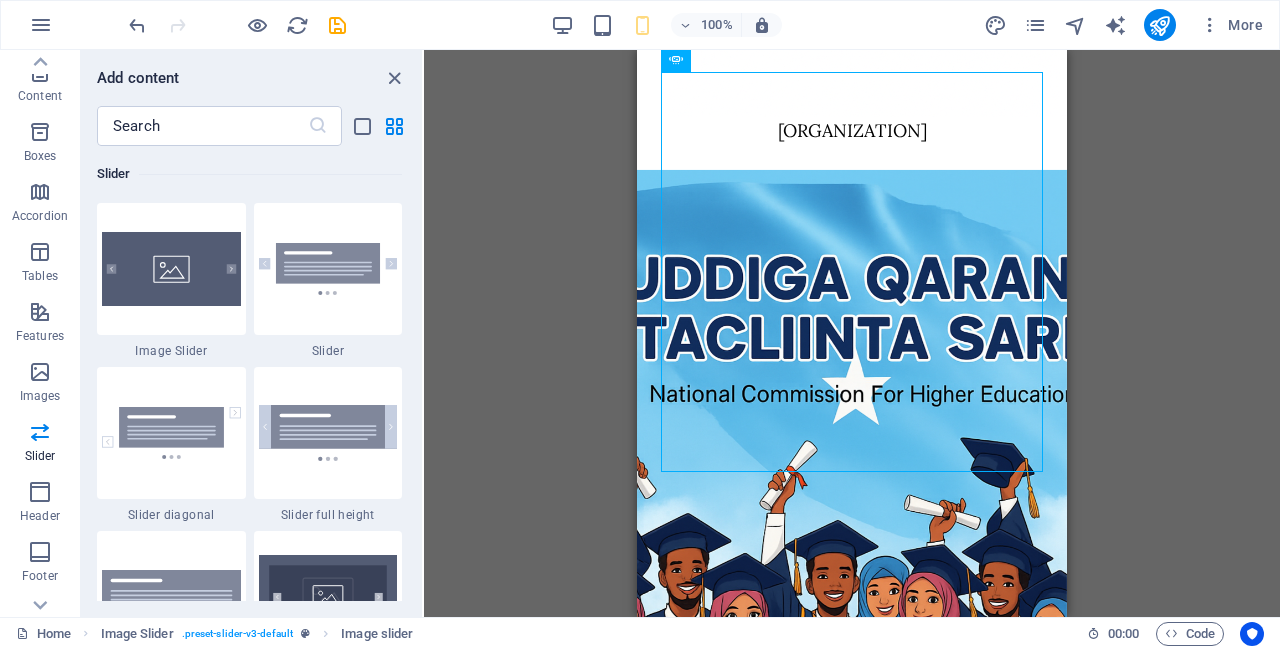 click at bounding box center (328, 432) 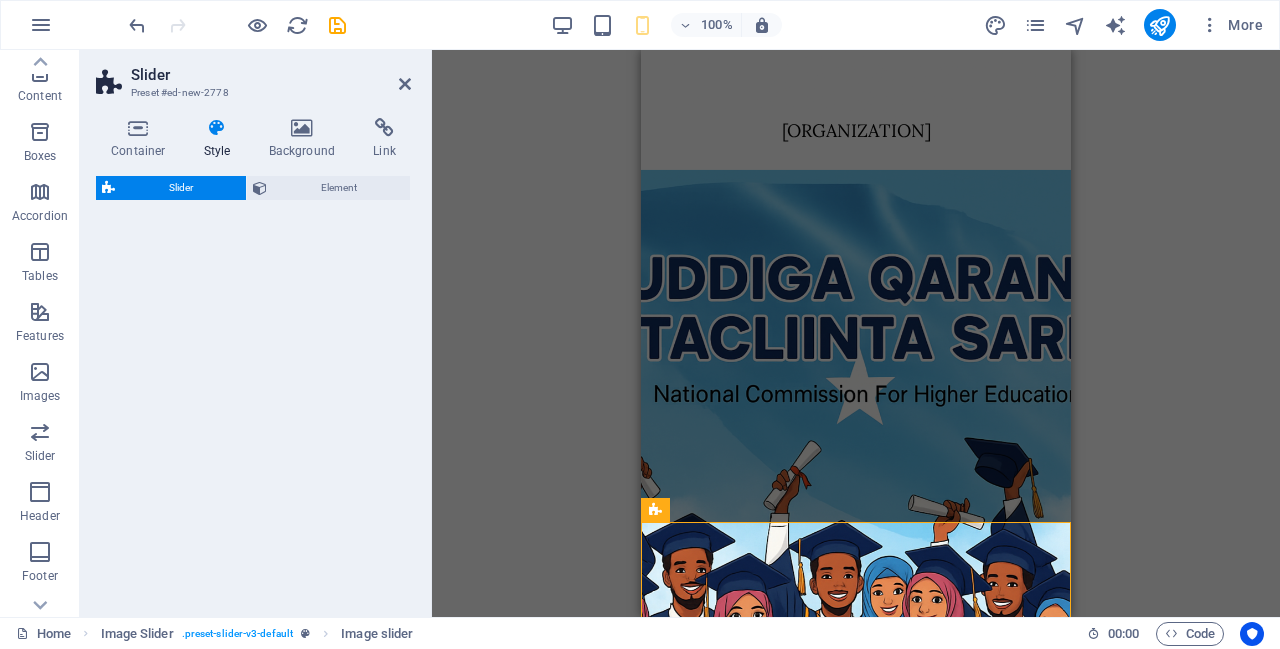 click on "Slider Element" at bounding box center [253, 388] 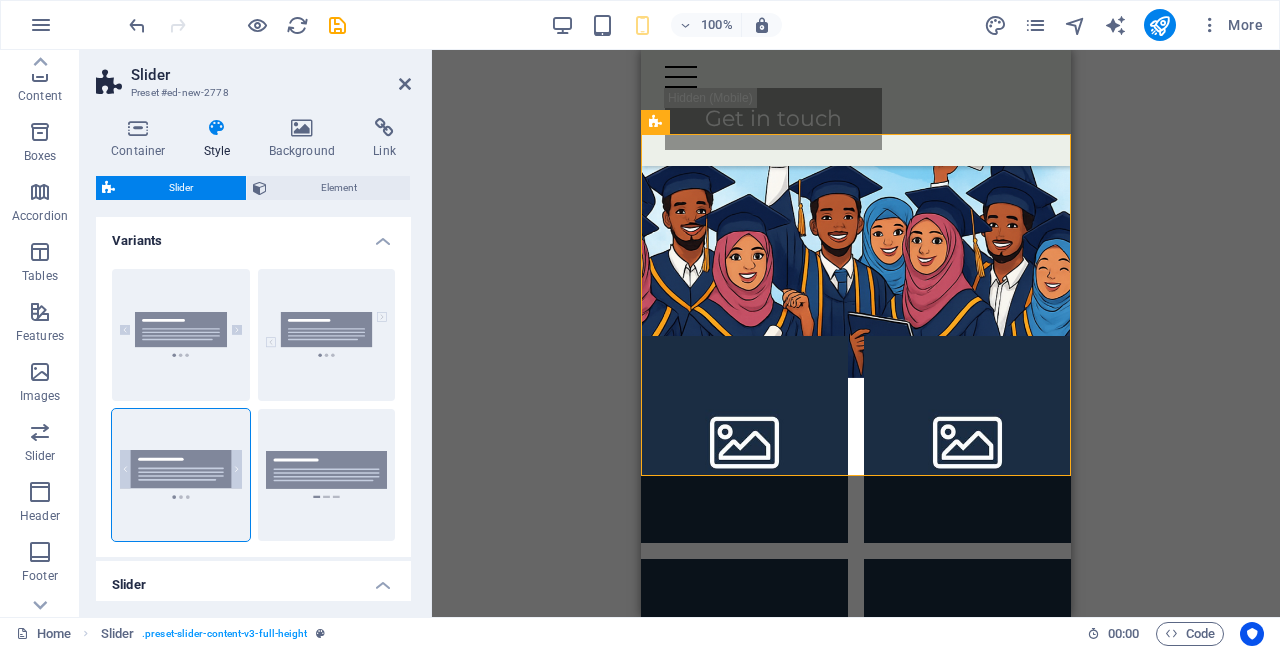 scroll, scrollTop: 1828, scrollLeft: 0, axis: vertical 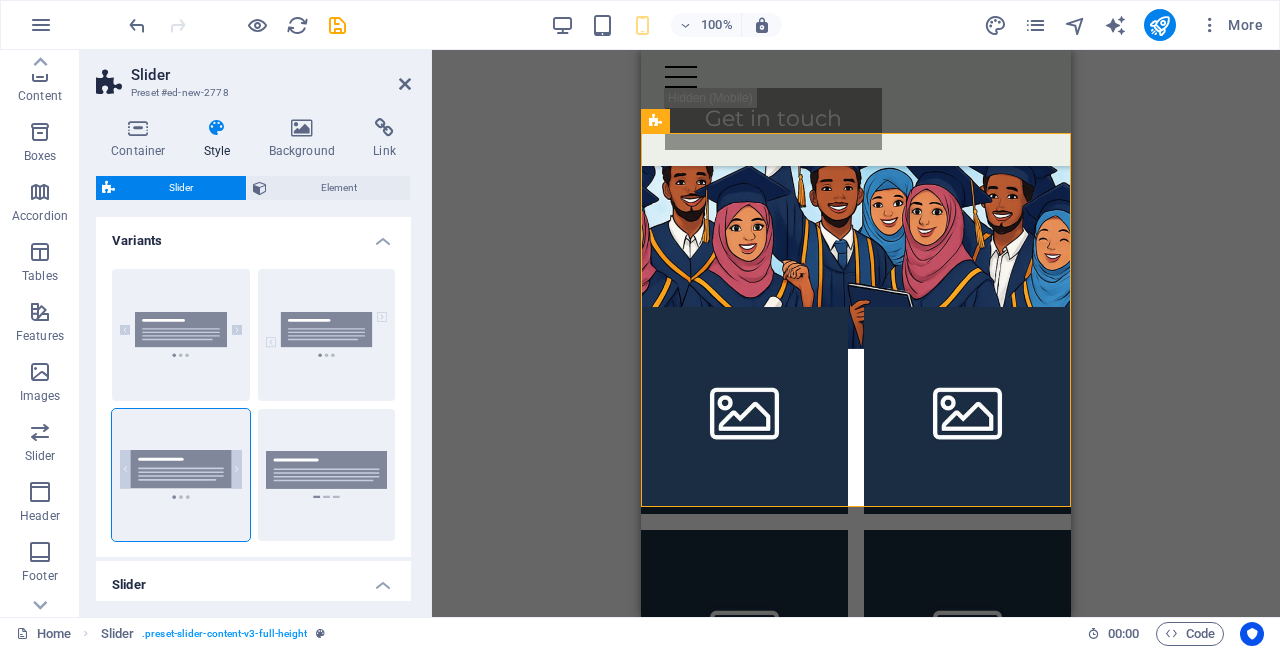 click on "Lorem ipsum dolor sit amet, consectetur adipisicing elit. Id, ipsum, quibusdam, temporibus harum culpa unde voluptatem possimus qui molestiae expedita ad aut necessitatibus vel incidunt placeat velit soluta a consectetur laborum illum nobis distinctio nisi facilis! Officiis, illum, aut, quasi dolorem laudantium fuga porro amet provident voluptatibus dicta mollitia neque!" at bounding box center [76, 2328] 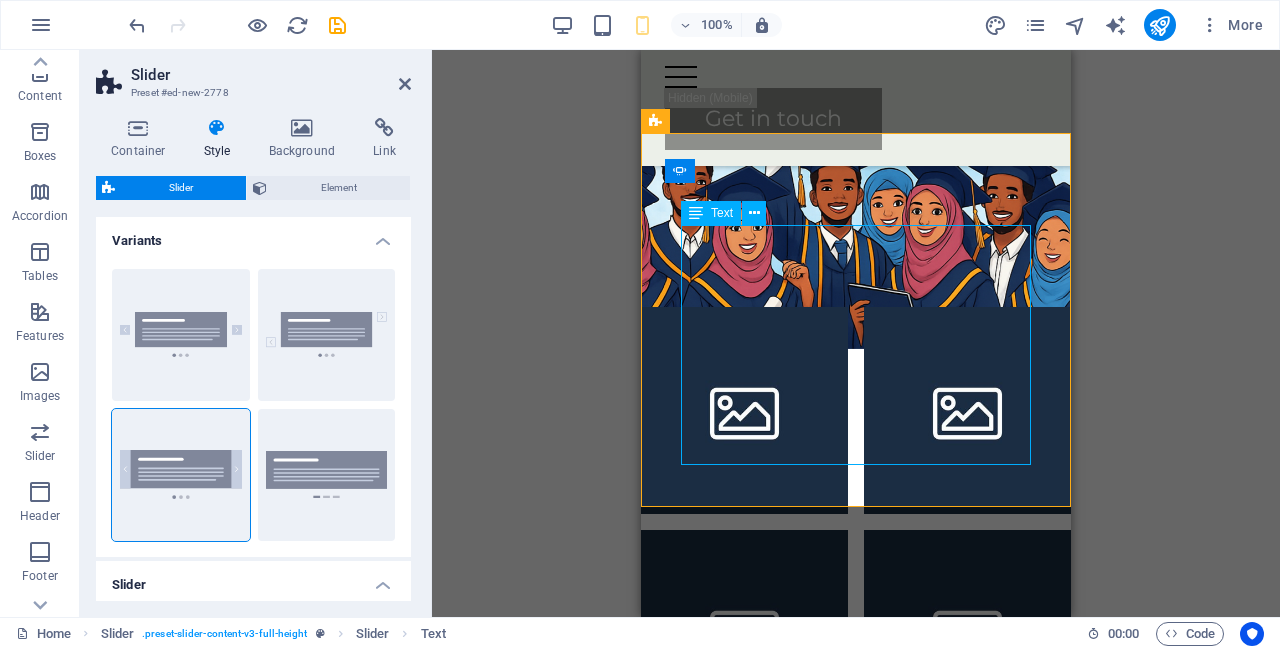 click on "Text" at bounding box center (722, 213) 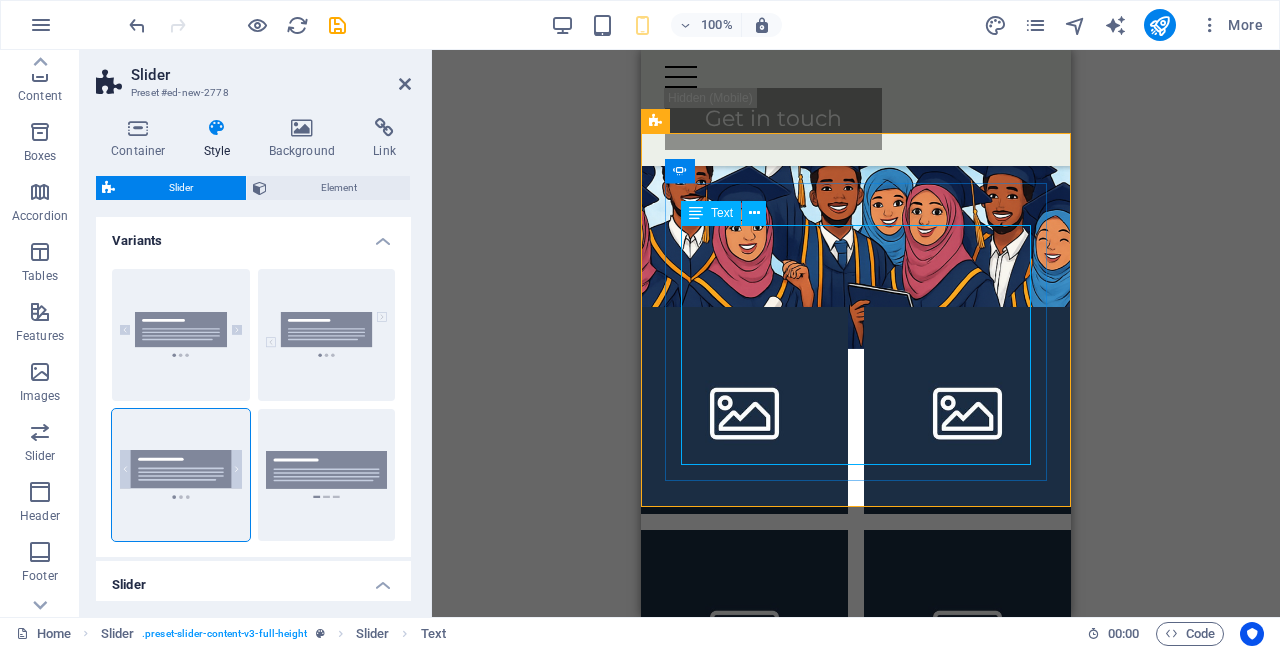 click at bounding box center [754, 213] 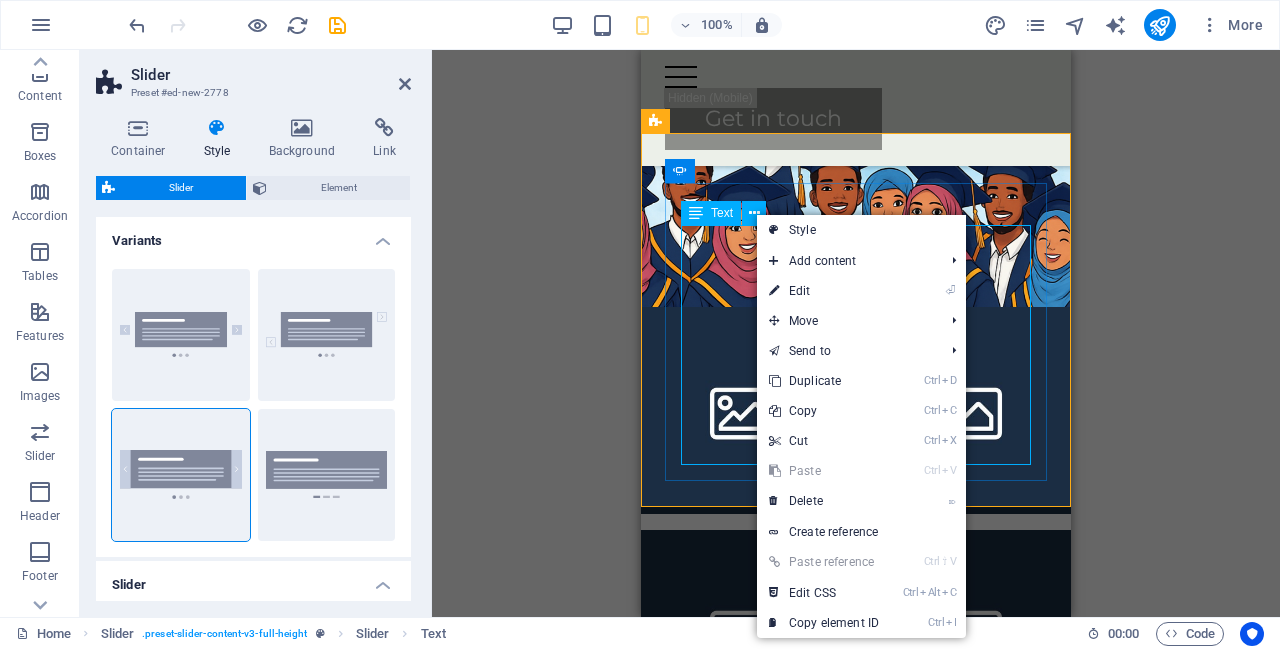 click on "Add content" at bounding box center [846, 261] 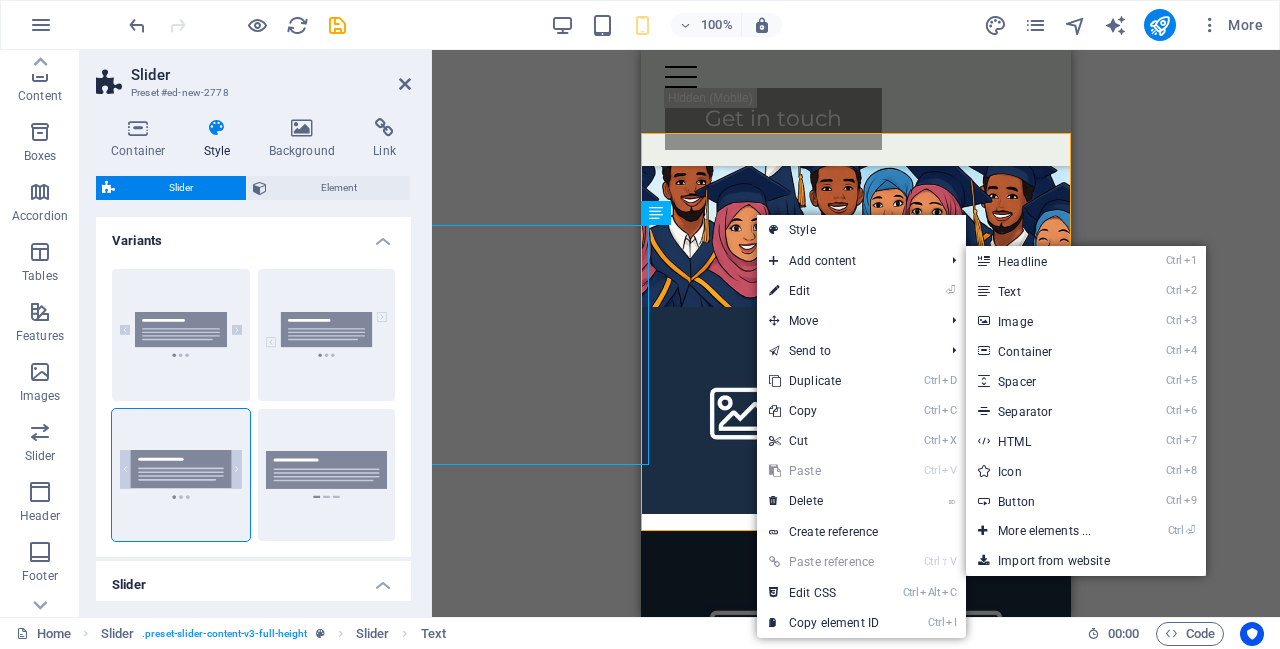 click on "Ctrl 3  Image" at bounding box center [1048, 321] 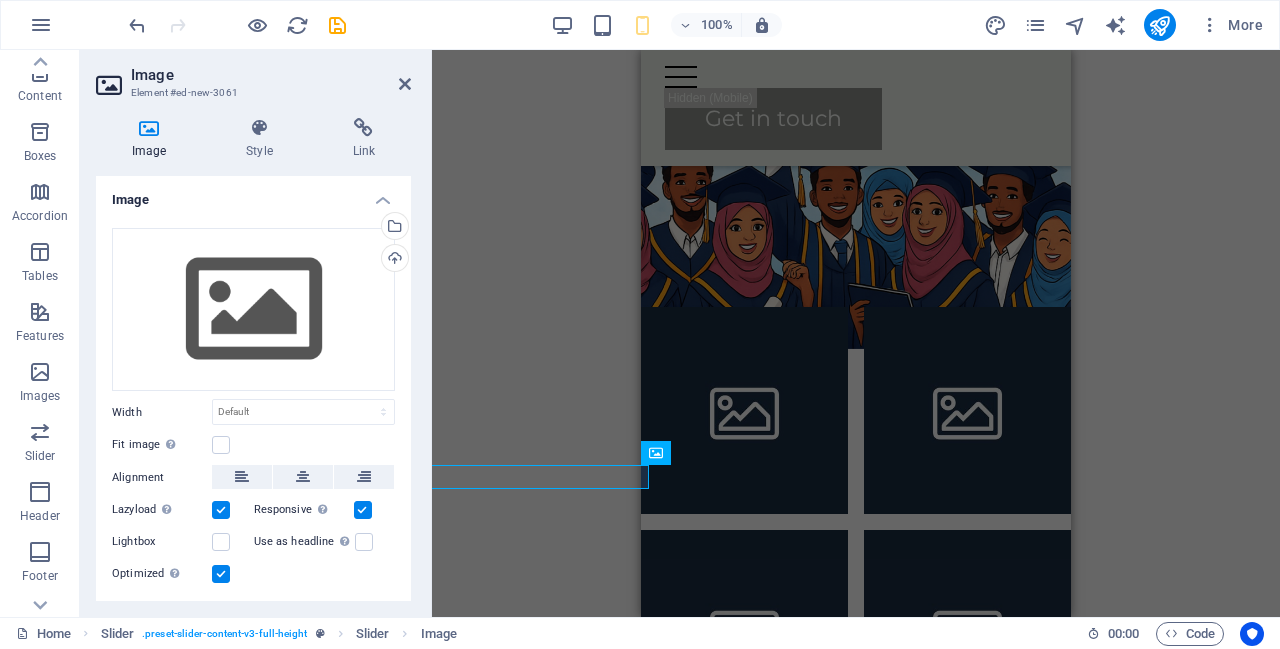 click on "Upload" at bounding box center [393, 260] 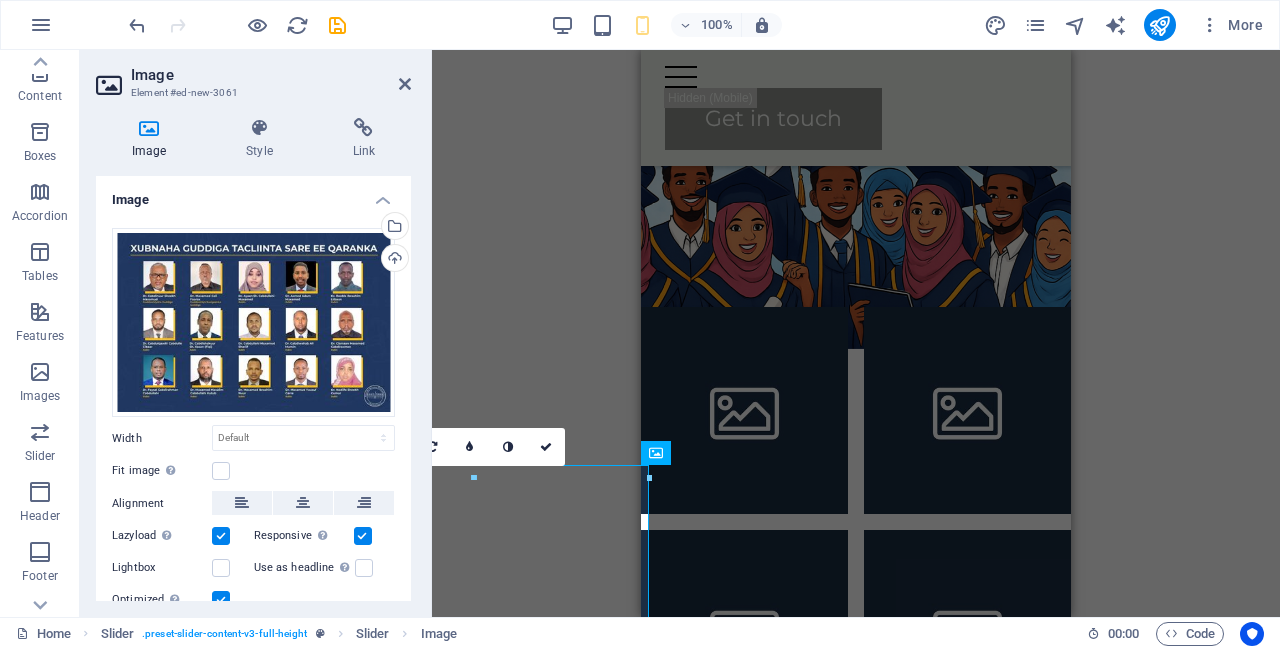 click on "Upload" at bounding box center (393, 260) 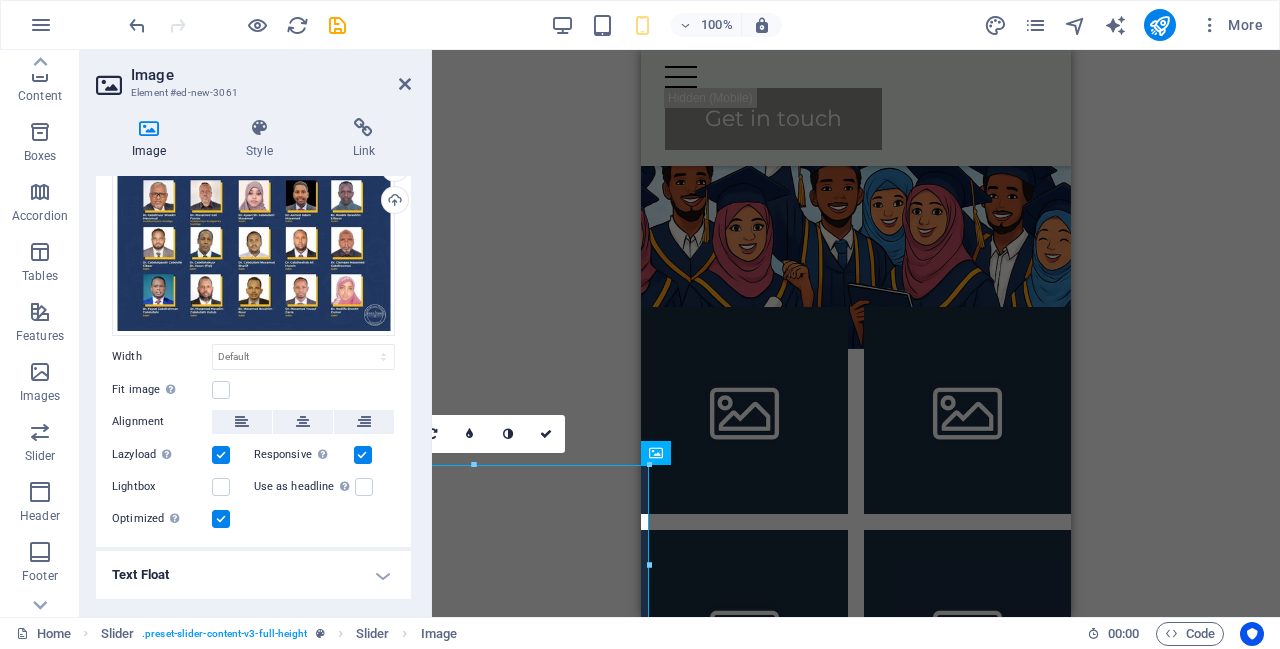scroll, scrollTop: 60, scrollLeft: 0, axis: vertical 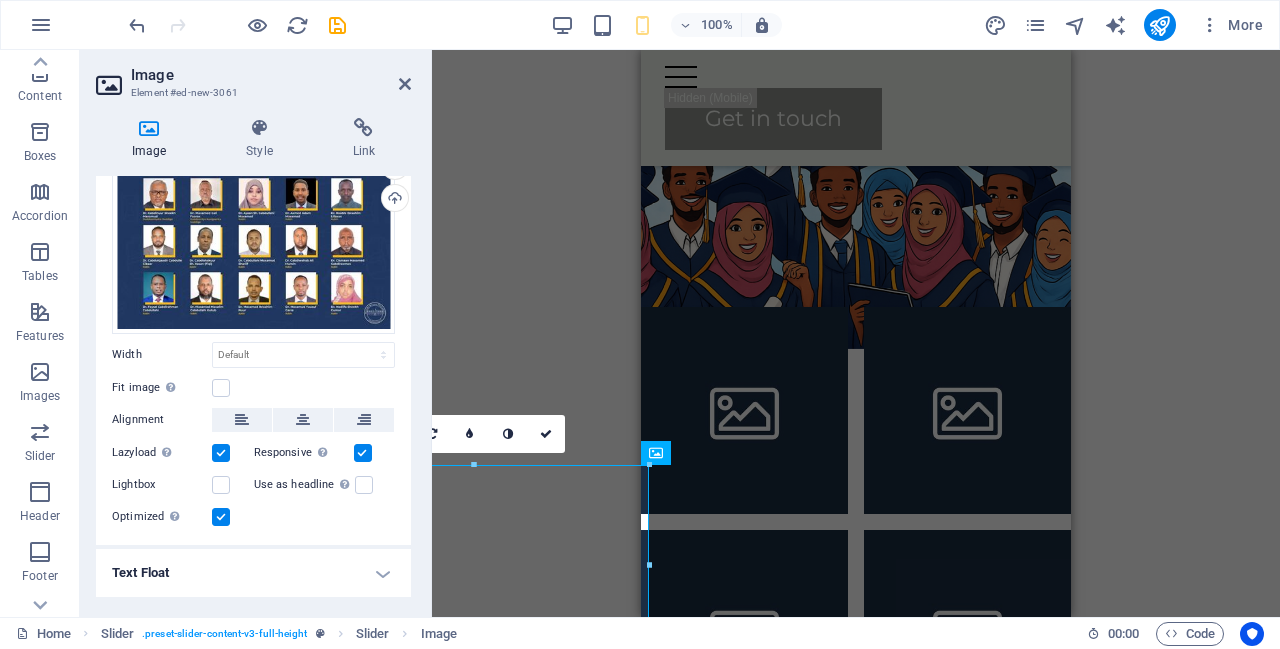 click at bounding box center [221, 388] 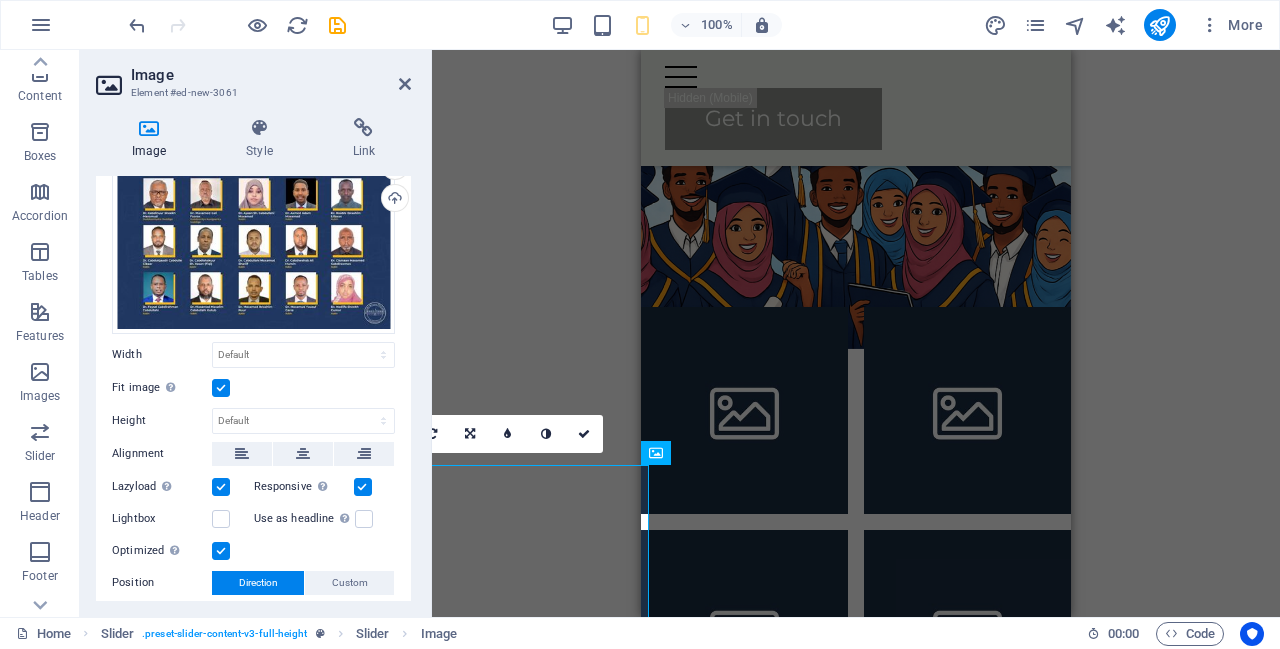 click at bounding box center [303, 454] 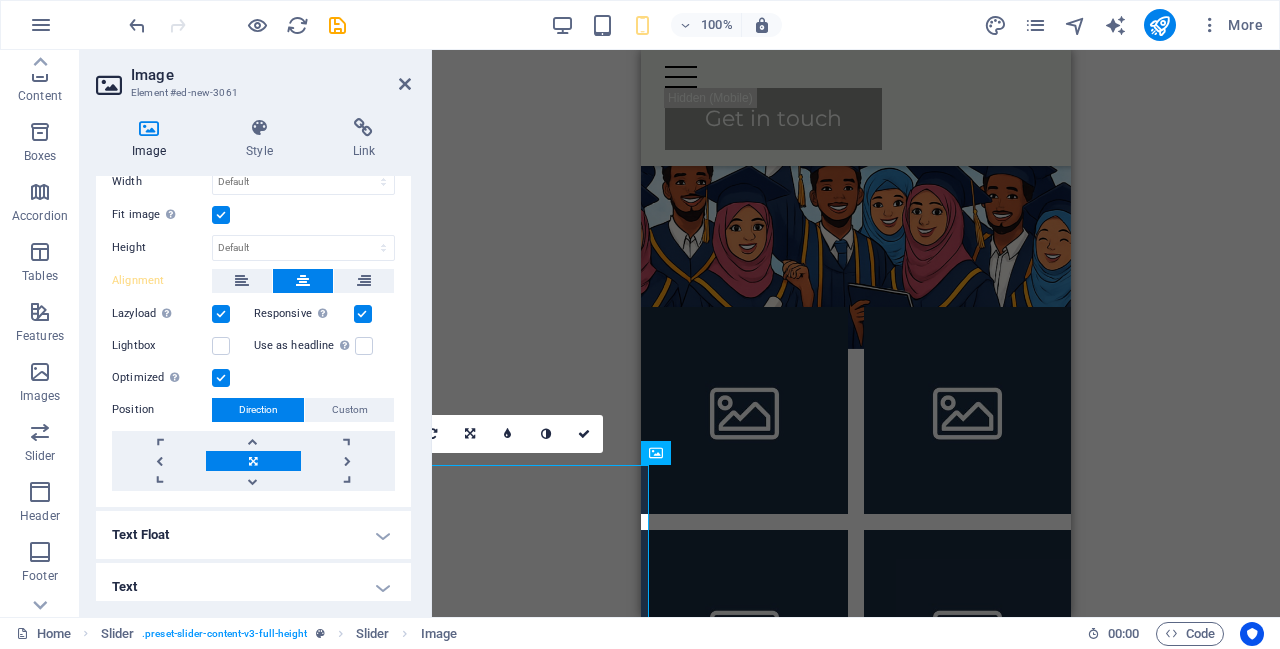 scroll, scrollTop: 238, scrollLeft: 0, axis: vertical 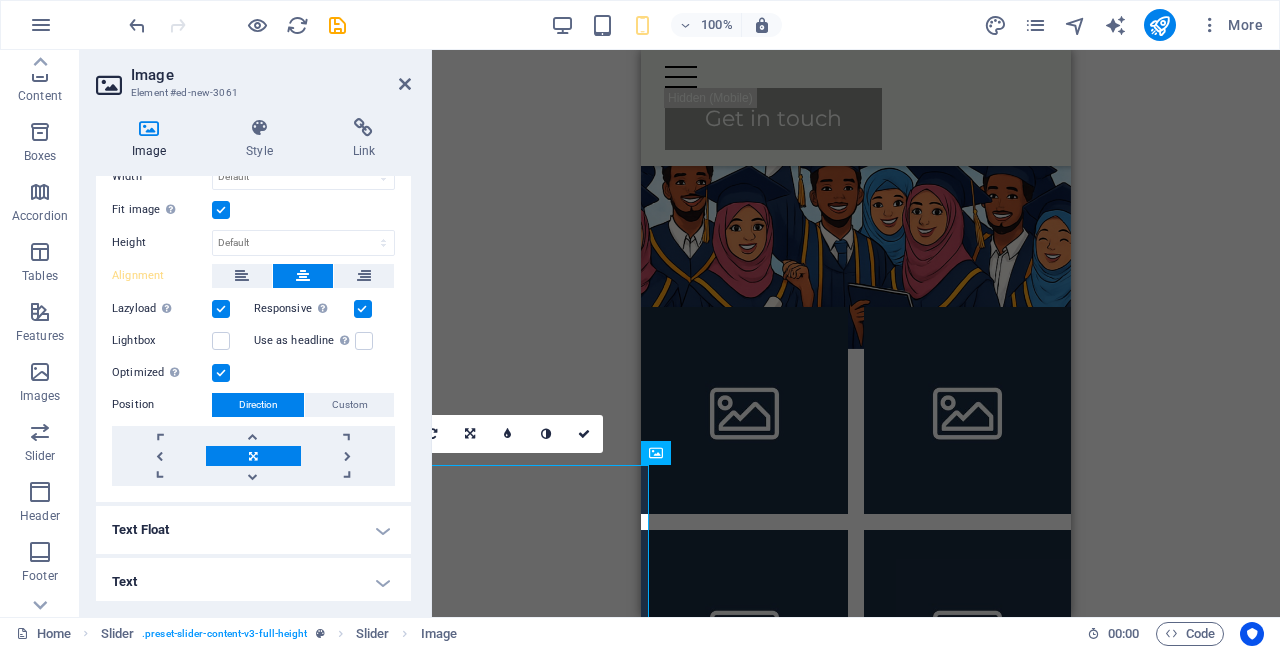 click on "Text Float" at bounding box center [253, 530] 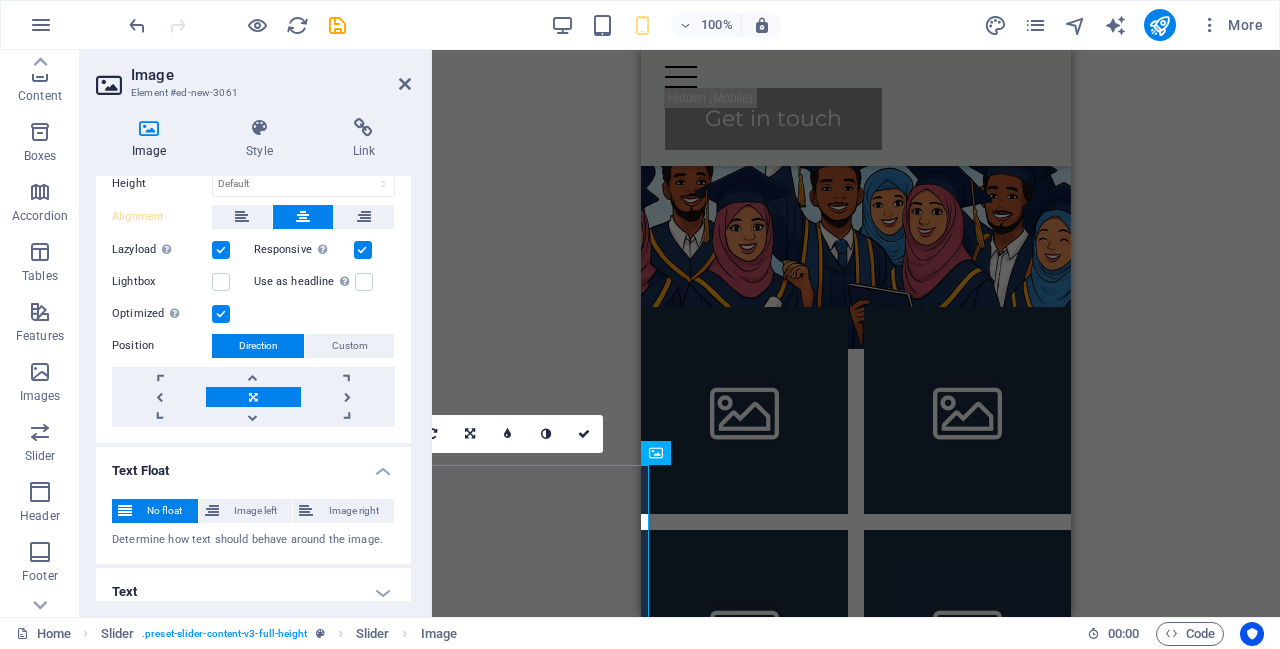 scroll, scrollTop: 308, scrollLeft: 0, axis: vertical 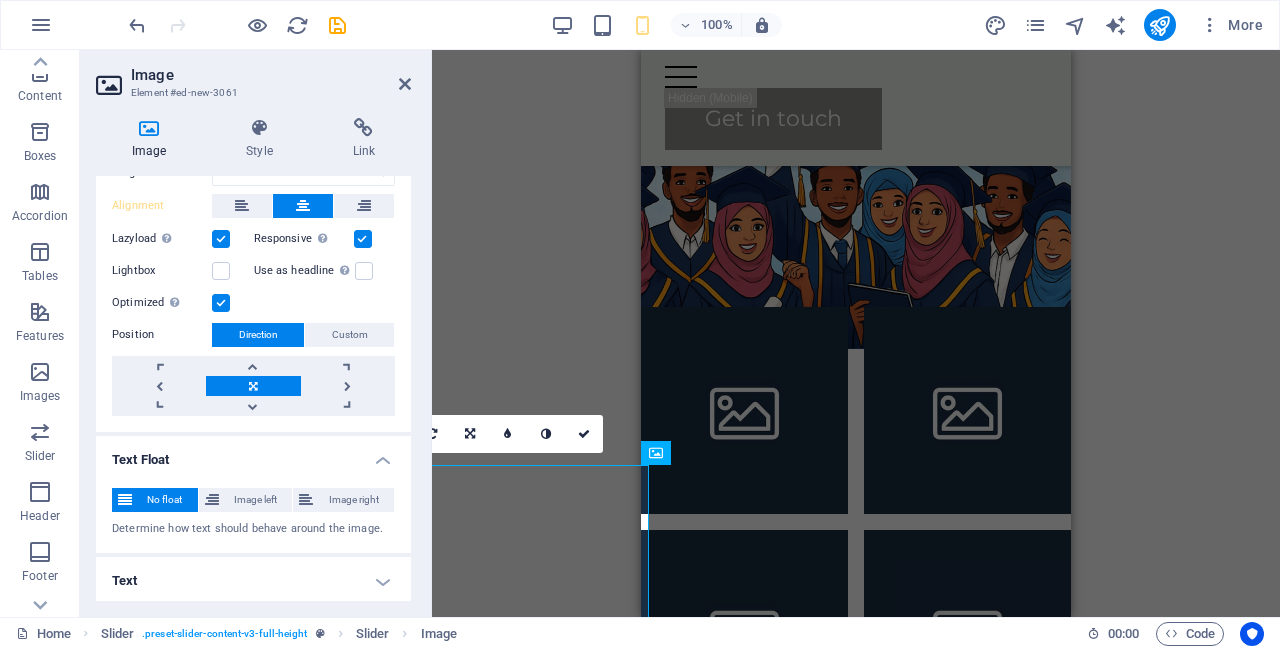 click on "Image left" at bounding box center [256, 500] 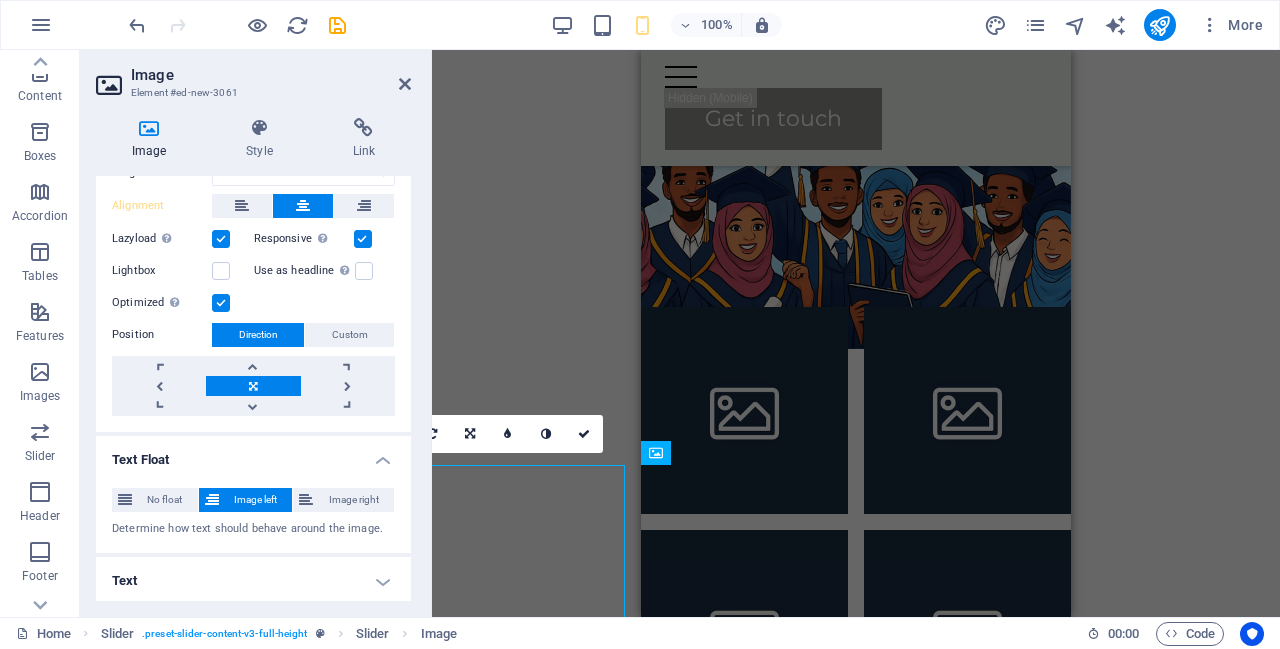 click on "Image right" at bounding box center [353, 500] 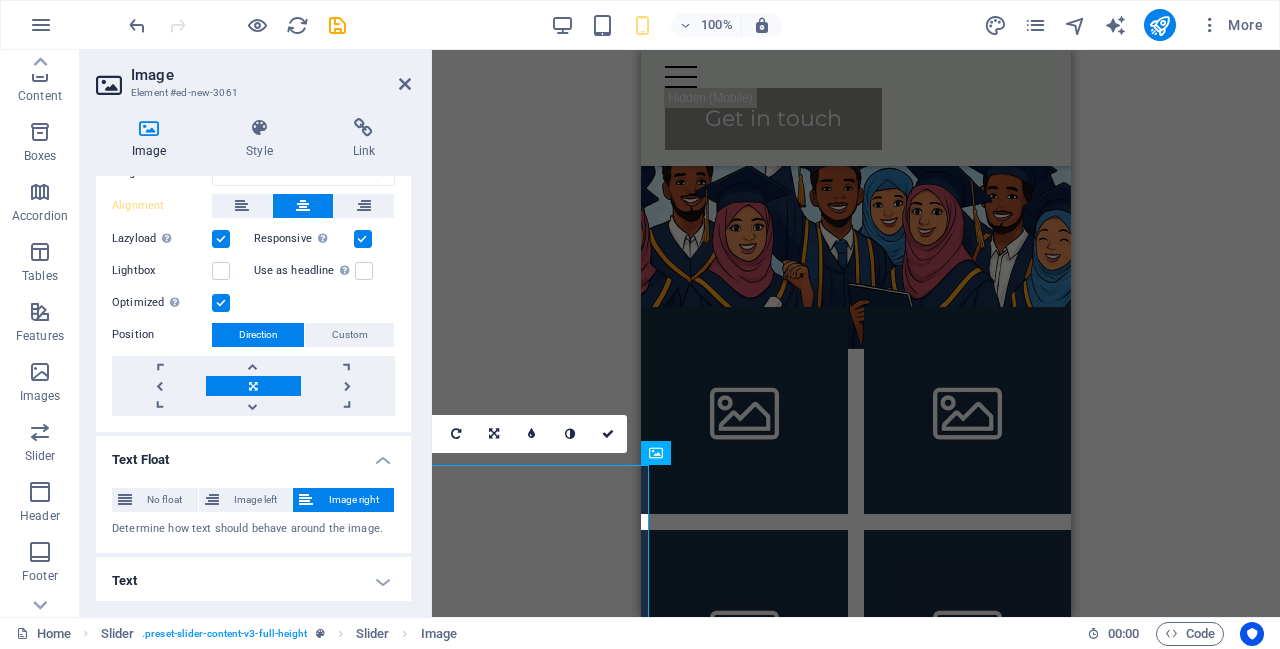 click on "Text" at bounding box center (253, 581) 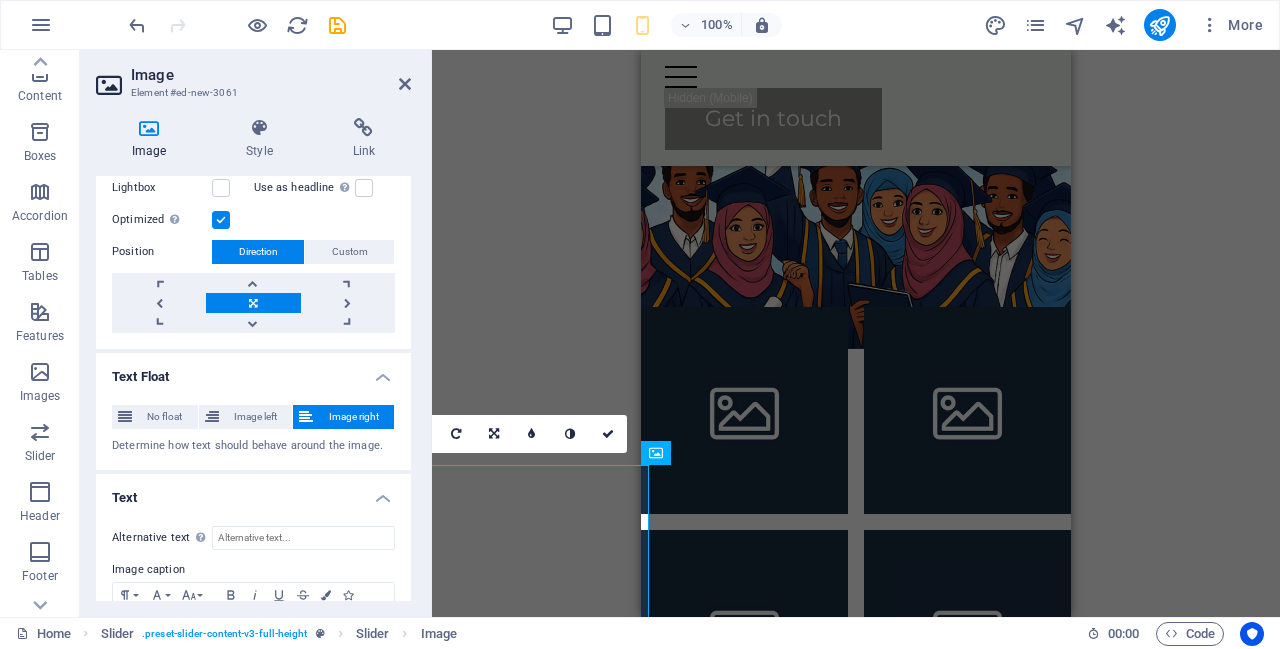 scroll, scrollTop: 496, scrollLeft: 0, axis: vertical 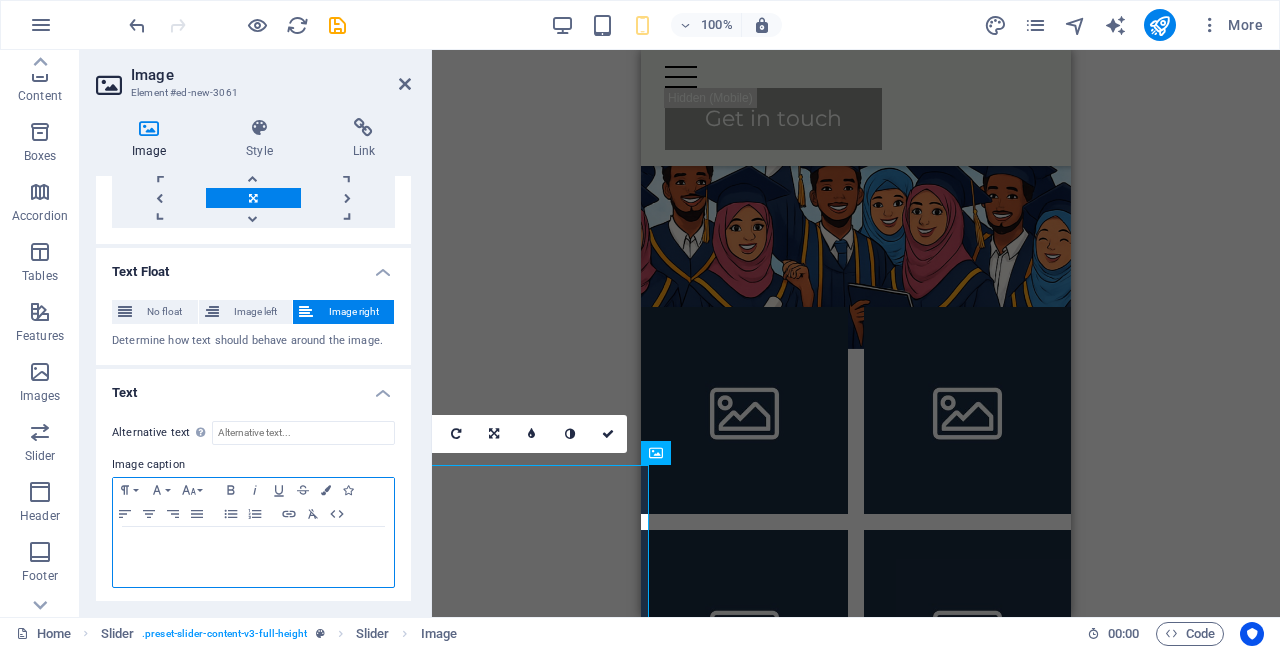 click at bounding box center (253, 546) 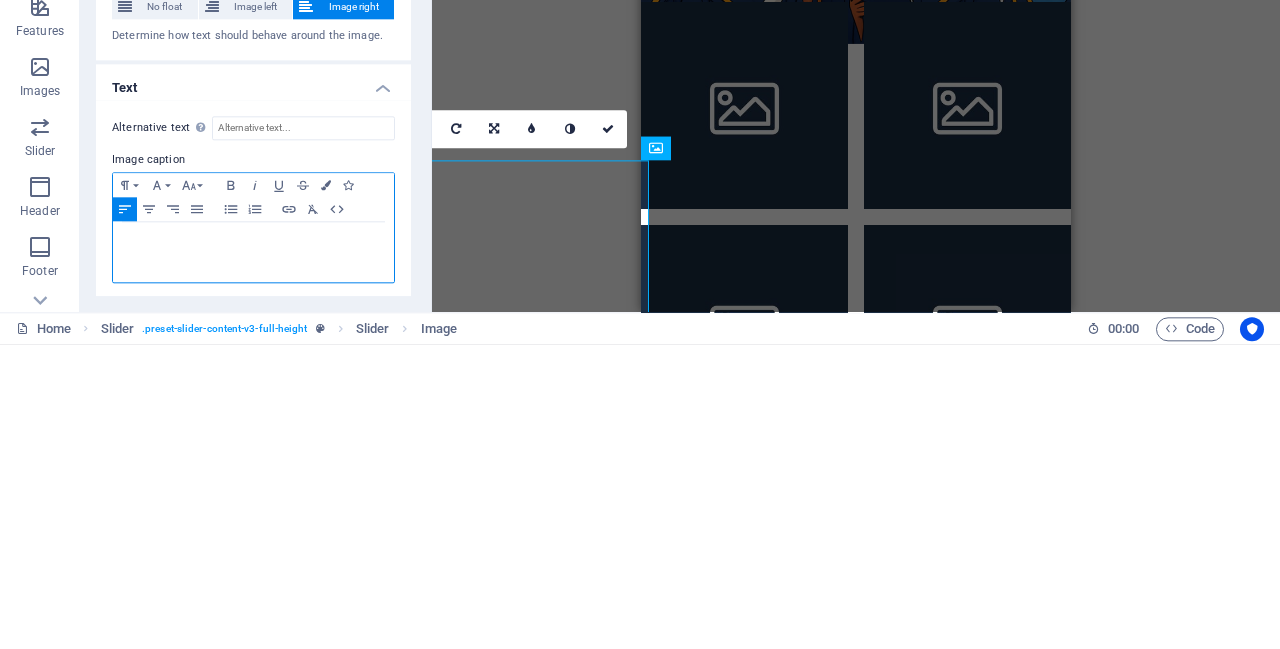 type 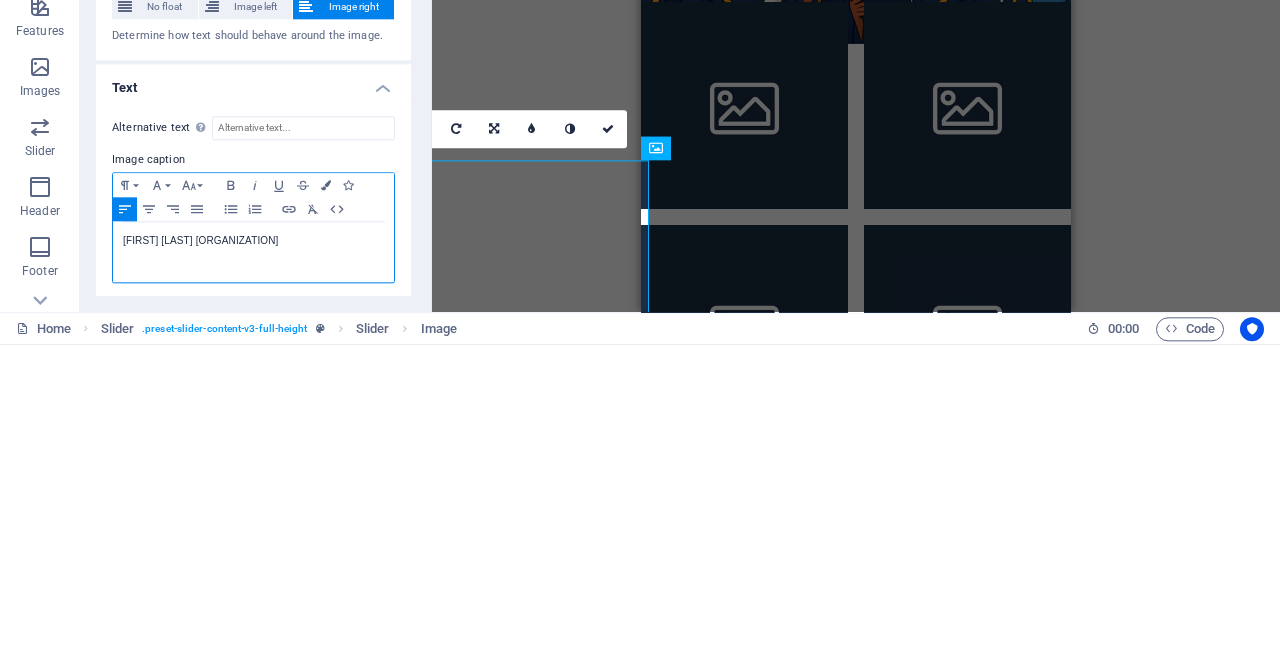 click 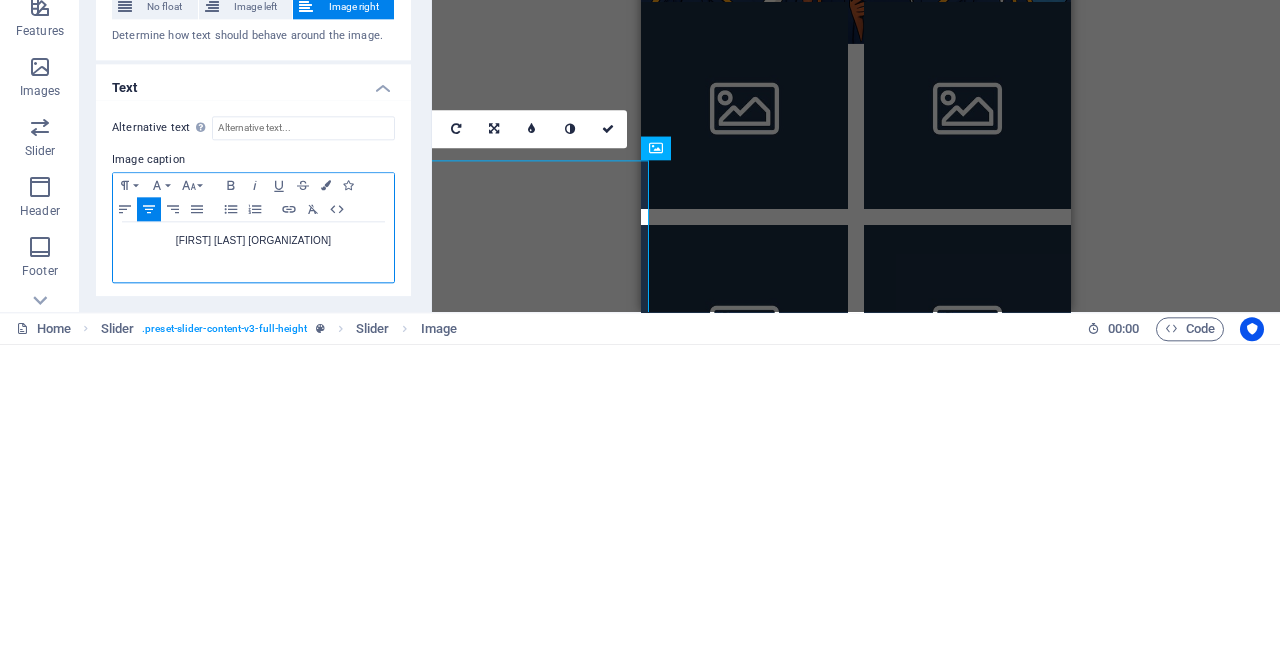 click 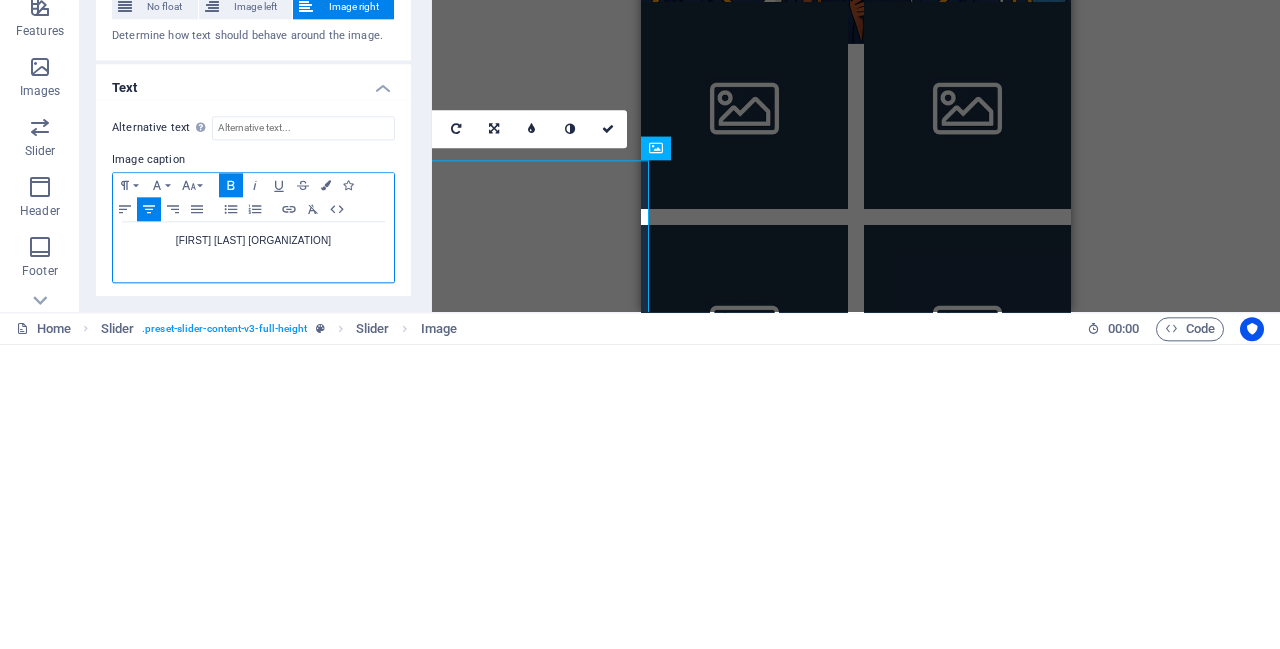 click on "[FIRST] [LAST] [ORGANIZATION]" at bounding box center (253, 546) 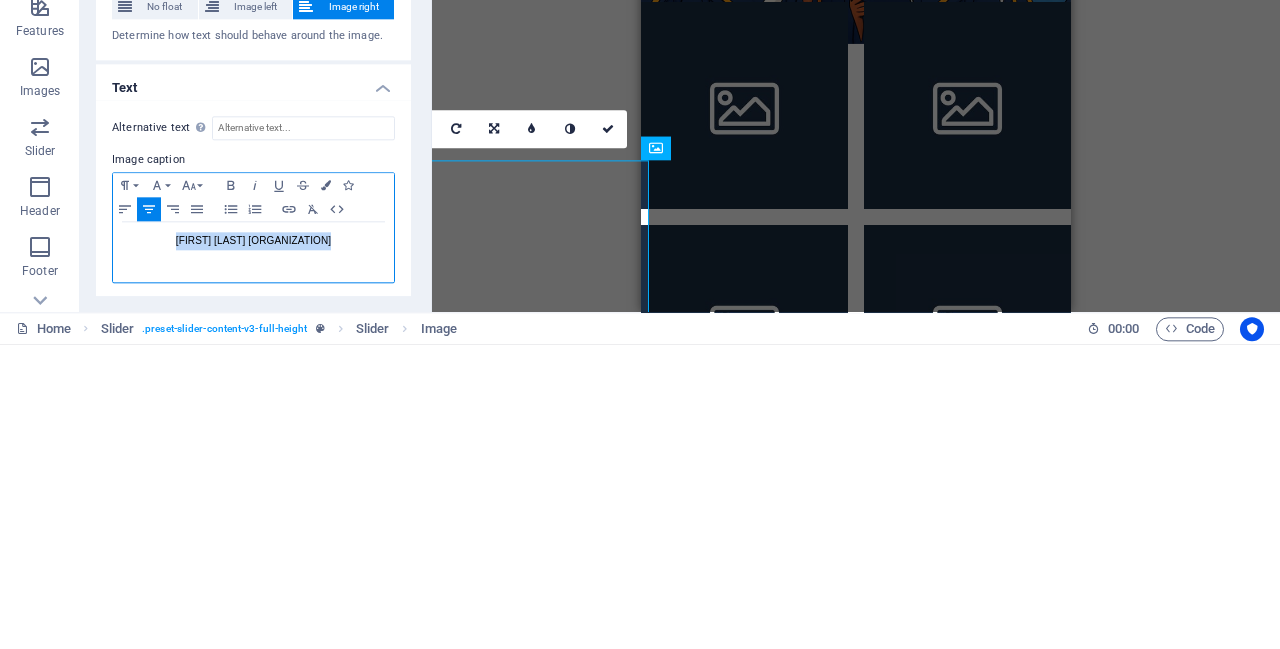 click on "[FIRST] [LAST] [ORGANIZATION]" at bounding box center [253, 557] 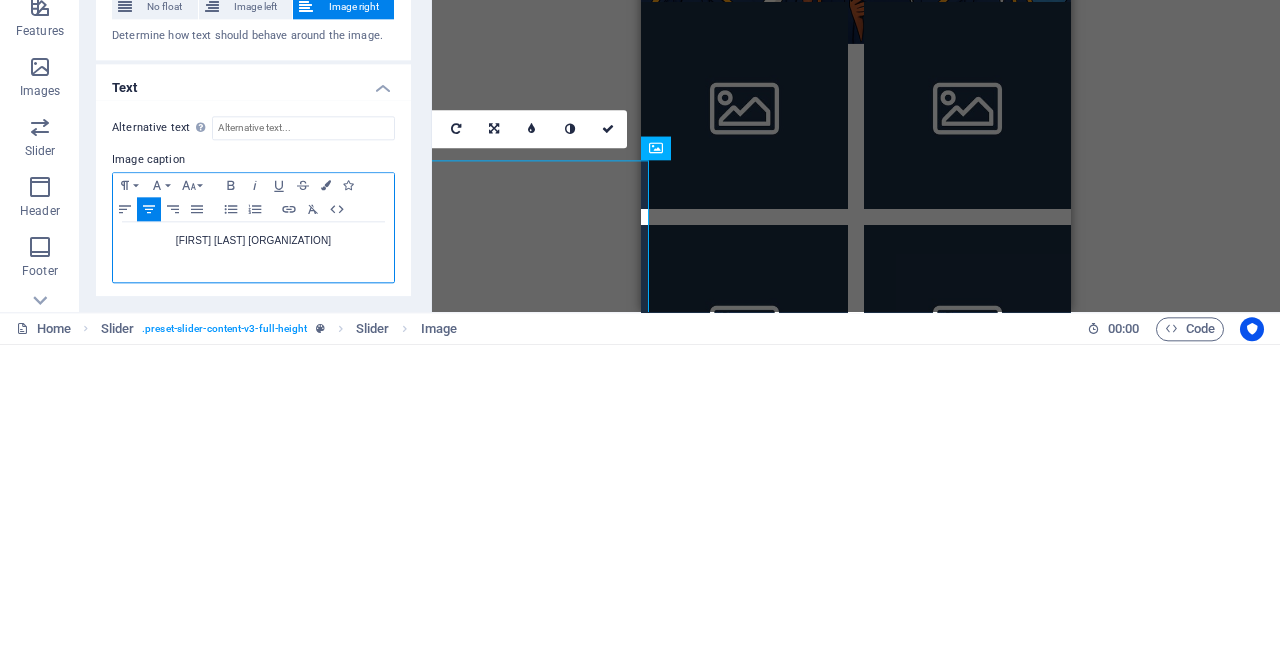 click on "[FIRST] [LAST] [ORGANIZATION]" at bounding box center (253, 546) 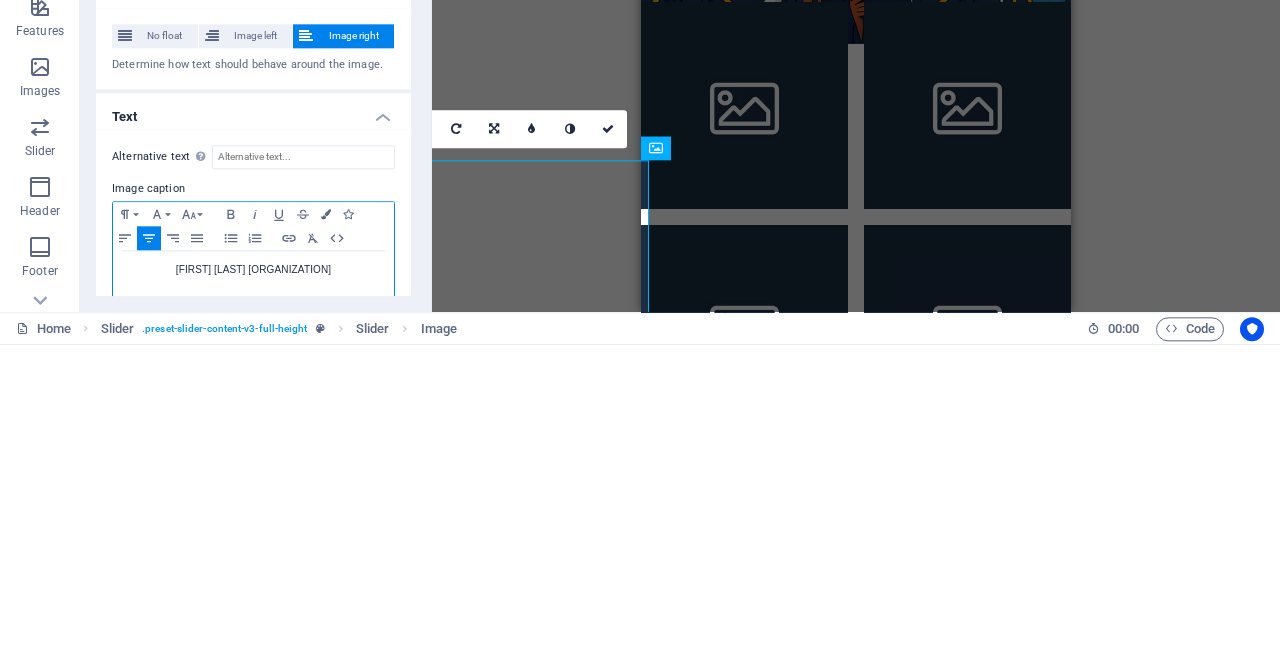 scroll, scrollTop: 496, scrollLeft: 0, axis: vertical 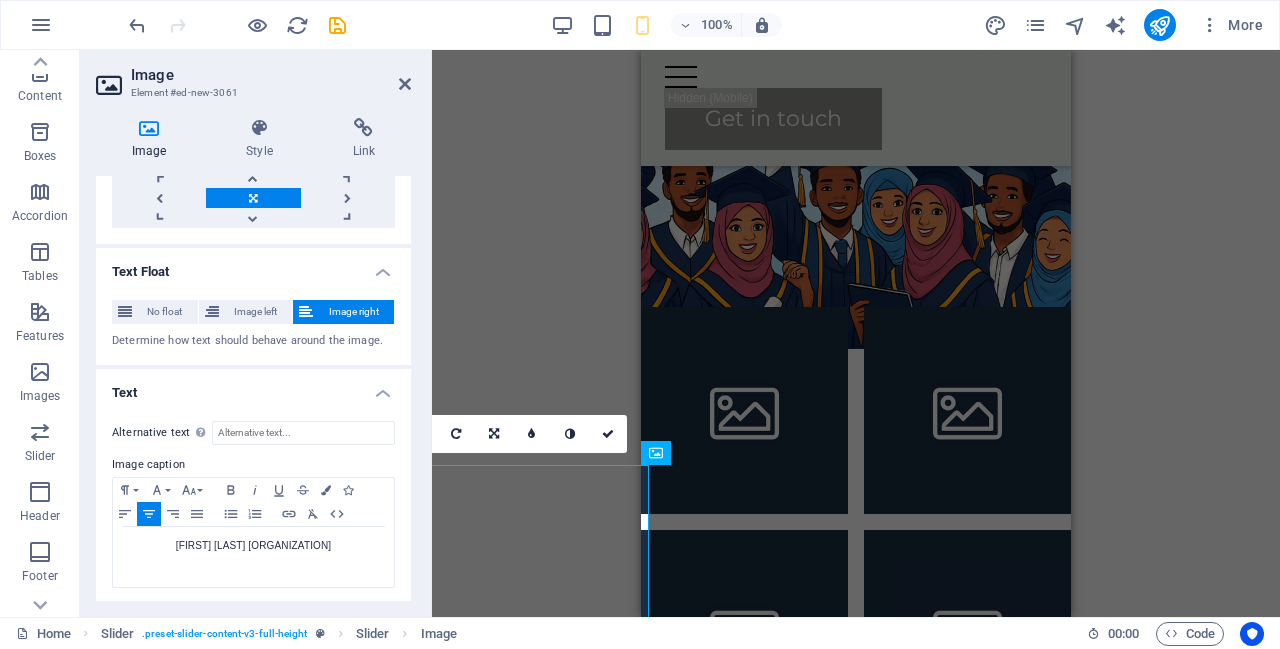 click on "Image caption" at bounding box center (253, 465) 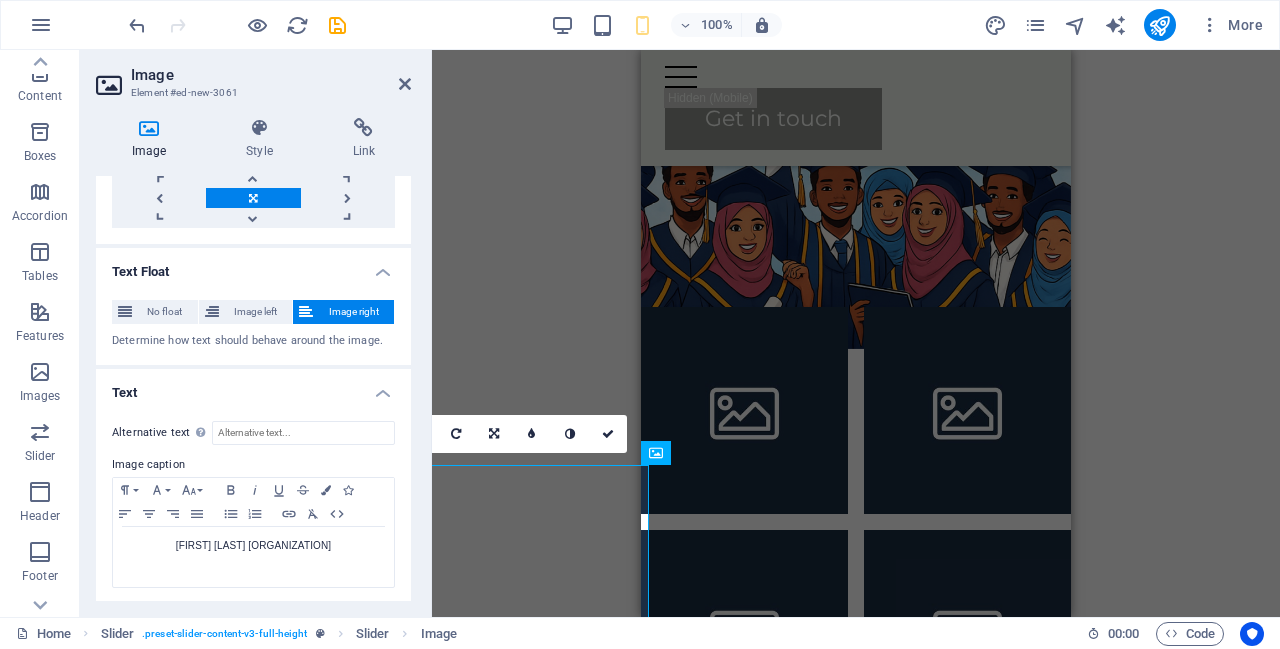 copy on "[FIRST] [LAST] [ORGANIZATION]" 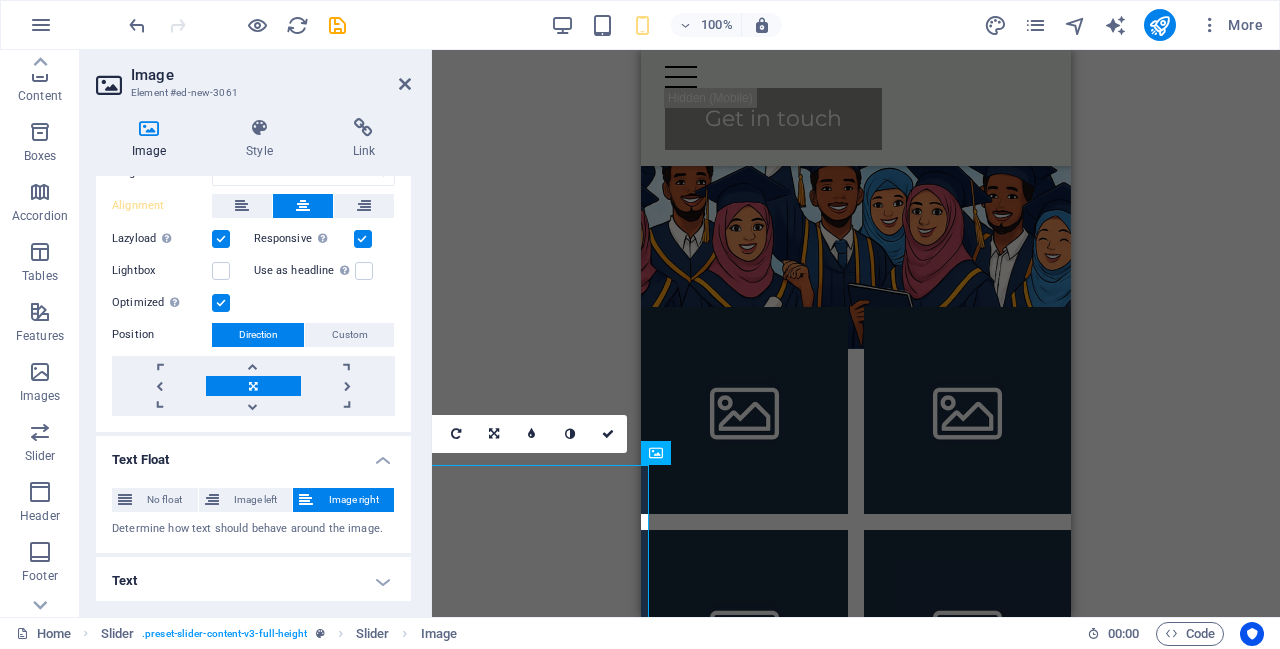 click on "Text" at bounding box center [253, 581] 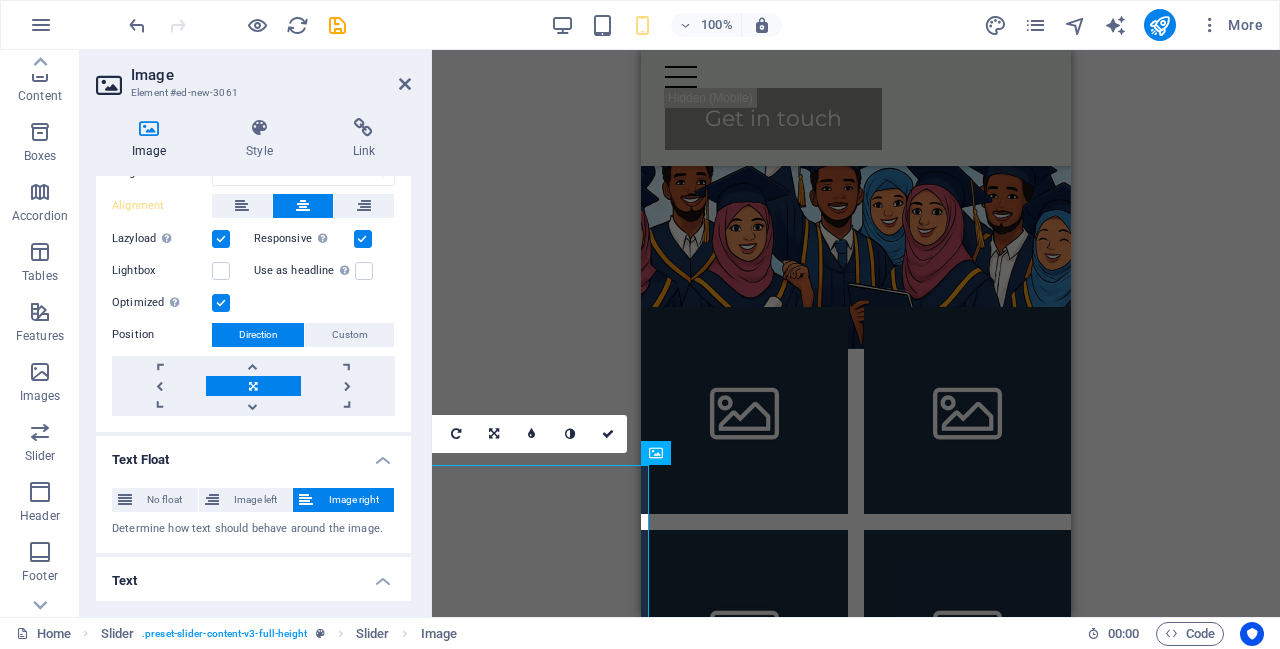 scroll, scrollTop: 496, scrollLeft: 0, axis: vertical 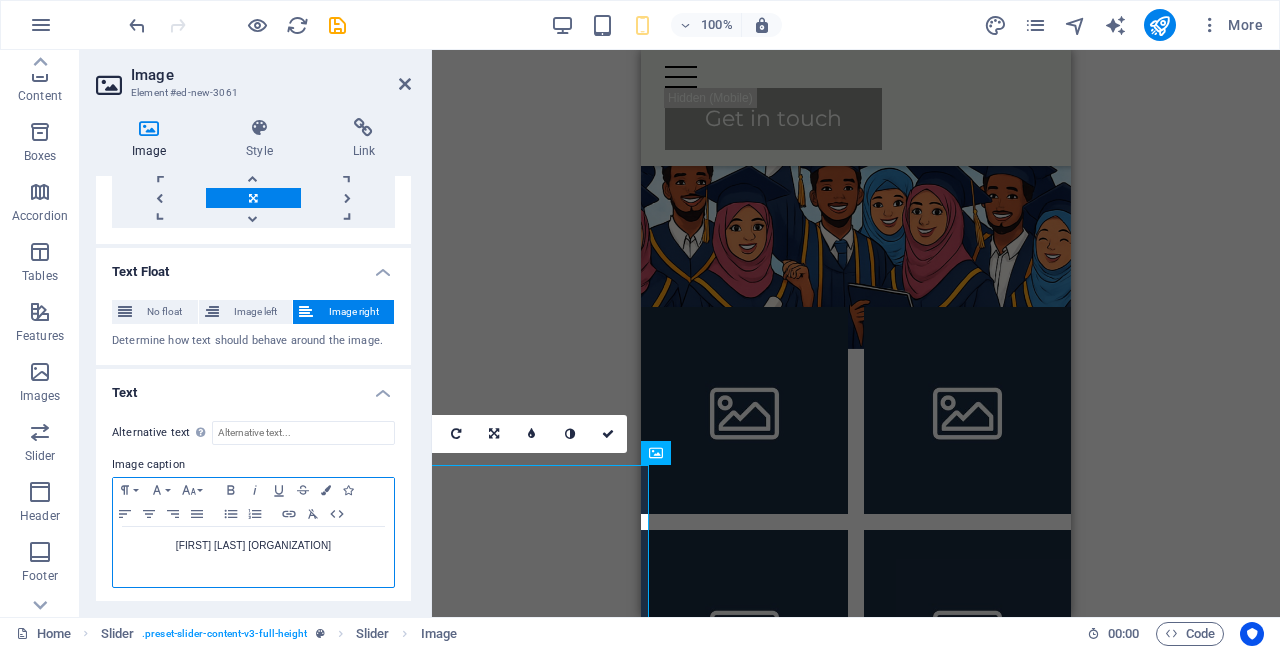 click 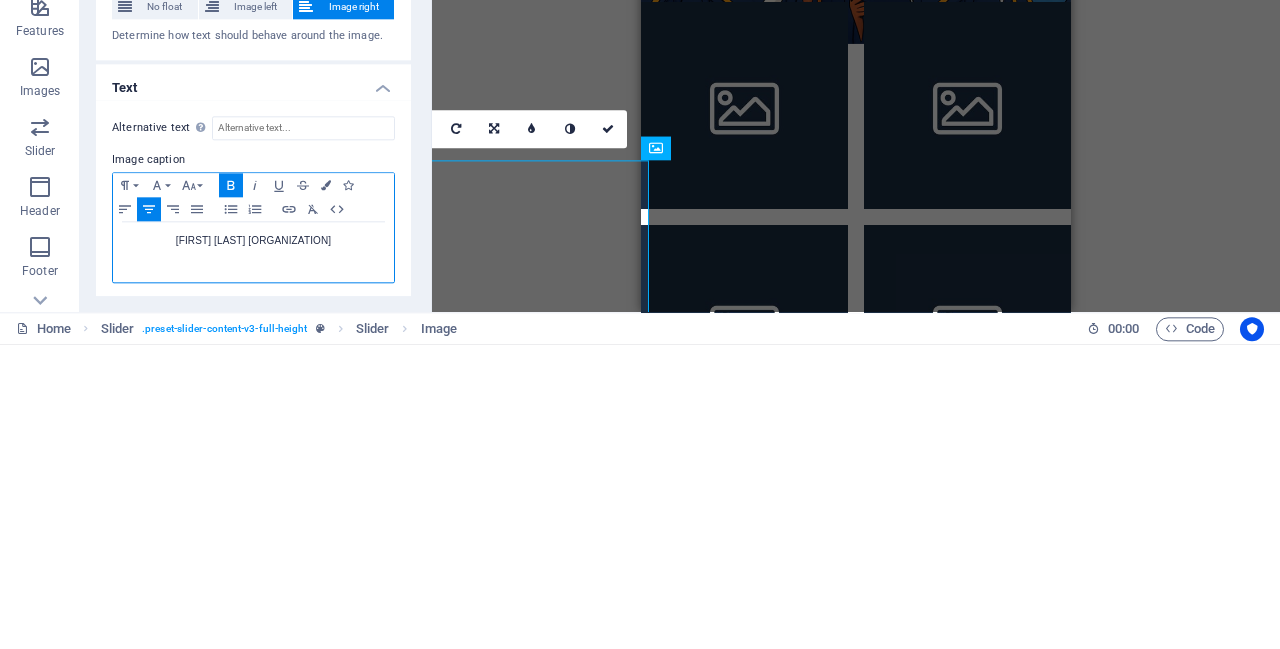 click on "Xubnaha Guddiga Qaran Ee Tacliinta Sare ​ ​" at bounding box center [253, 546] 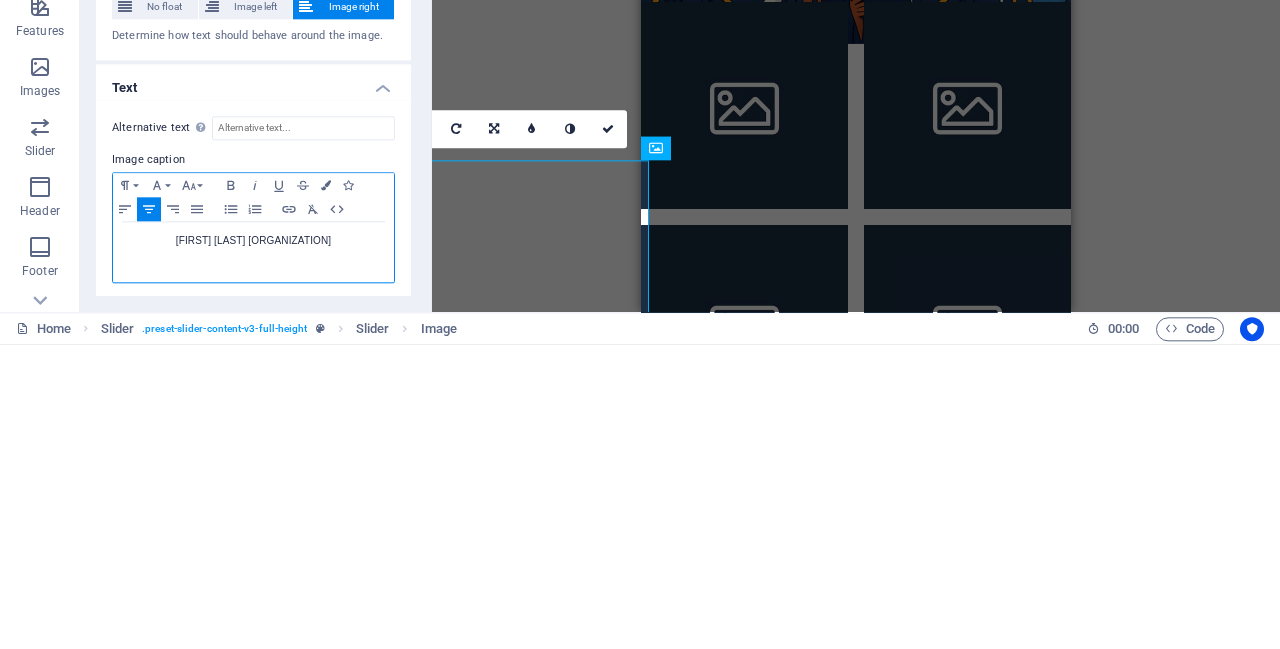 click on "Xubnaha Guddiga Qaran Ee Tacliinta Sare ​ ​" at bounding box center (253, 546) 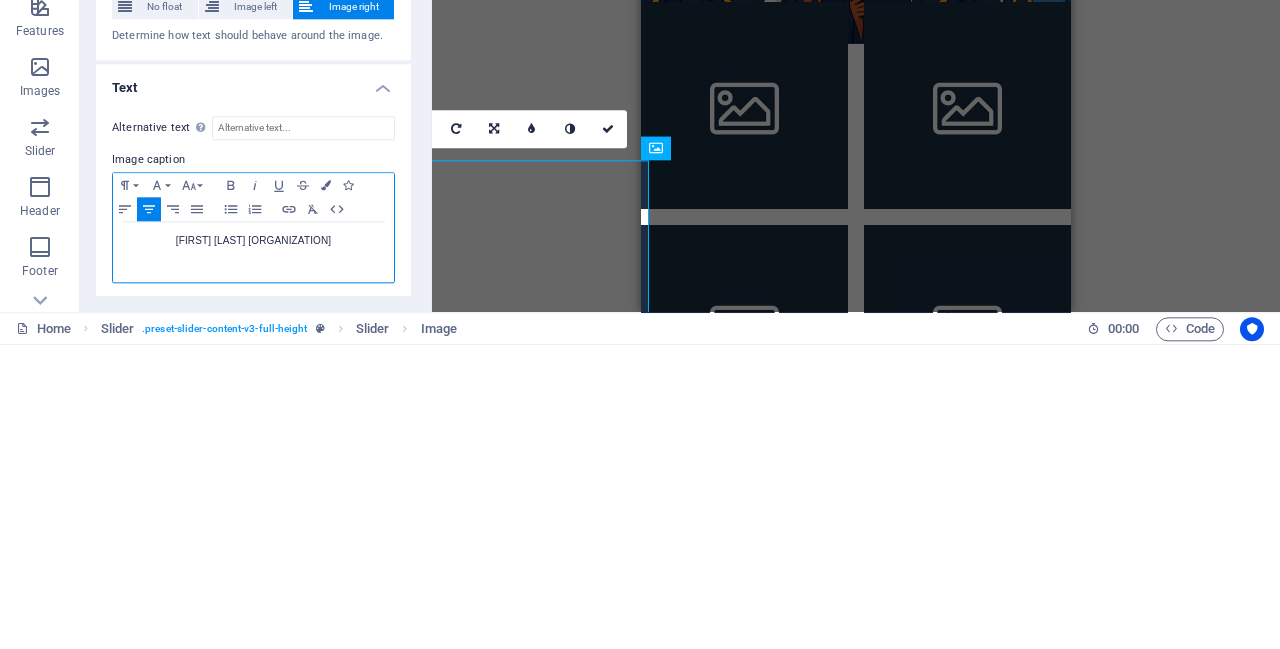click 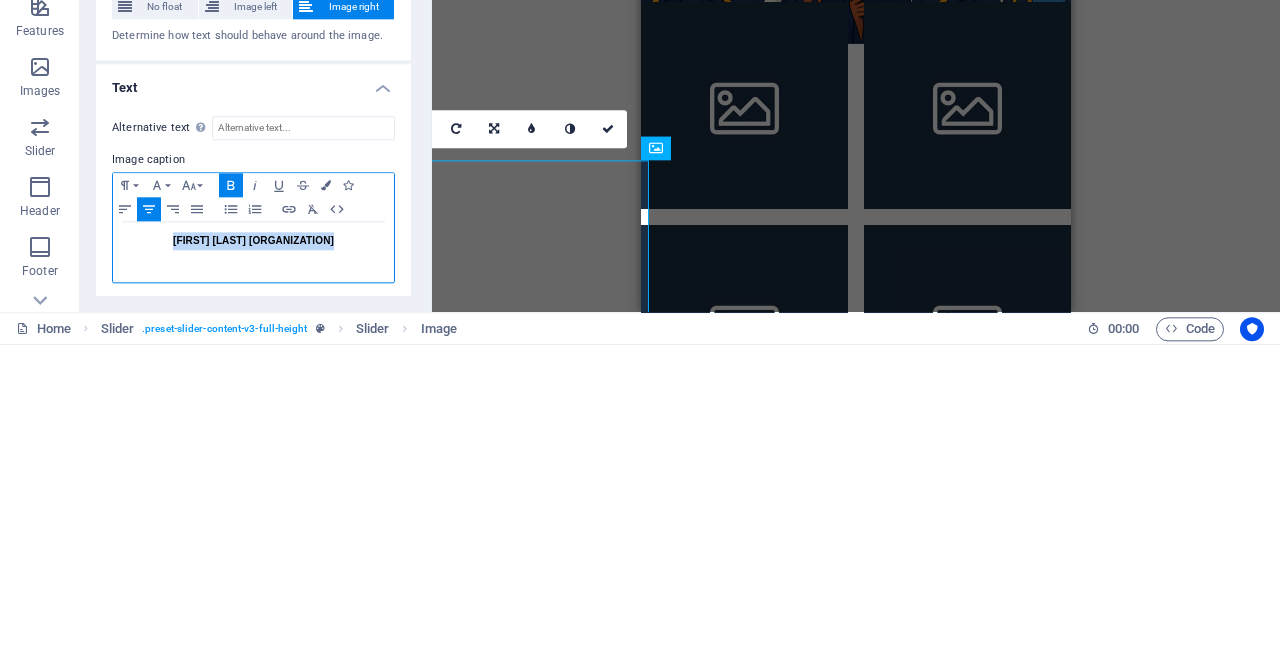 click 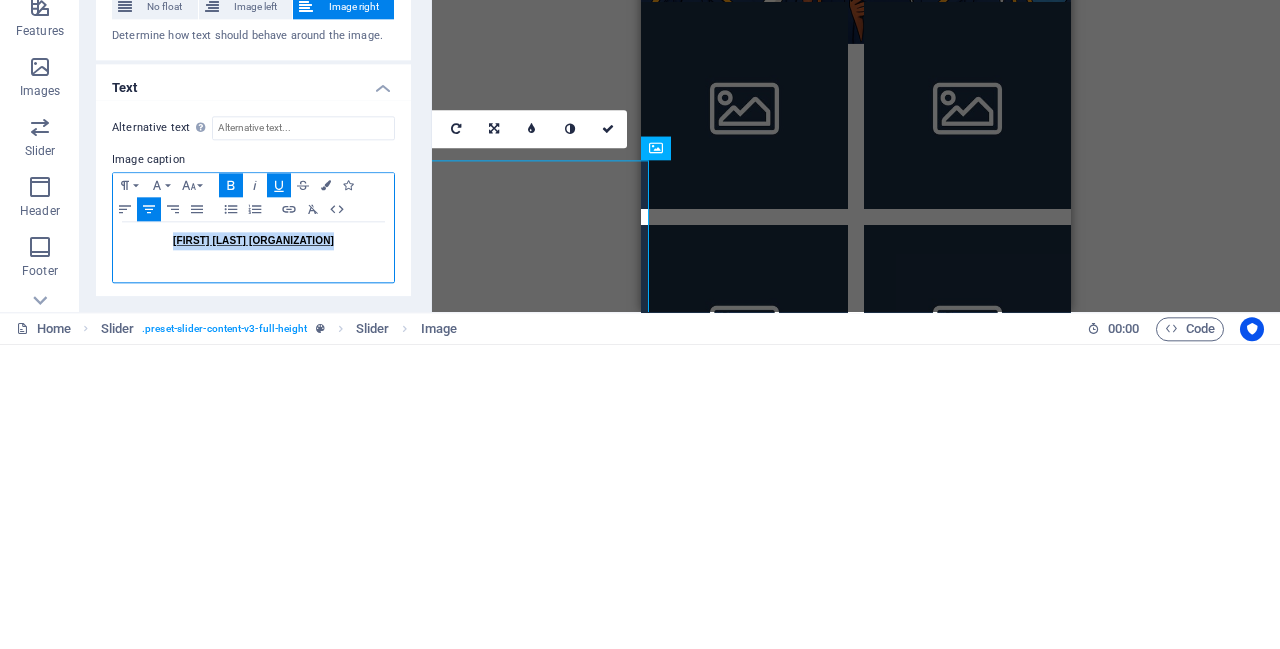 click 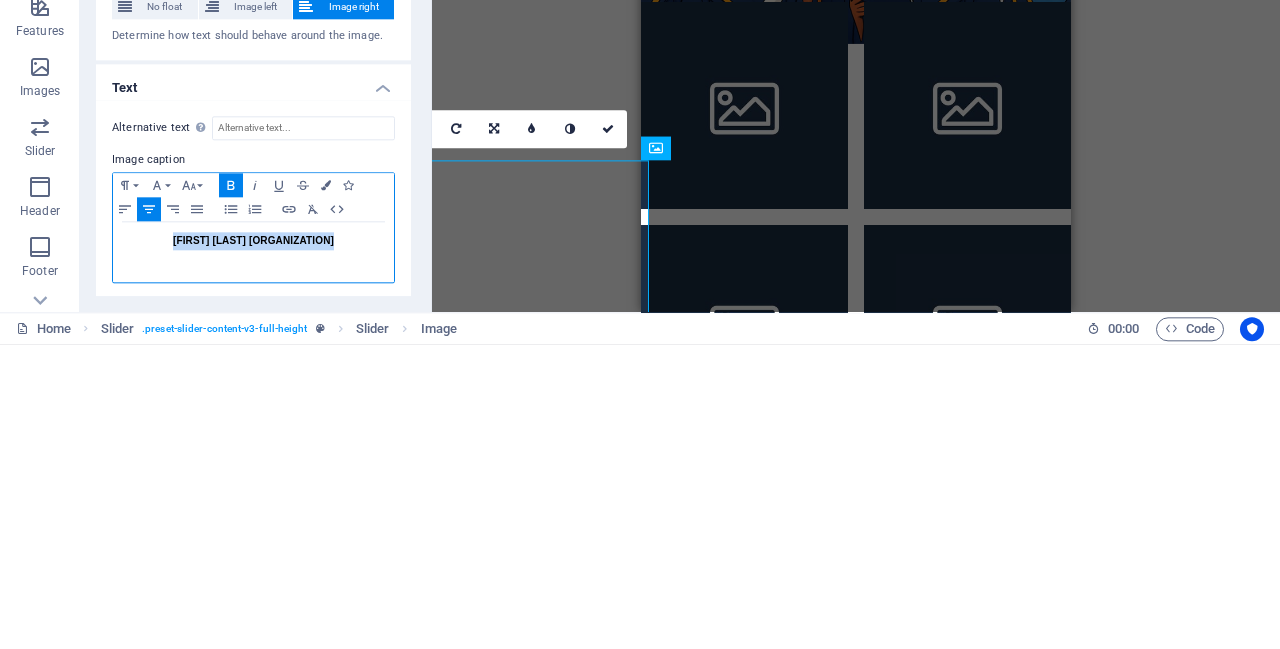 click on "Font Size" at bounding box center [193, 490] 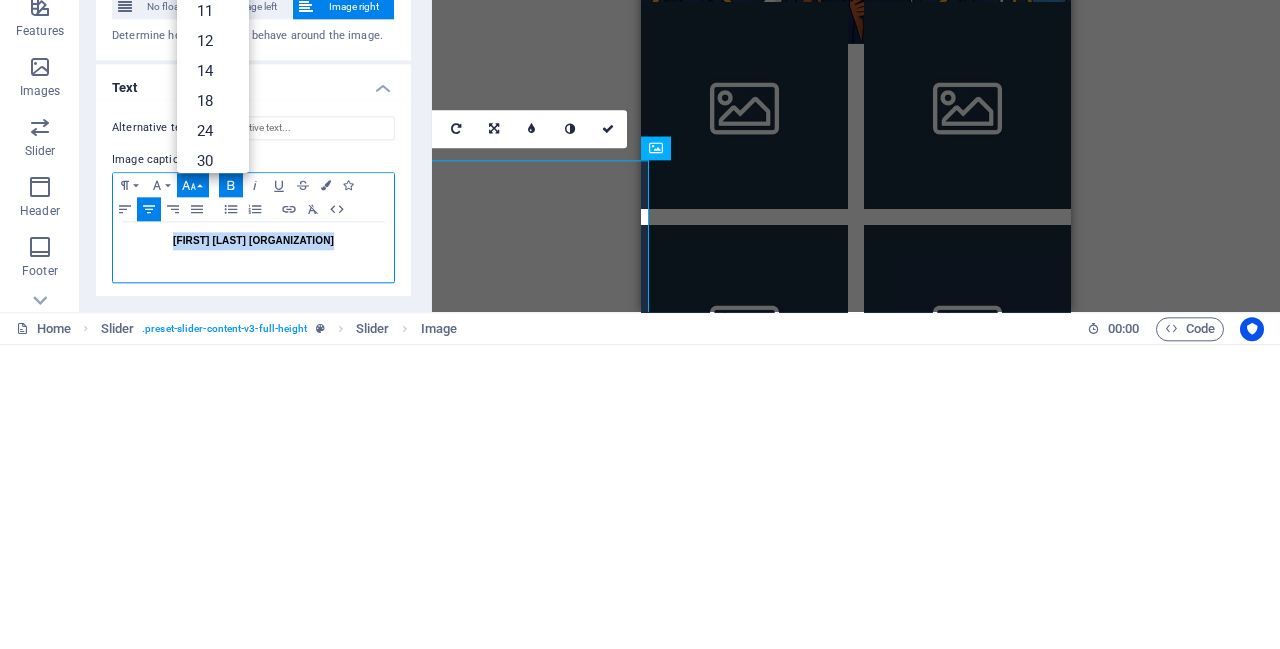 scroll, scrollTop: 82, scrollLeft: 0, axis: vertical 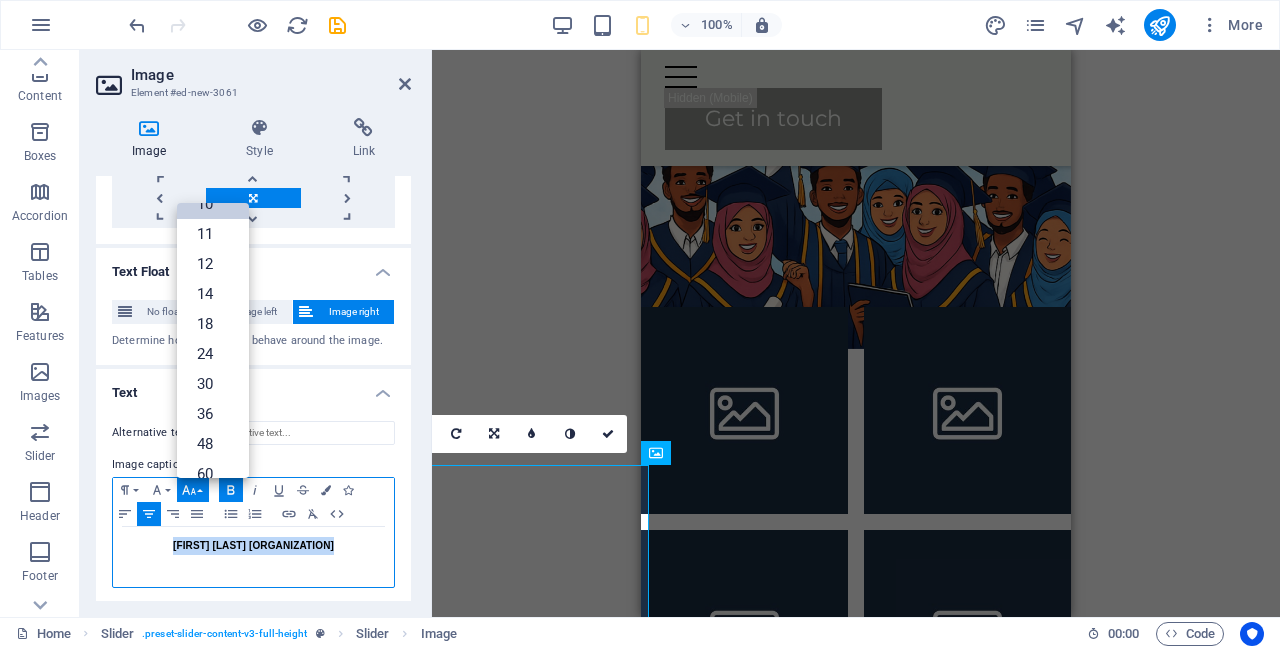 click on "24" at bounding box center [213, 354] 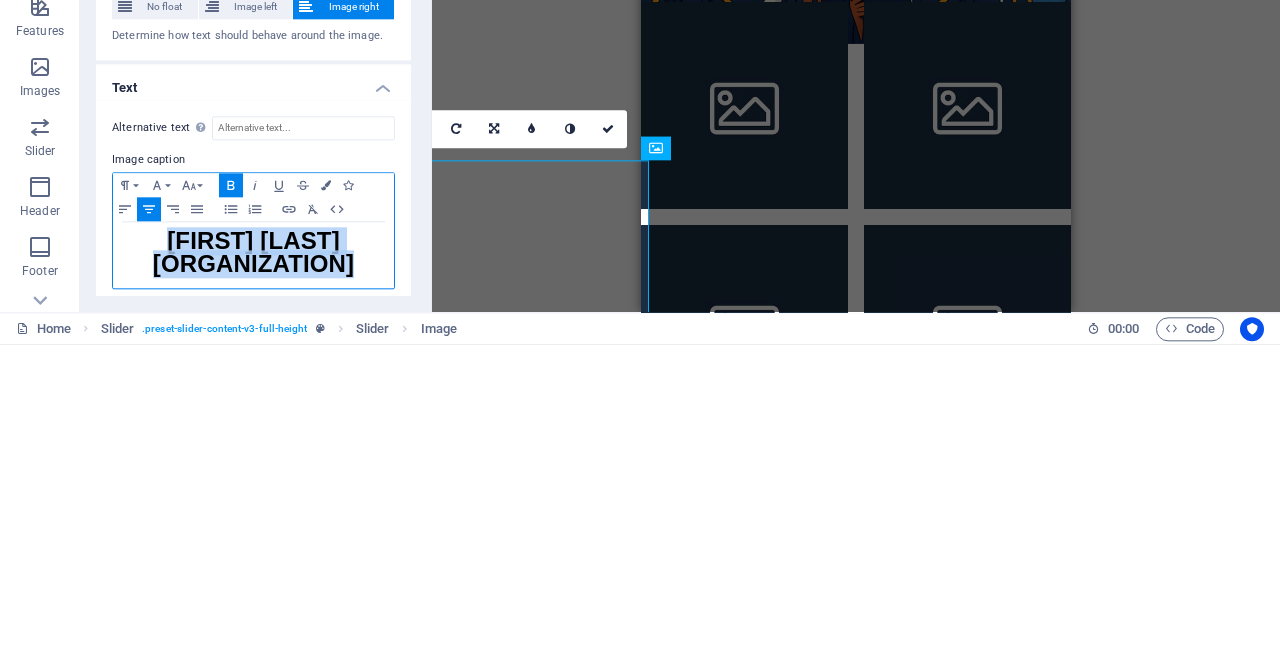 click on "Font Size" at bounding box center [193, 490] 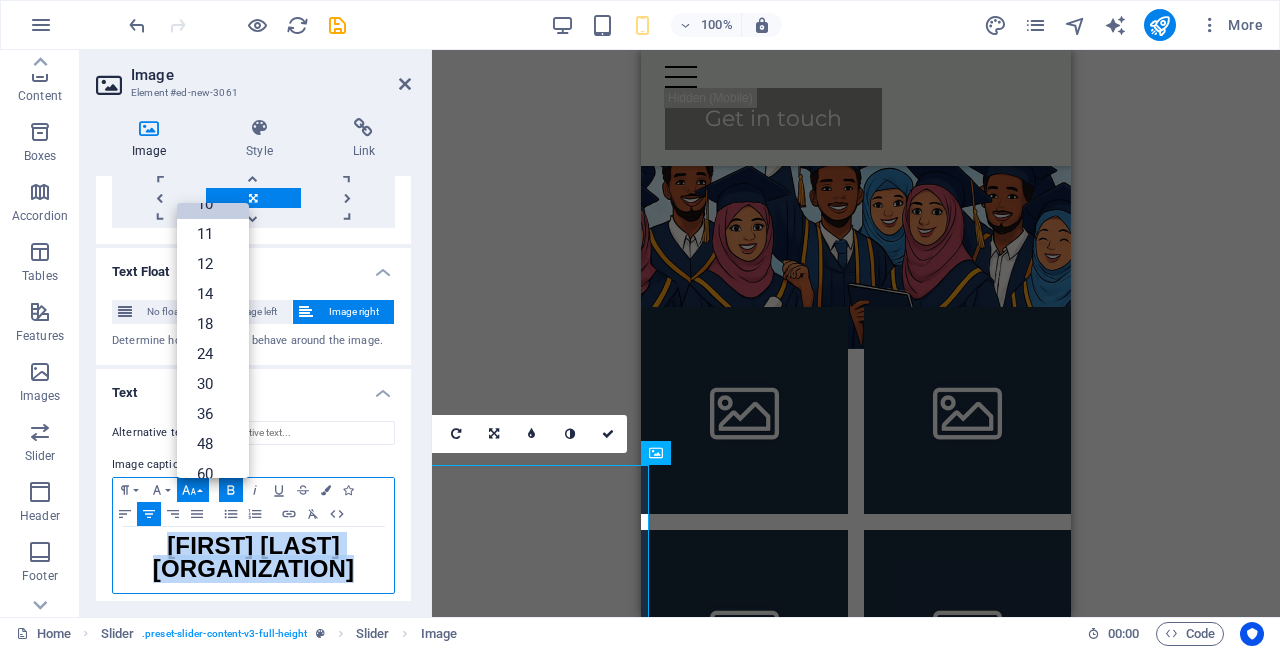 click on "14" at bounding box center [213, 294] 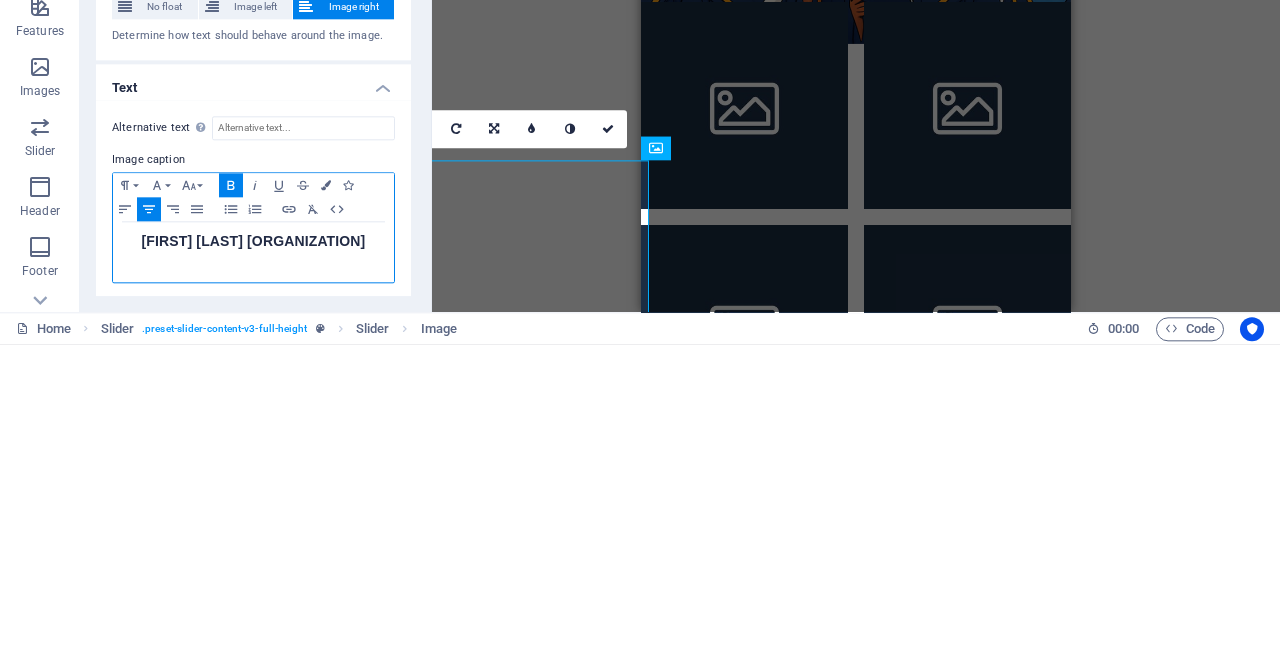 click on "Font Size" at bounding box center (193, 490) 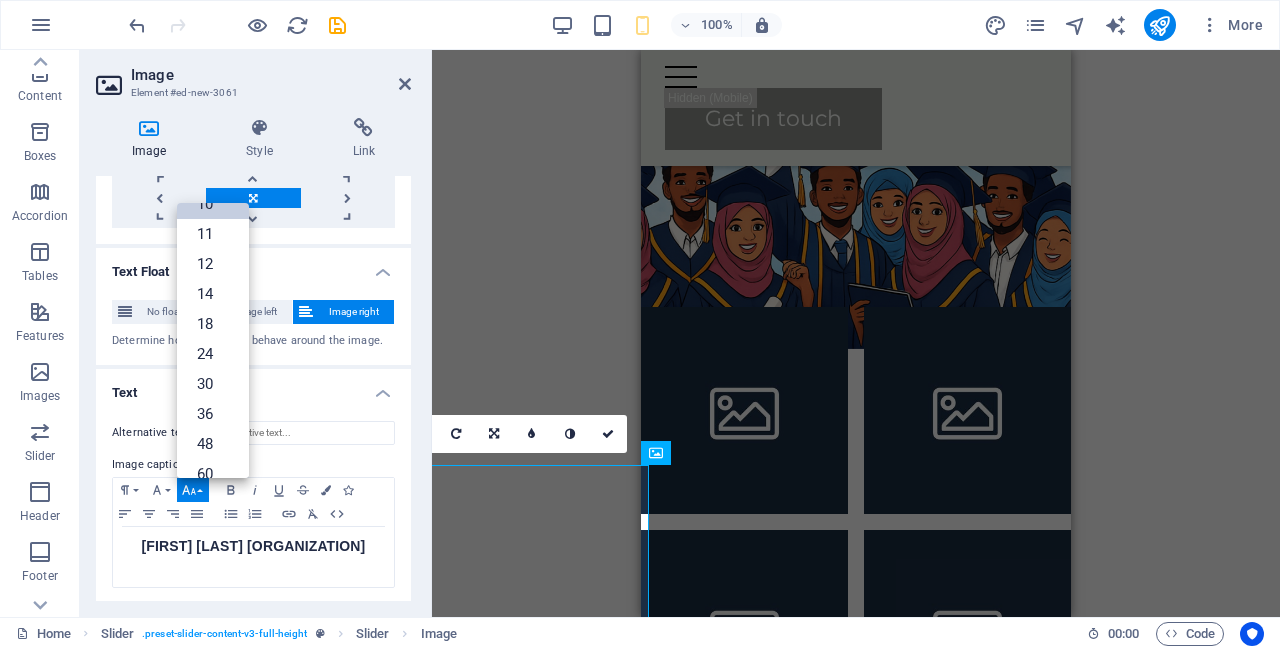click at bounding box center (337, 25) 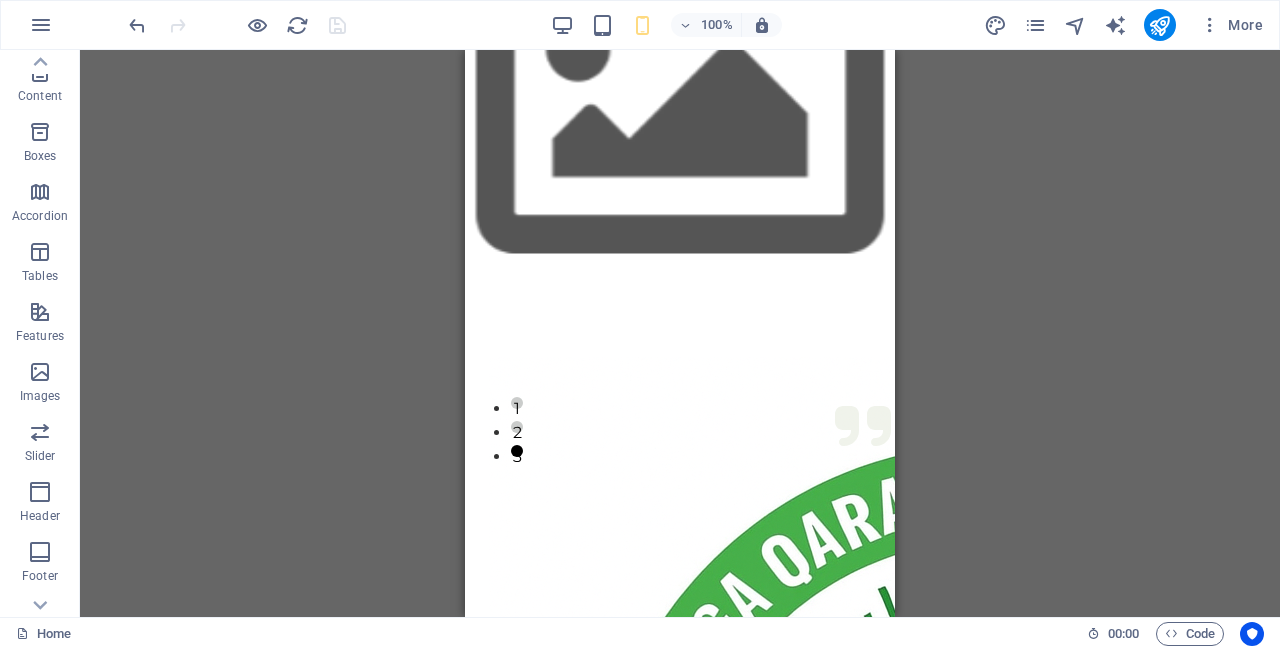 scroll, scrollTop: 152, scrollLeft: 0, axis: vertical 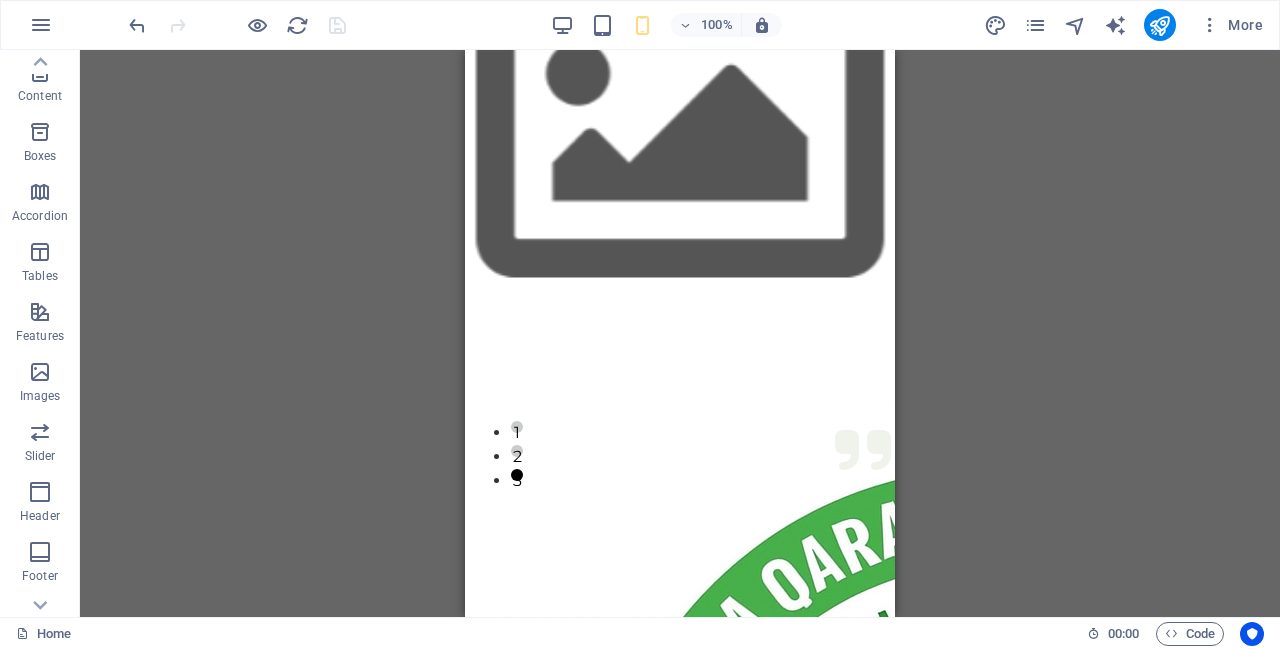 click on "[ORGANIZATION]" at bounding box center (680, 1419) 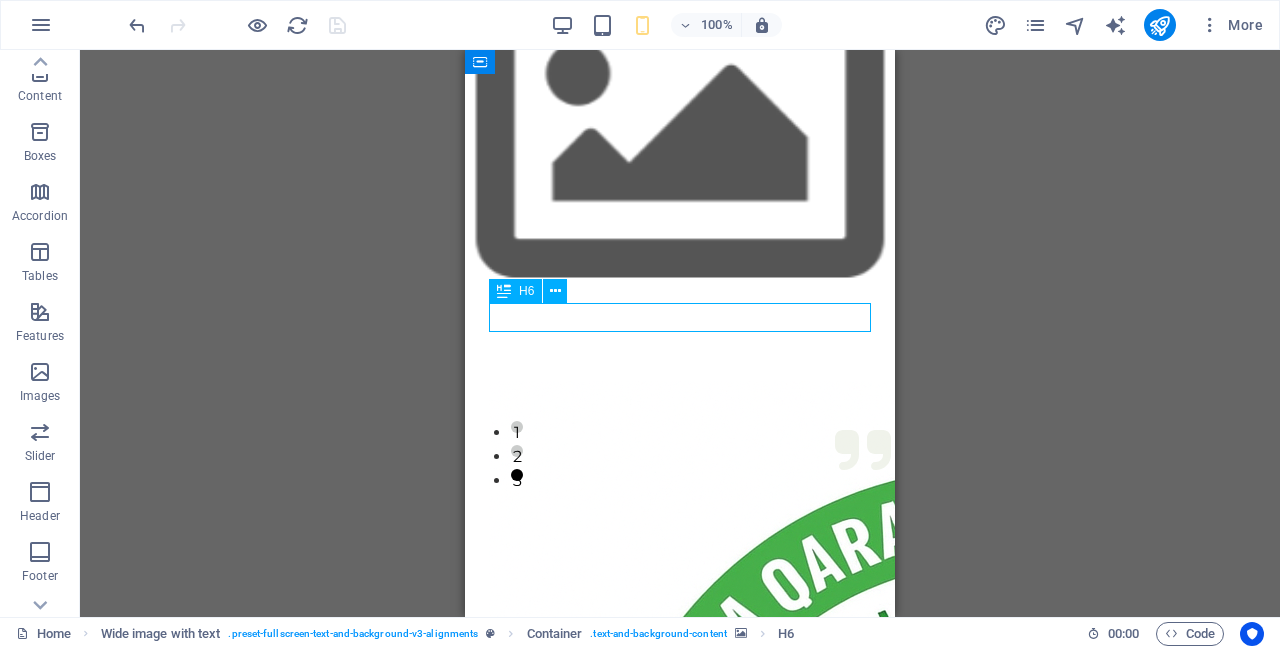 click at bounding box center [555, 291] 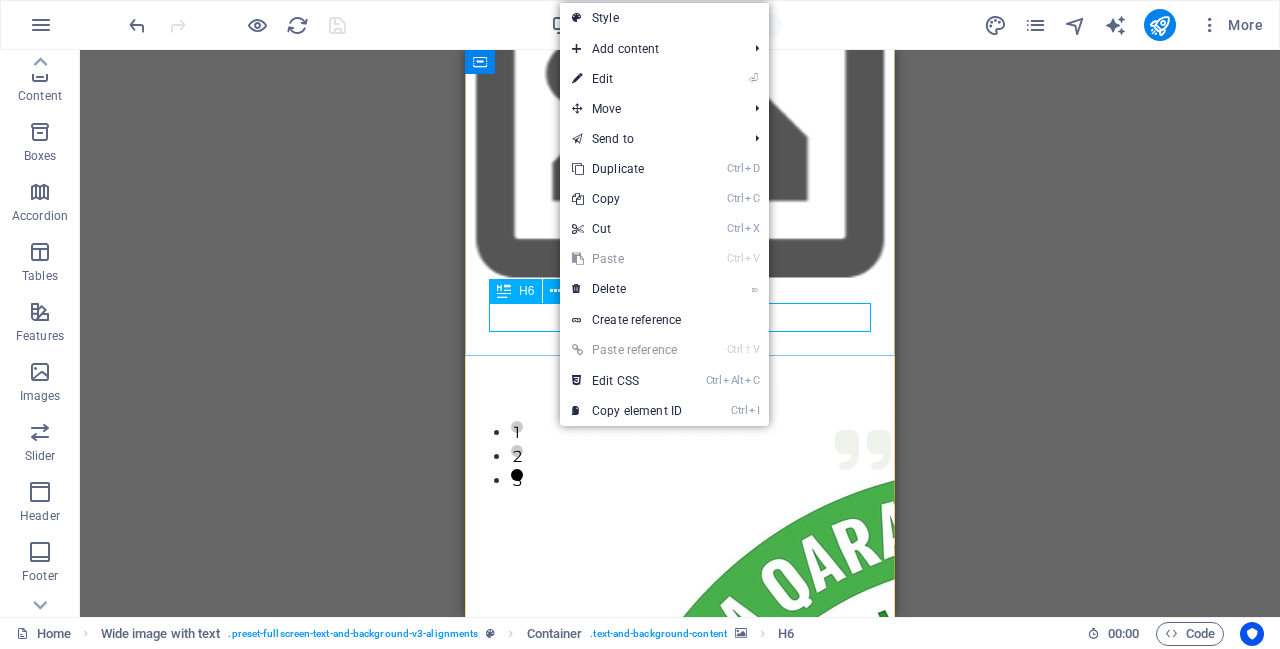 click on "⏎  Edit" at bounding box center (627, 79) 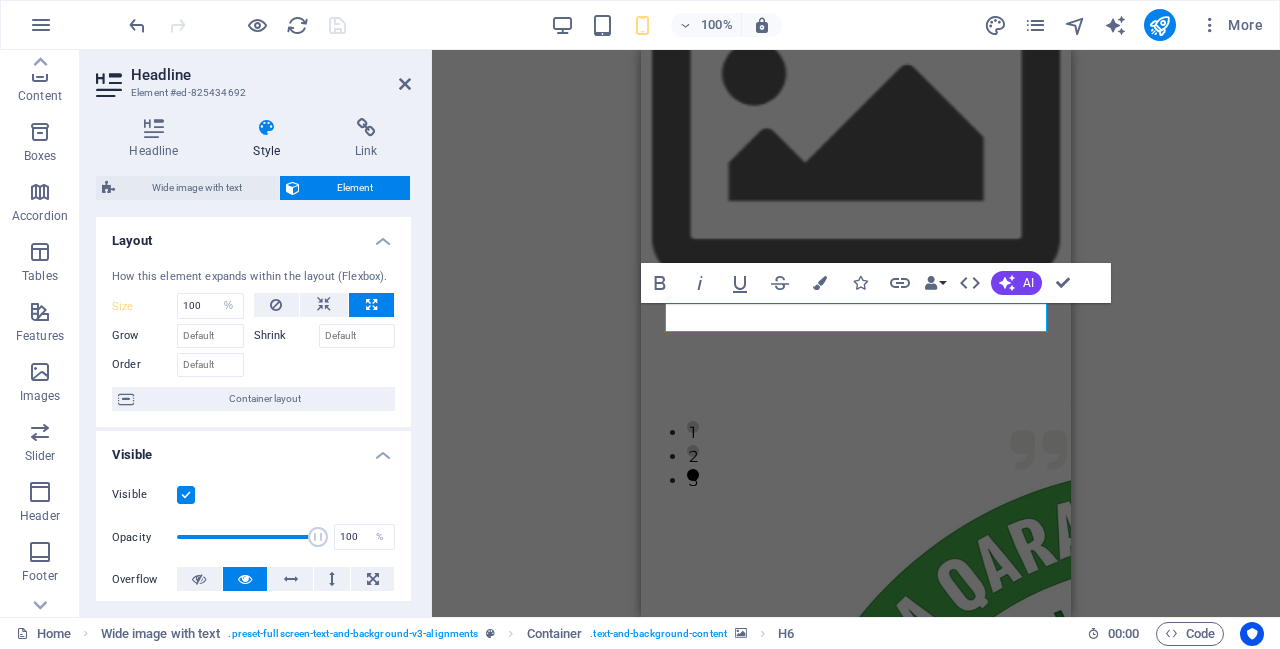 click 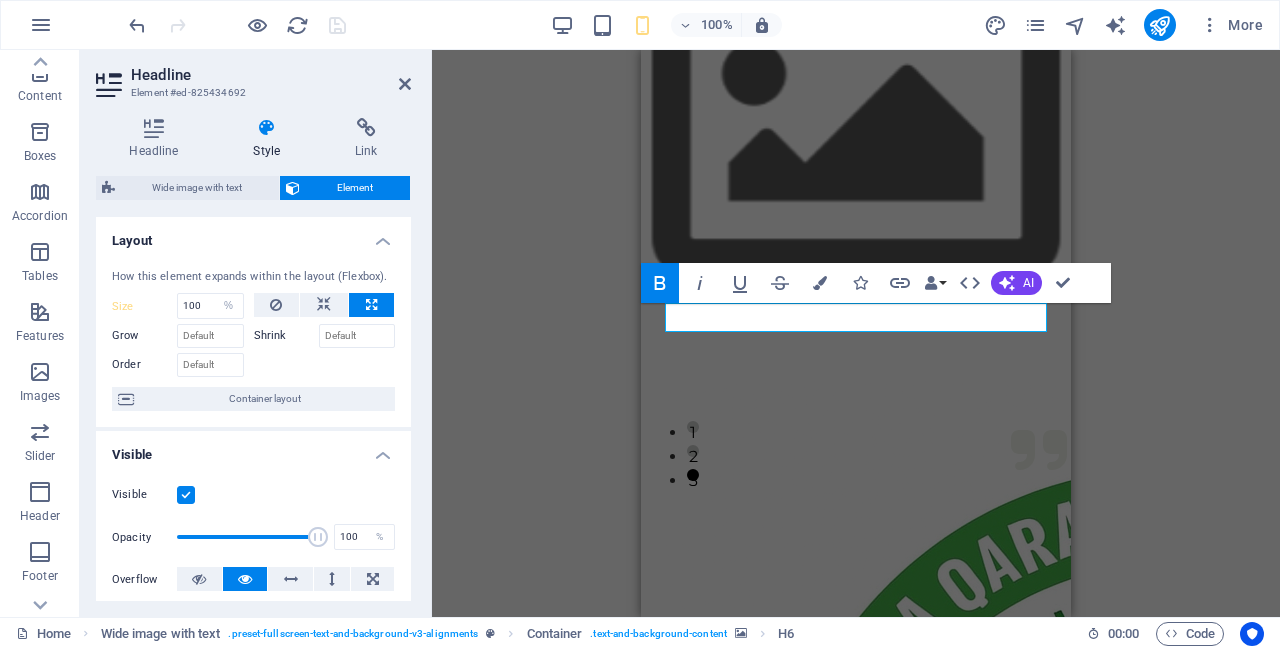 click on "Italic" at bounding box center (700, 283) 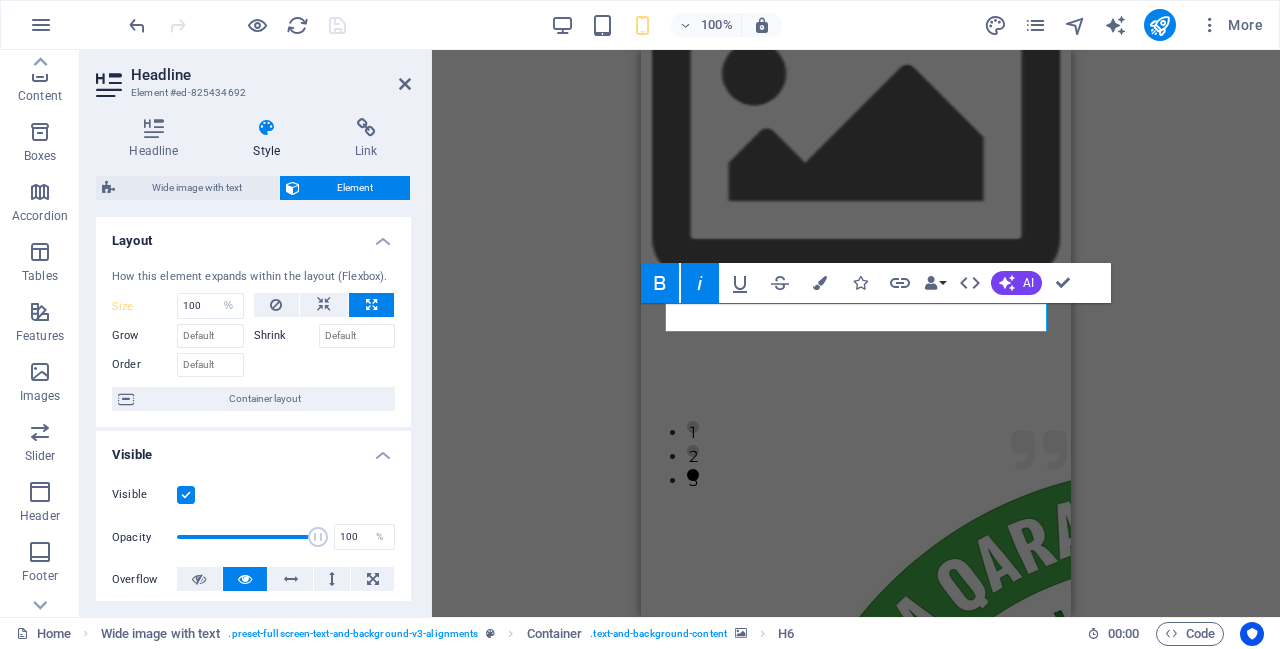 click 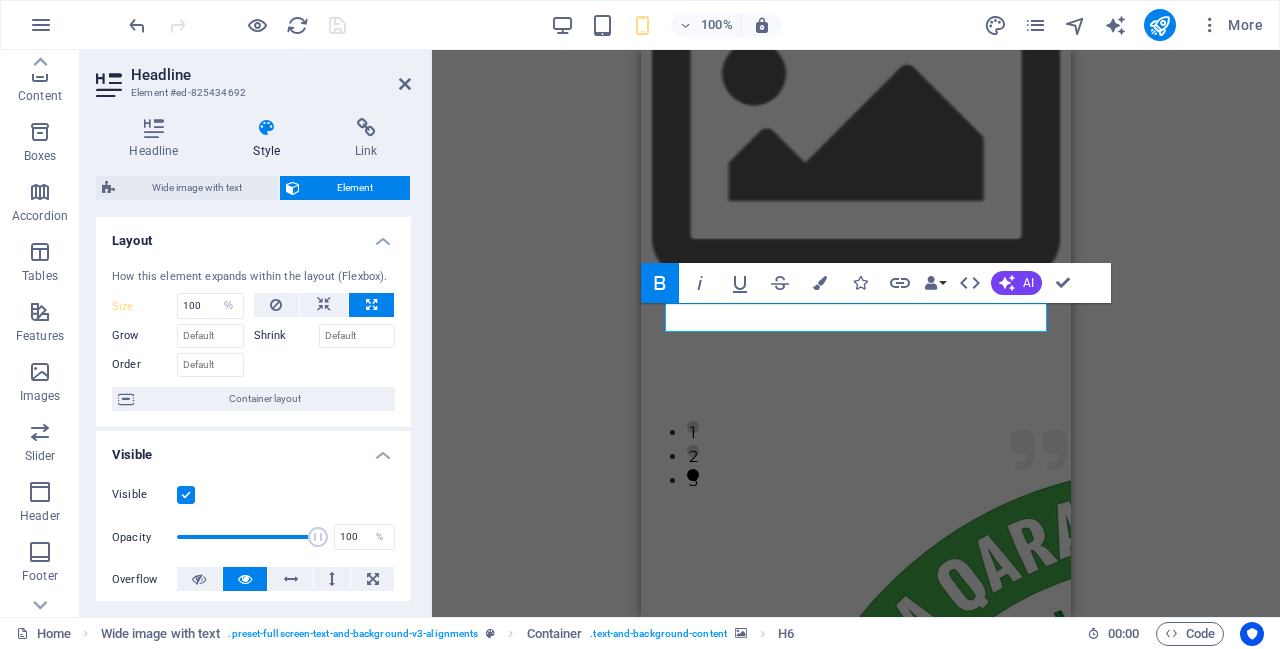 click at bounding box center [820, 283] 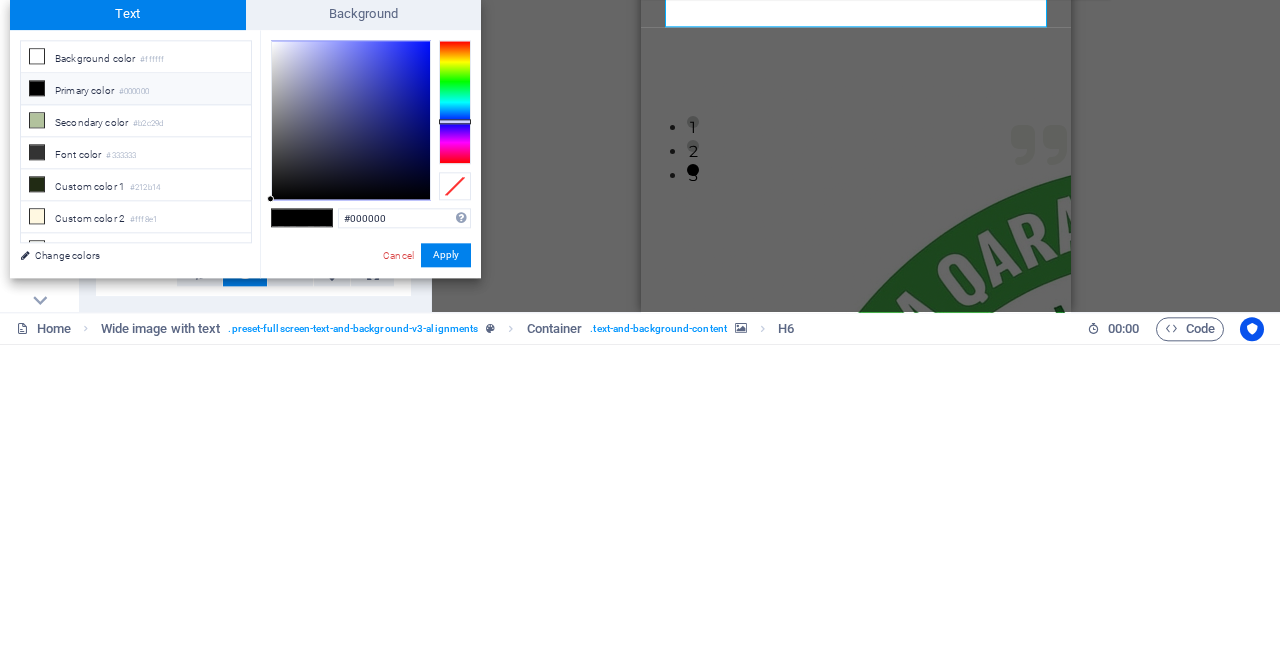 click at bounding box center [455, 426] 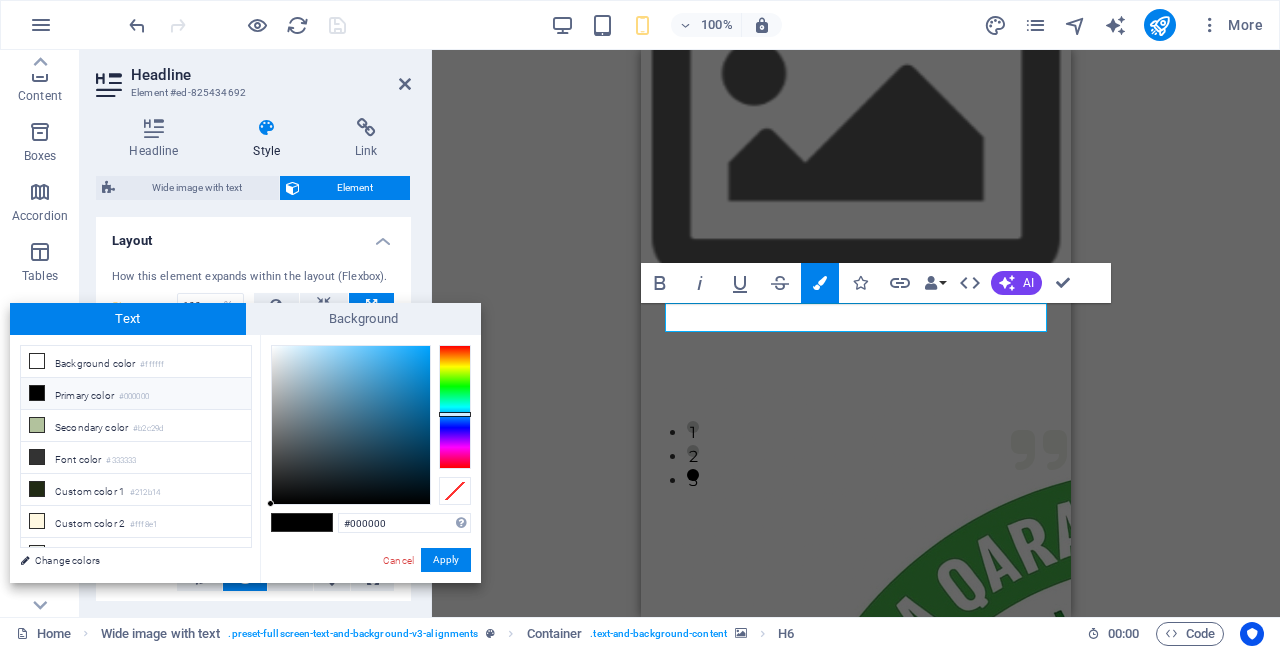 type on "#82c5eb" 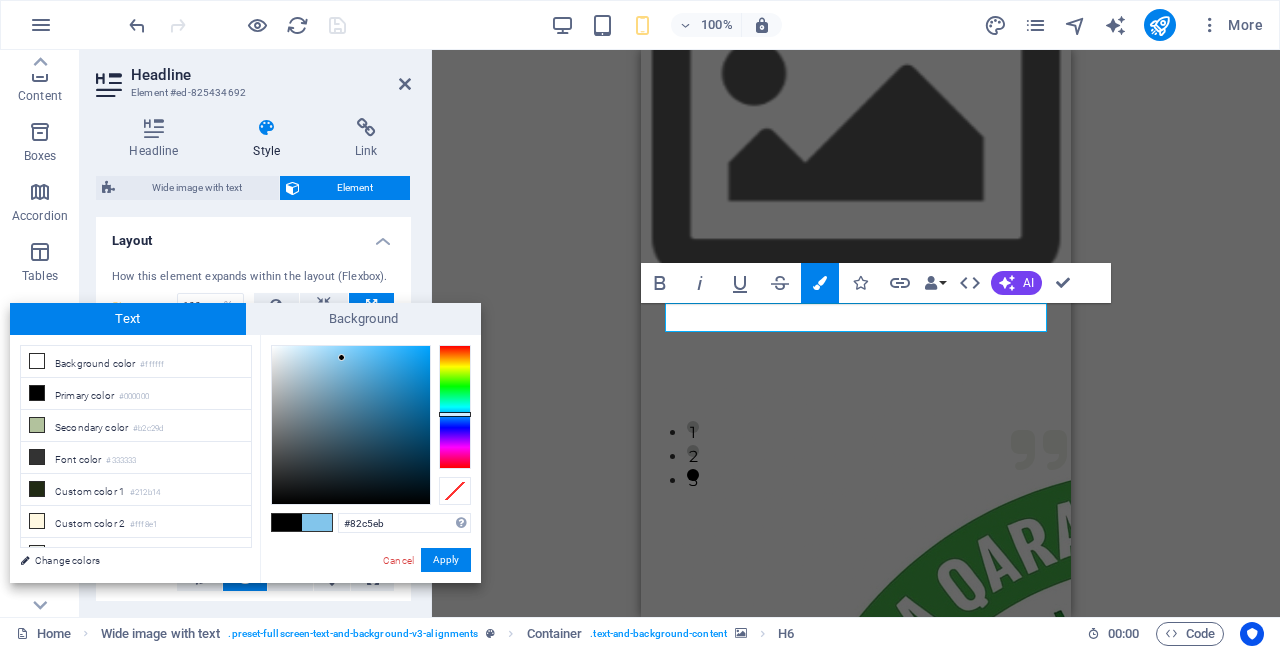 click on "Apply" at bounding box center [446, 560] 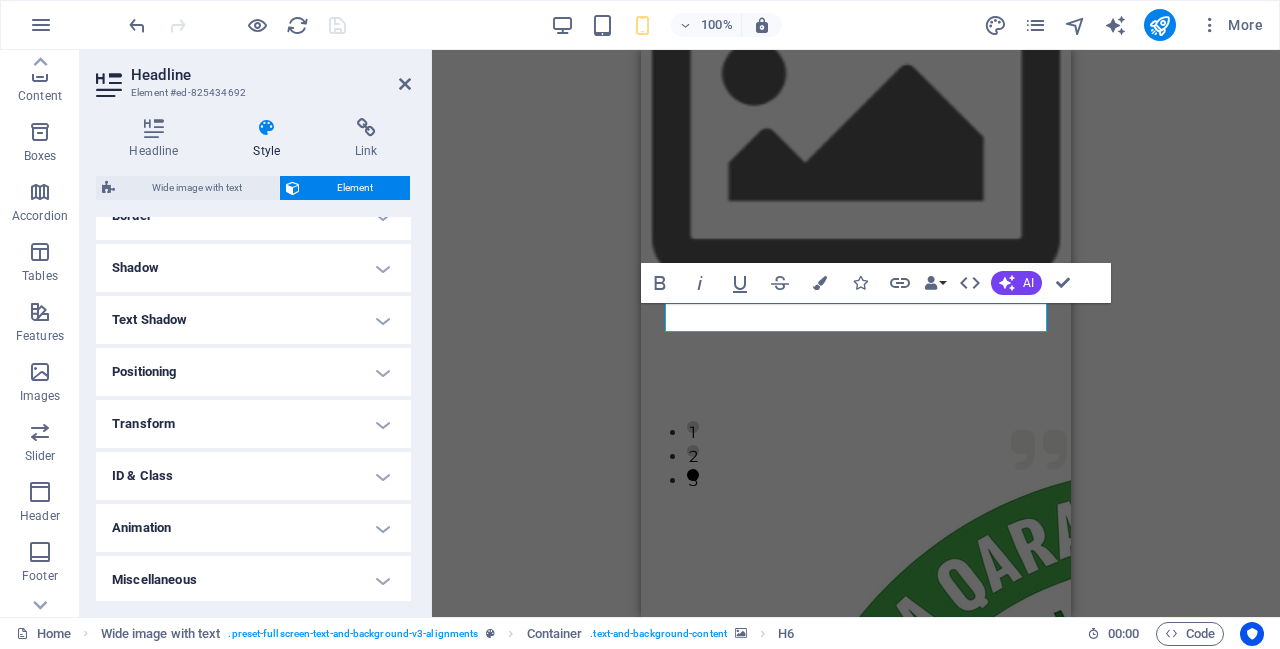 scroll, scrollTop: 474, scrollLeft: 0, axis: vertical 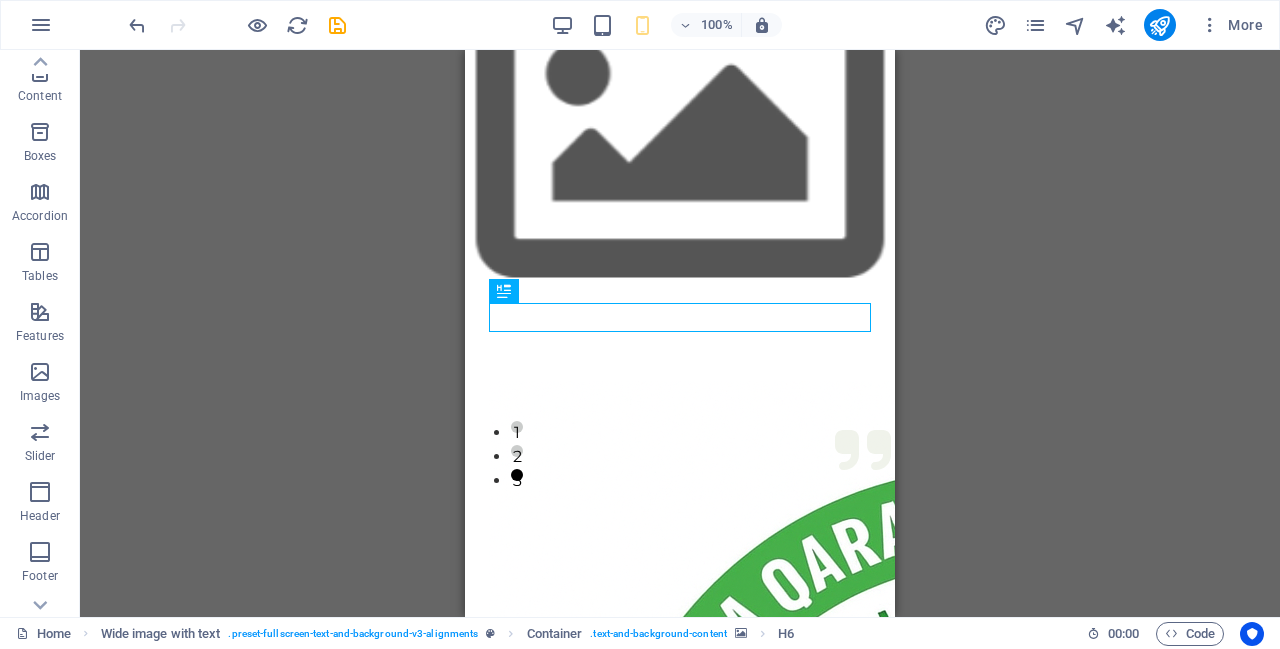 click on "H6" at bounding box center [0, 0] 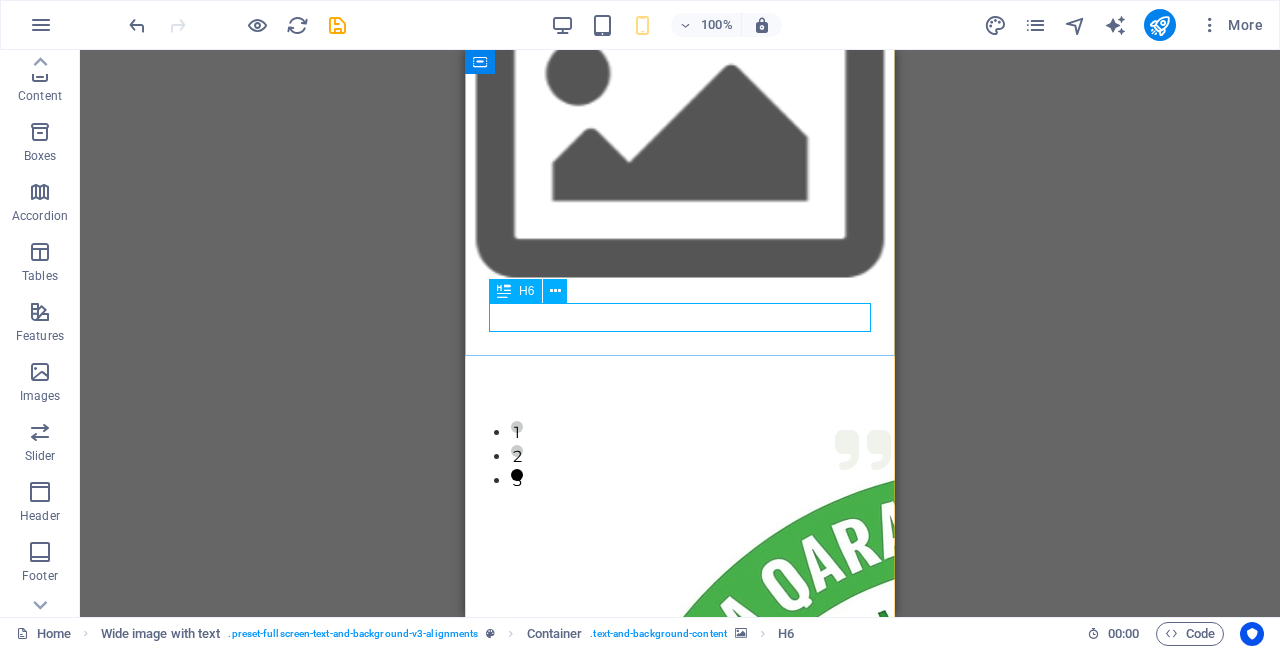 click at bounding box center (555, 291) 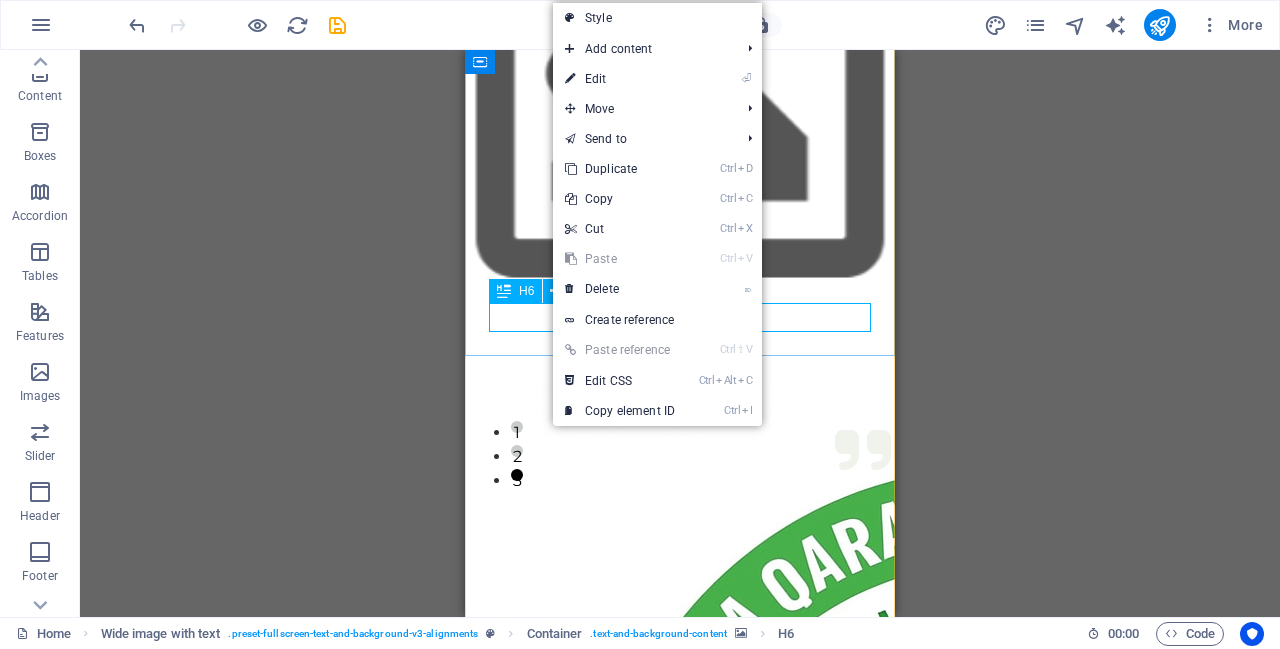 click on "⏎  Edit" at bounding box center (657, 79) 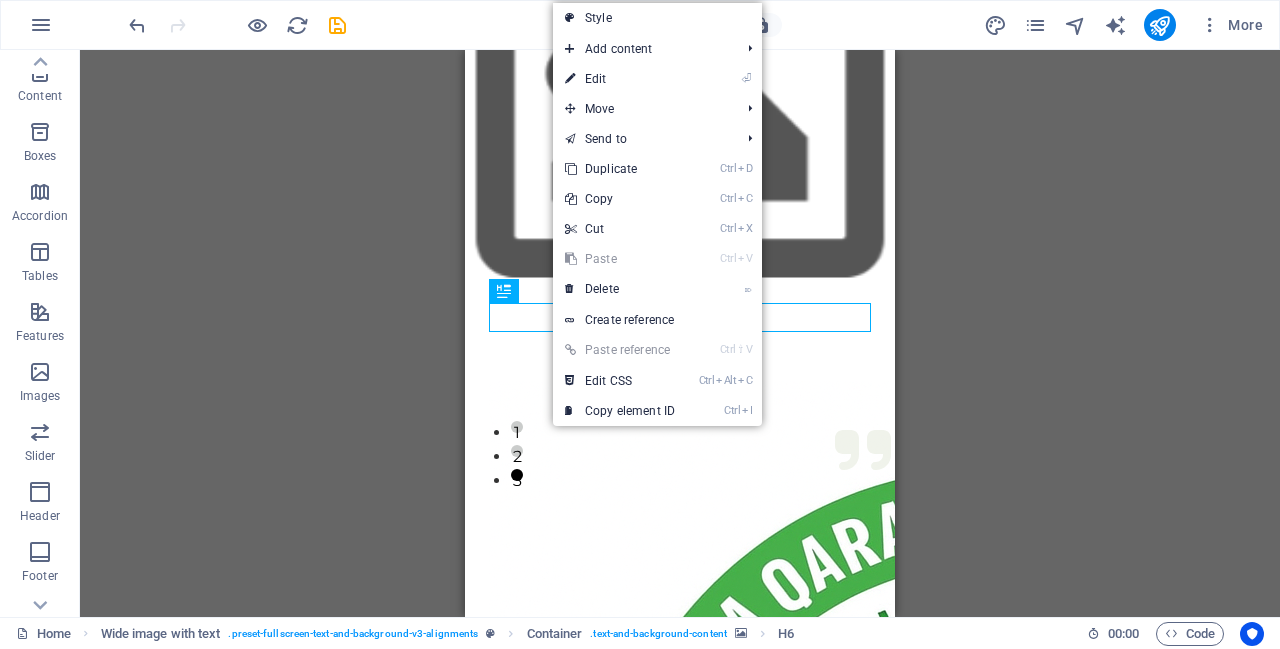 click on "⏎  Edit" at bounding box center (620, 79) 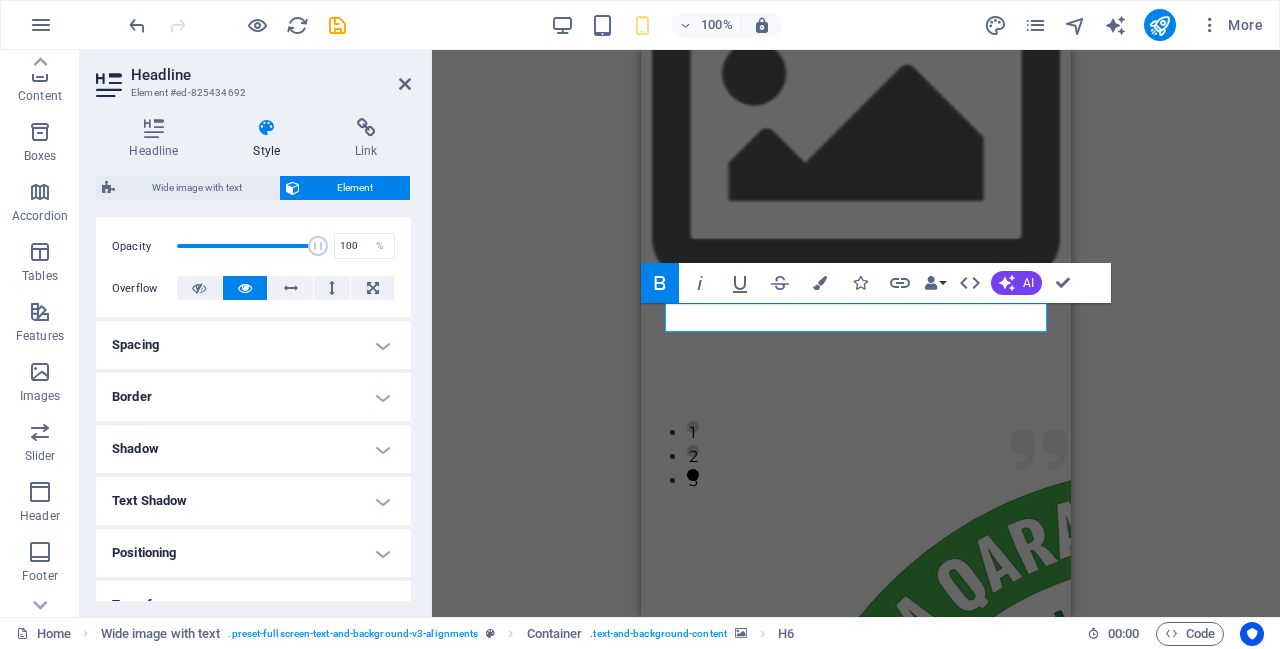 scroll, scrollTop: 294, scrollLeft: 0, axis: vertical 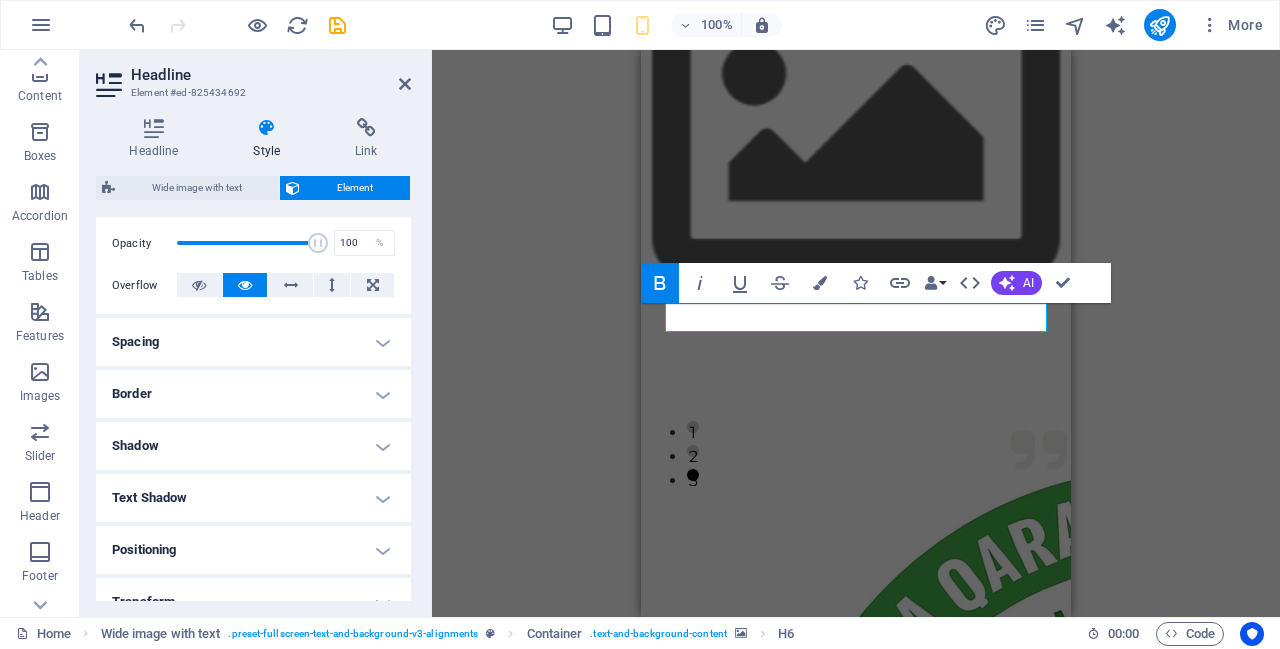 click at bounding box center (154, 128) 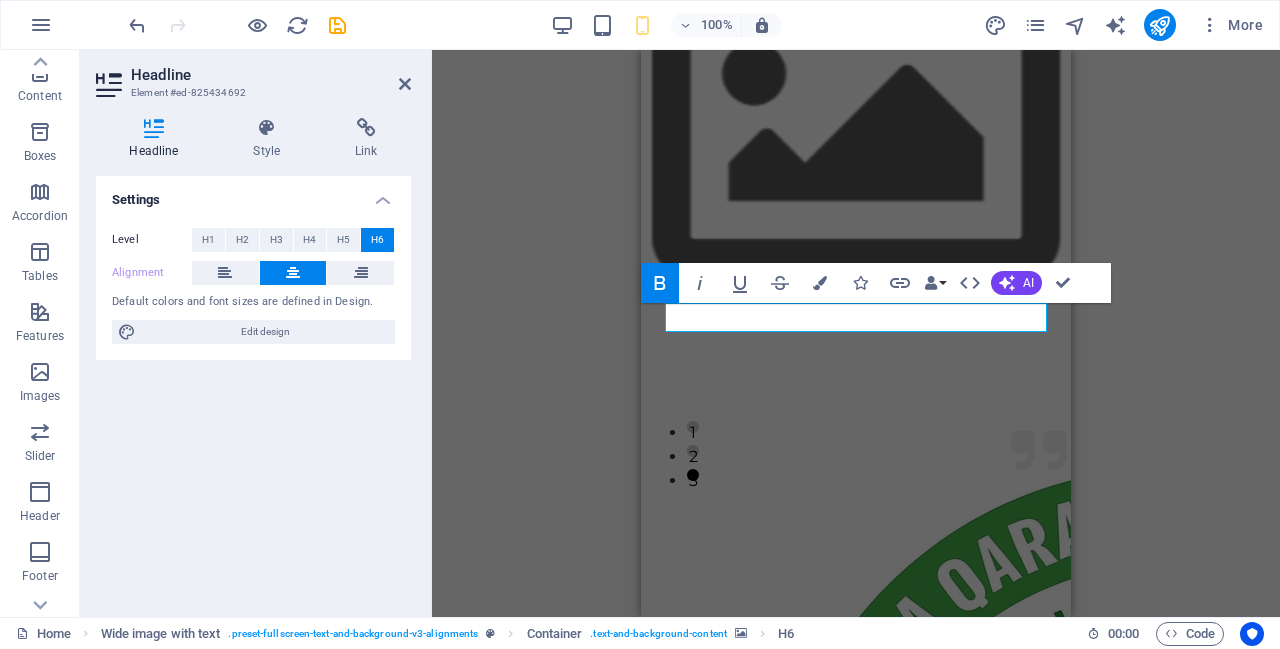 click on "H5" at bounding box center [343, 240] 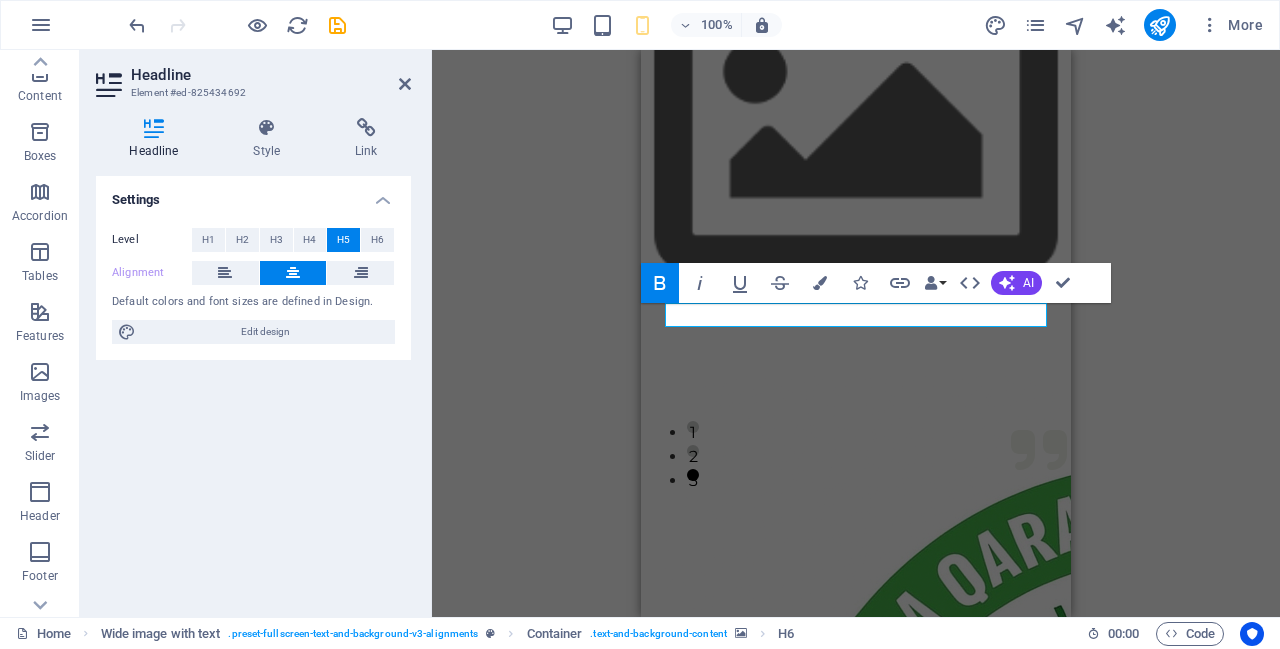 click on "H1   Banner   Container   Wide image with text   Container   Placeholder   Container   Container   Image   Text   Wide image with text   Container   H5   Gallery   Menu Bar   Banner   Button   Menu Bar   Wide image with text   Container   Image   Gallery   Image Slider   Image slider   Slider   Text   Slider   Image   Wide image with text   Container   H5   Bold Italic Underline Strikethrough Colors Icons Link Data Bindings Company [FIRST] [LAST] [STREET] [ZIP] [CITY] [EMAIL] [PHONE] [MOBILE] Fax Custom field 1 Custom field 2 Custom field 3 Custom field 4 Custom field 5 Custom field 6 HTML AI Improve Make shorter Make longer Fix spelling & grammar Translate to English Generate text Confirm (Ctrl+⏎)" at bounding box center (856, 333) 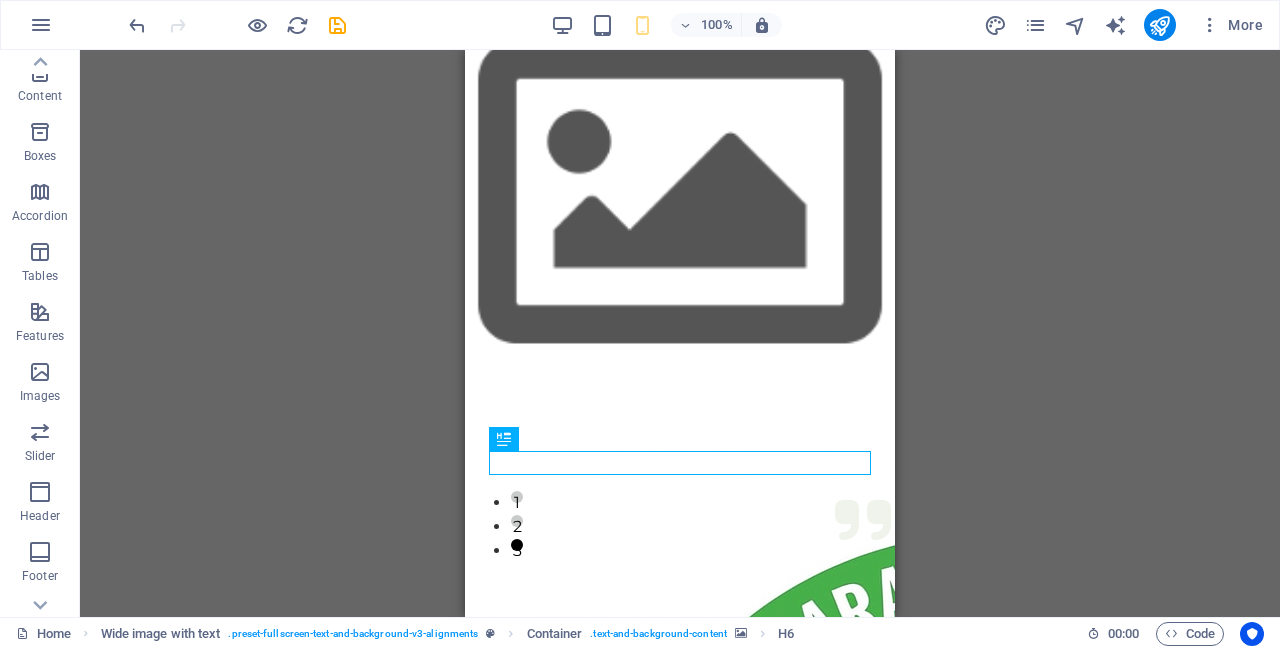 scroll, scrollTop: 0, scrollLeft: 0, axis: both 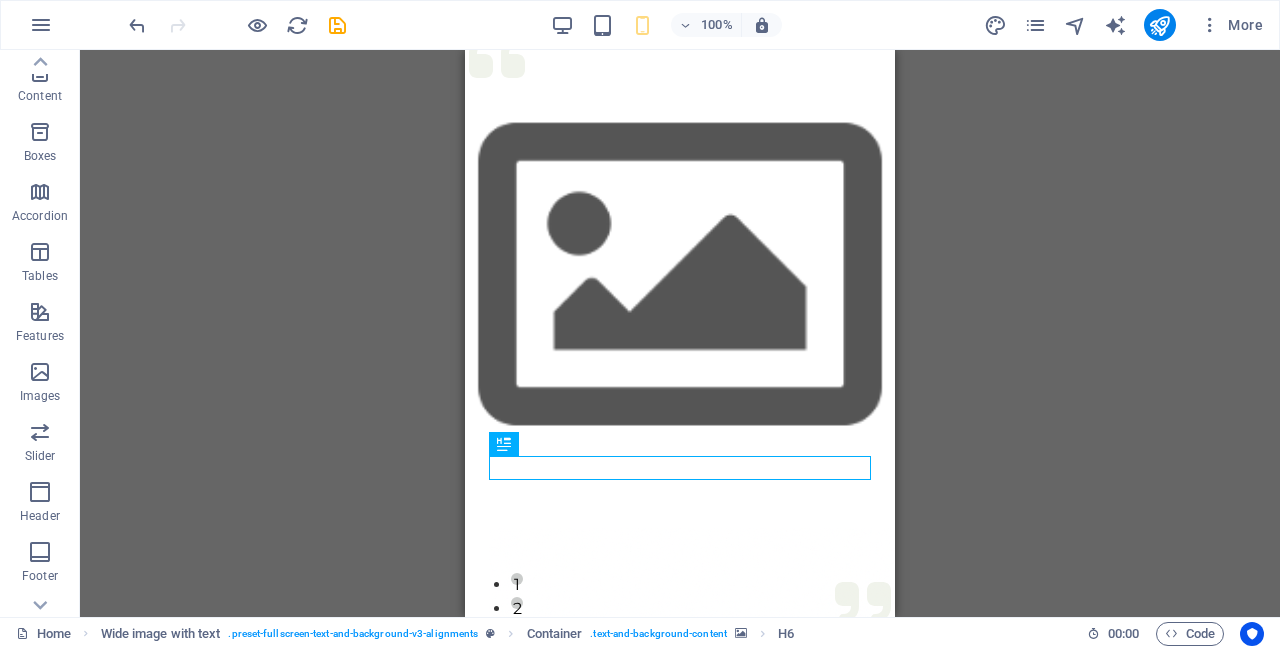 click at bounding box center [337, 25] 